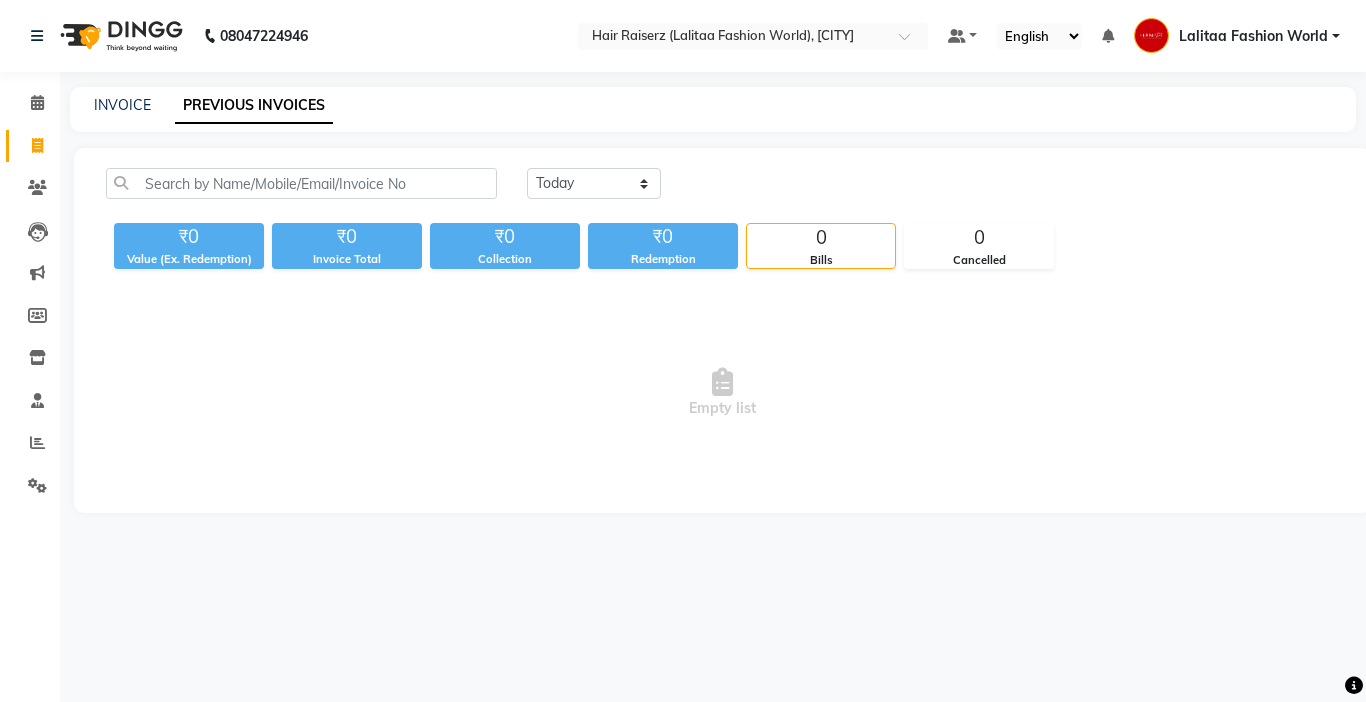 scroll, scrollTop: 0, scrollLeft: 0, axis: both 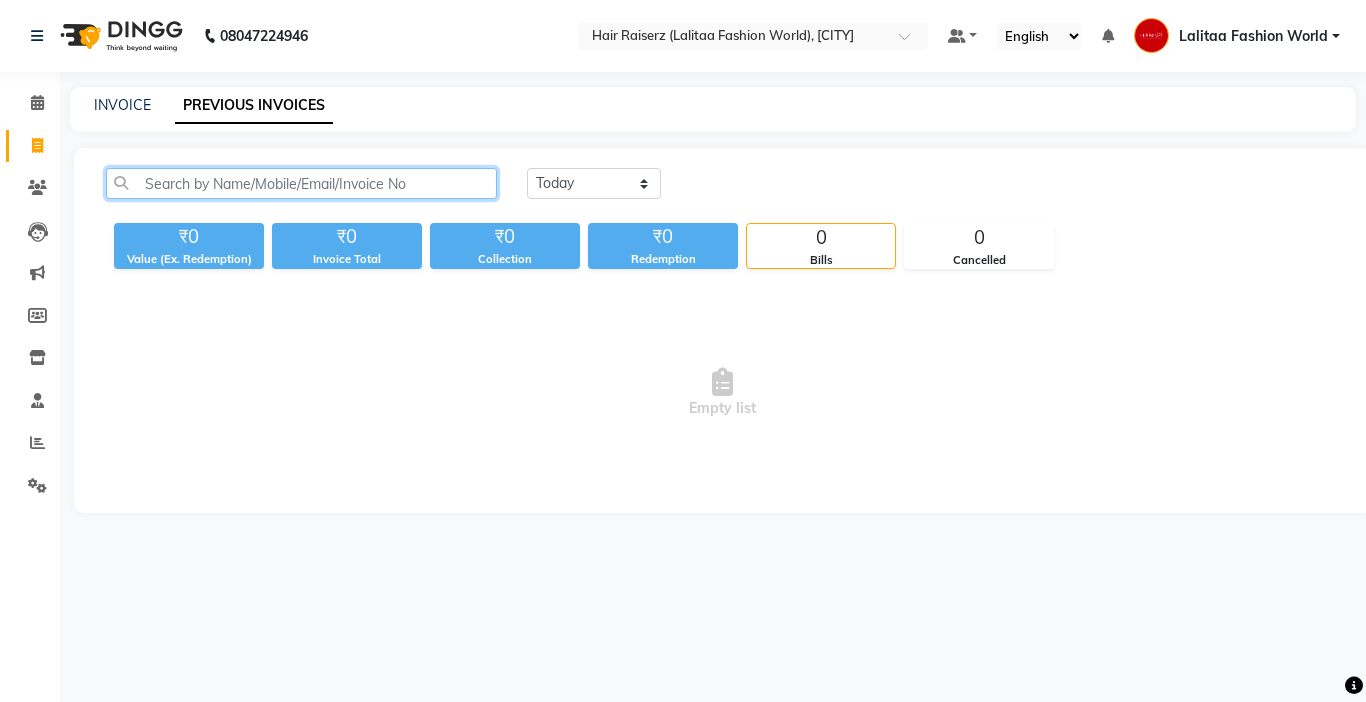 click 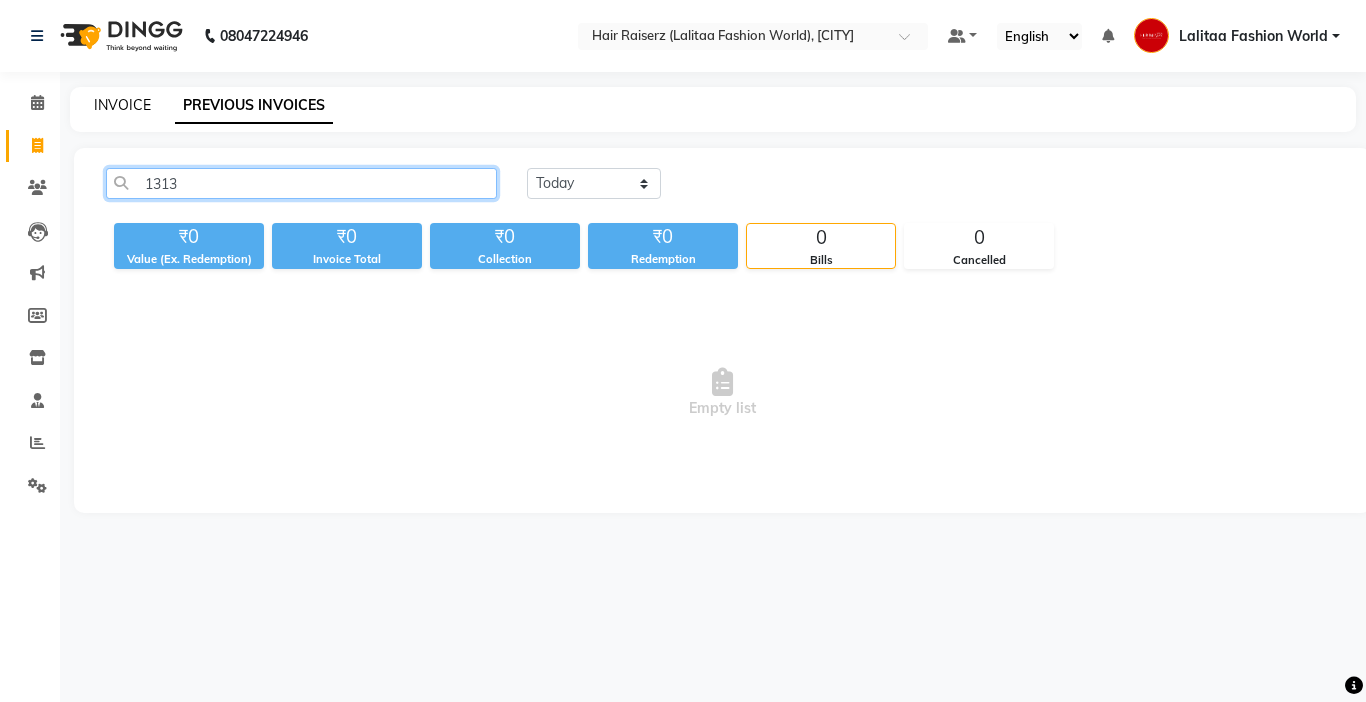 type on "1313" 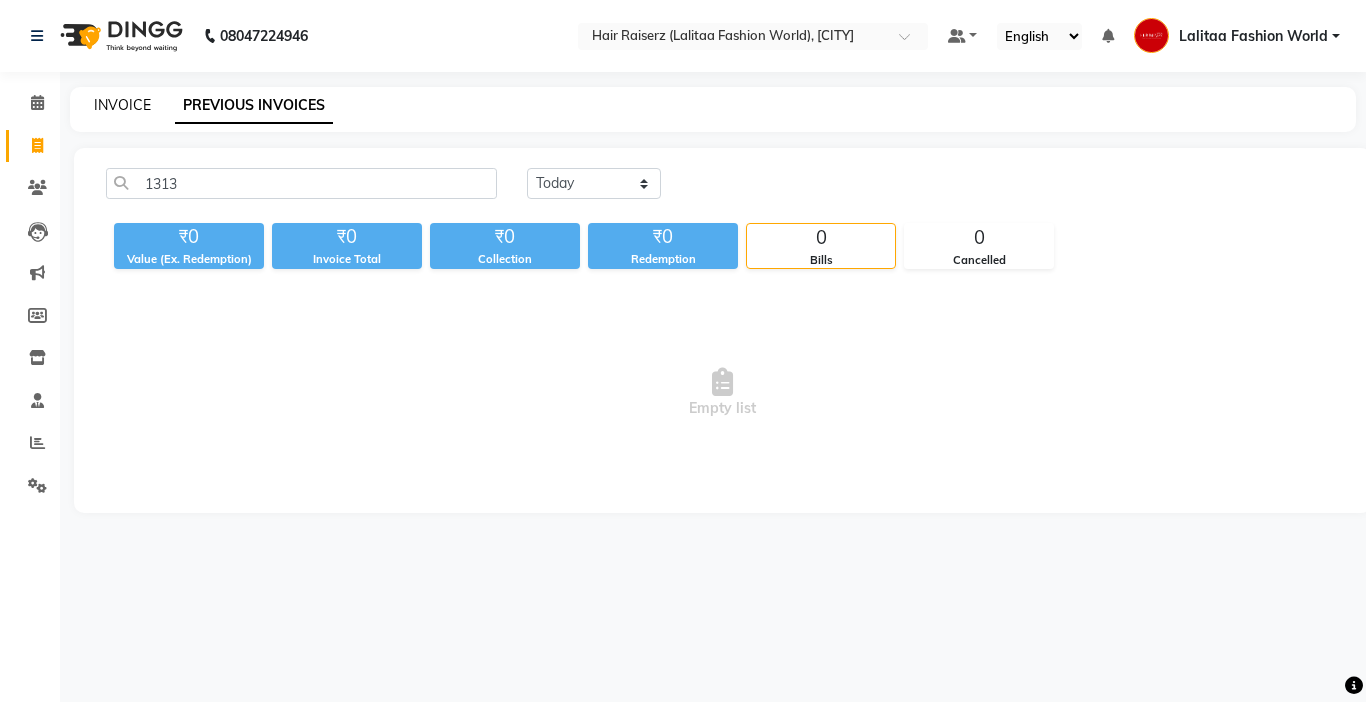 click on "INVOICE" 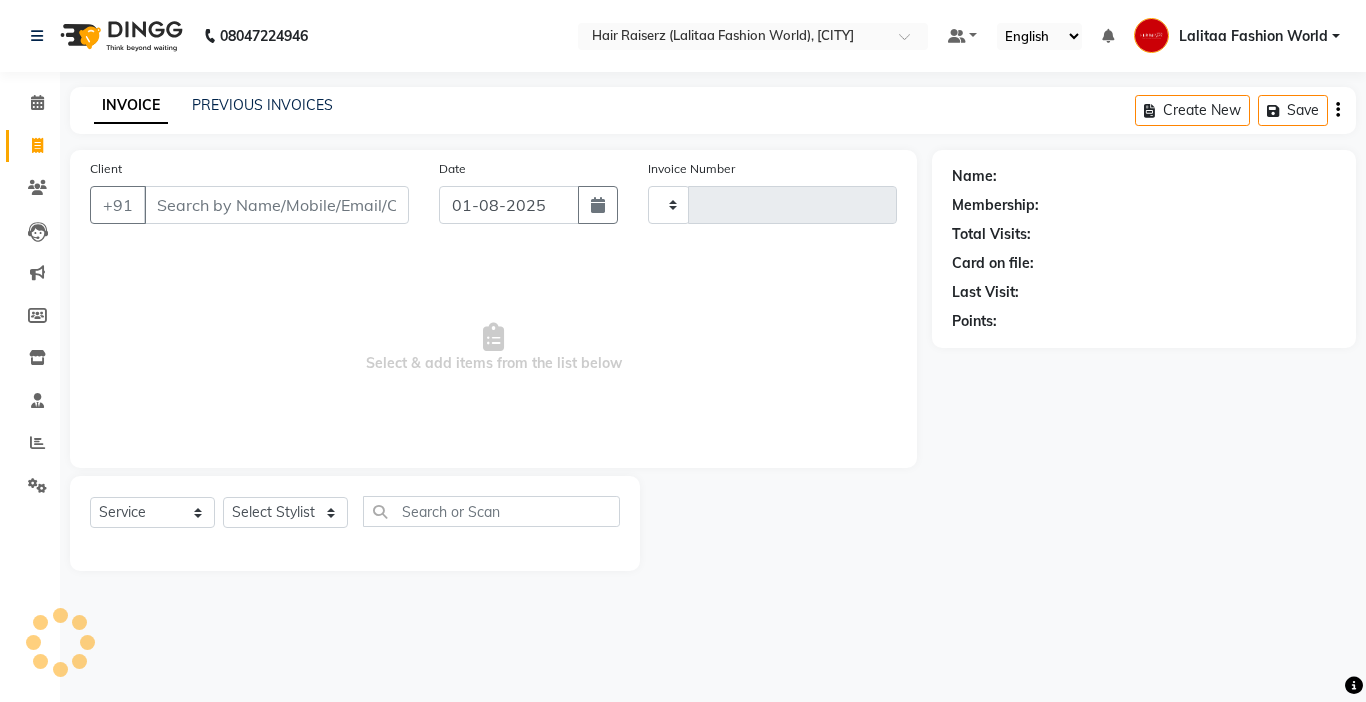 type on "0832" 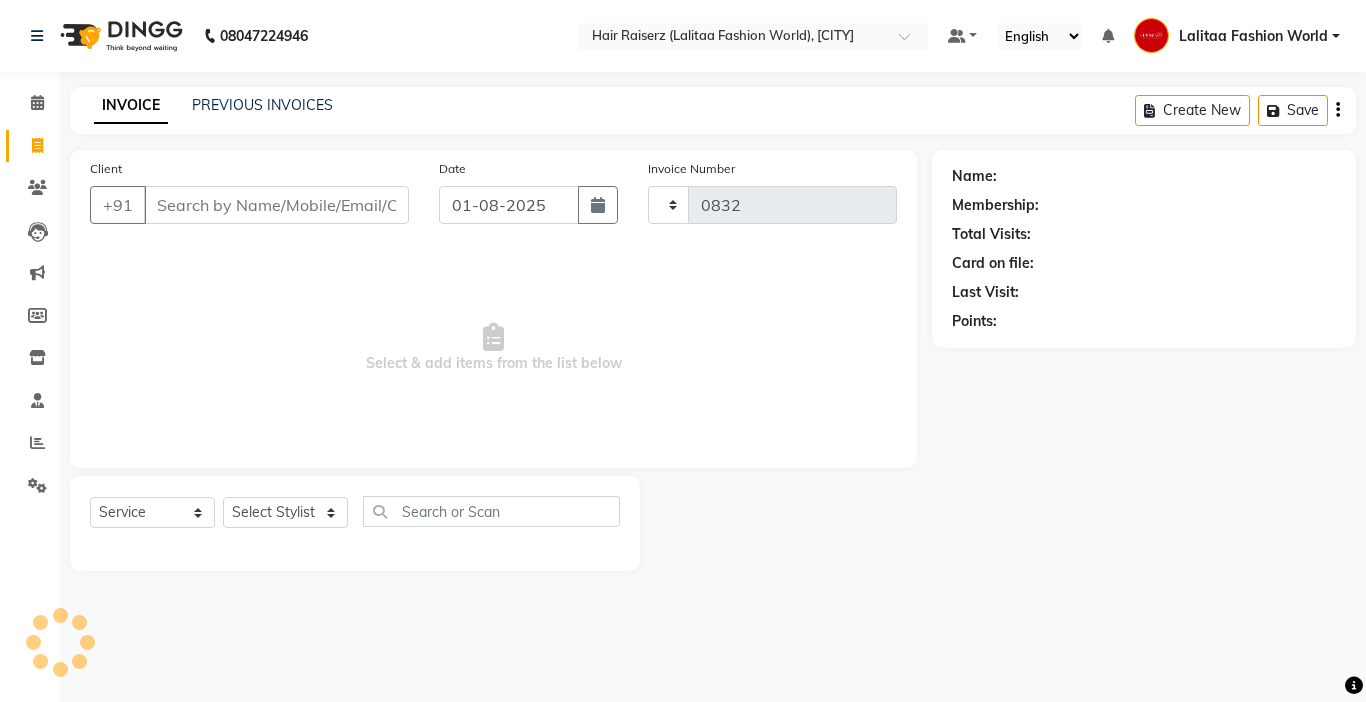 select on "7098" 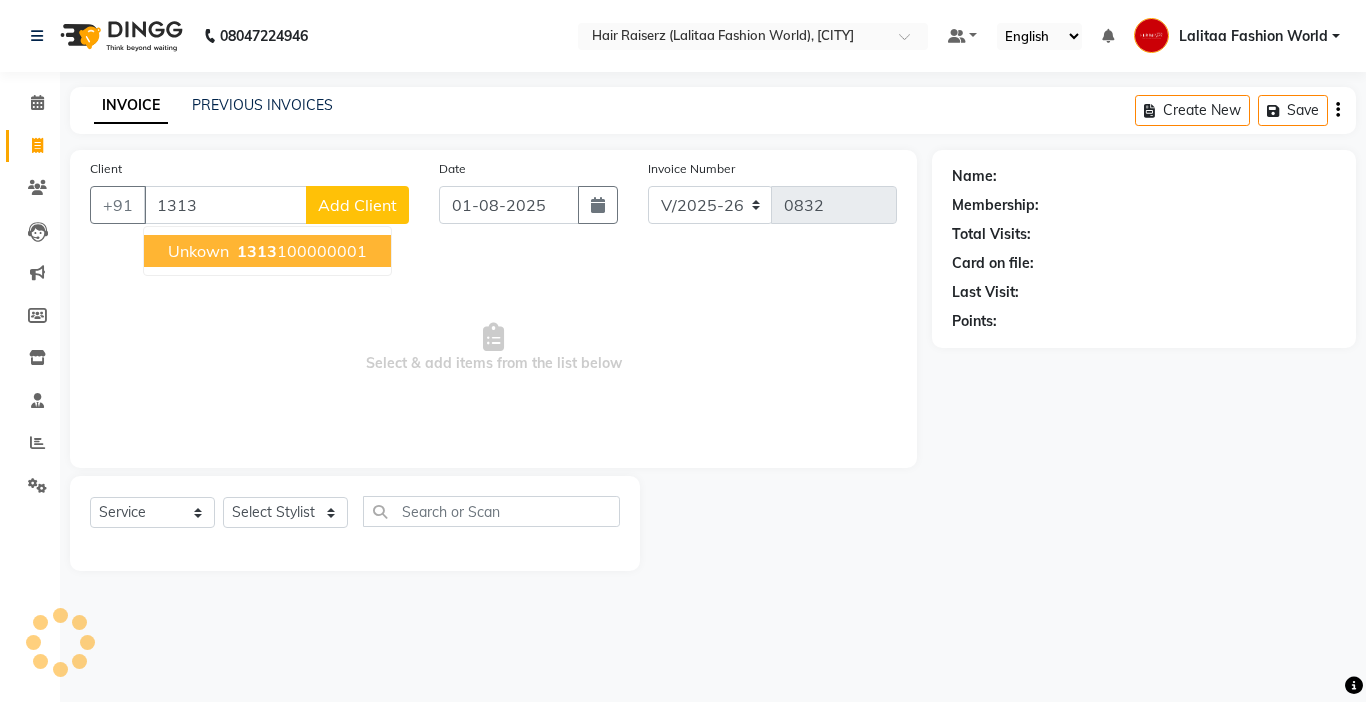 click on "1313 100000001" at bounding box center [300, 251] 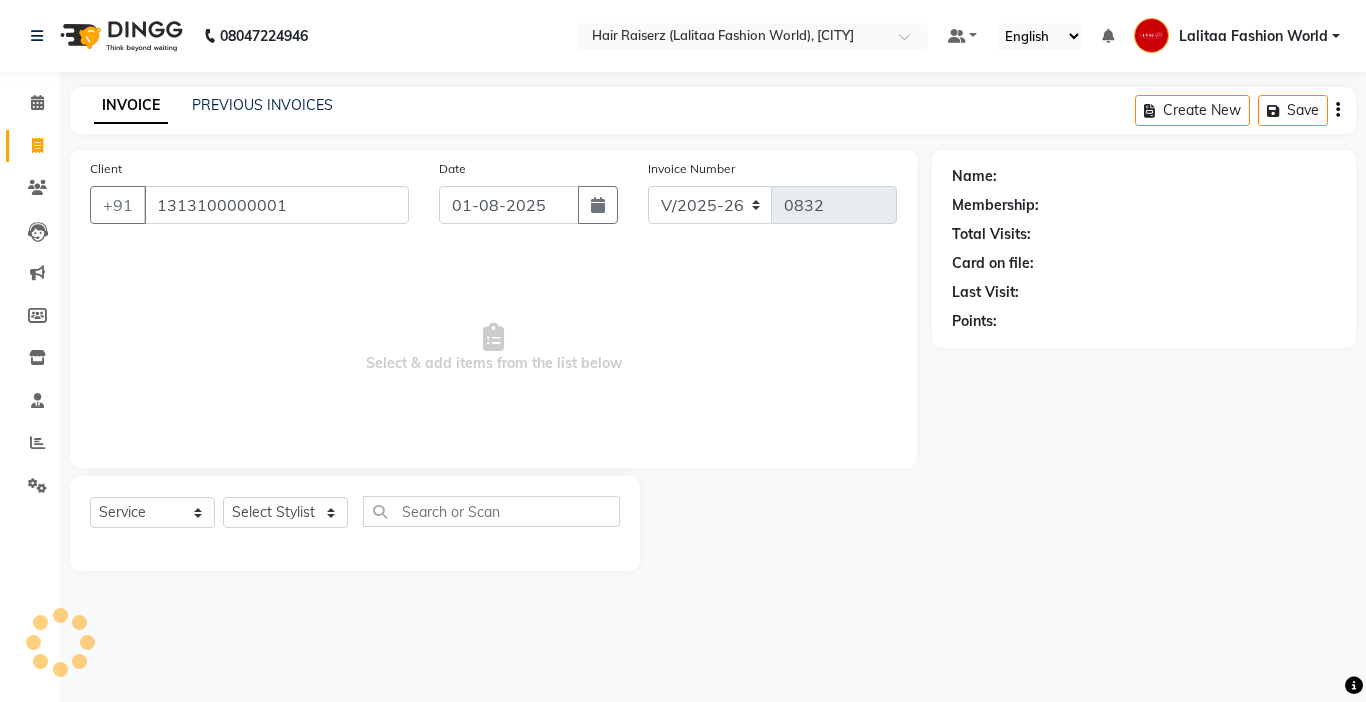 type on "1313100000001" 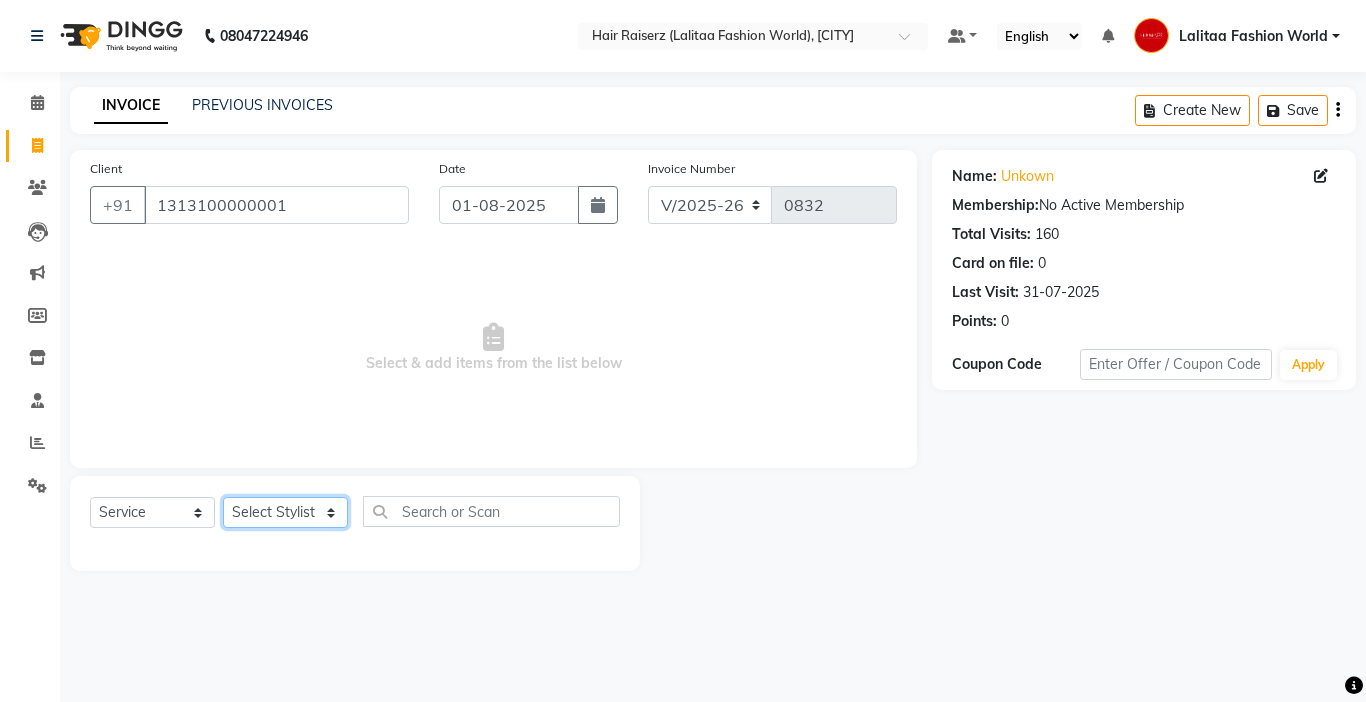 click on "Select Stylist Anukul counter sales kadar khan karam  Kuldeep  Lalitaa Fashion World Meenakshi Parul Pooja Prince  Sagar Sukhi Teena" 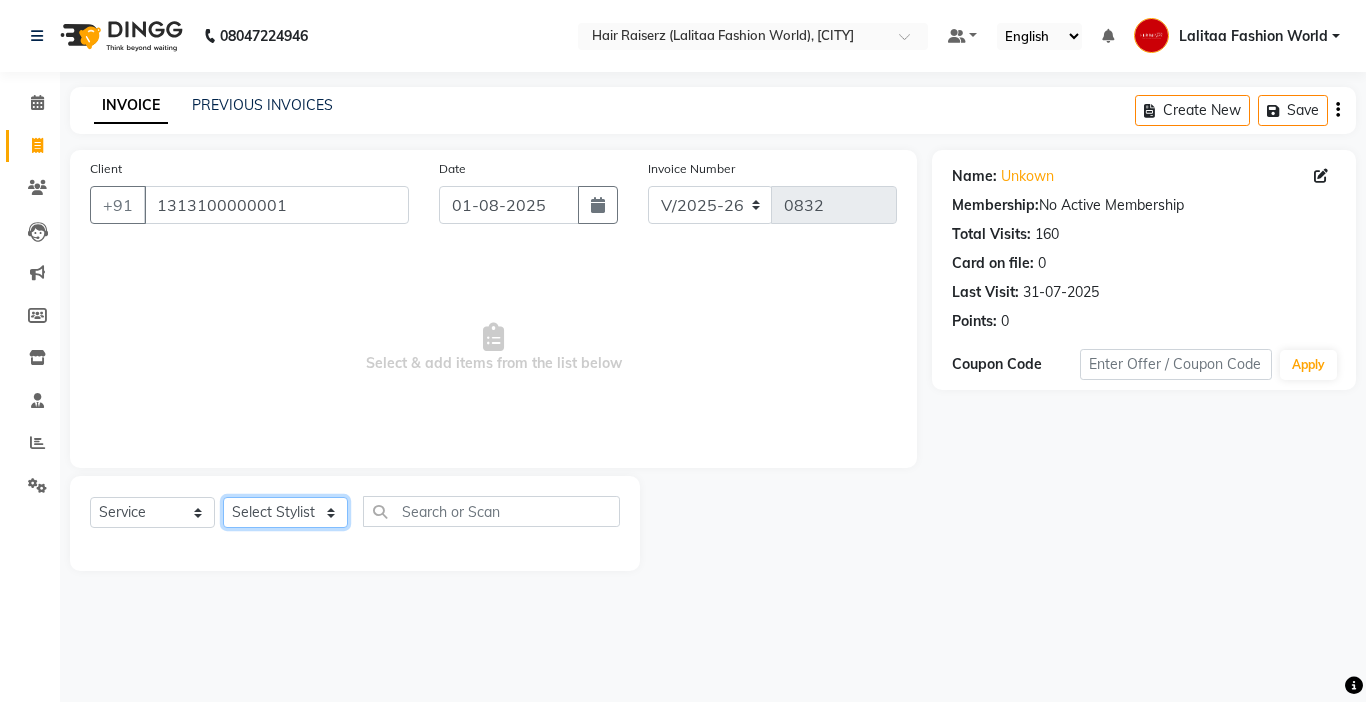 select on "67730" 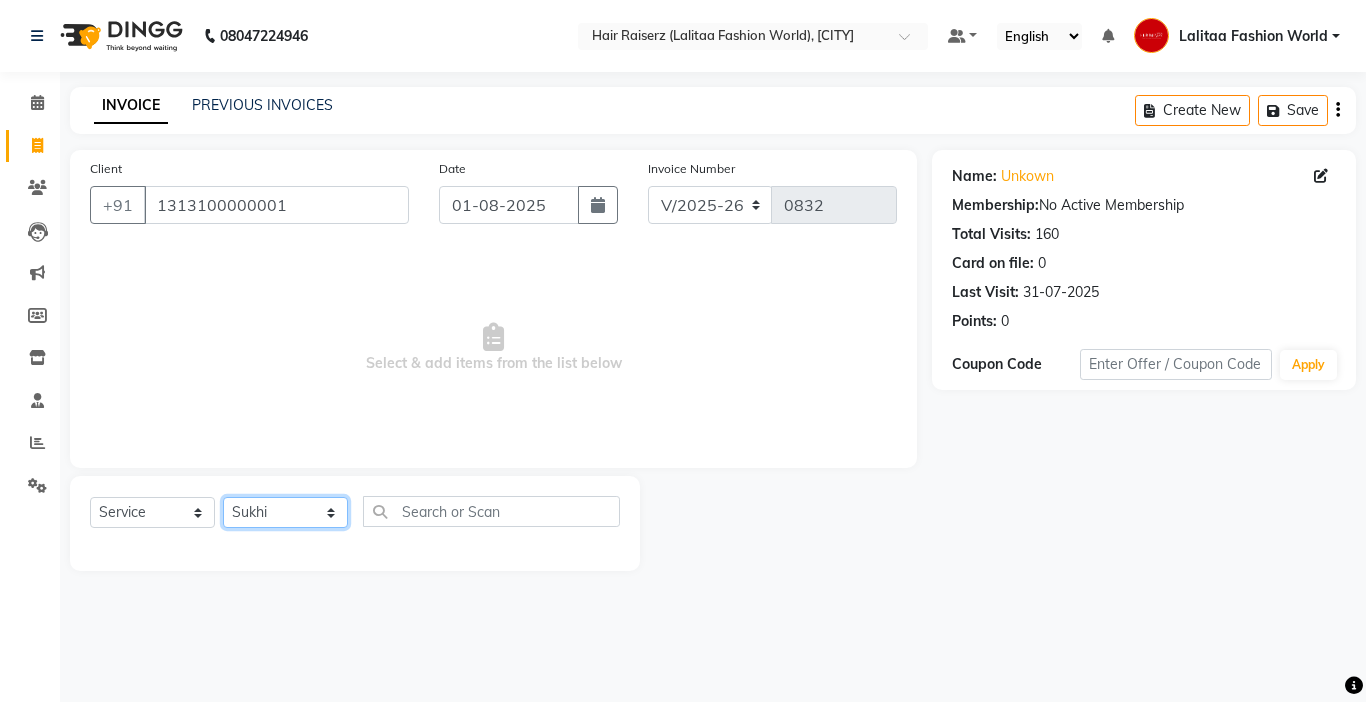 click on "Select Stylist Anukul counter sales kadar khan karam  Kuldeep  Lalitaa Fashion World Meenakshi Parul Pooja Prince  Sagar Sukhi Teena" 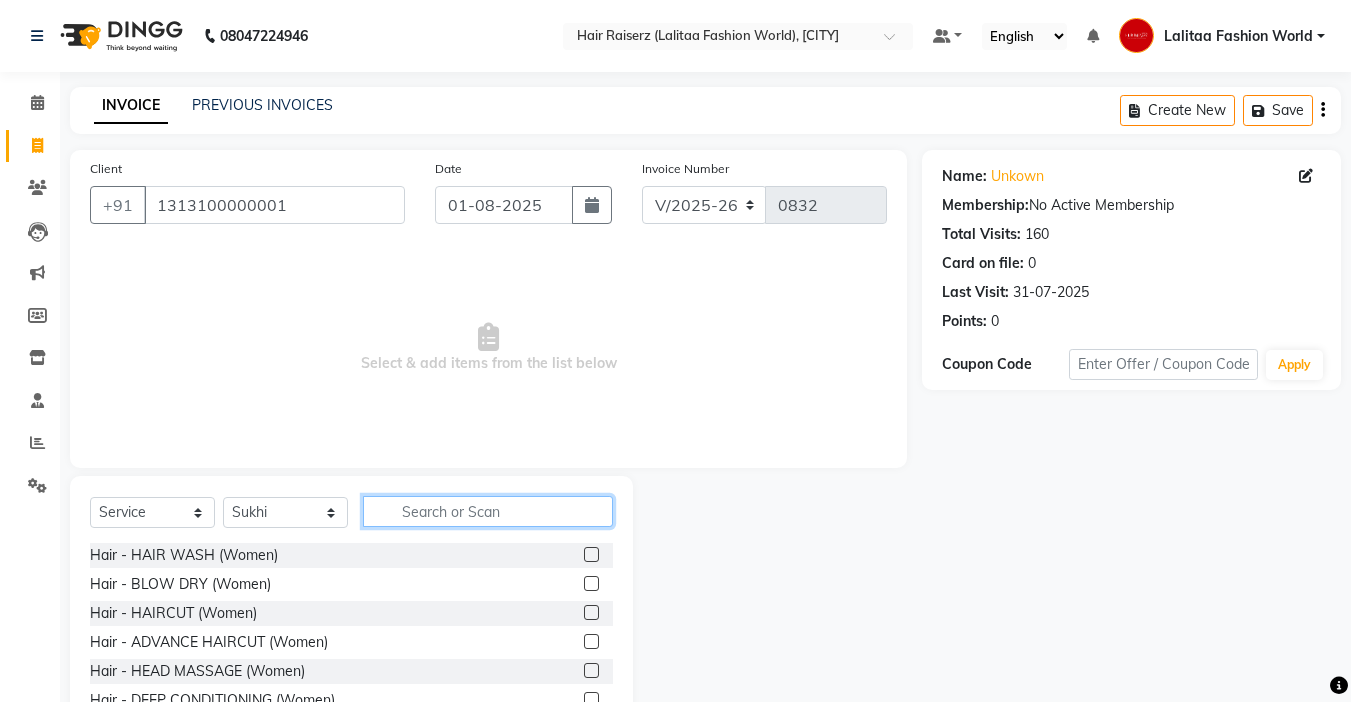 click 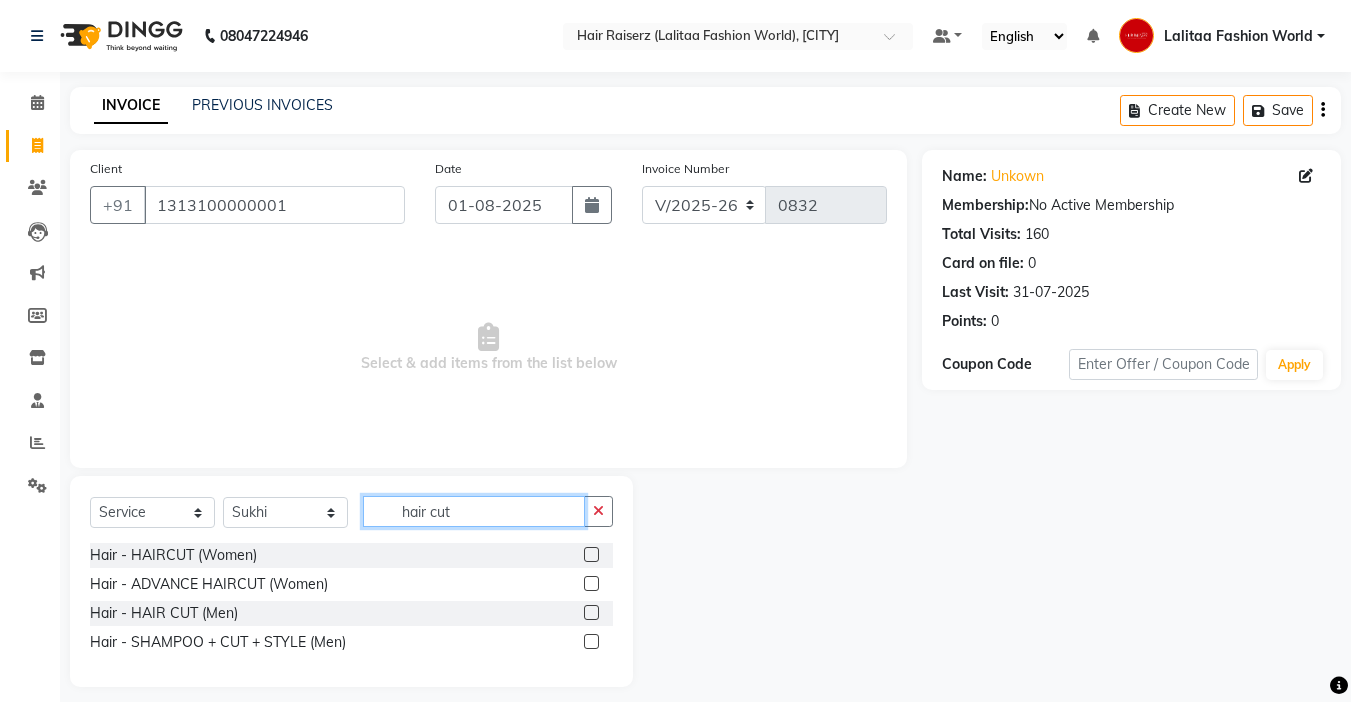 type on "hair cut" 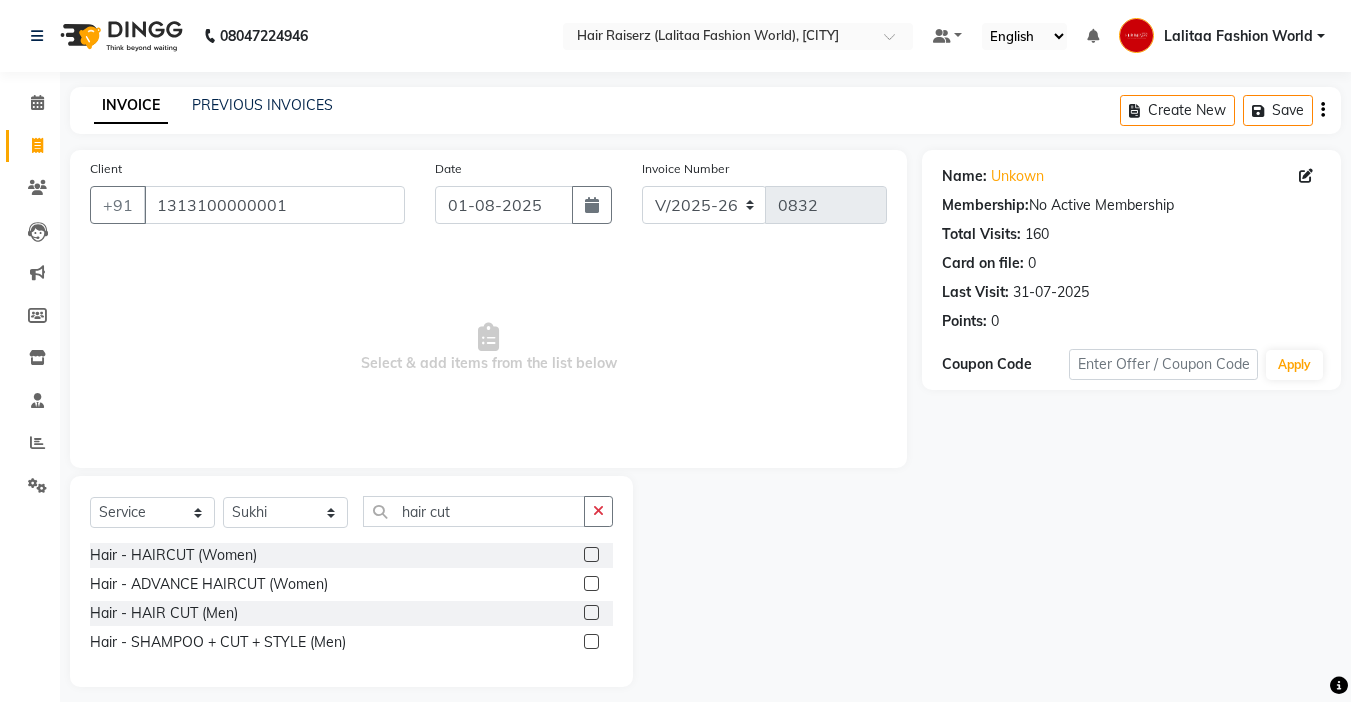 click 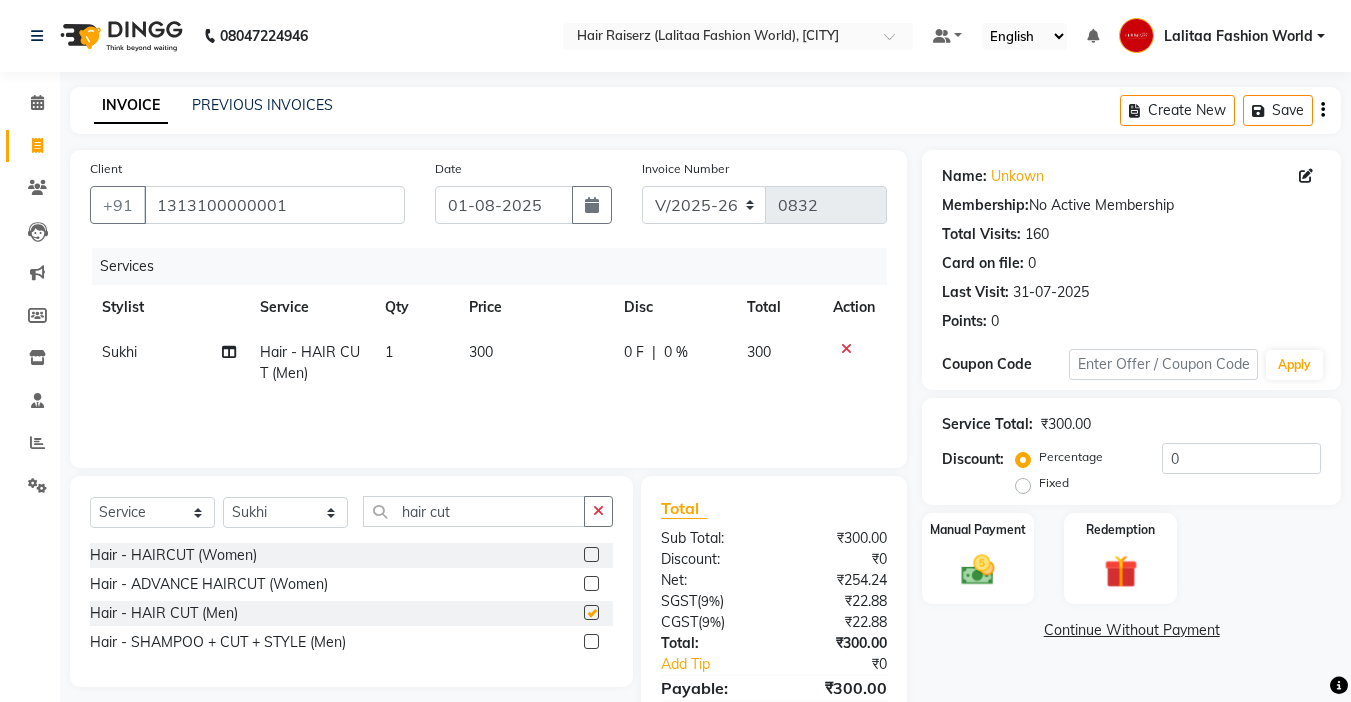 checkbox on "false" 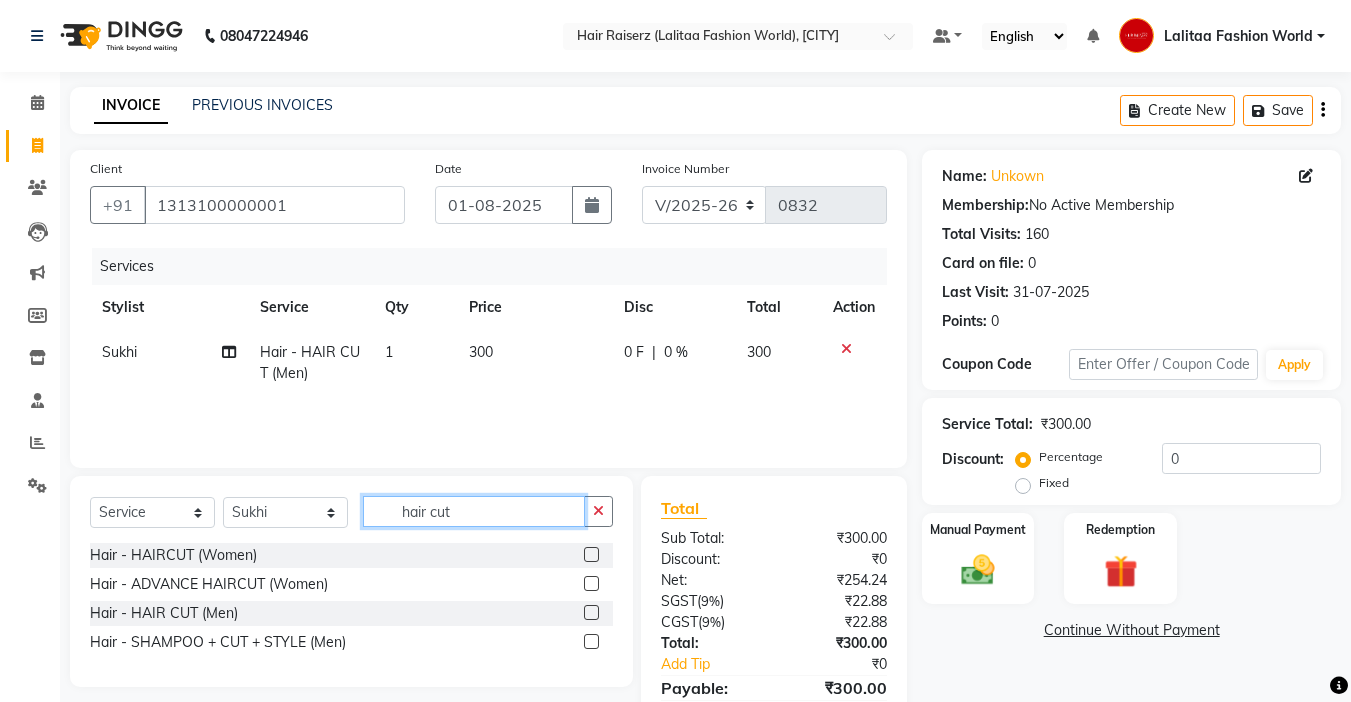 click on "hair cut" 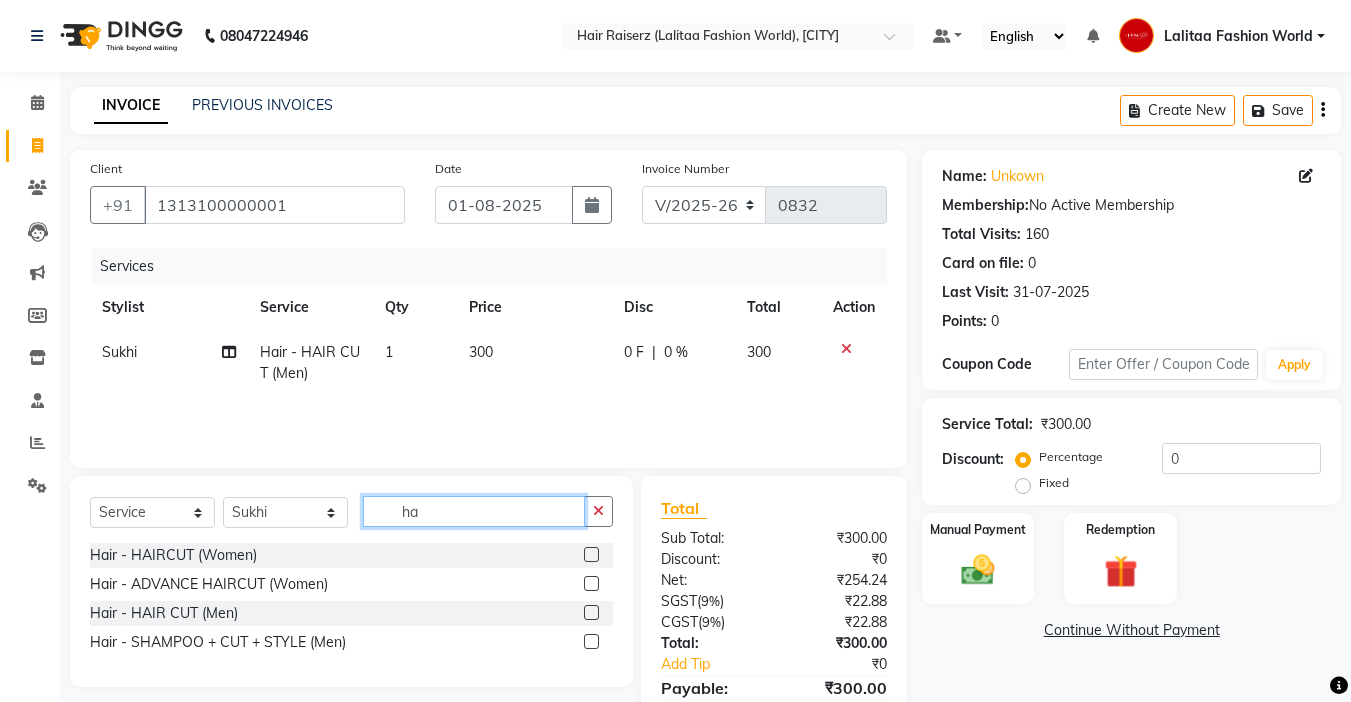 type on "h" 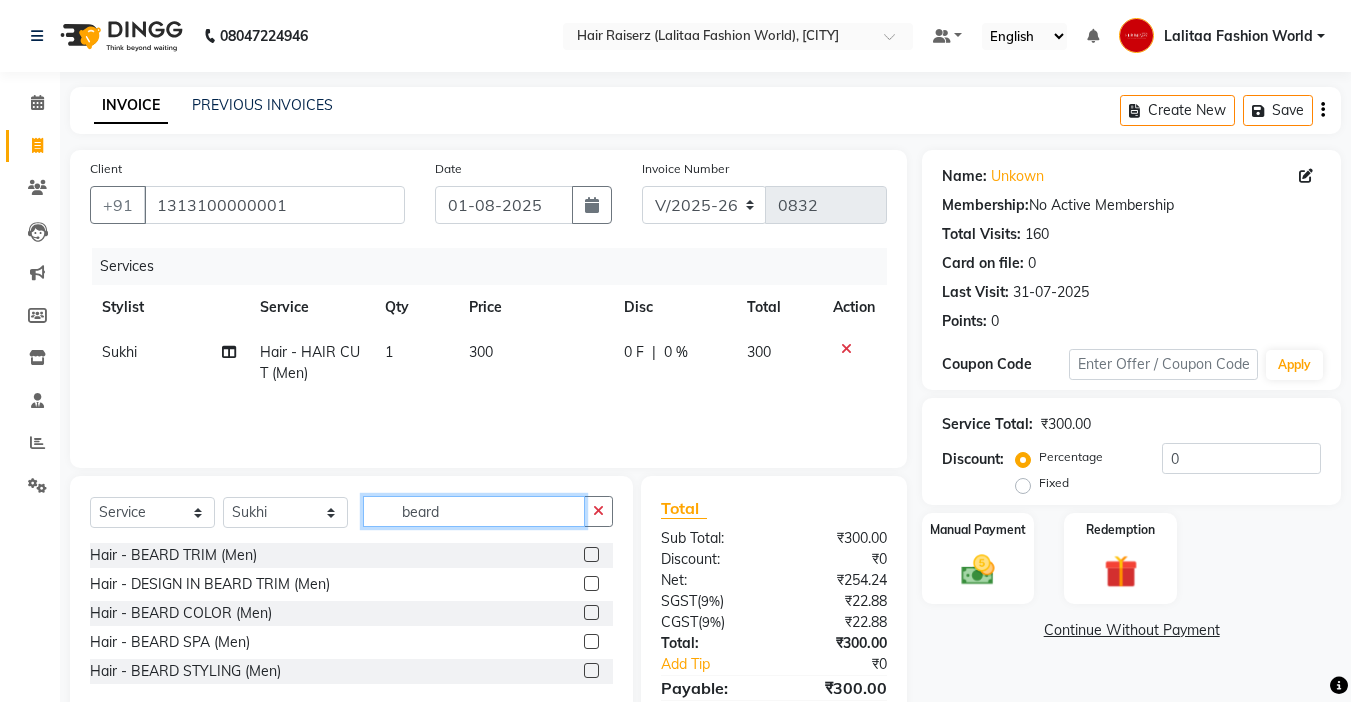 type on "beard" 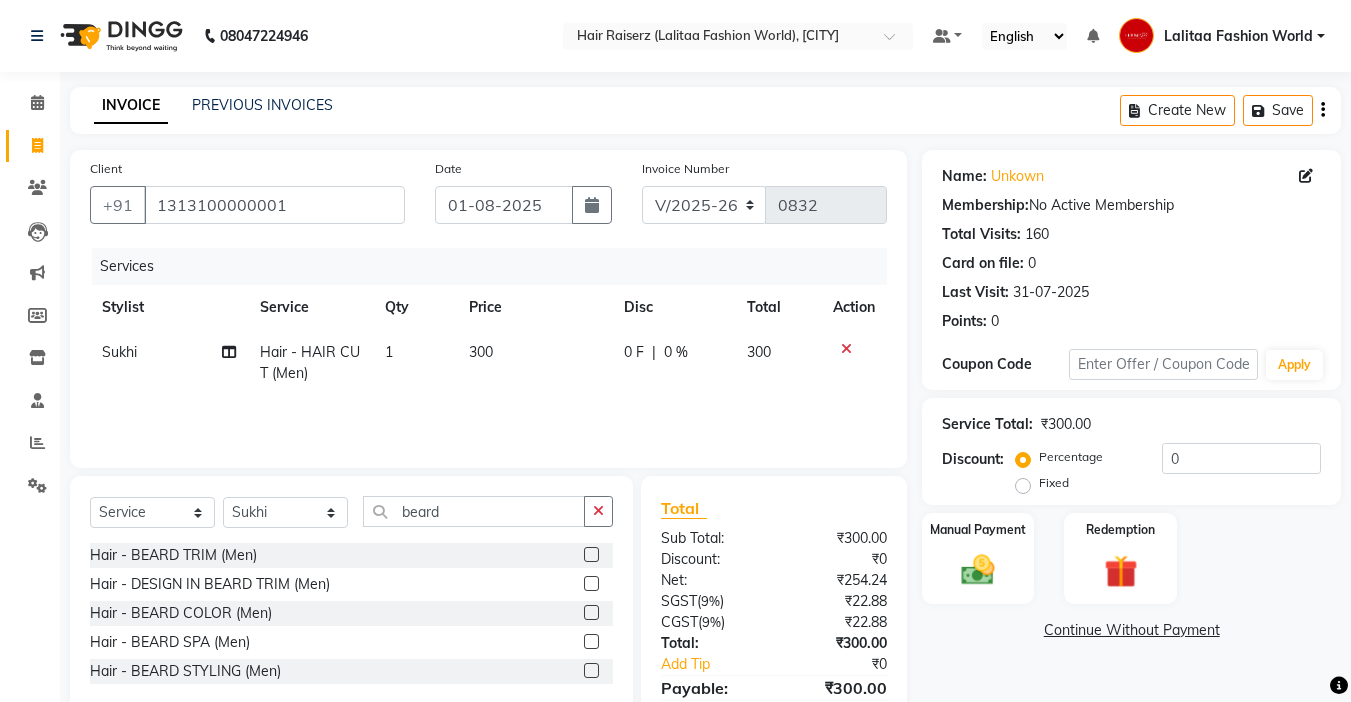click 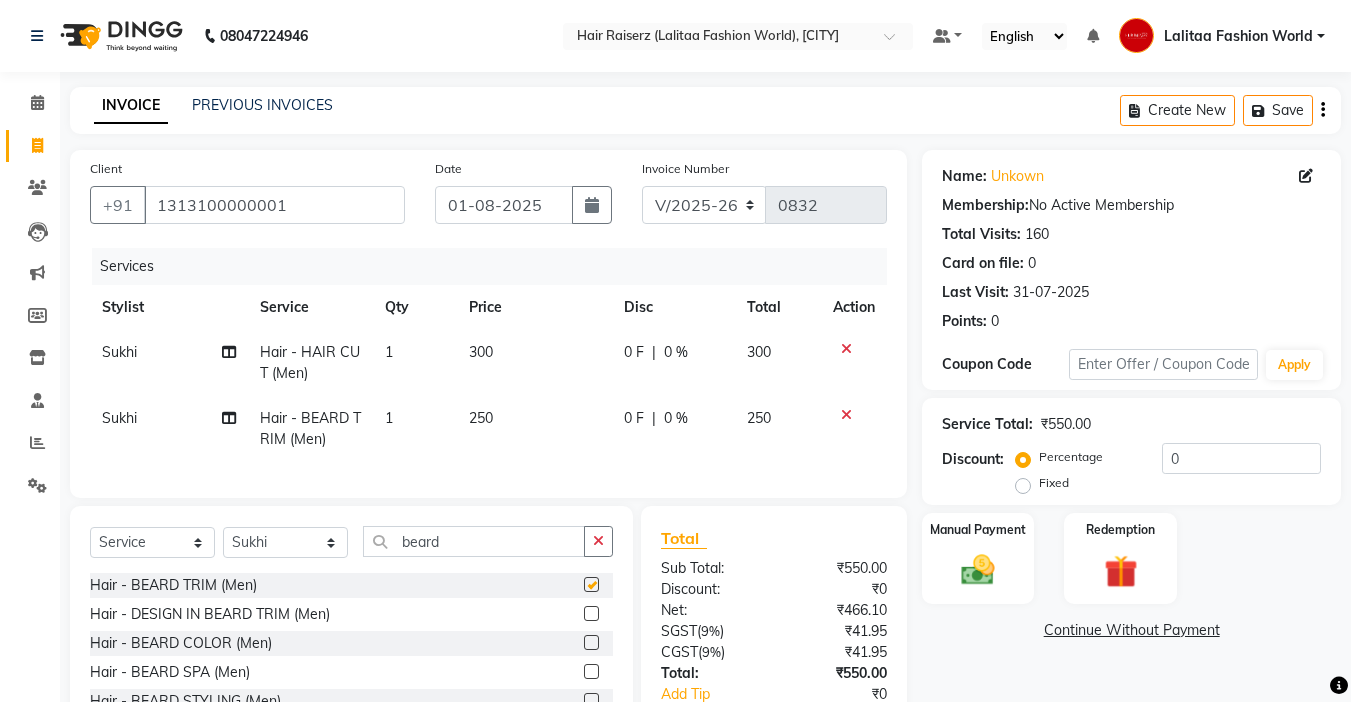 checkbox on "false" 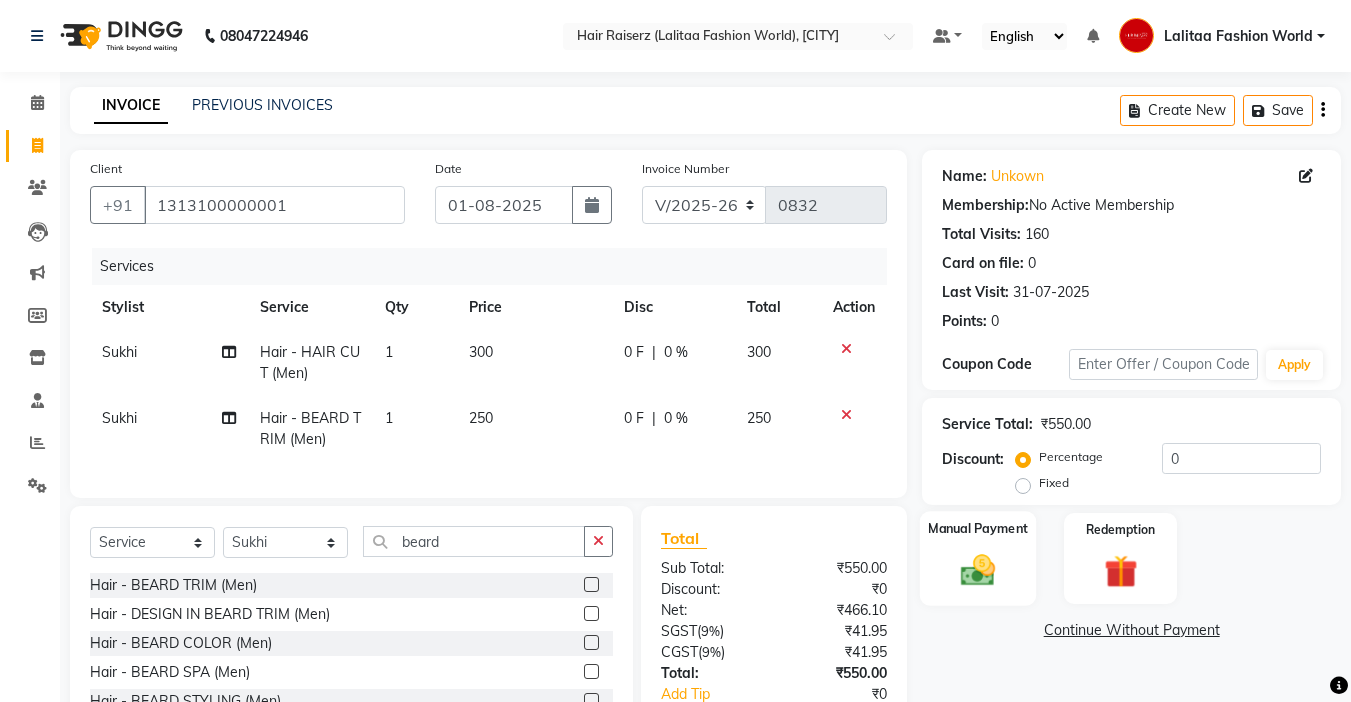 click 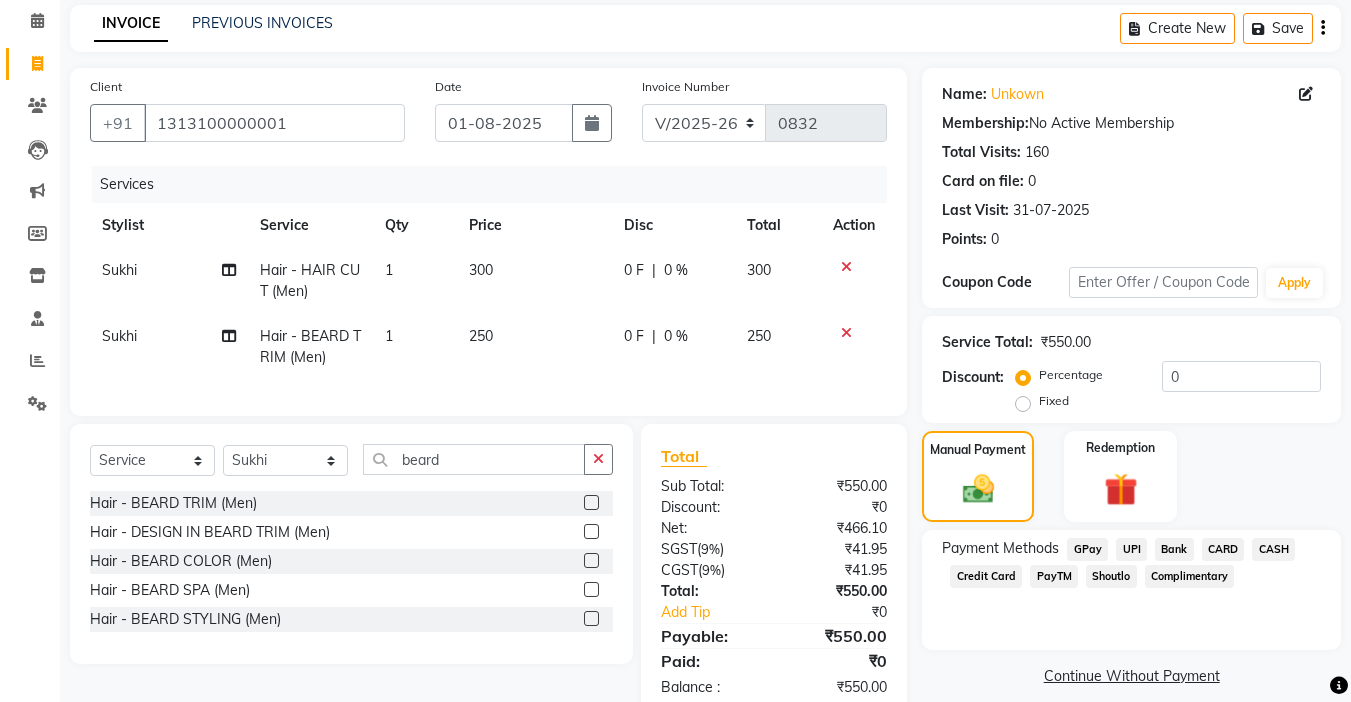 scroll, scrollTop: 143, scrollLeft: 0, axis: vertical 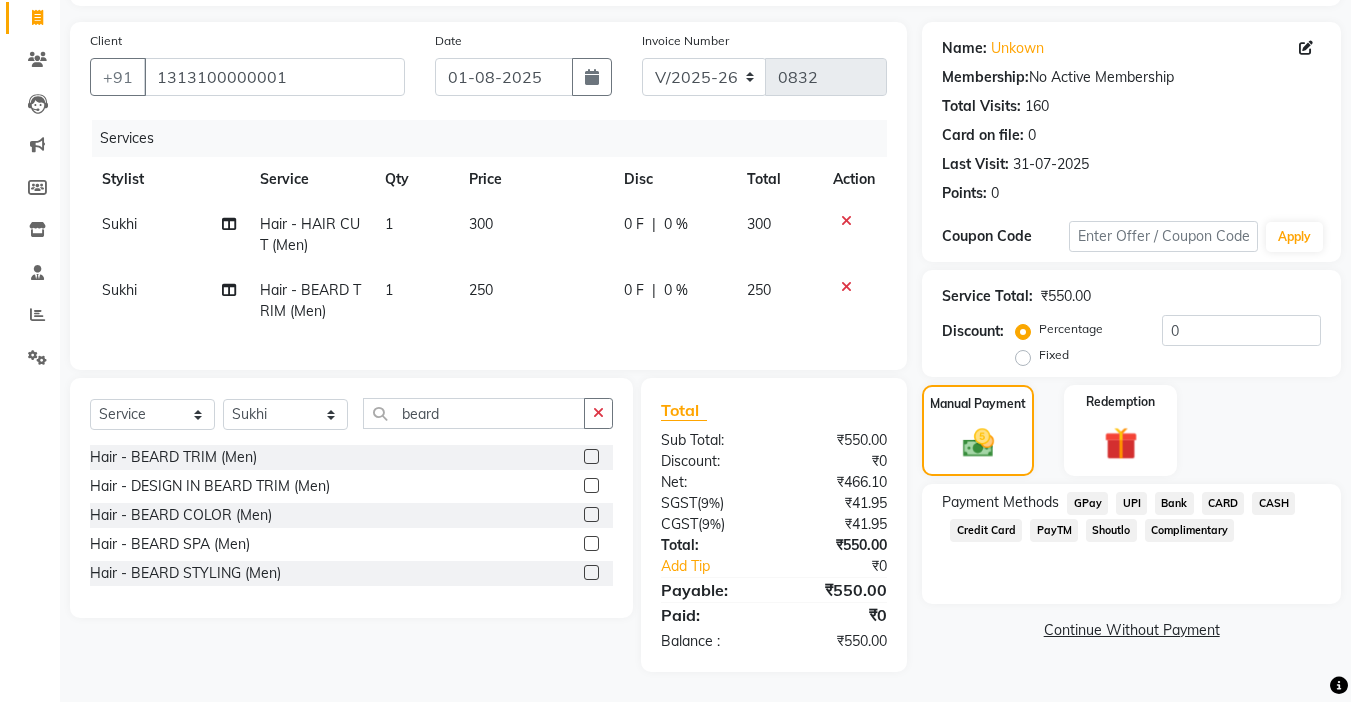 click on "UPI" 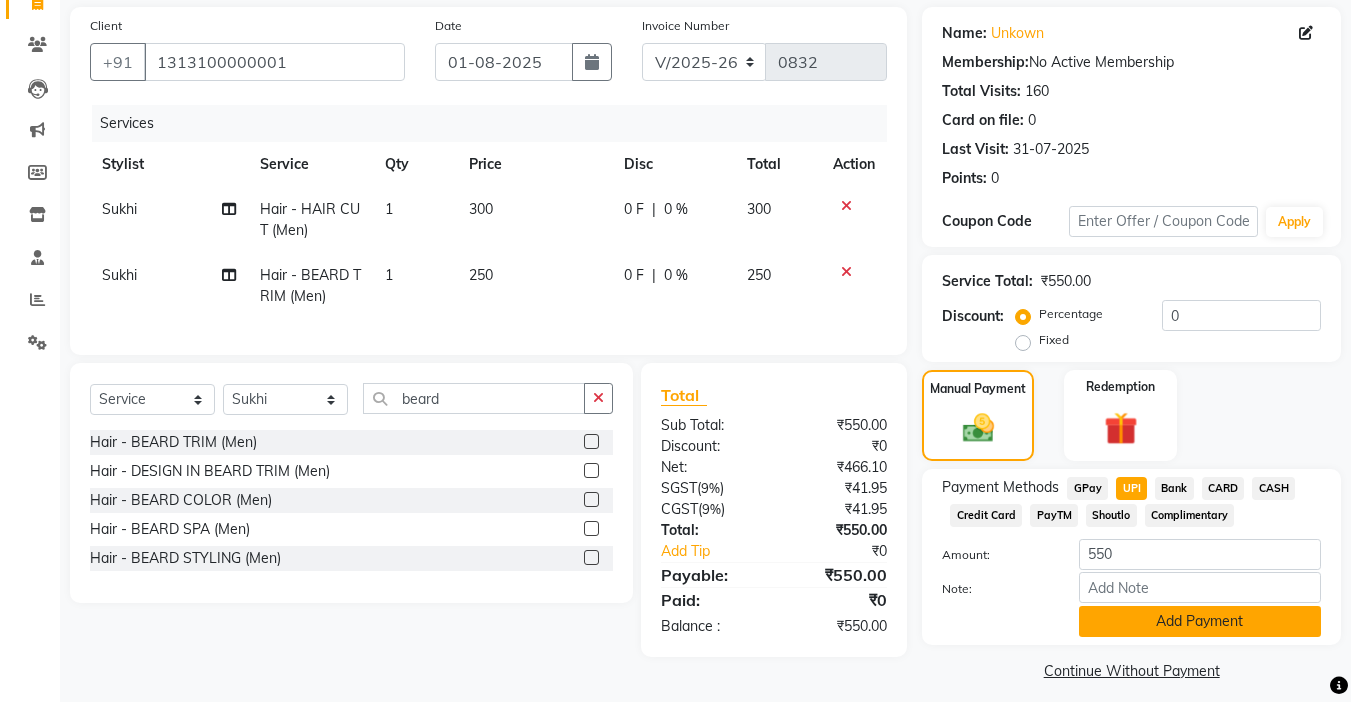 click on "Add Payment" 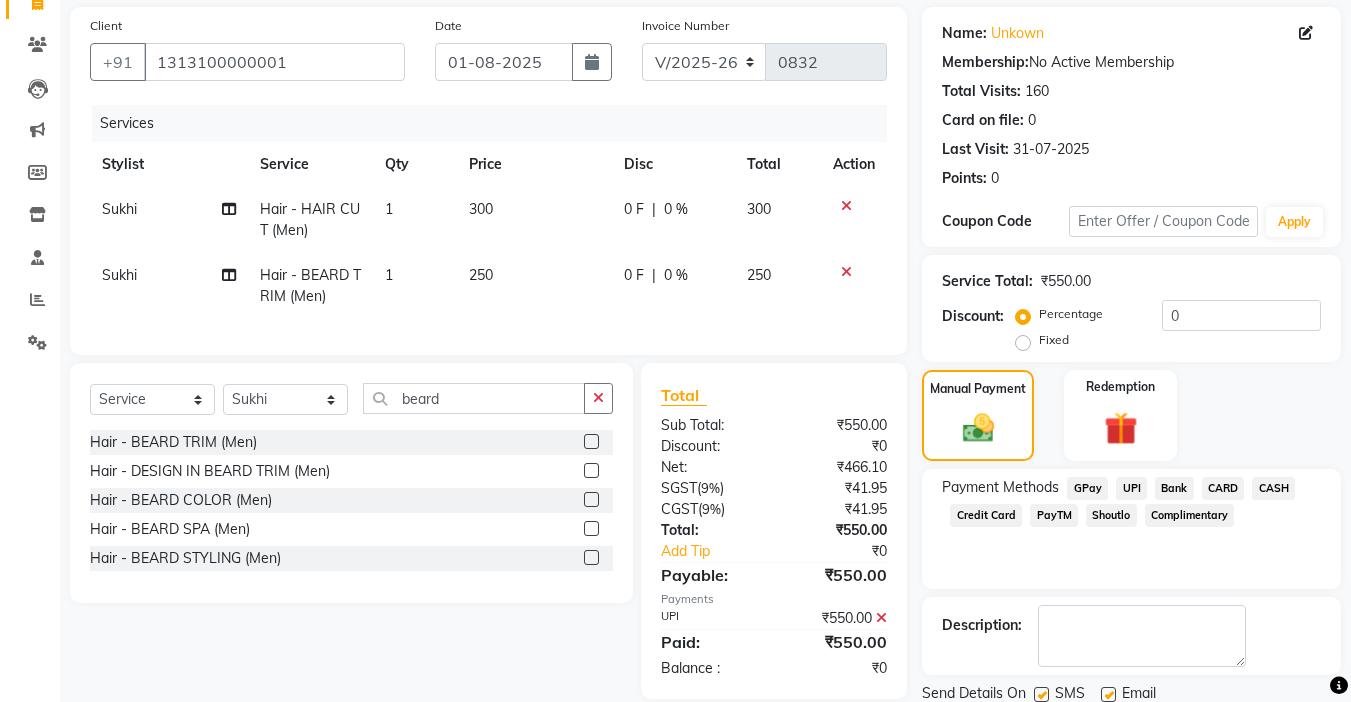 scroll, scrollTop: 214, scrollLeft: 0, axis: vertical 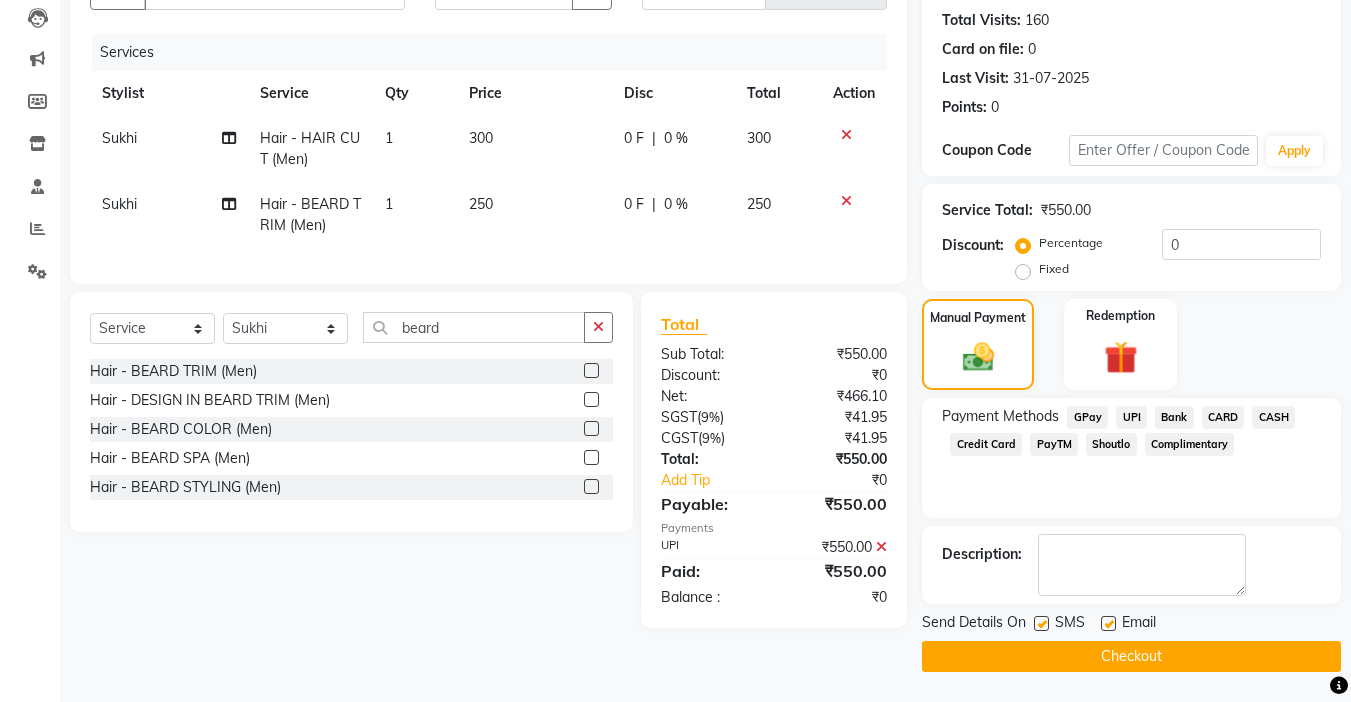 click 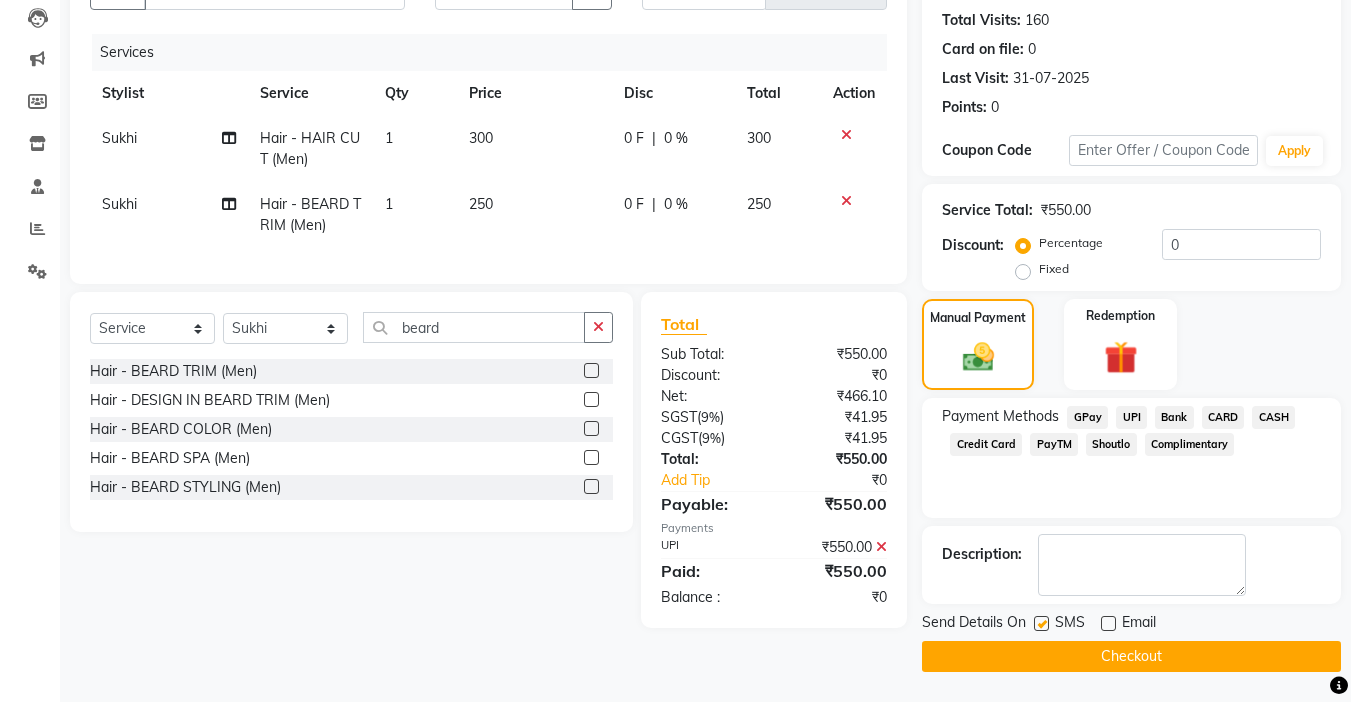 click 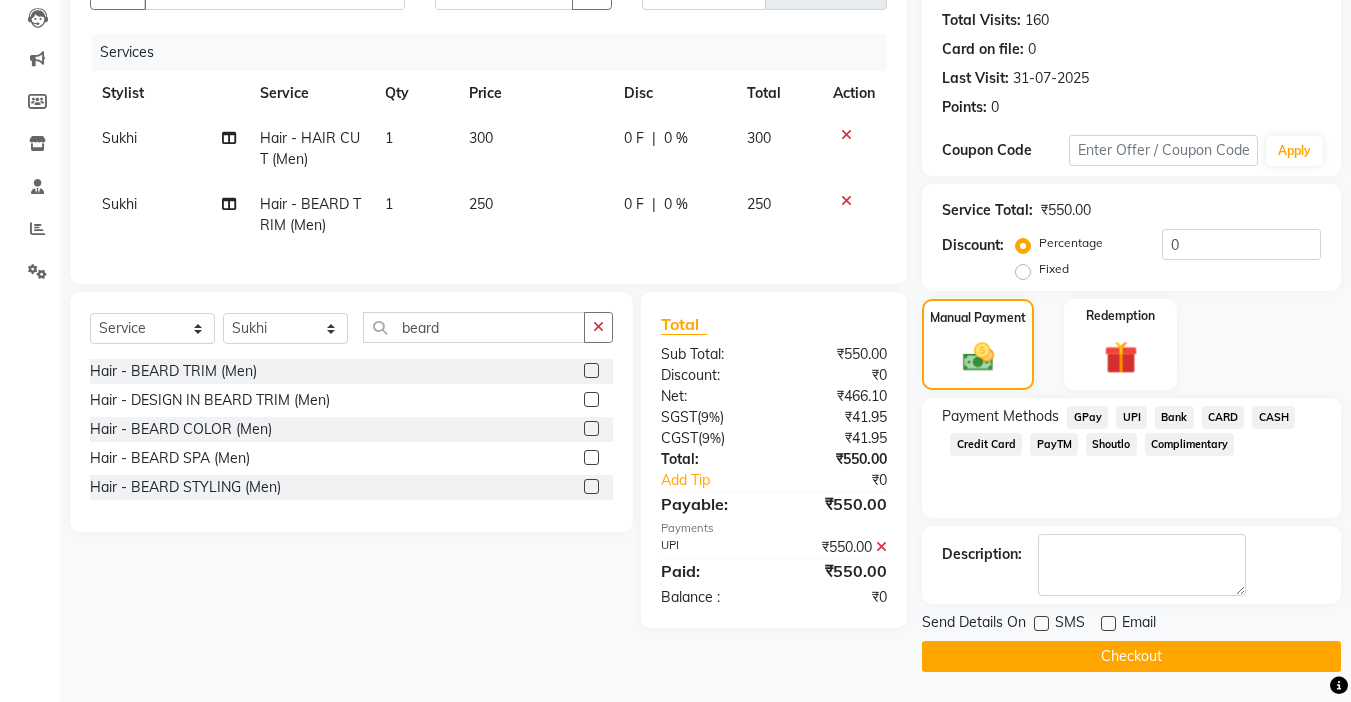click on "Checkout" 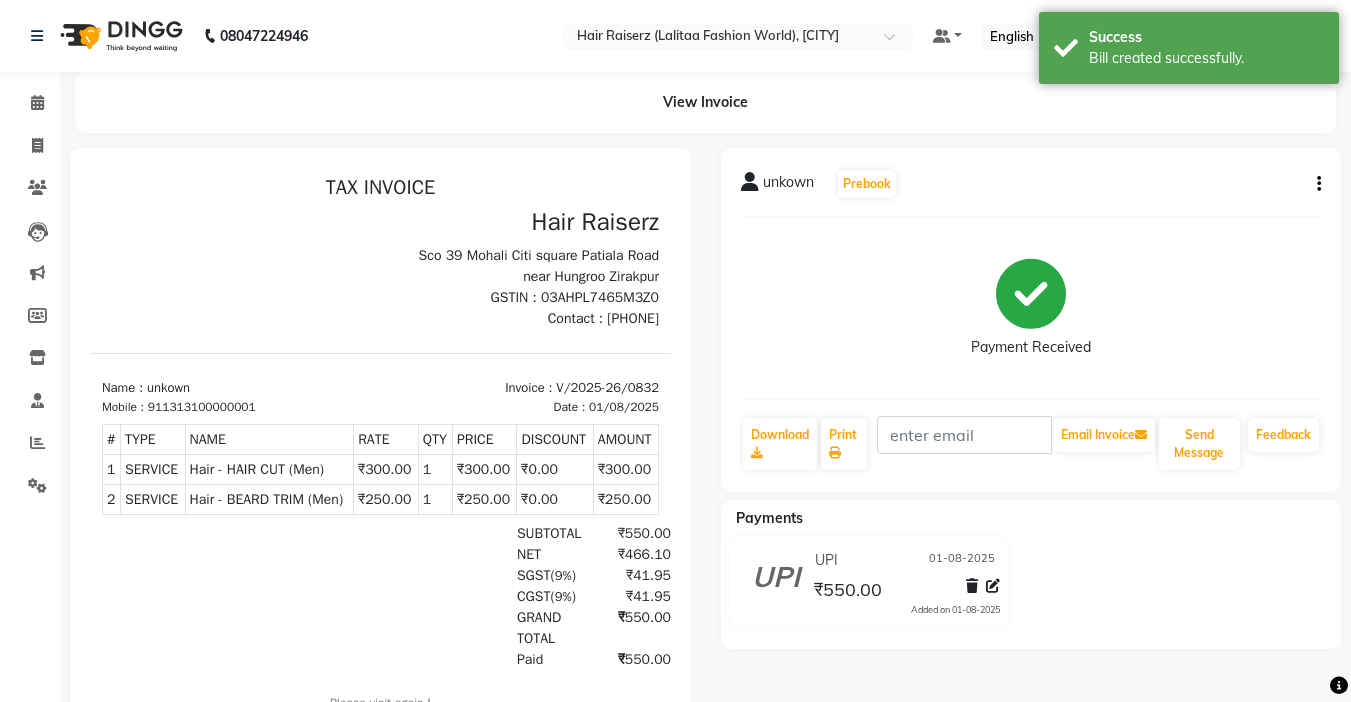 scroll, scrollTop: 0, scrollLeft: 0, axis: both 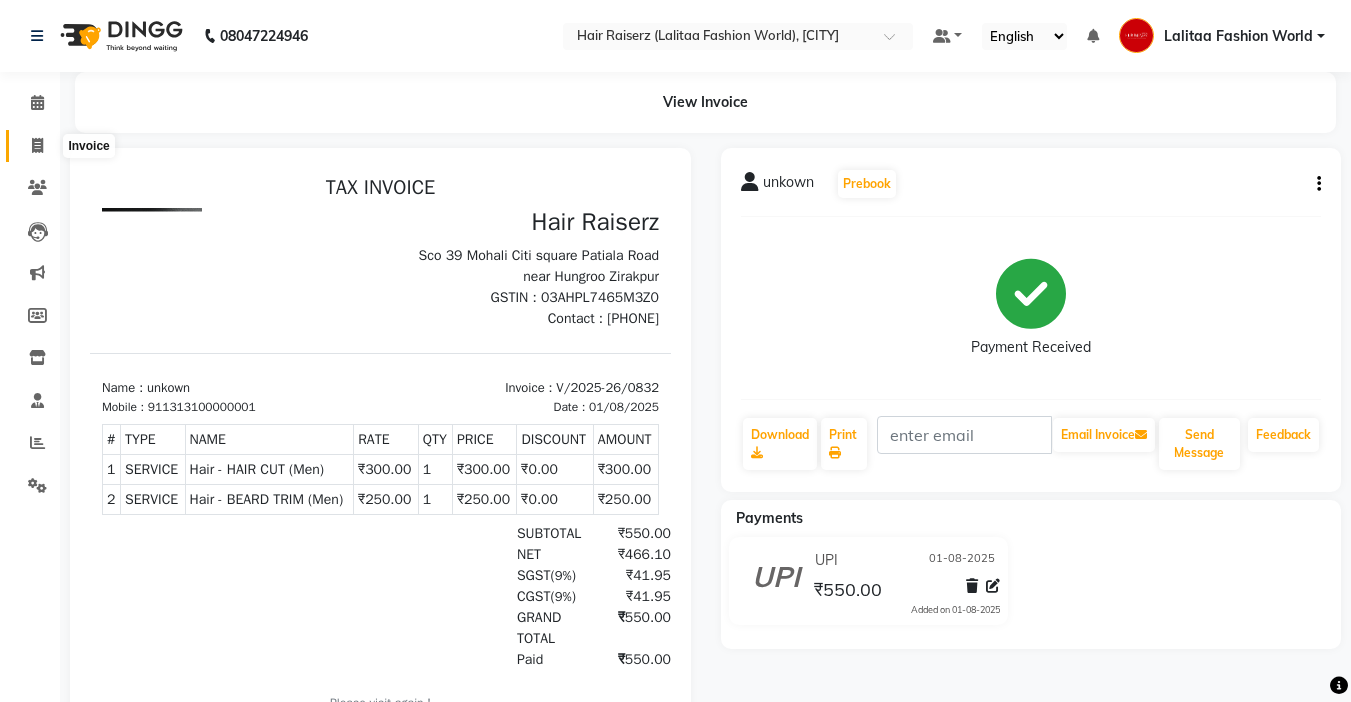 click 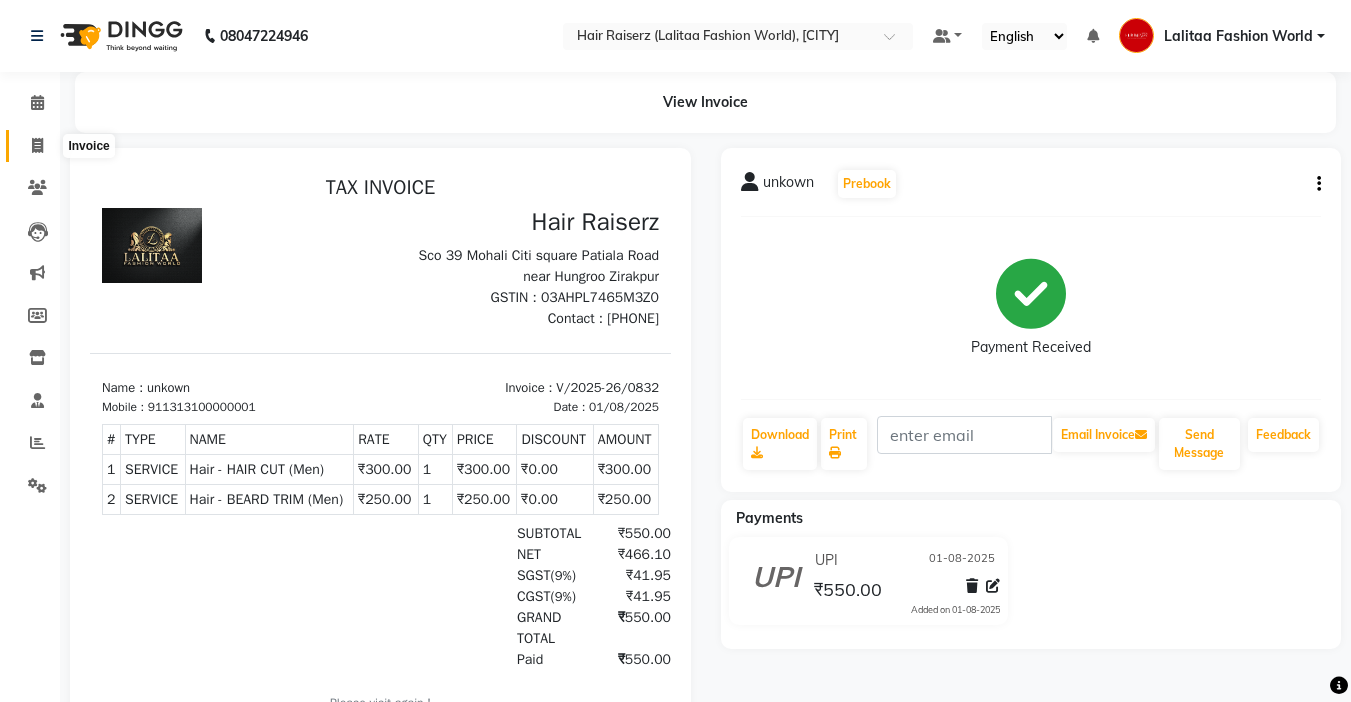 select on "service" 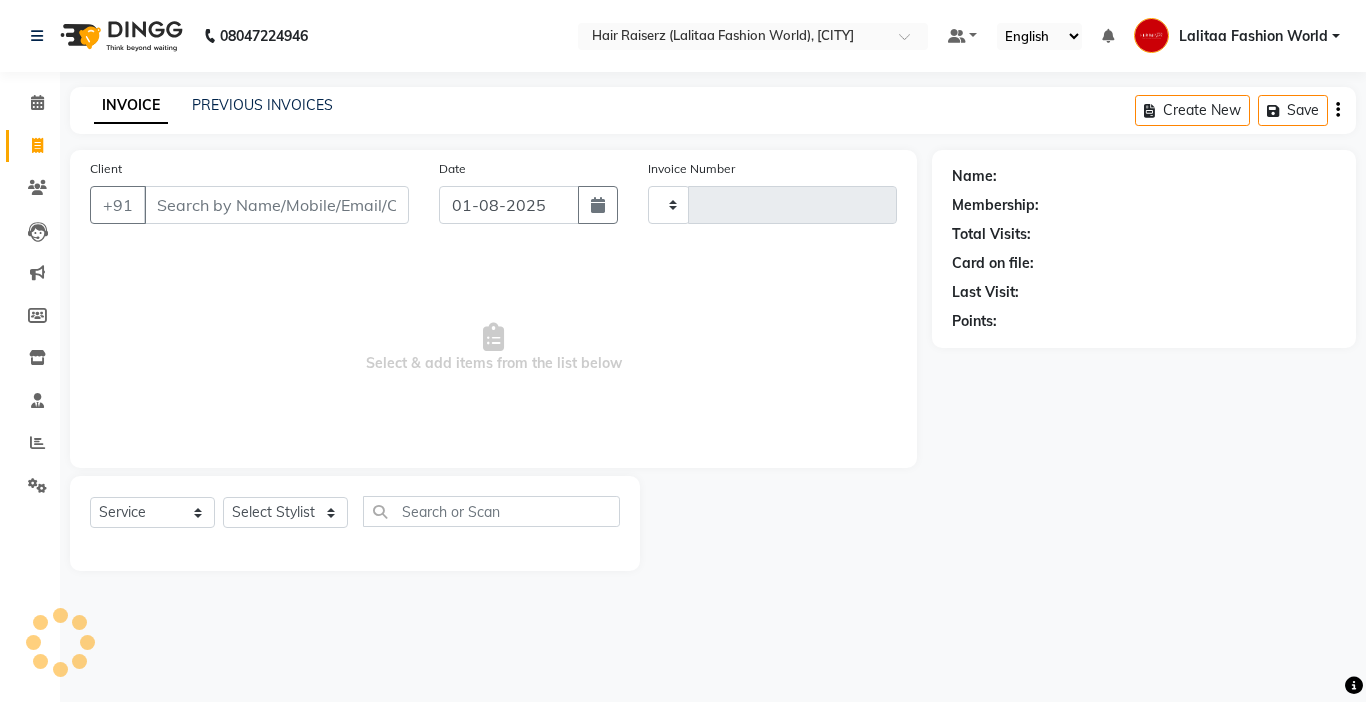 type on "0833" 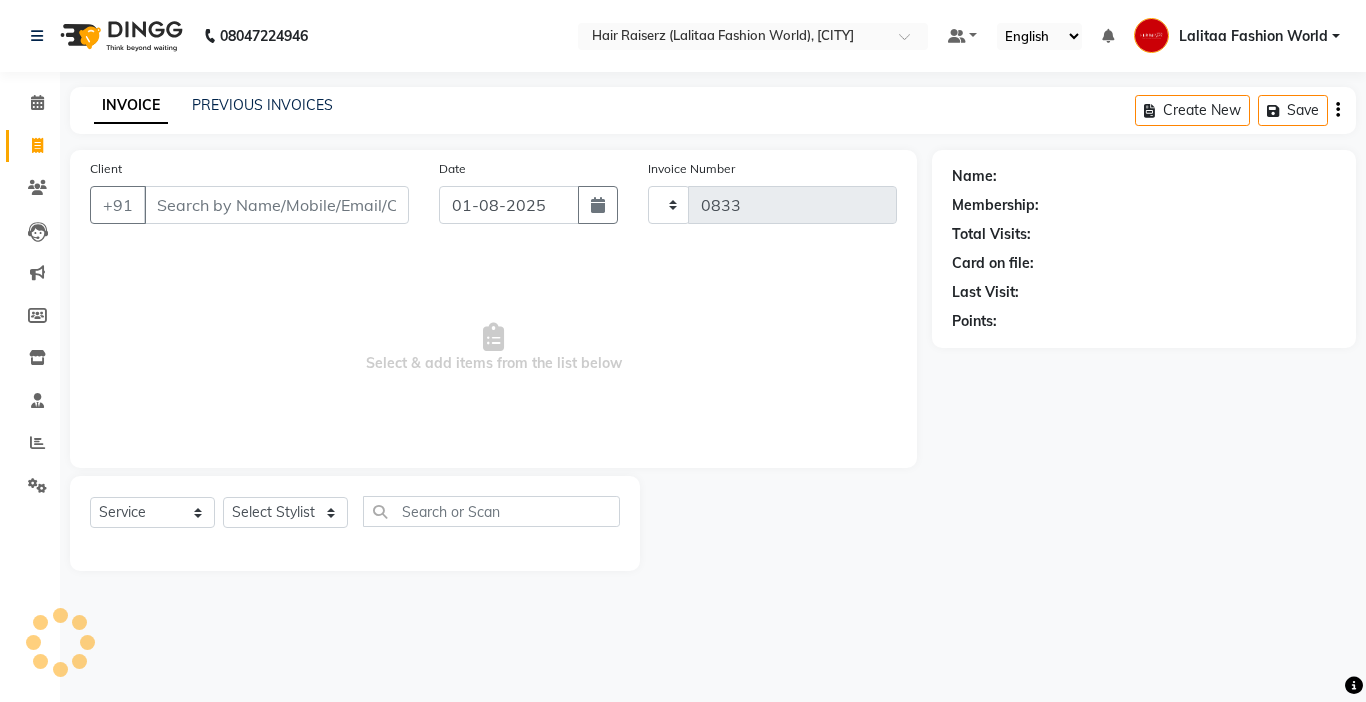 select on "7098" 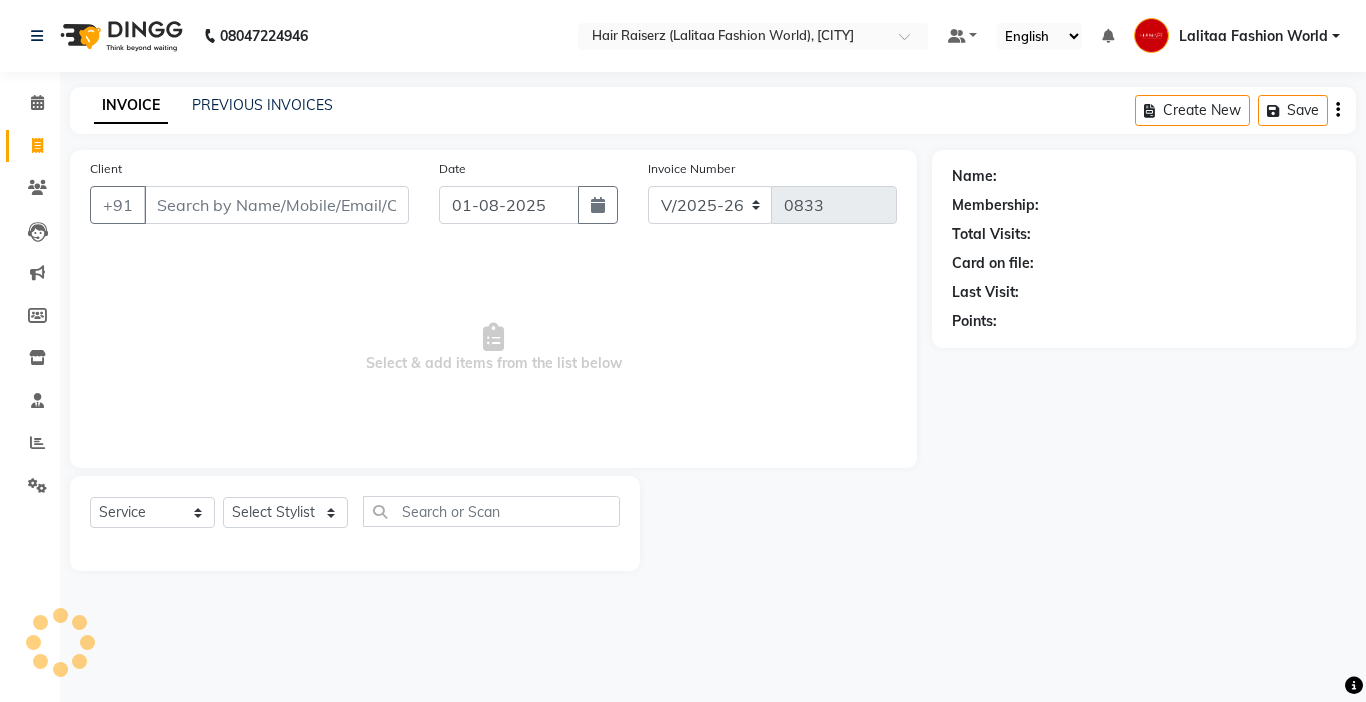 click on "Client" at bounding box center (276, 205) 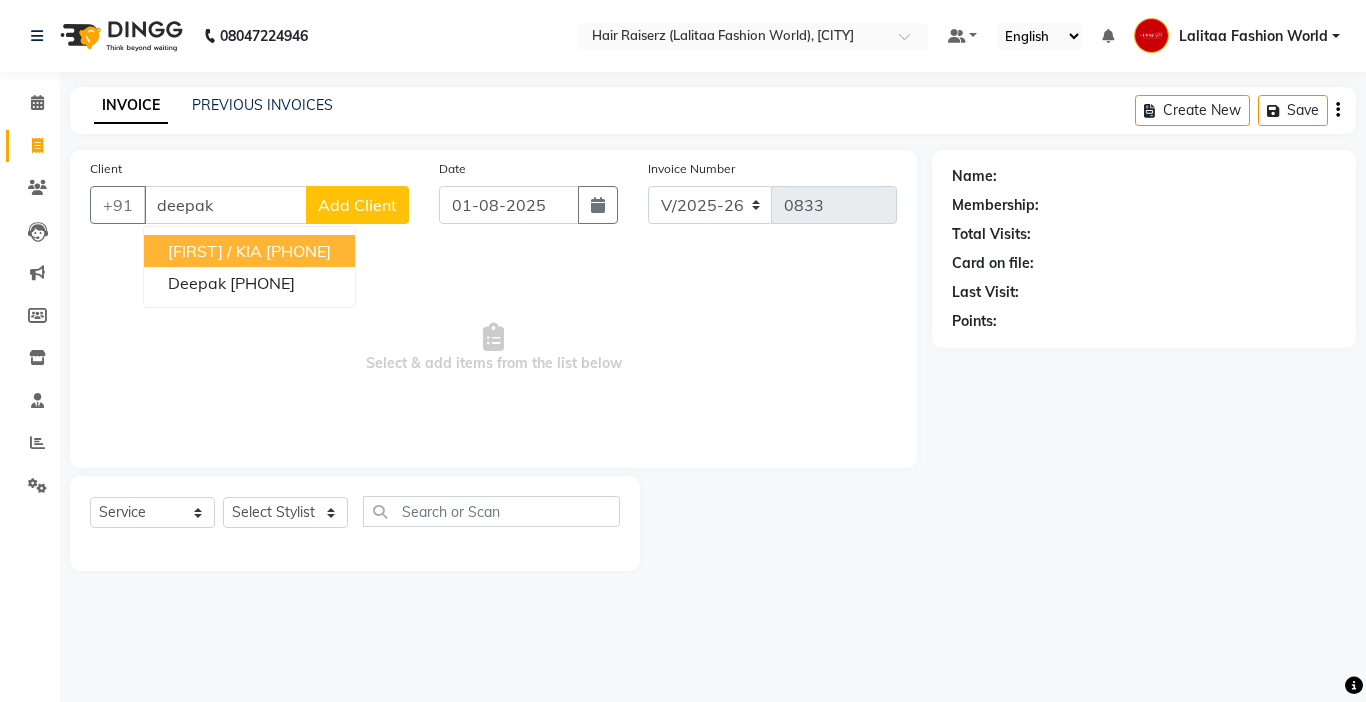 click on "[FIRST] / KIA" at bounding box center [215, 251] 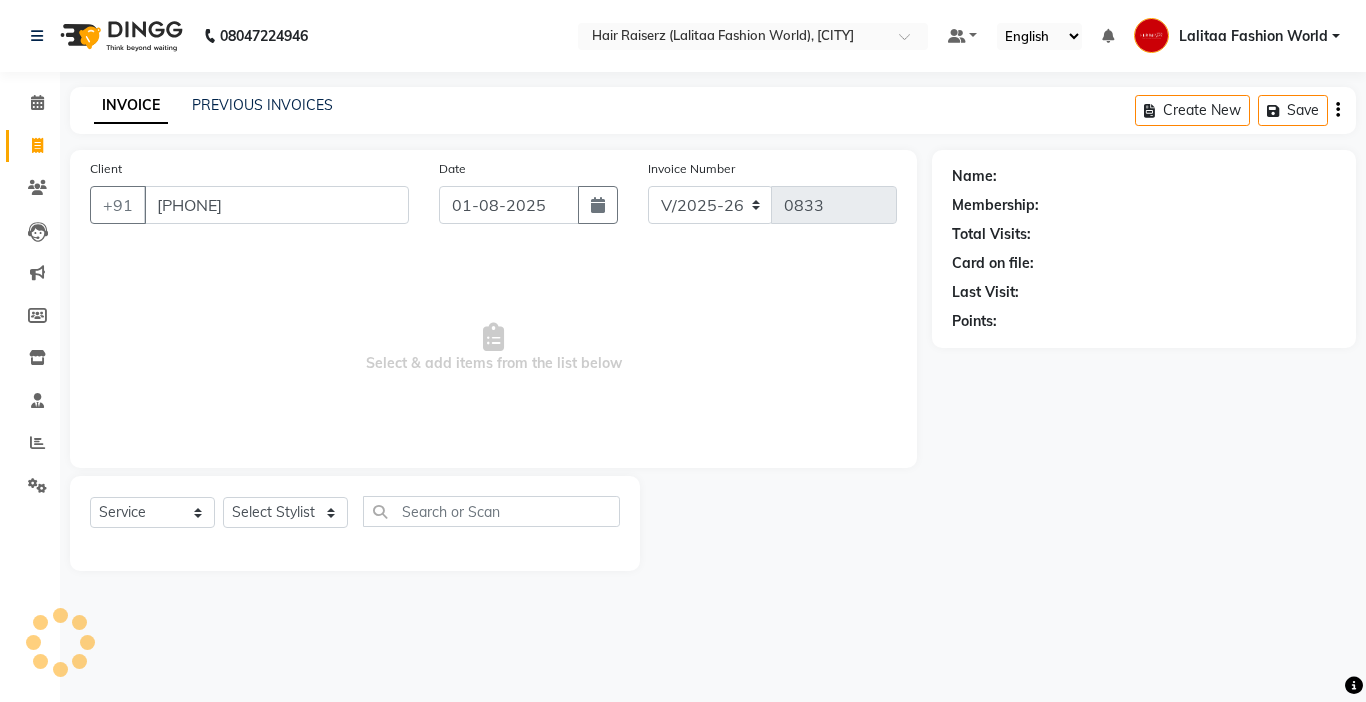 type on "[PHONE]" 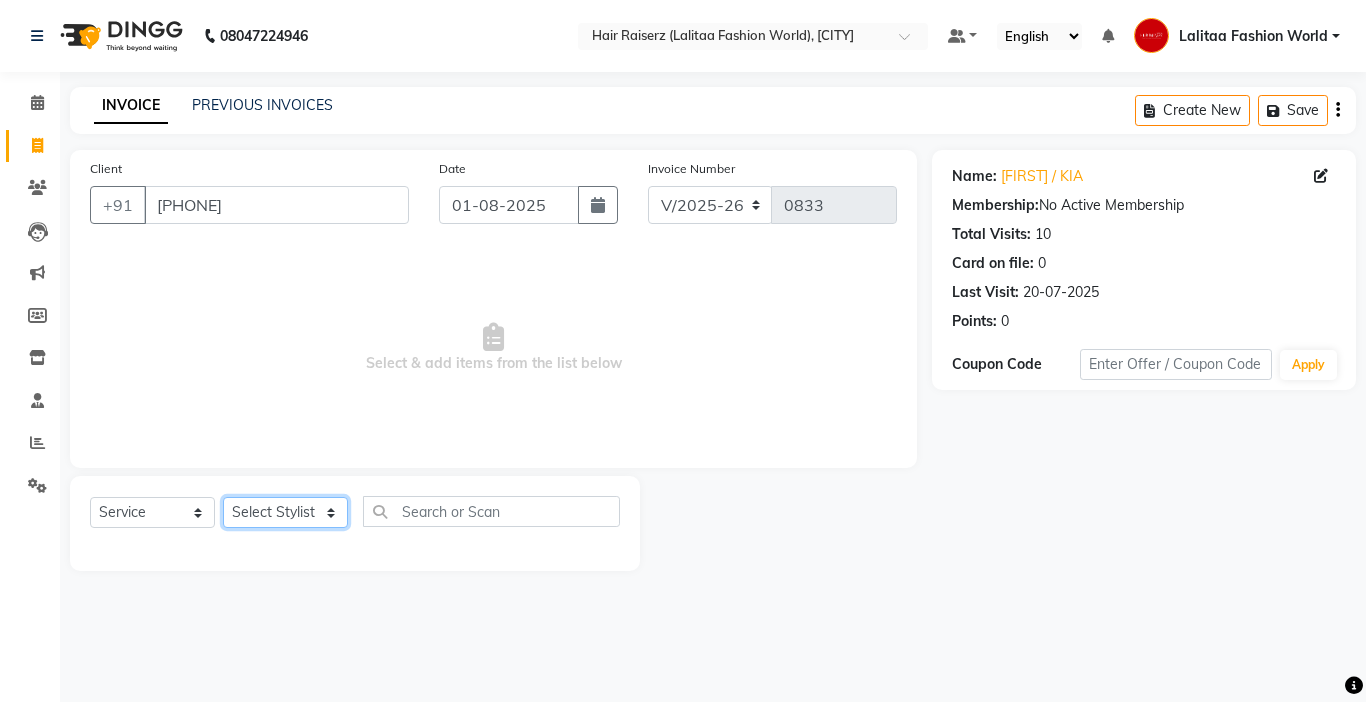 click on "Select Stylist Anukul counter sales kadar khan karam  Kuldeep  Lalitaa Fashion World Meenakshi Parul Pooja Prince  Sagar Sukhi Teena" 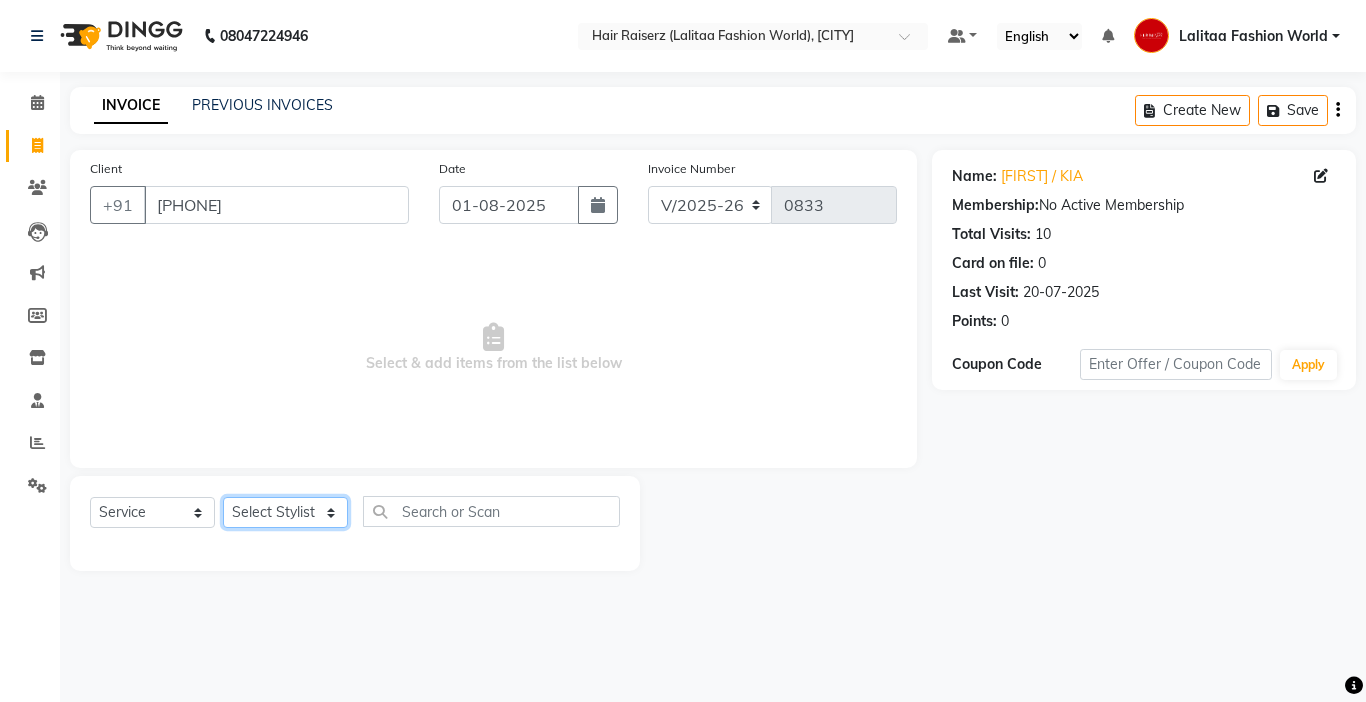 select on "67730" 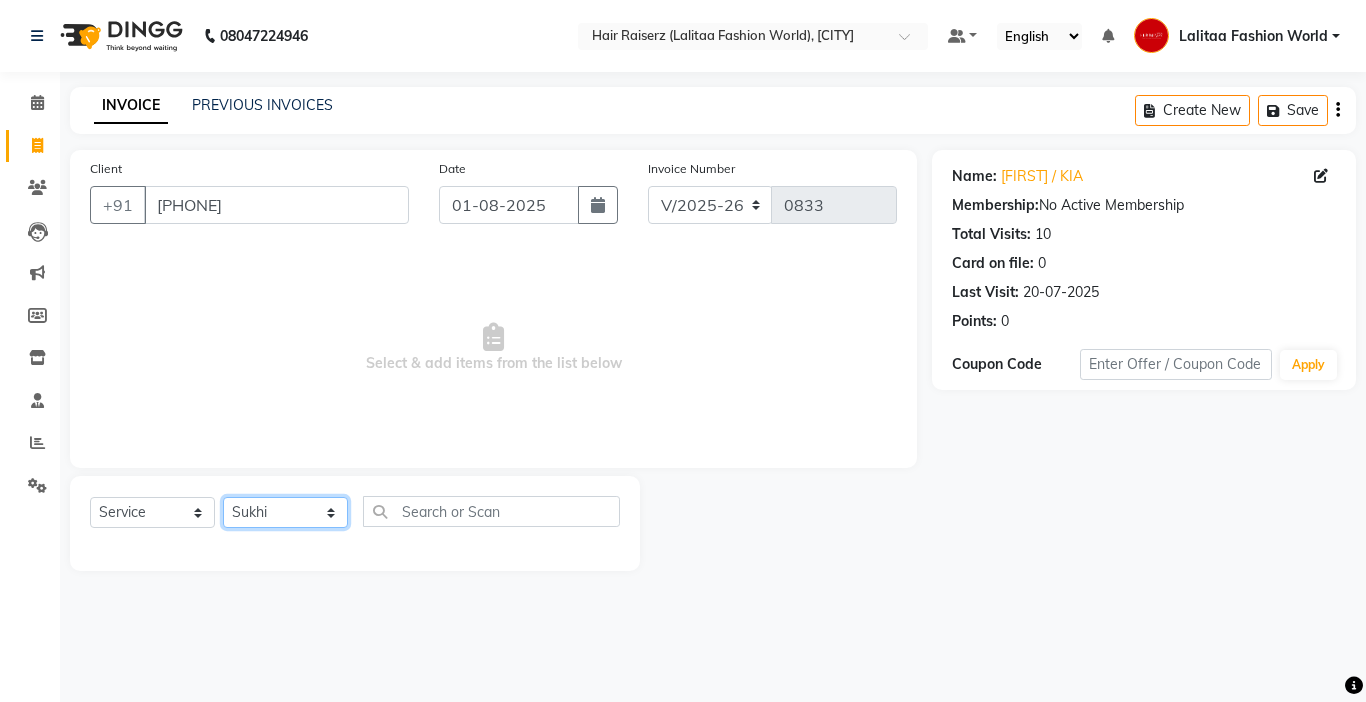 click on "Select Stylist Anukul counter sales kadar khan karam  Kuldeep  Lalitaa Fashion World Meenakshi Parul Pooja Prince  Sagar Sukhi Teena" 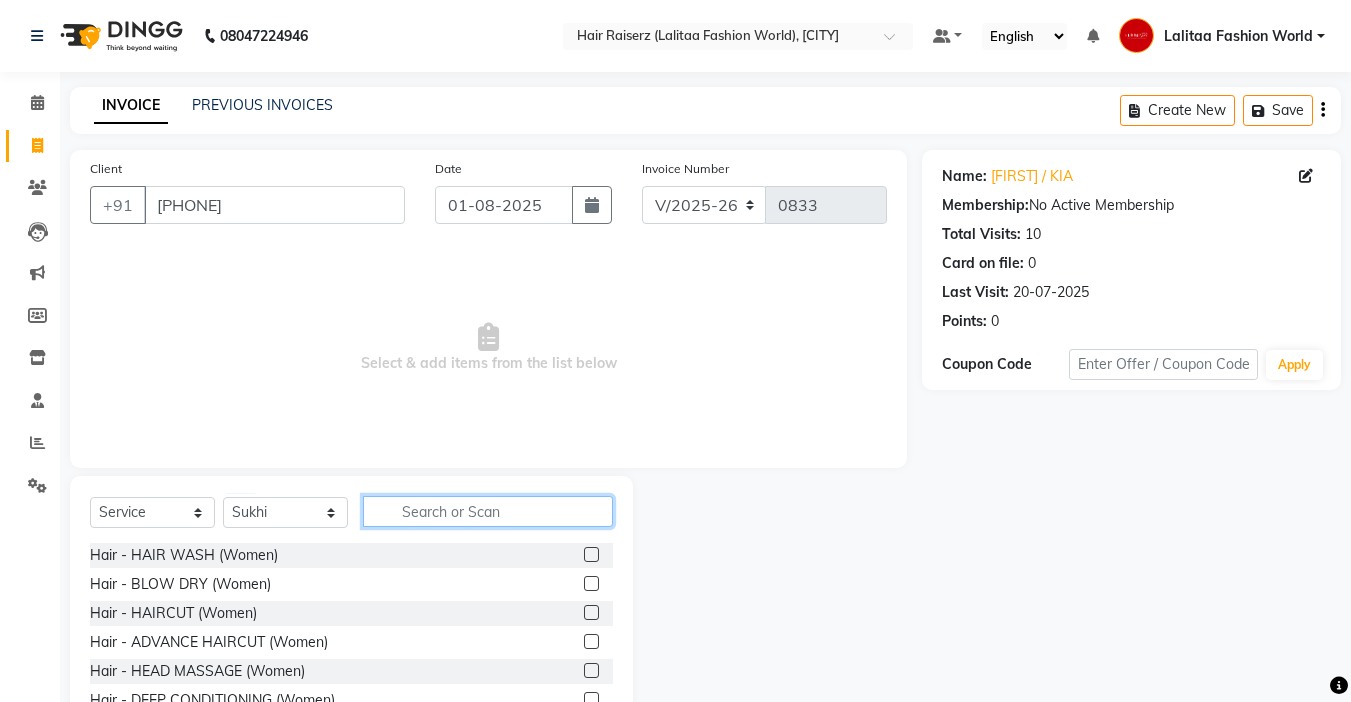 click 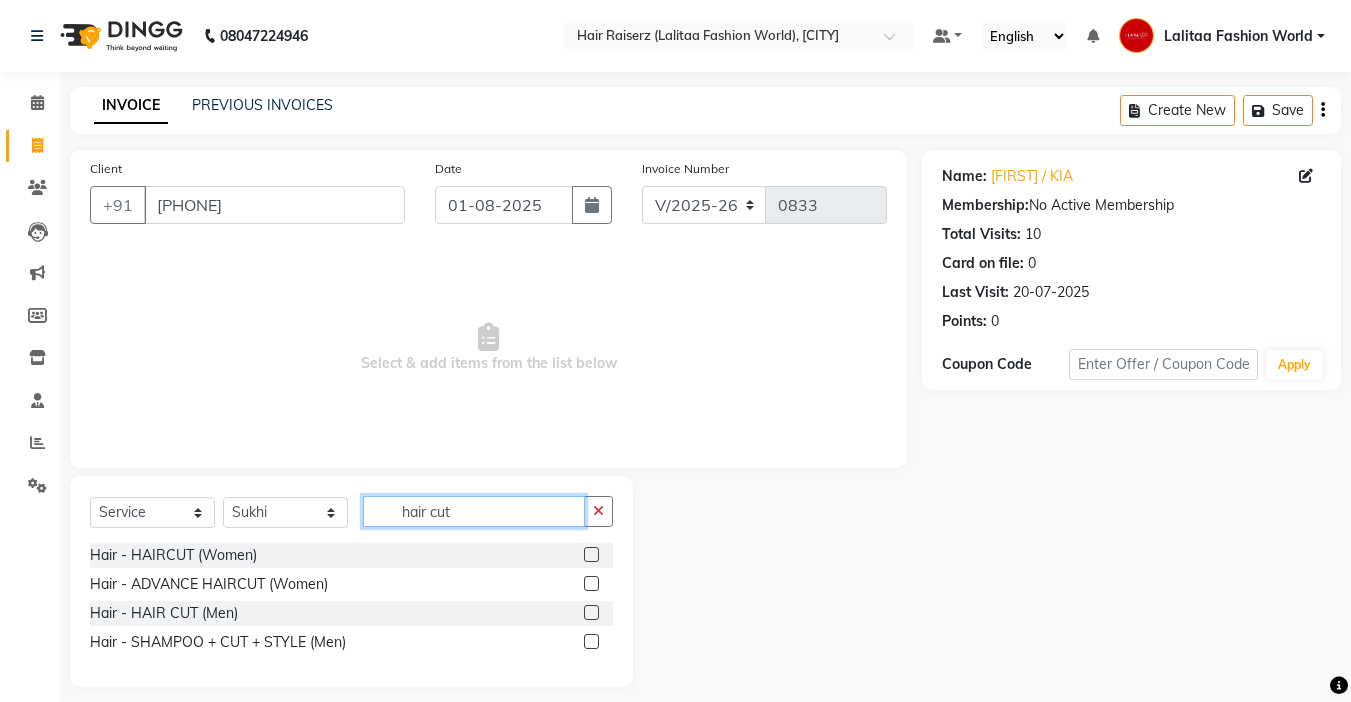 type on "hair cut" 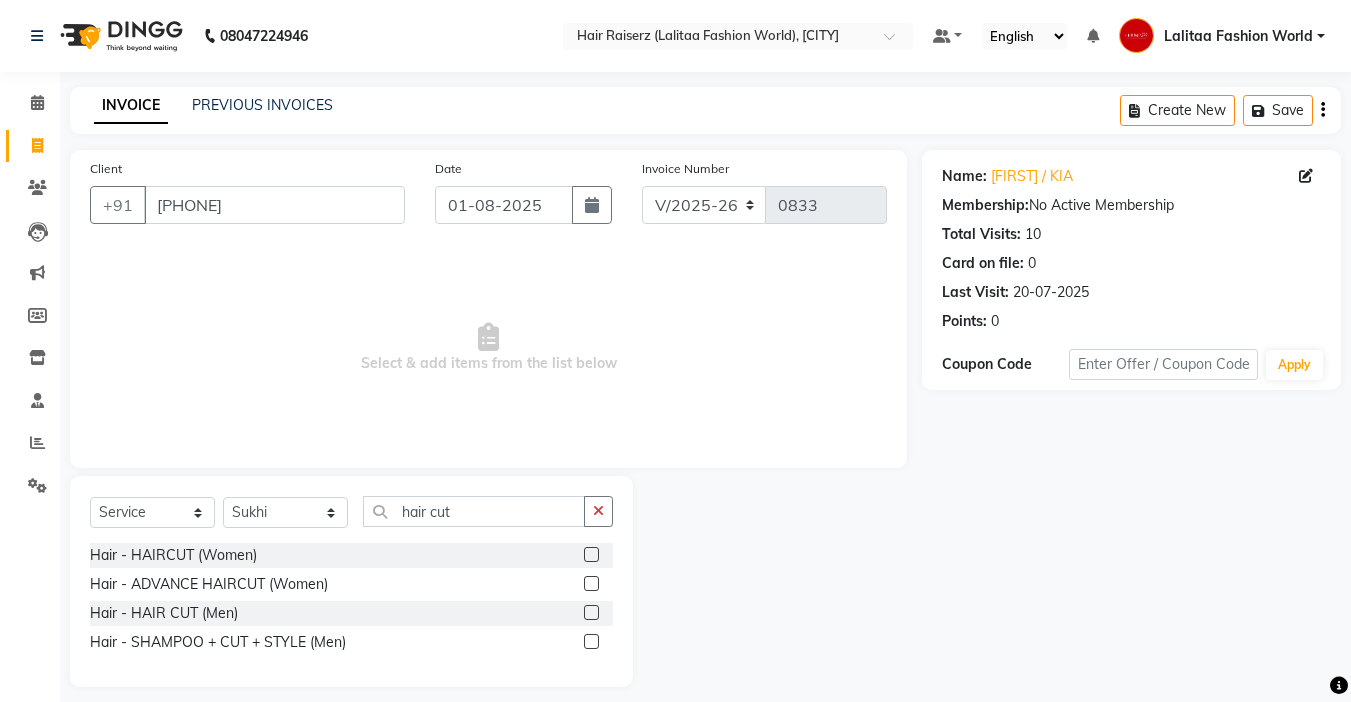 click 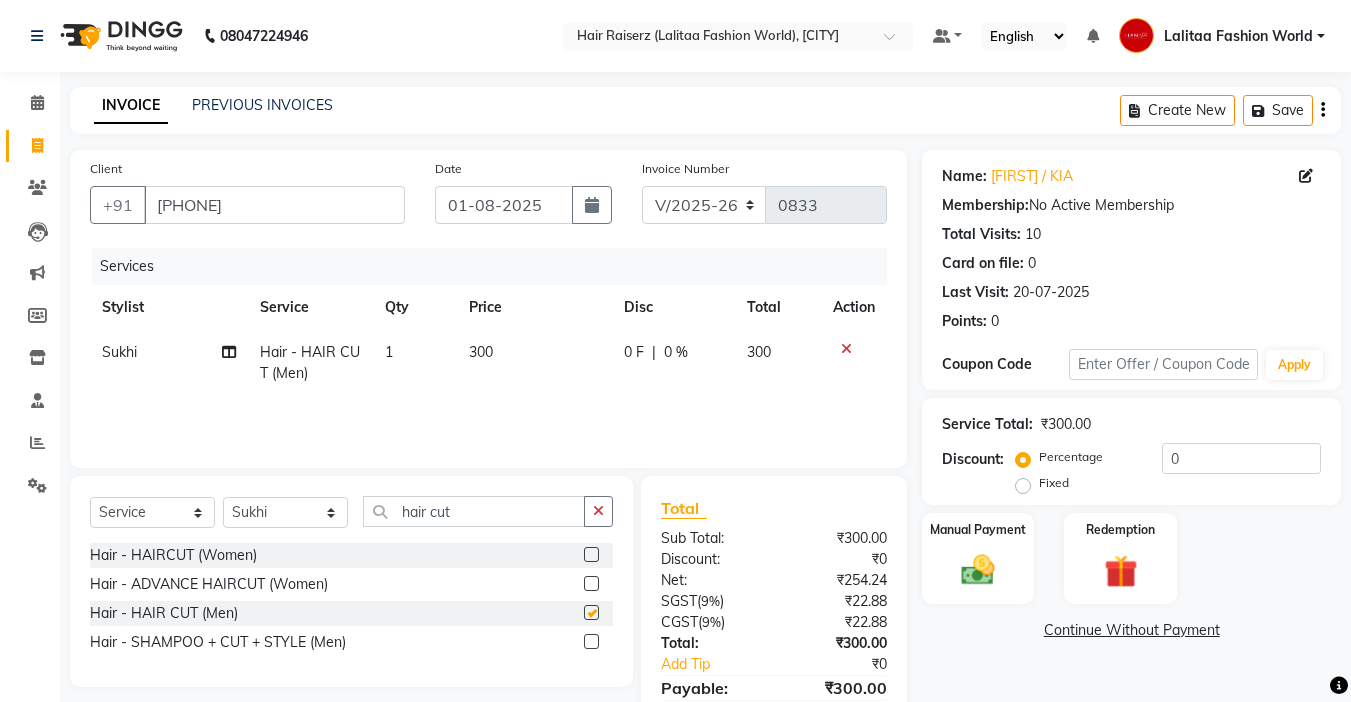 checkbox on "false" 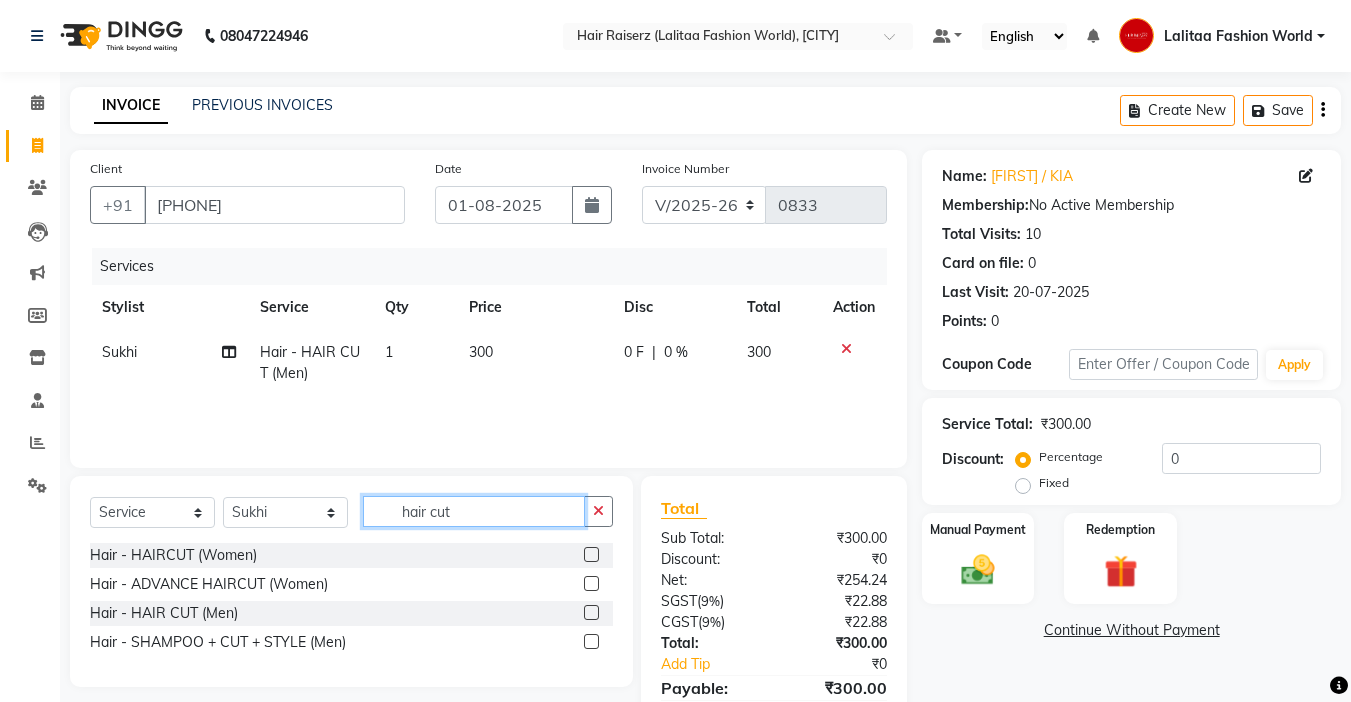 click on "hair cut" 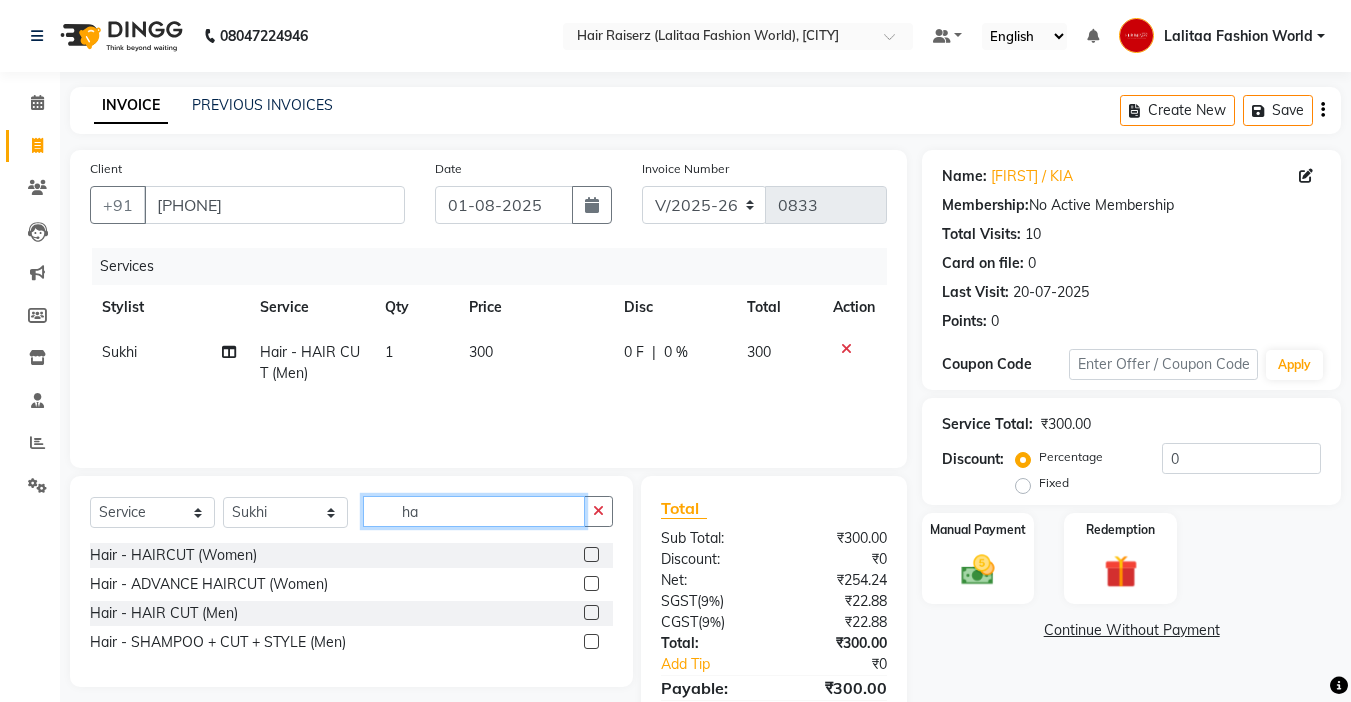 type on "h" 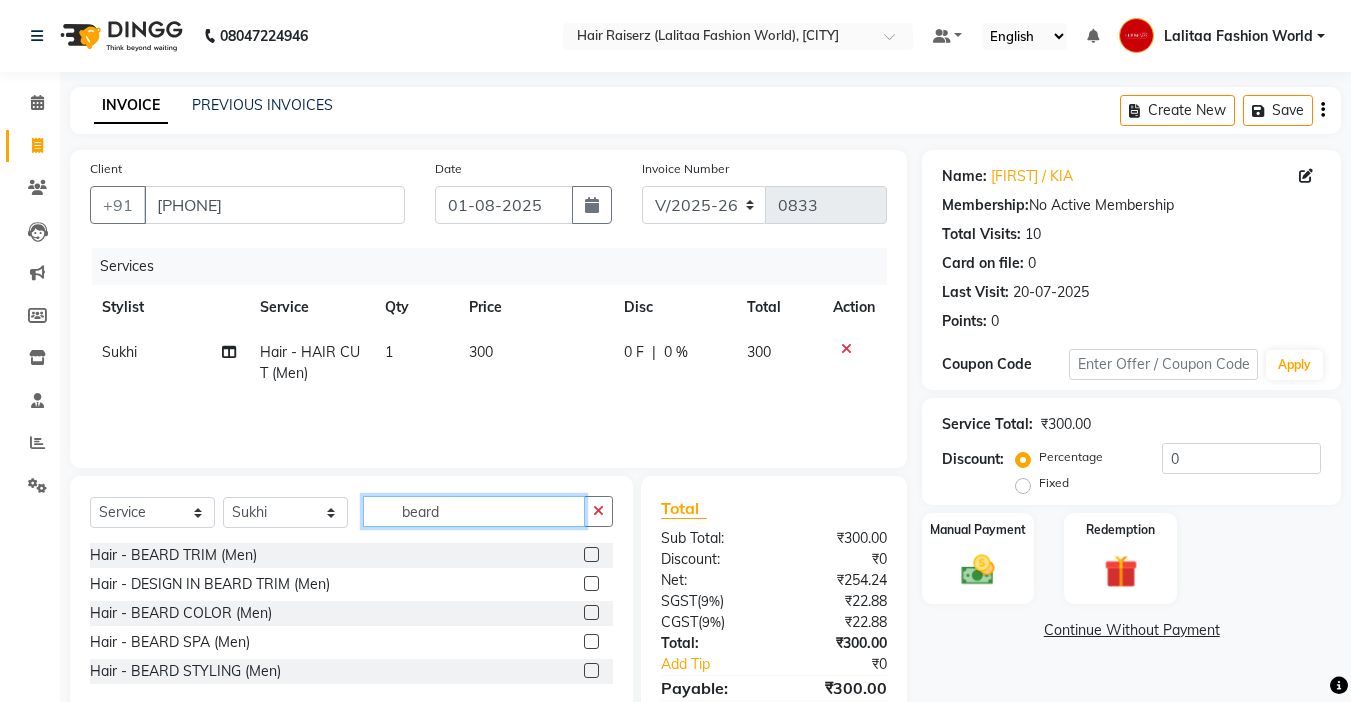 type on "beard" 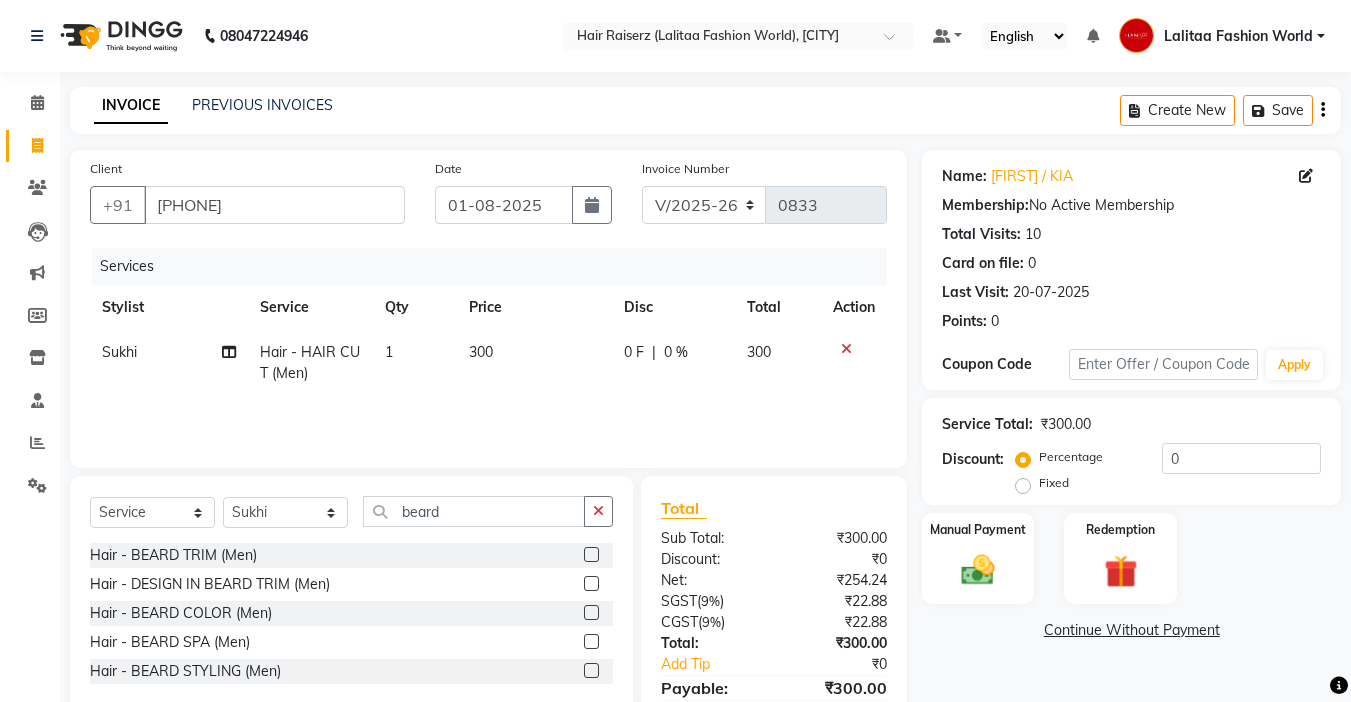 click 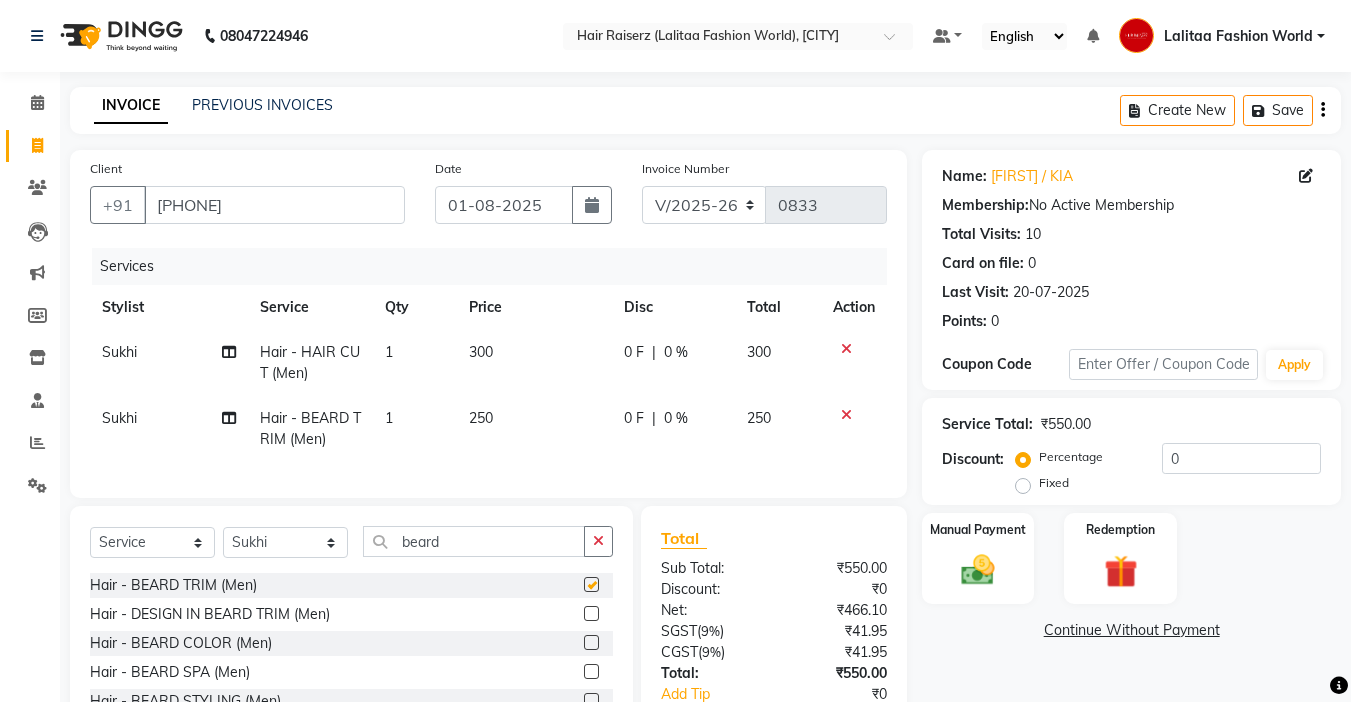 checkbox on "false" 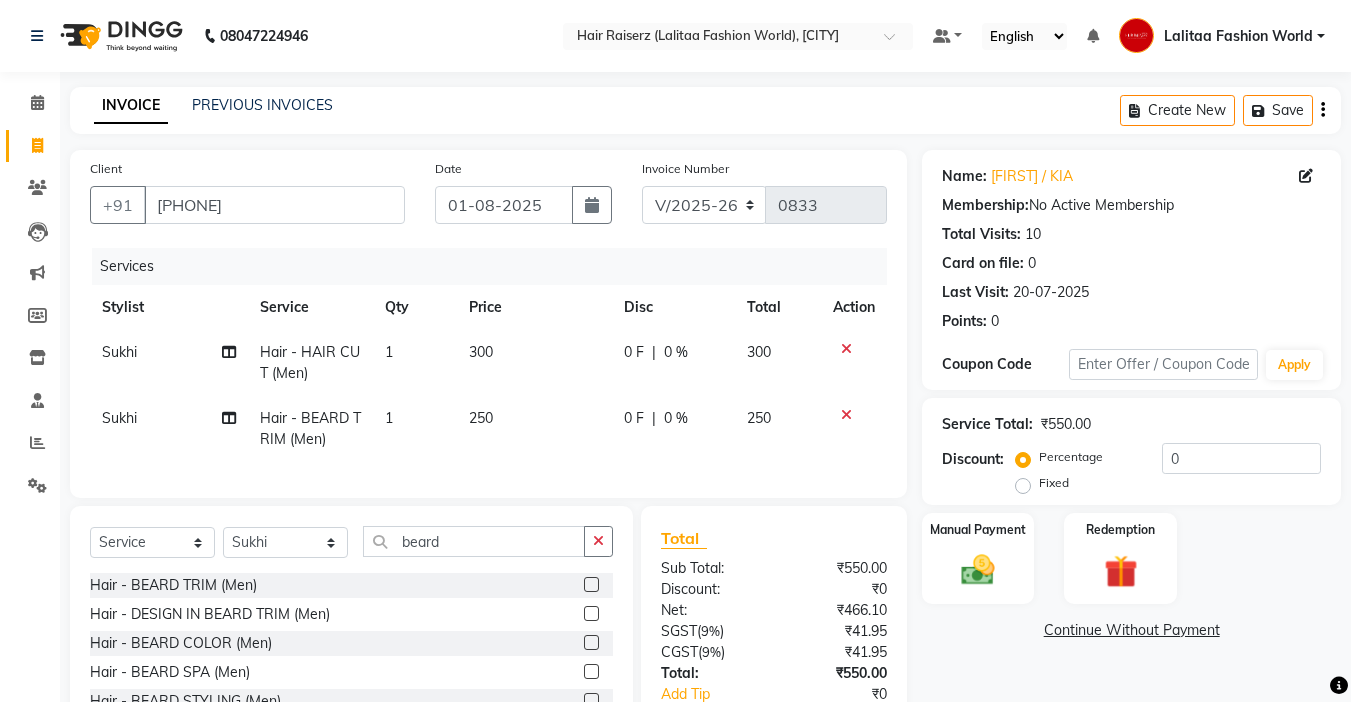 click on "Fixed" 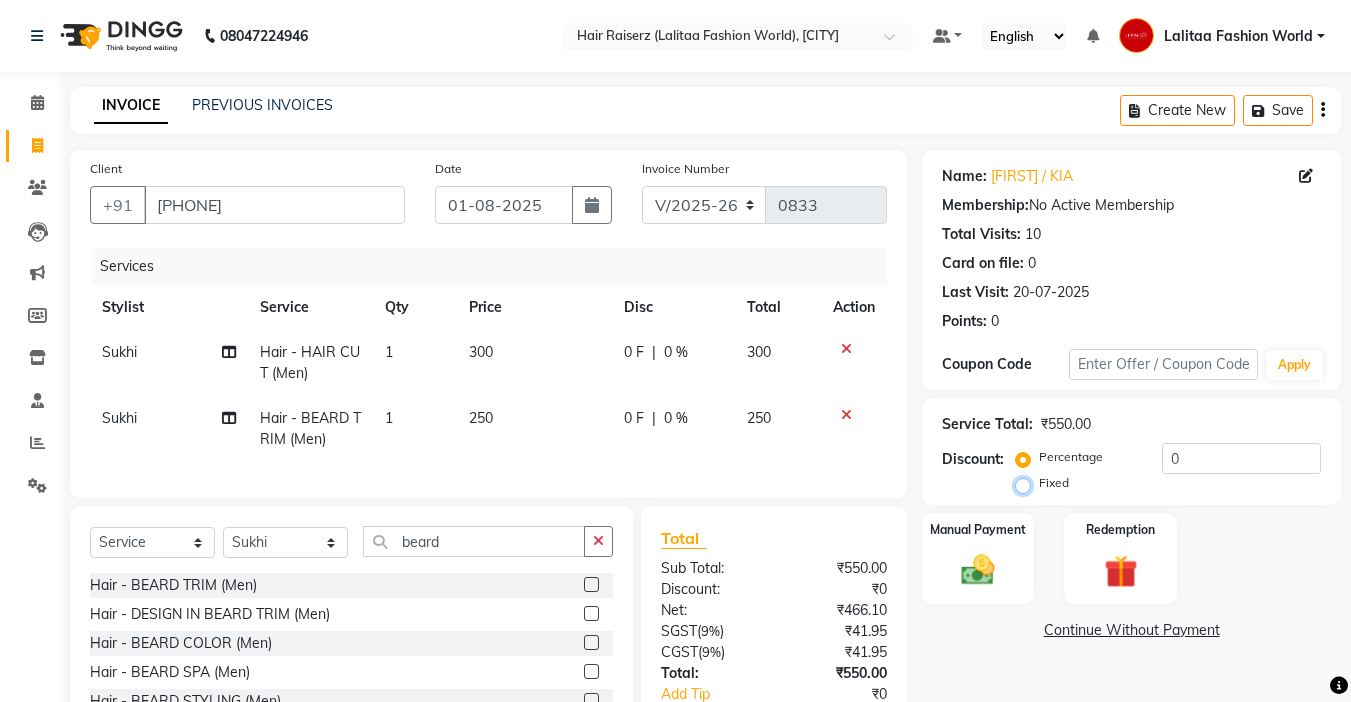 click on "Fixed" at bounding box center [1027, 483] 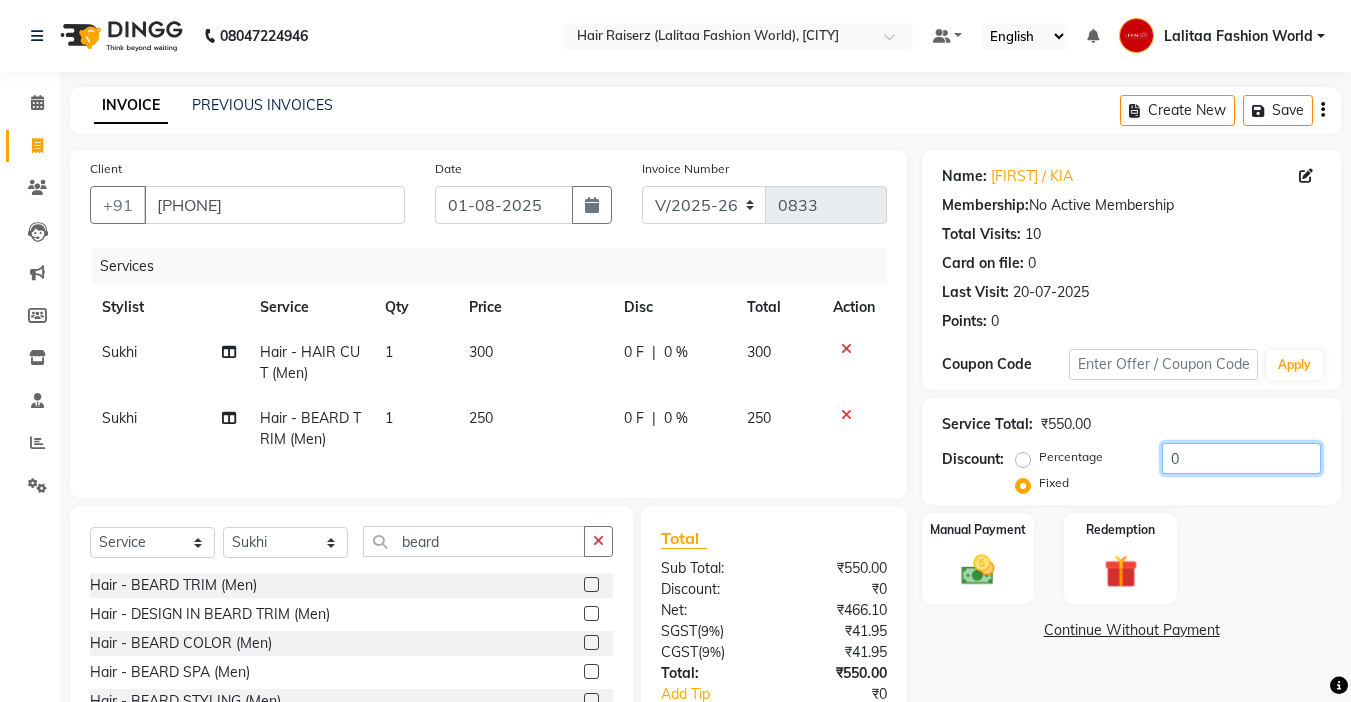 click on "0" 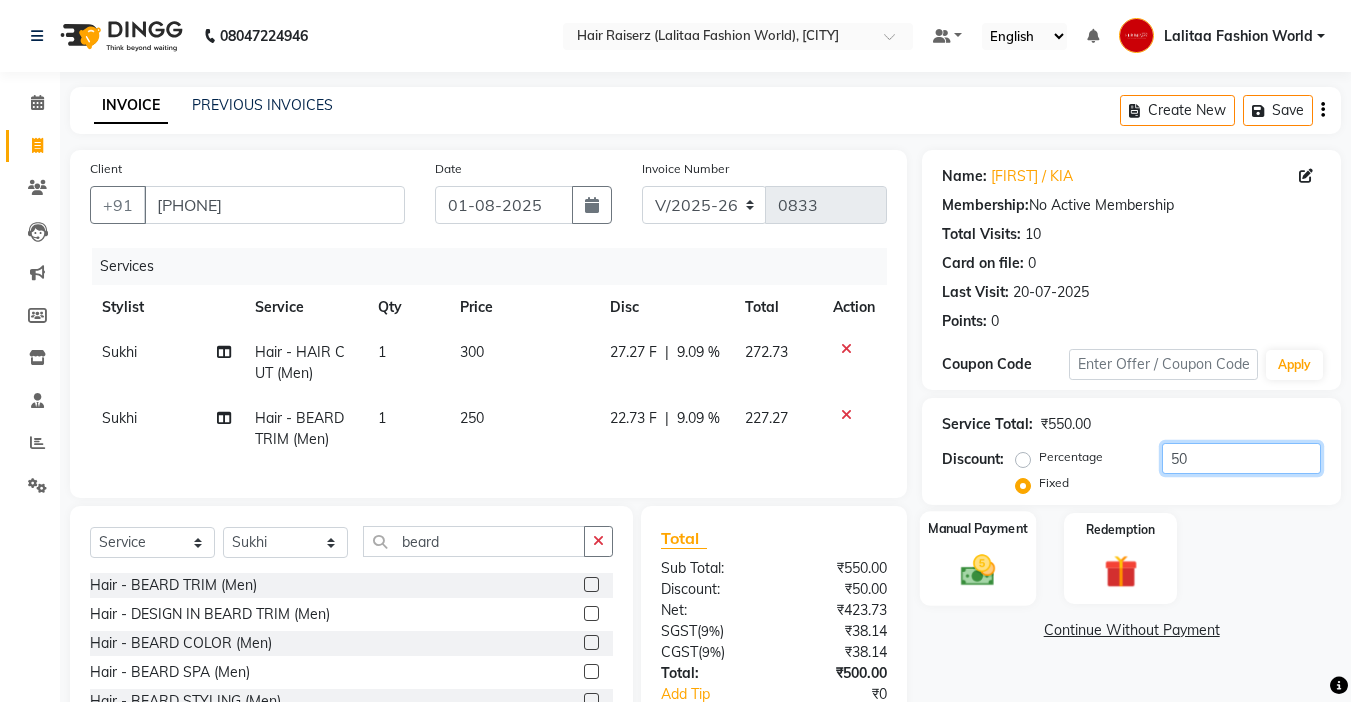 type on "50" 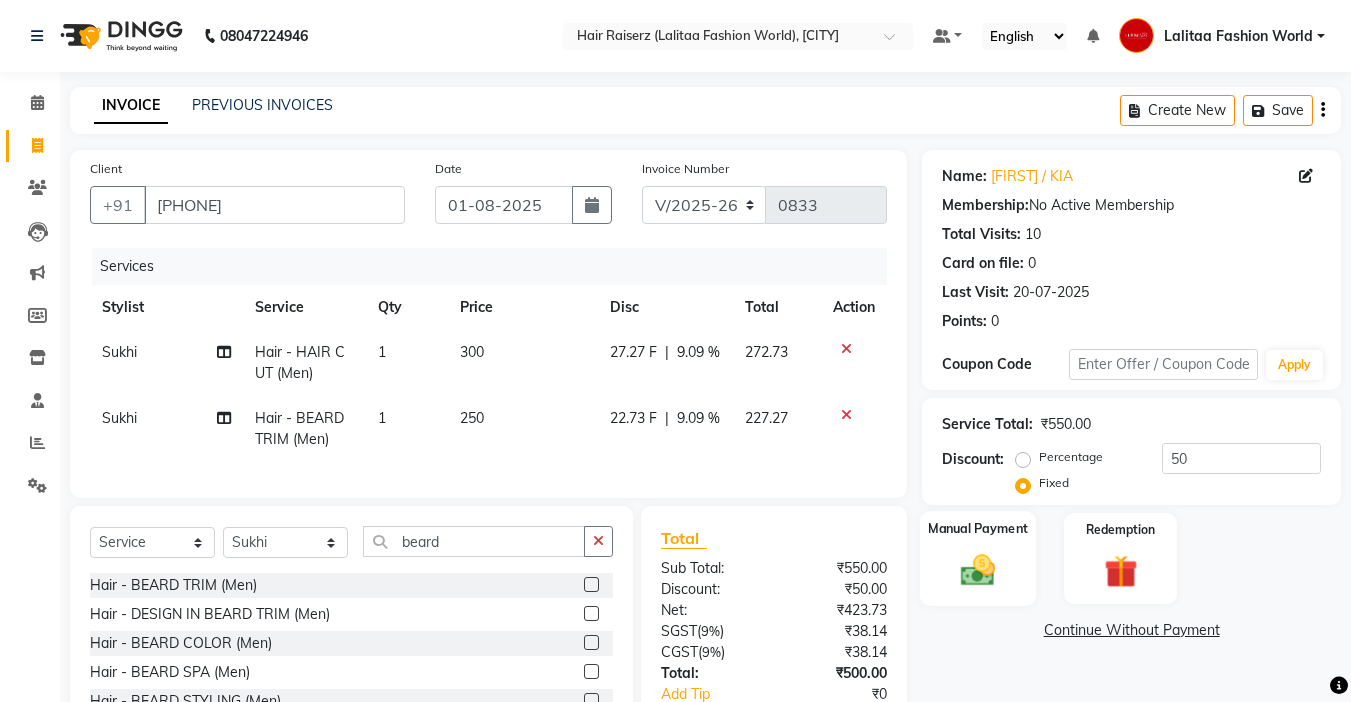 click 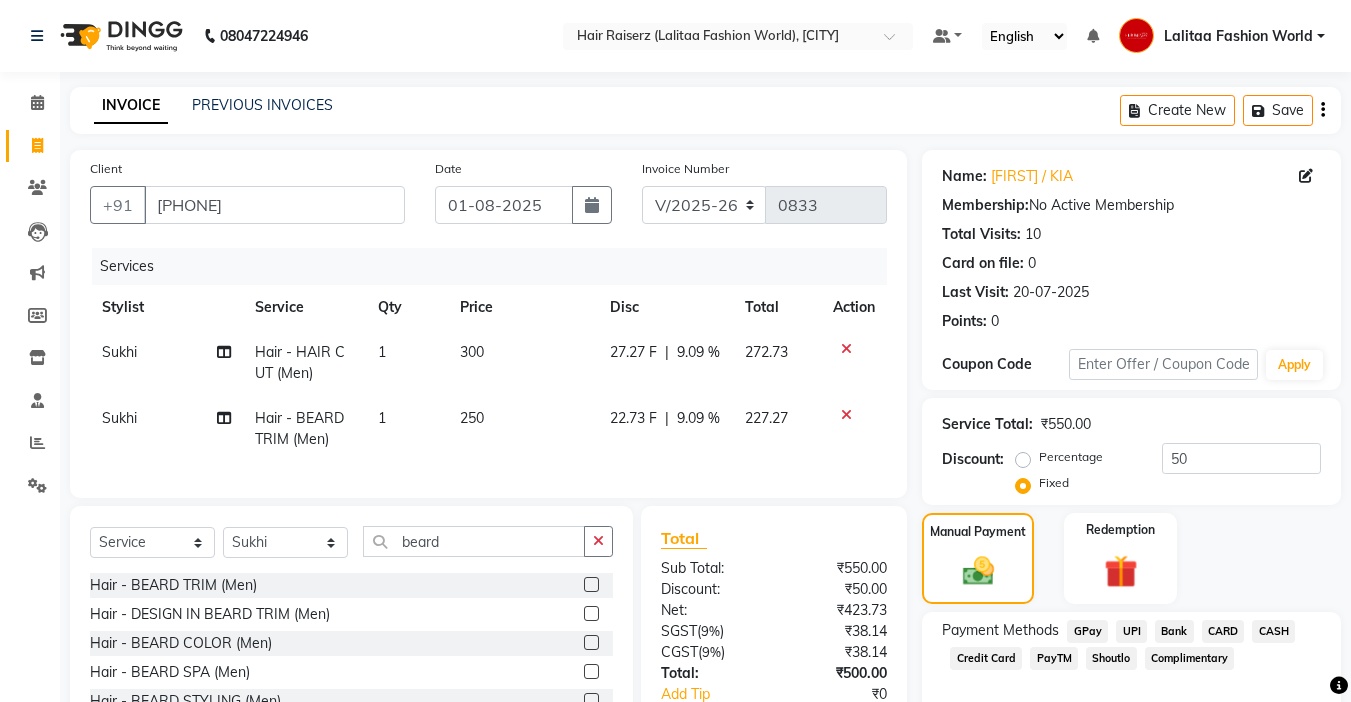 scroll, scrollTop: 143, scrollLeft: 0, axis: vertical 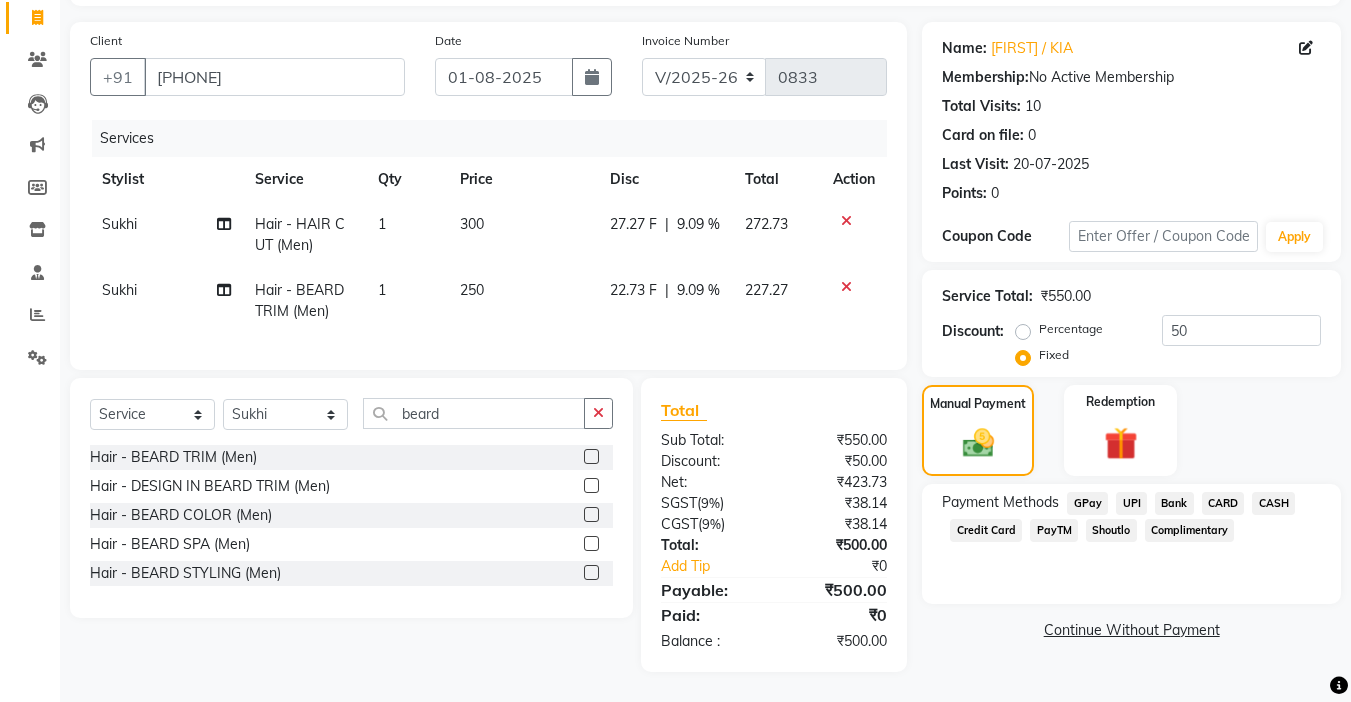 click on "CASH" 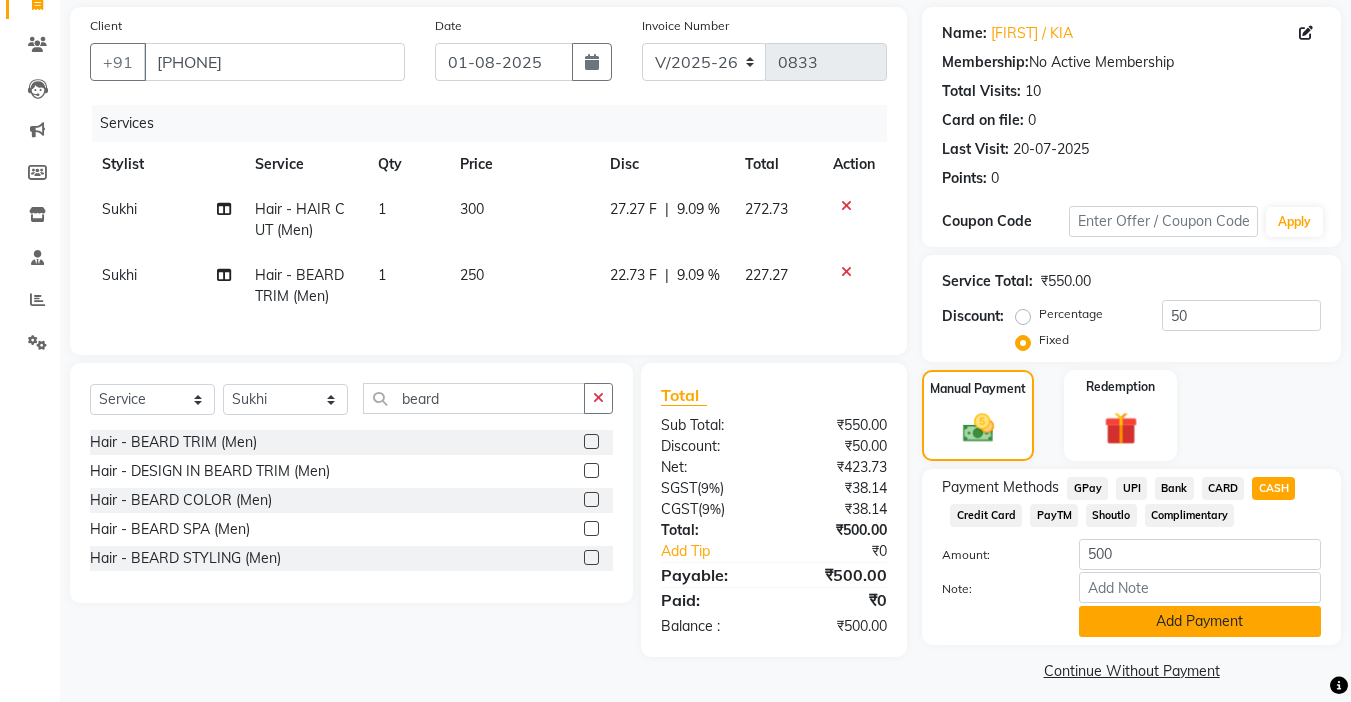 click on "Add Payment" 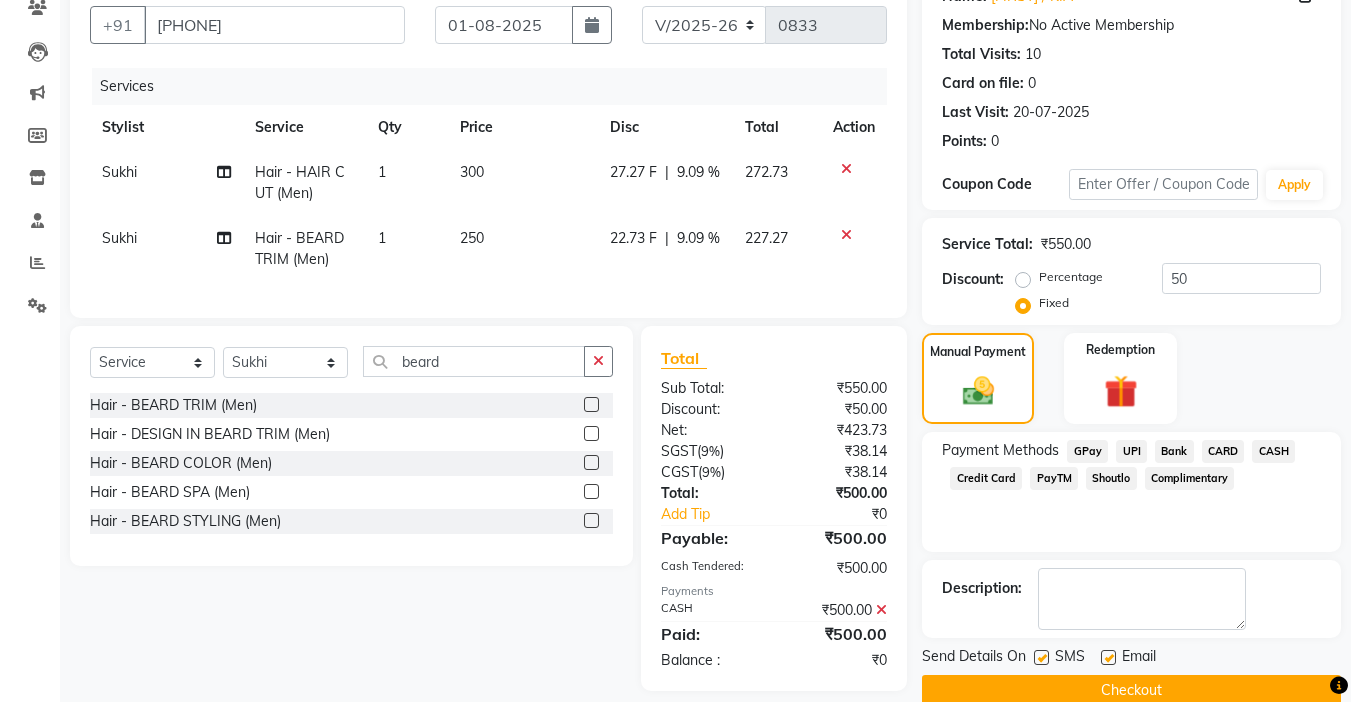 scroll, scrollTop: 214, scrollLeft: 0, axis: vertical 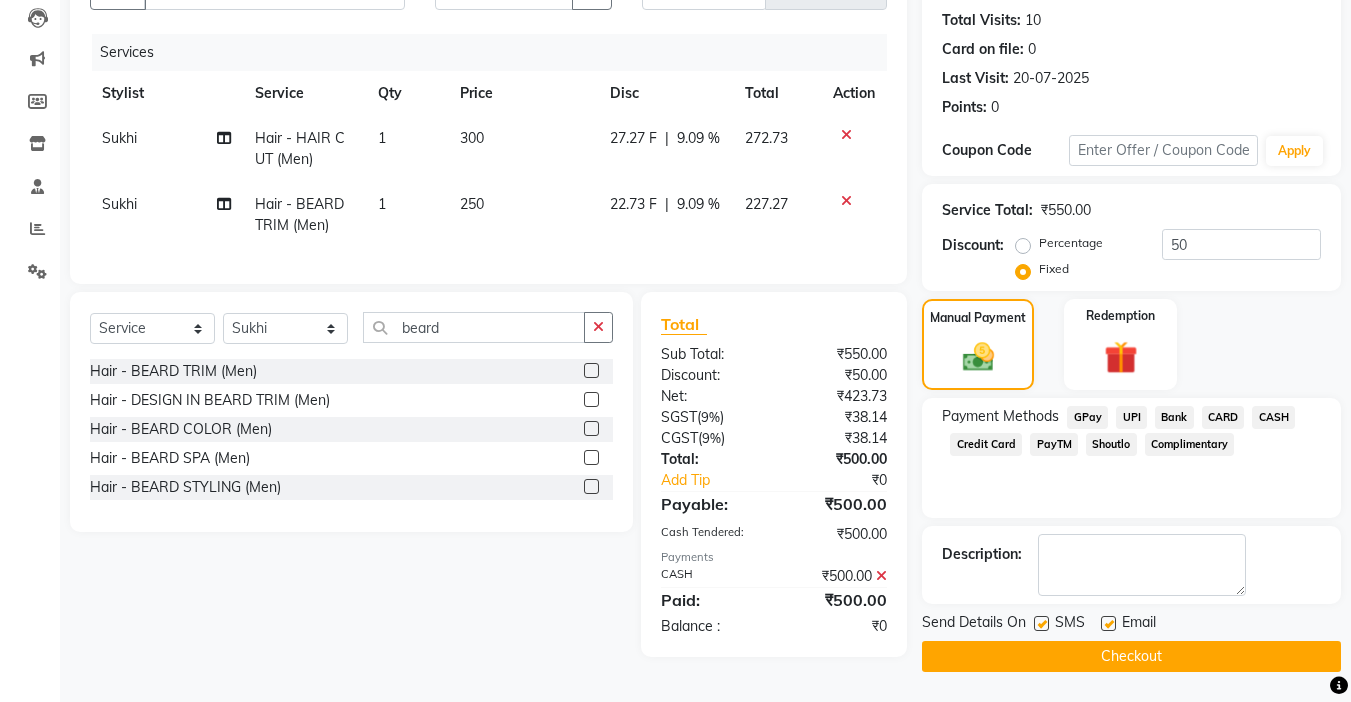 click 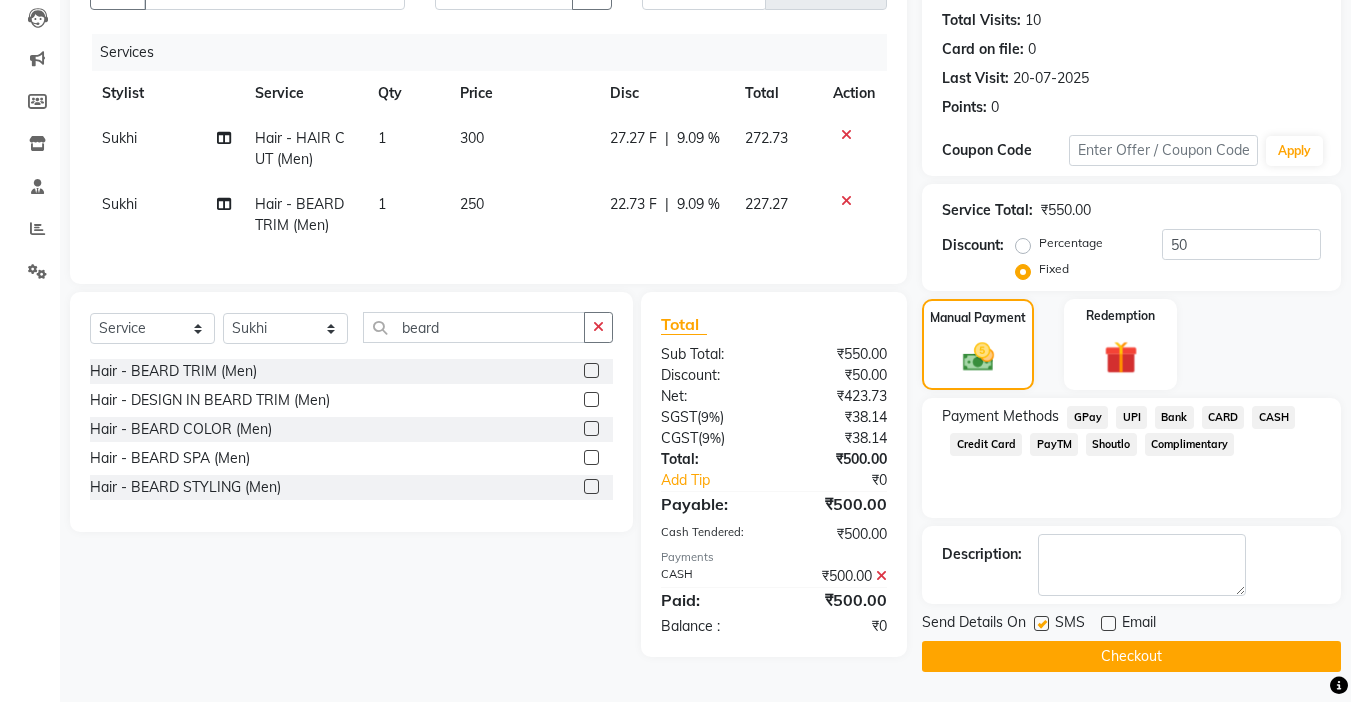 click on "Checkout" 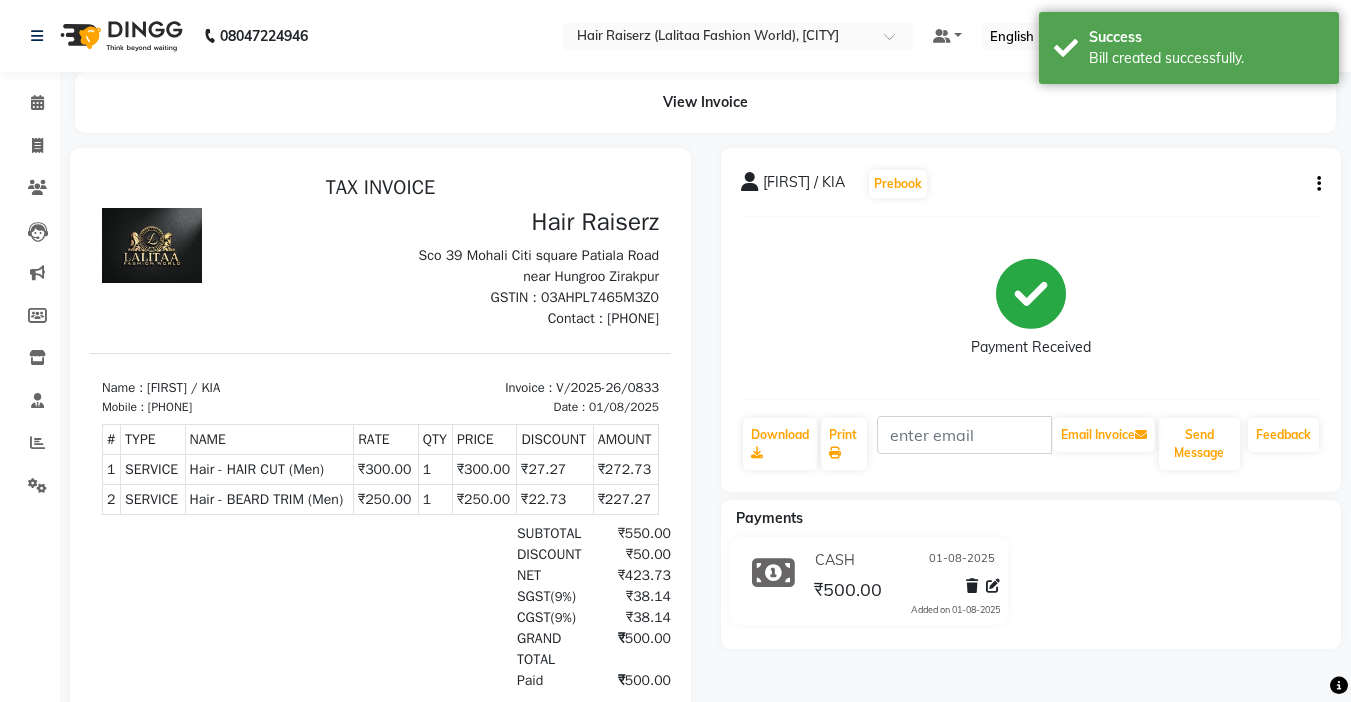 scroll, scrollTop: 0, scrollLeft: 0, axis: both 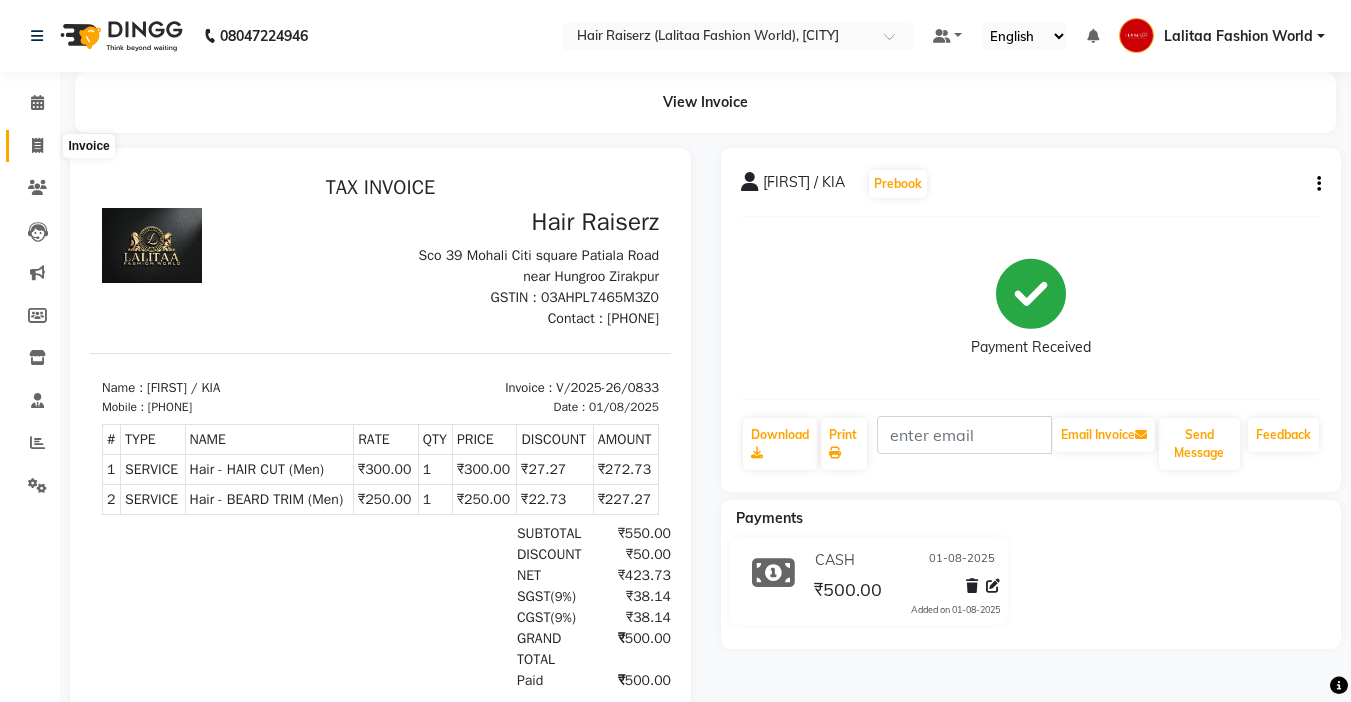 click 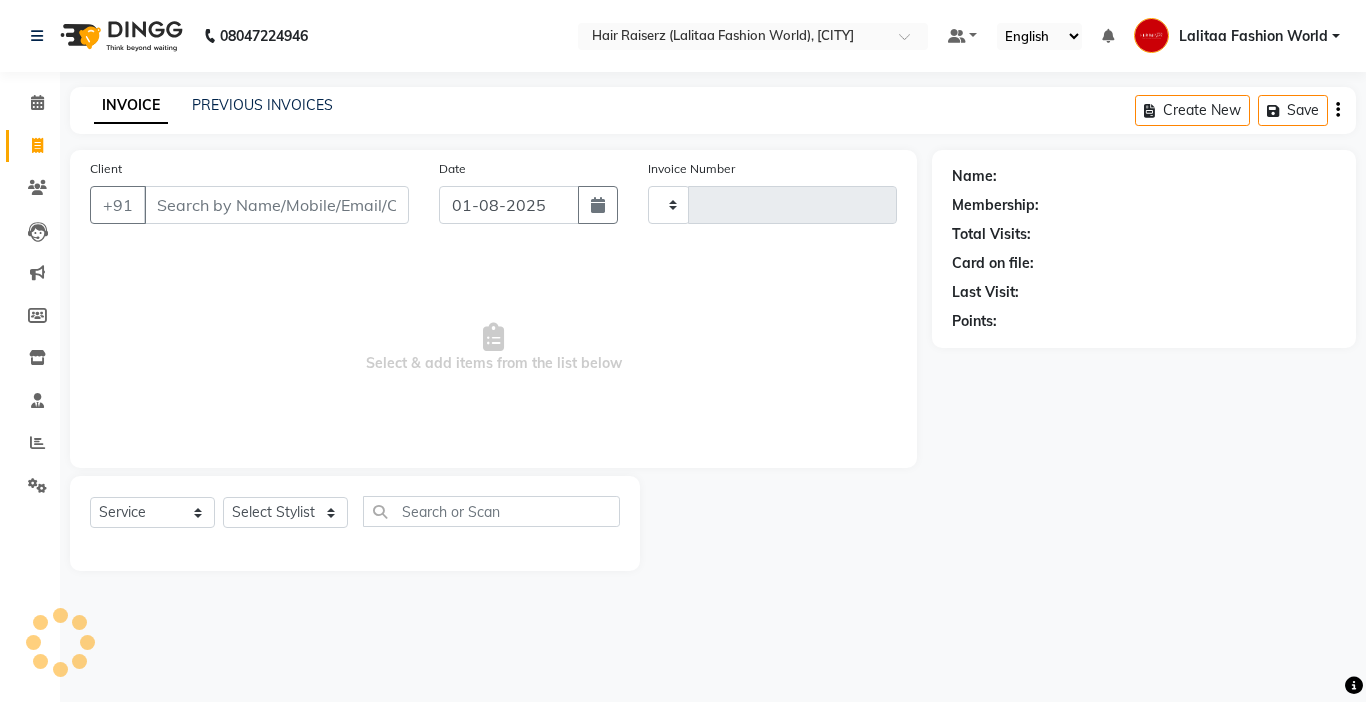 type on "0834" 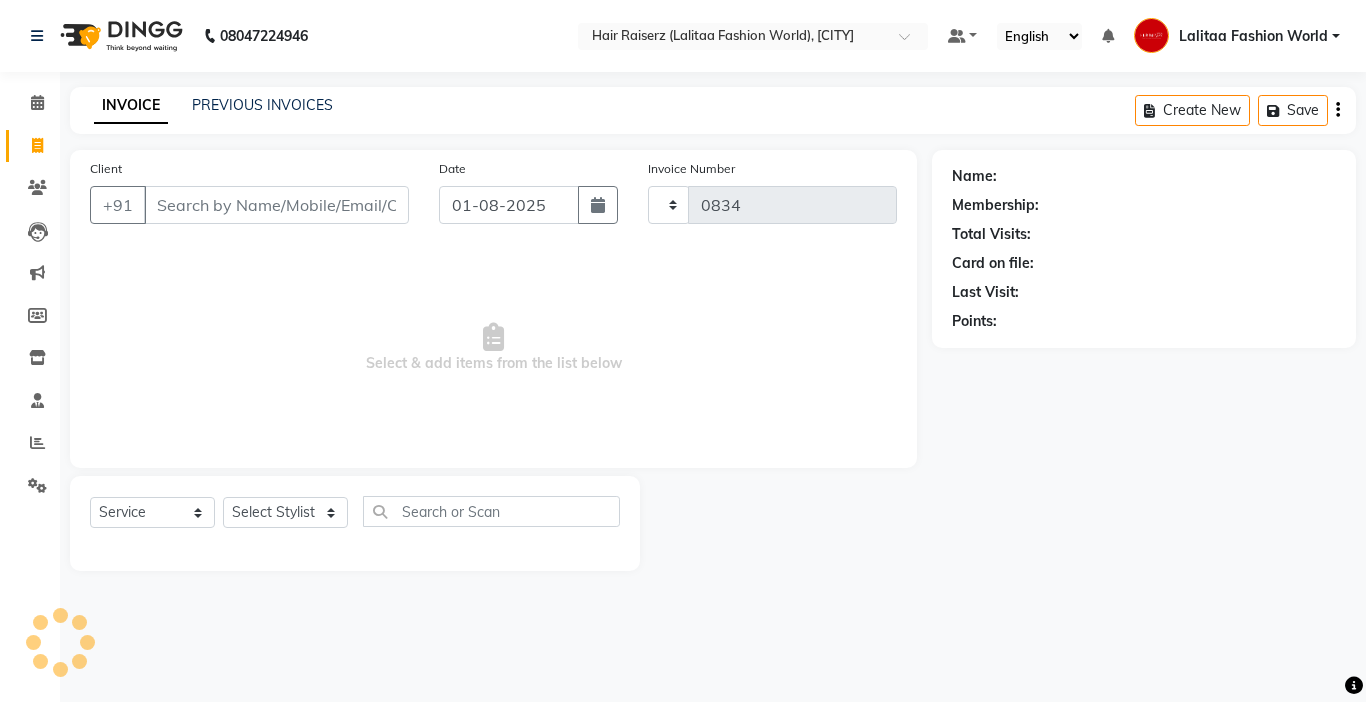 select on "7098" 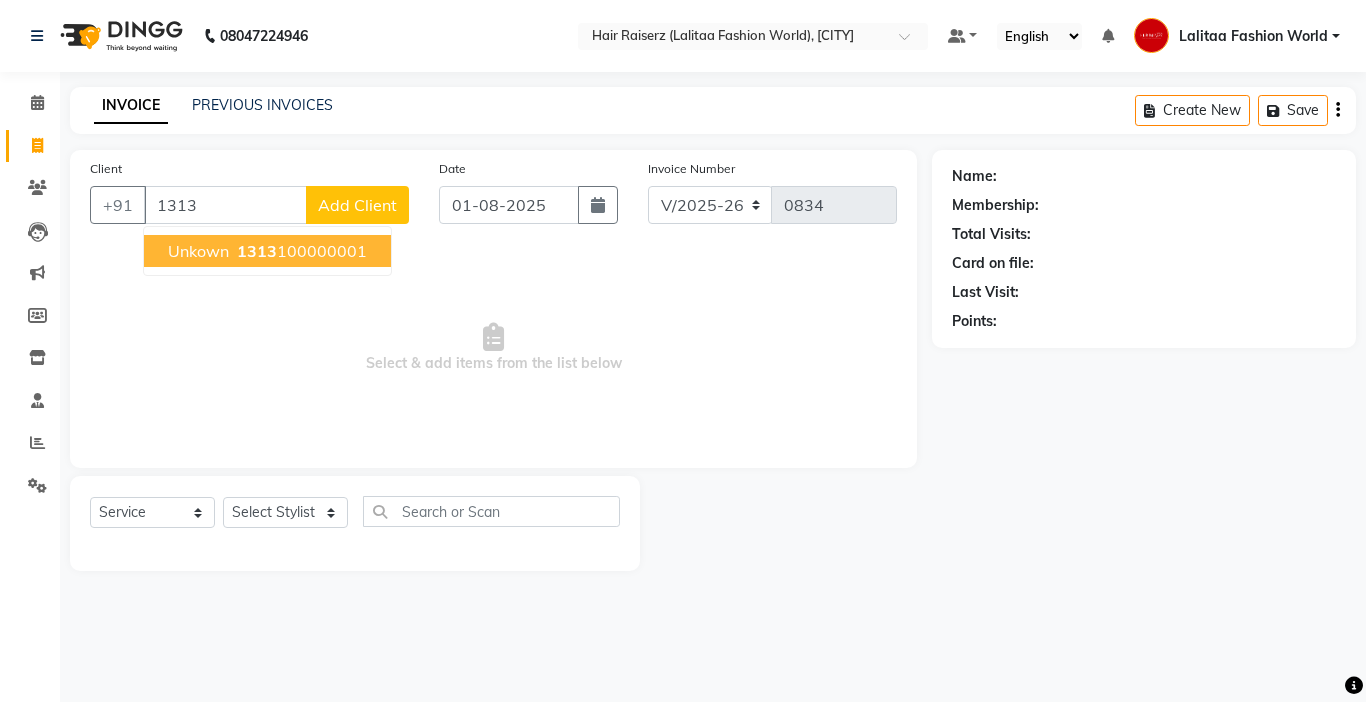 click on "1313" at bounding box center [257, 251] 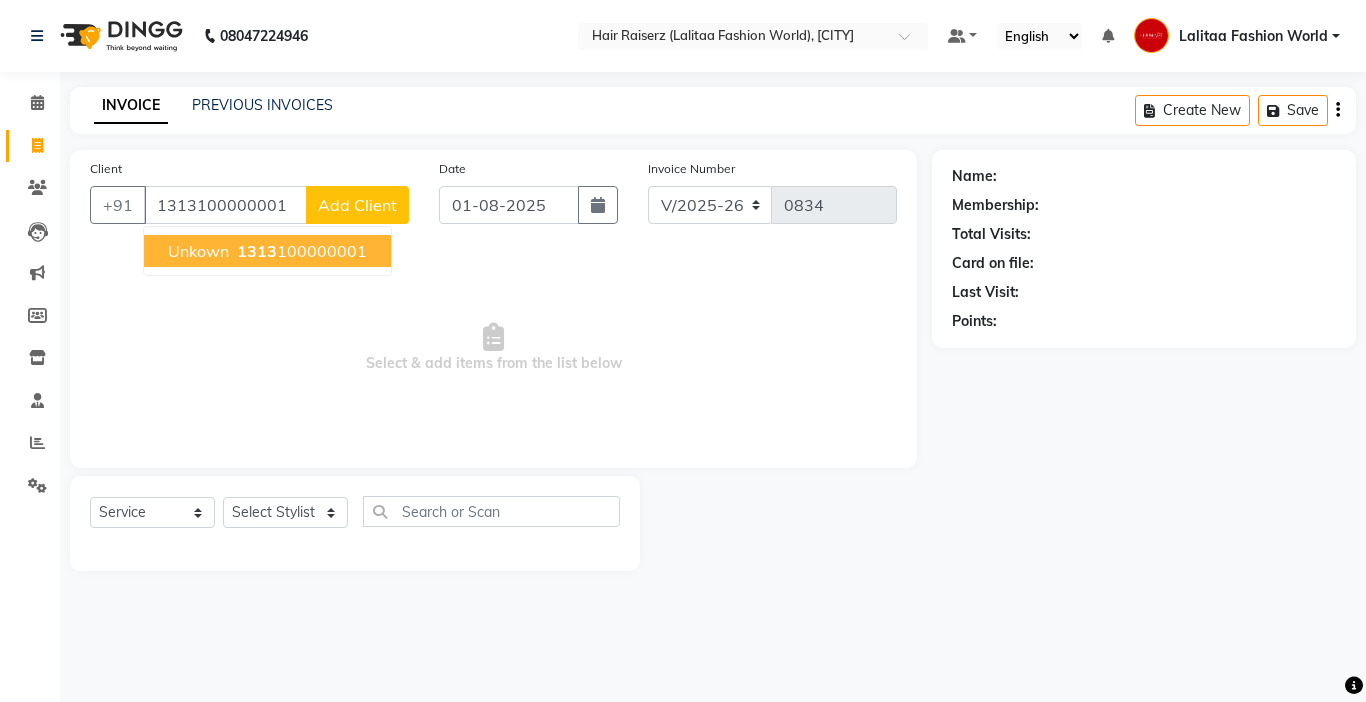 type on "1313100000001" 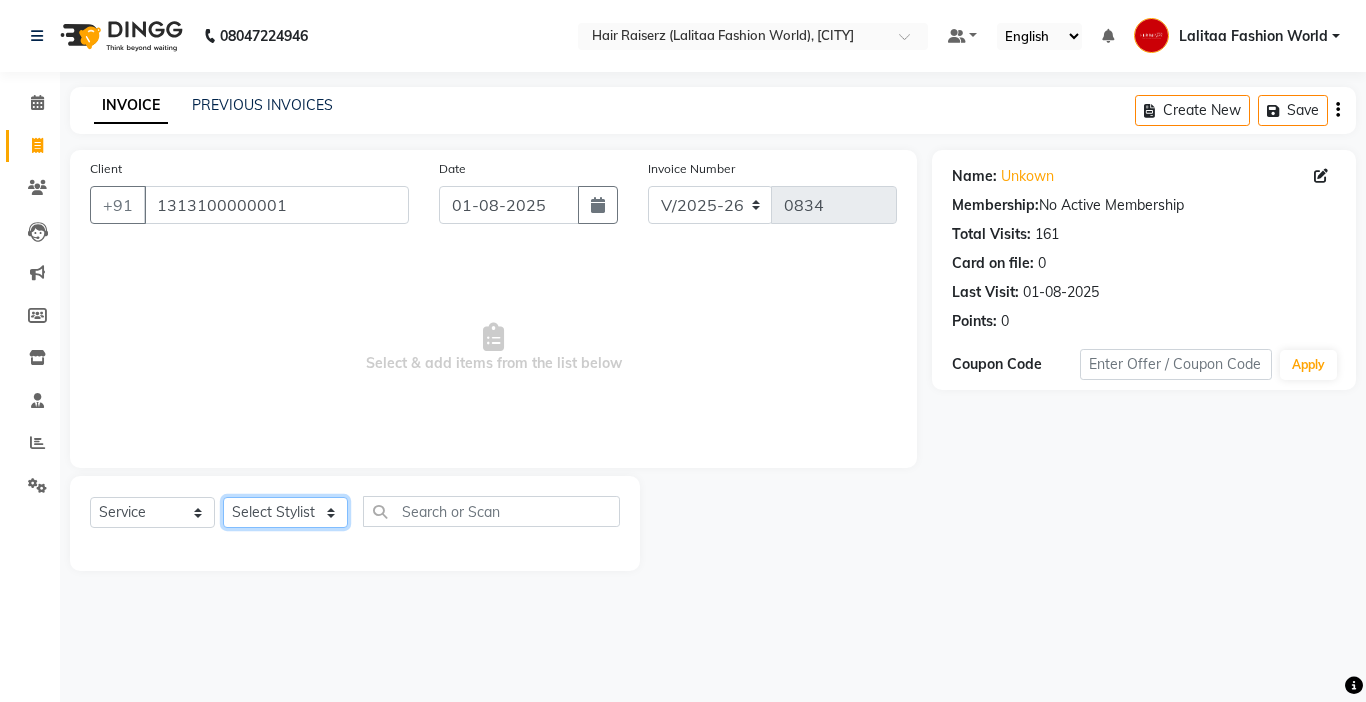click on "Select Stylist Anukul counter sales kadar khan karam  Kuldeep  Lalitaa Fashion World Meenakshi Parul Pooja Prince  Sagar Sukhi Teena" 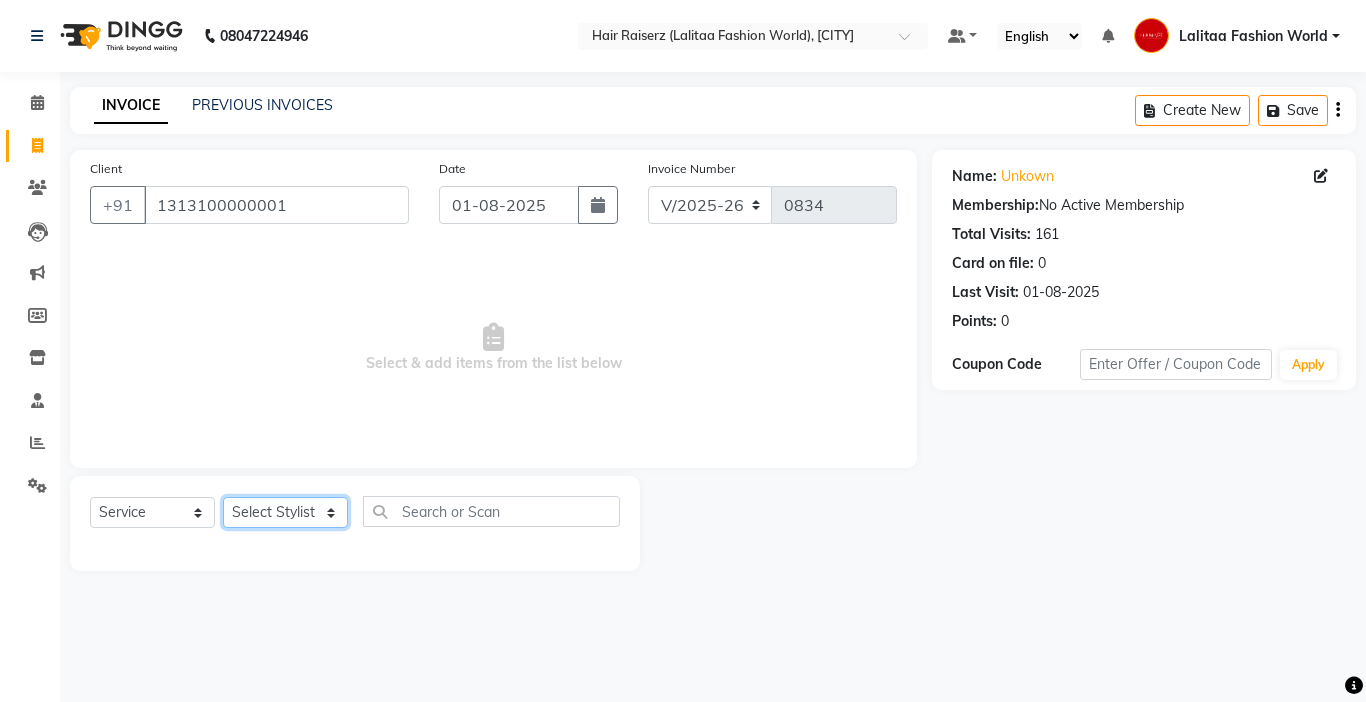 select on "67728" 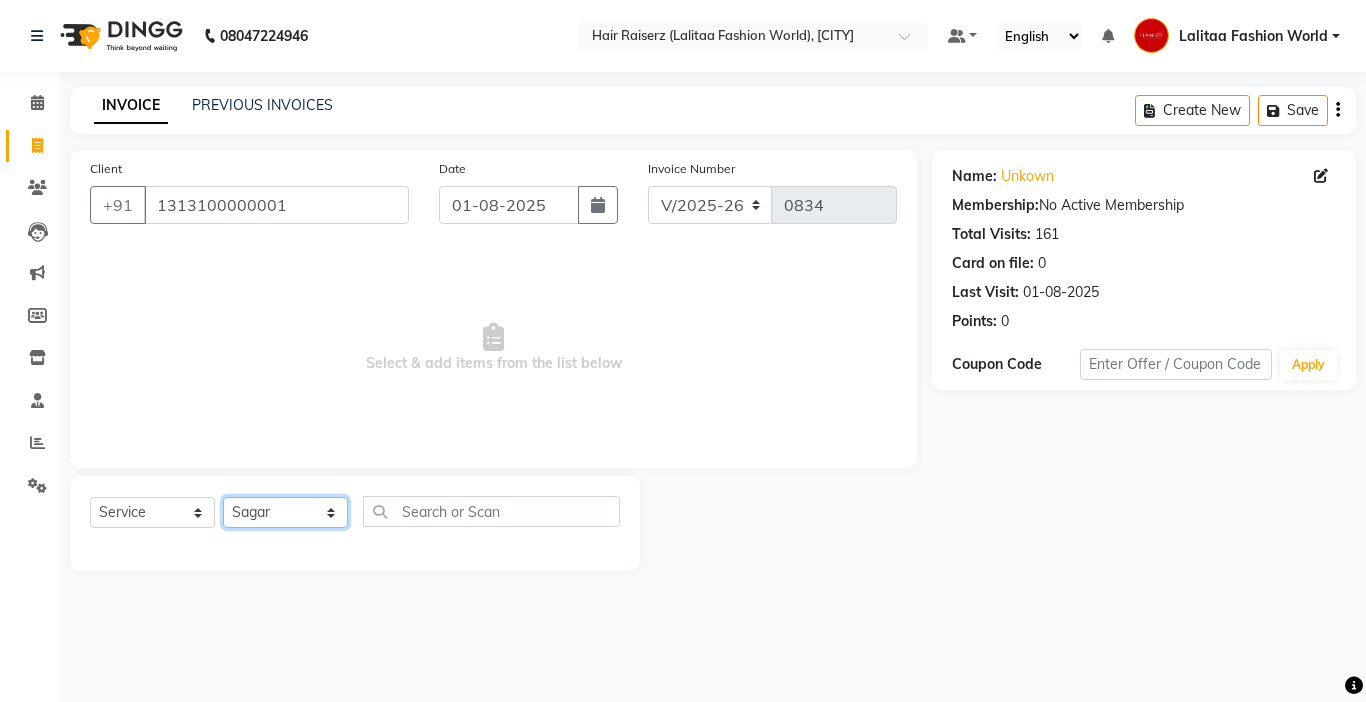click on "Select Stylist Anukul counter sales kadar khan karam  Kuldeep  Lalitaa Fashion World Meenakshi Parul Pooja Prince  Sagar Sukhi Teena" 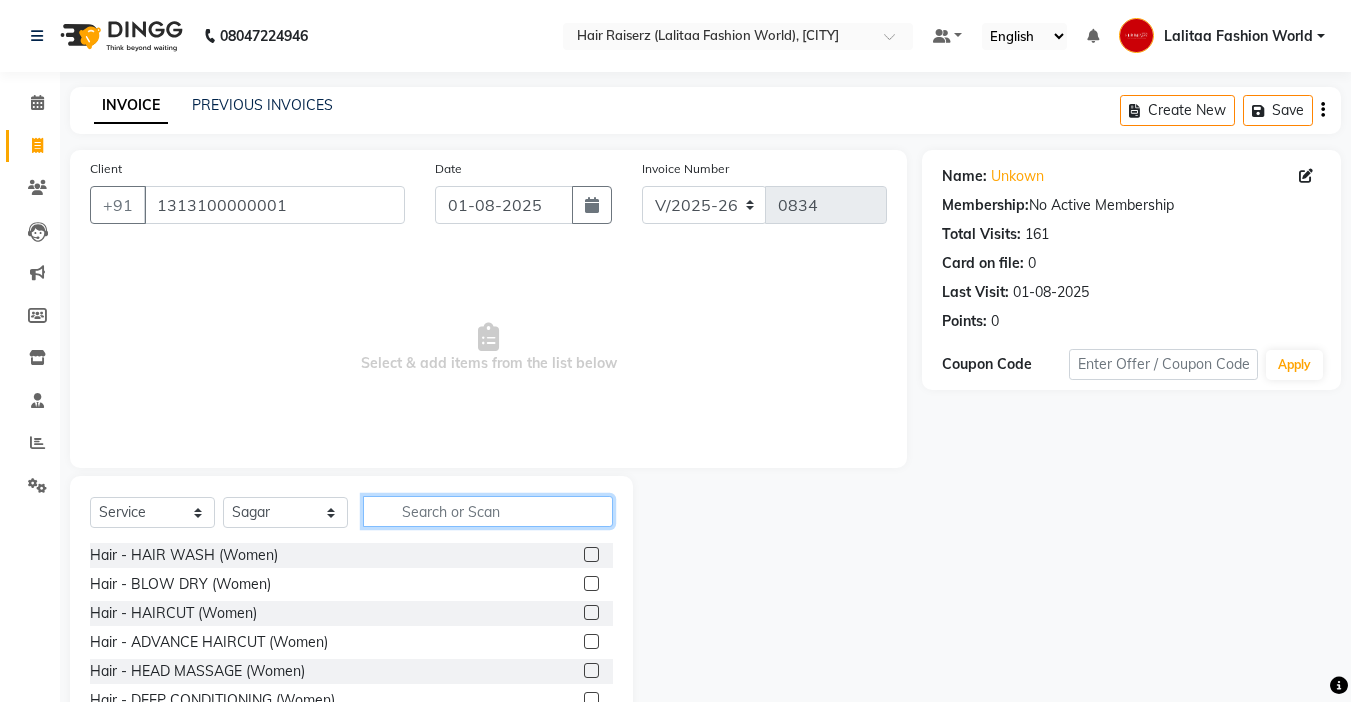 click 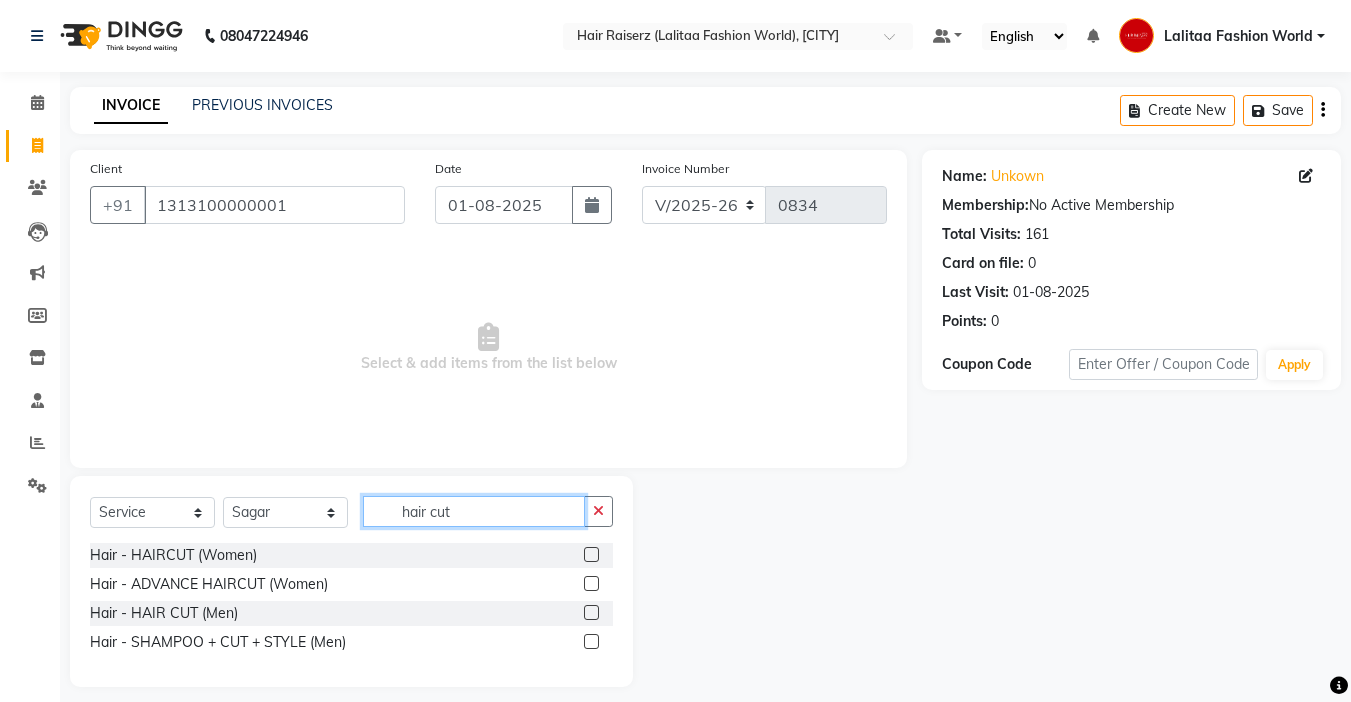 type on "hair cut" 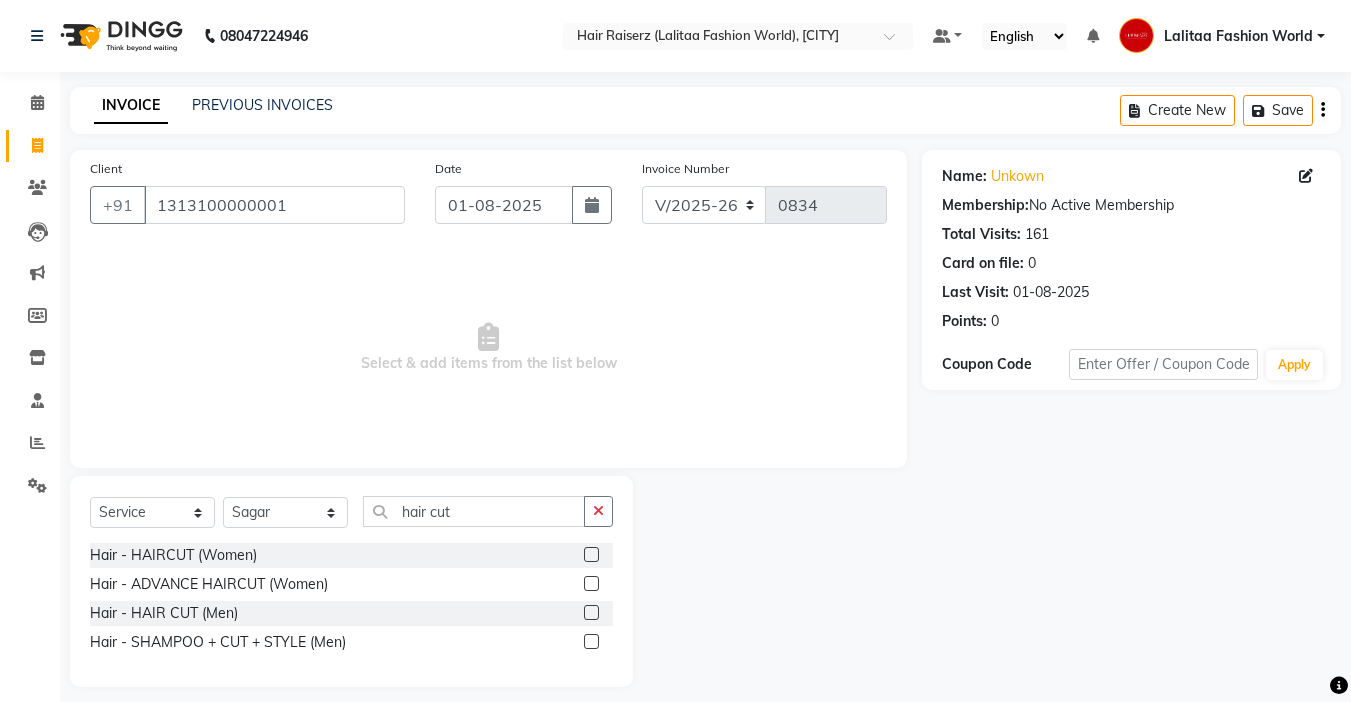 click 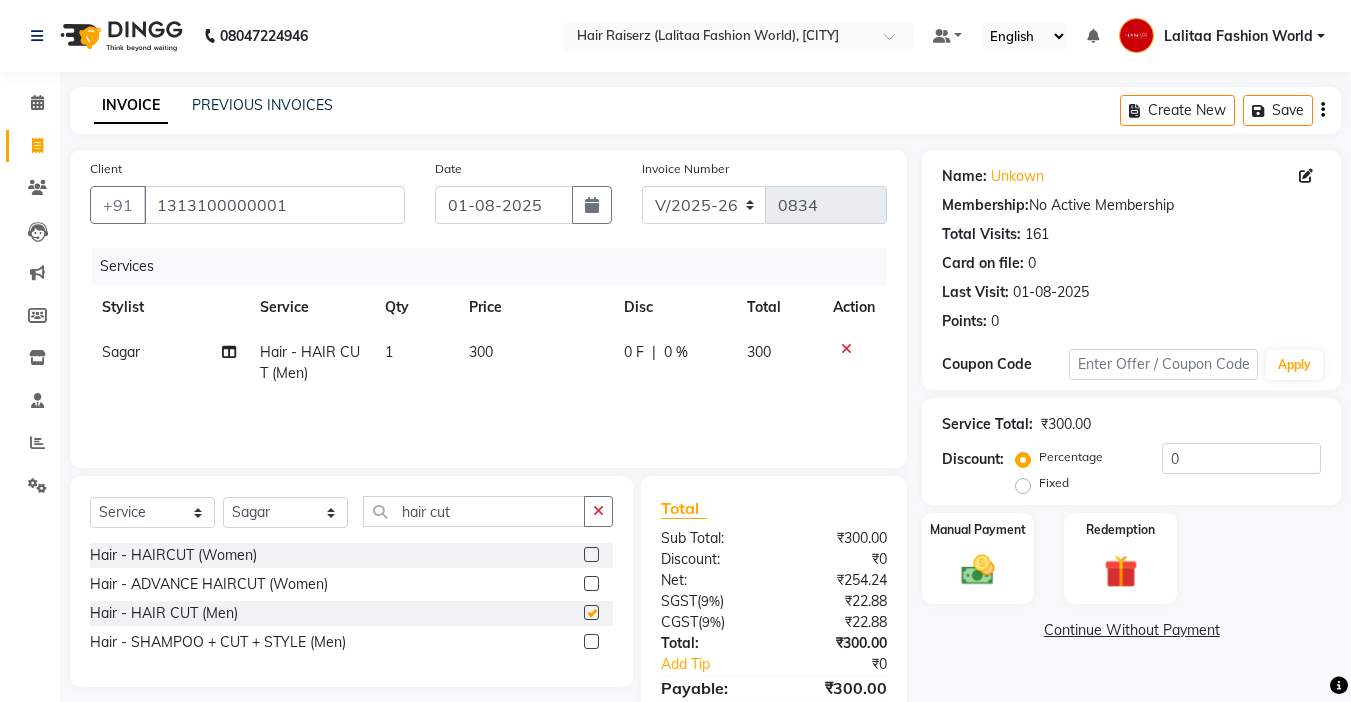 checkbox on "false" 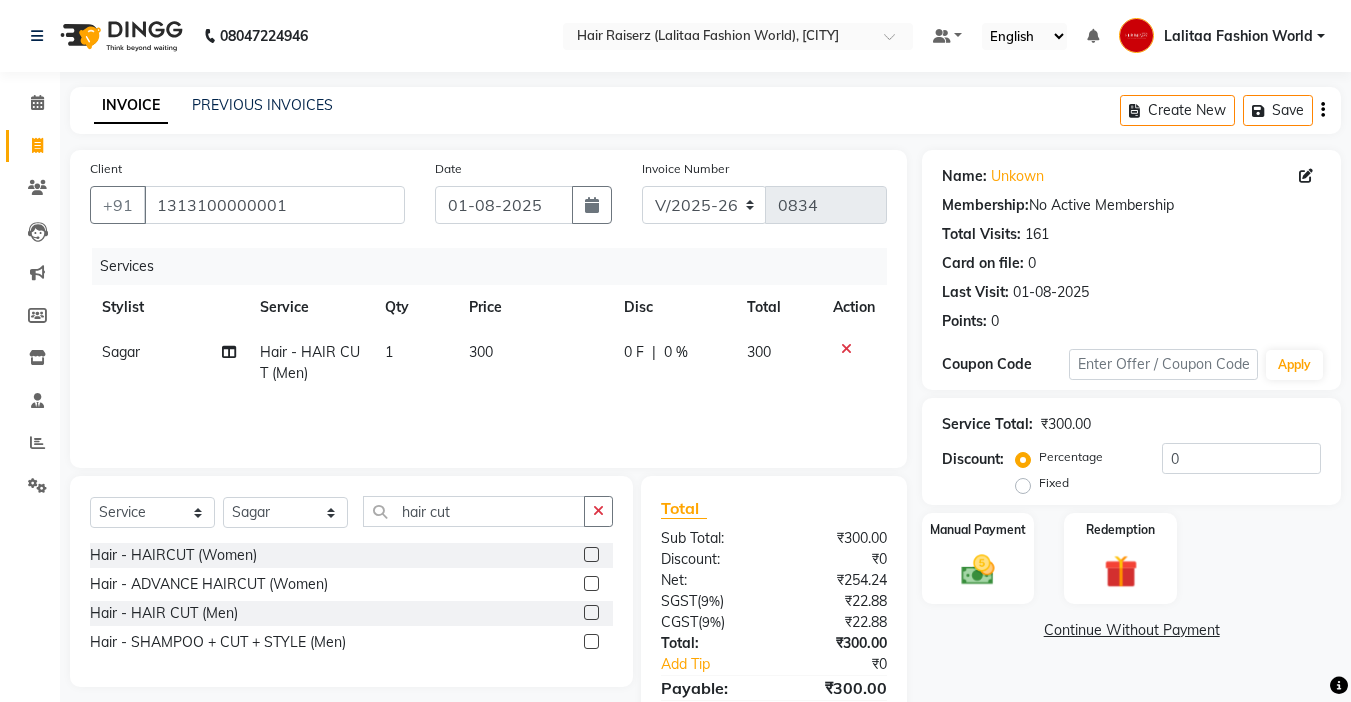 click on "Fixed" 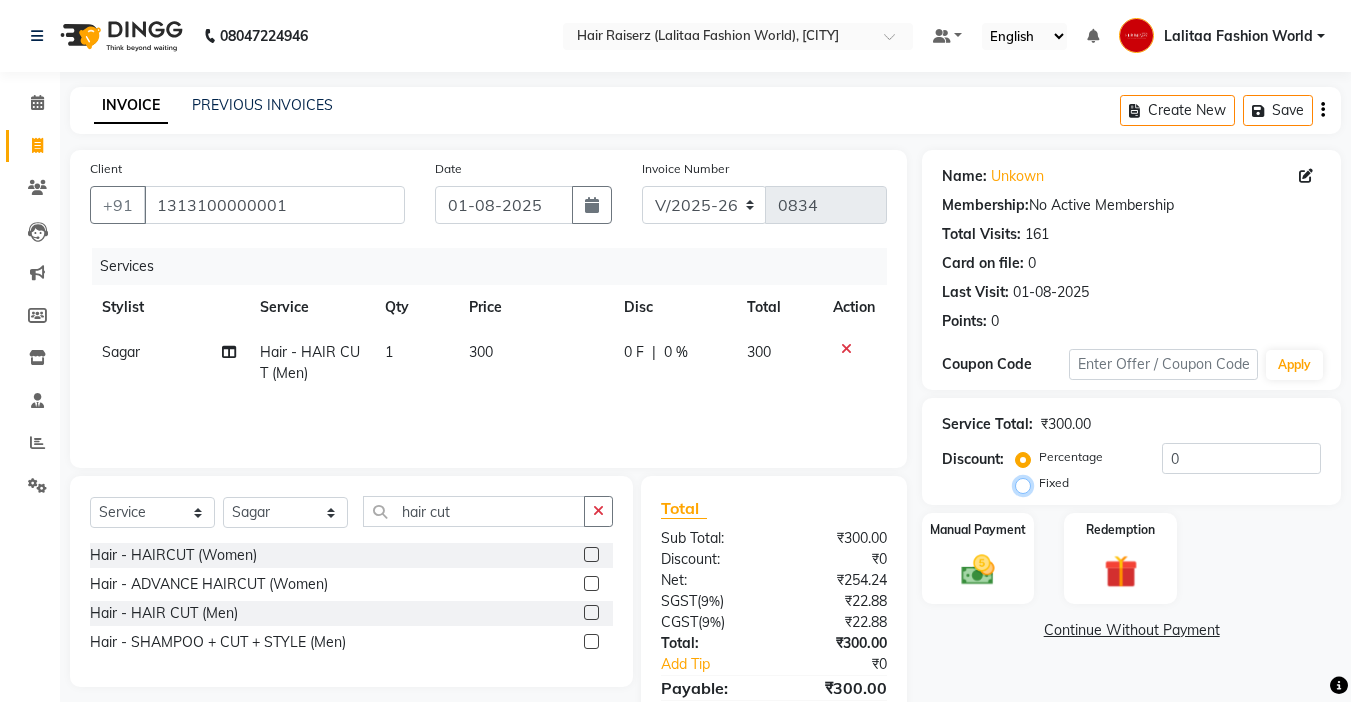 click on "Fixed" at bounding box center [1027, 483] 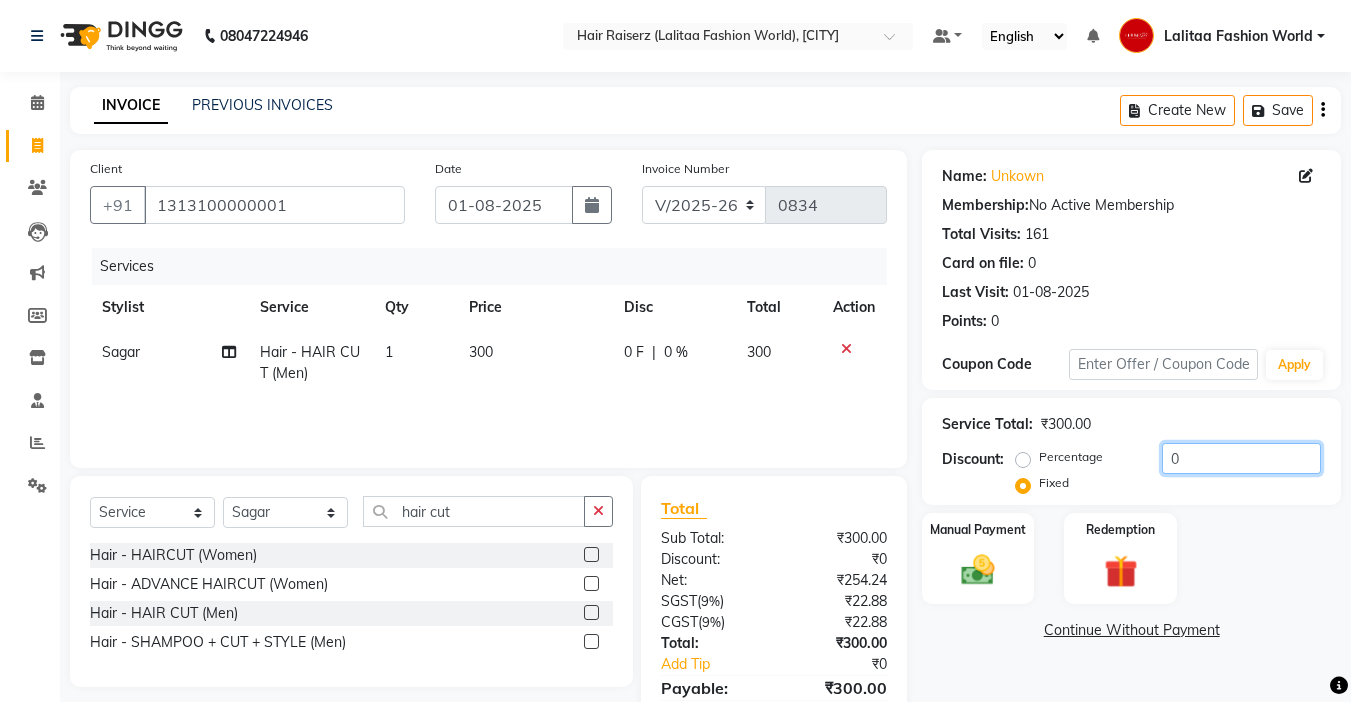 click on "0" 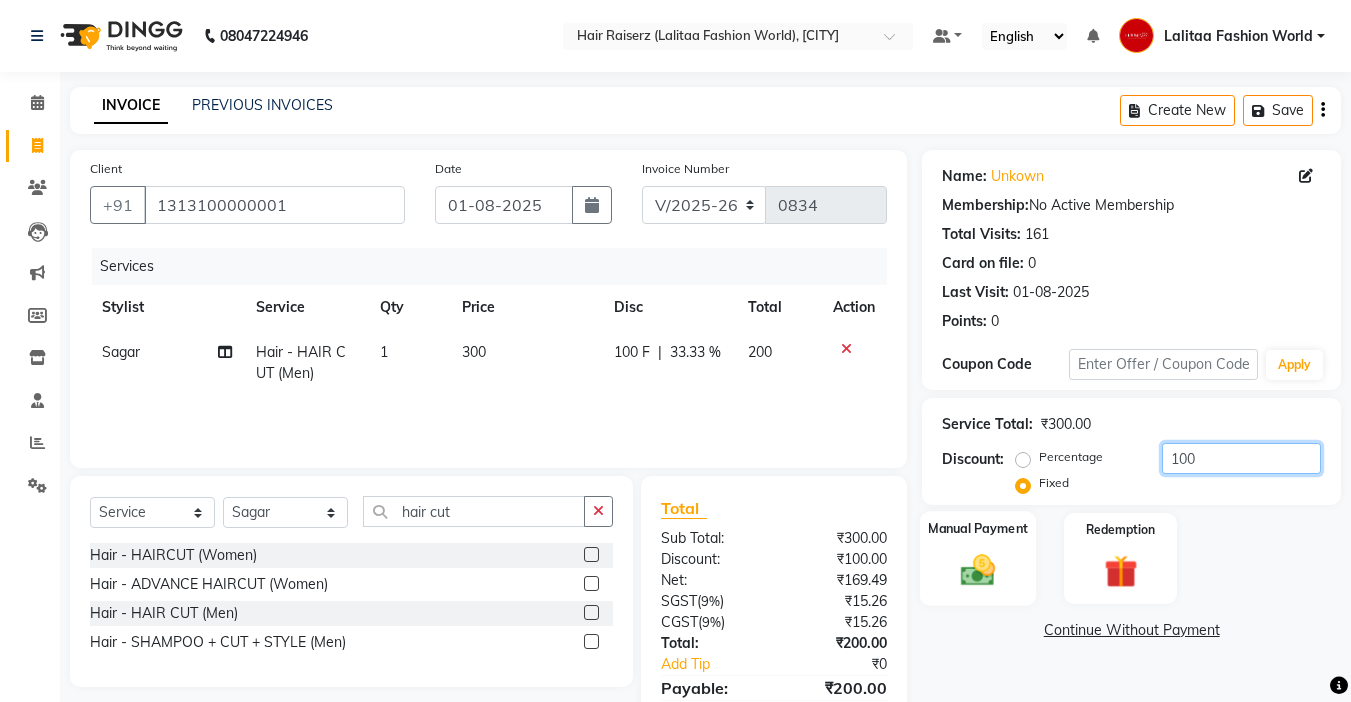 type on "100" 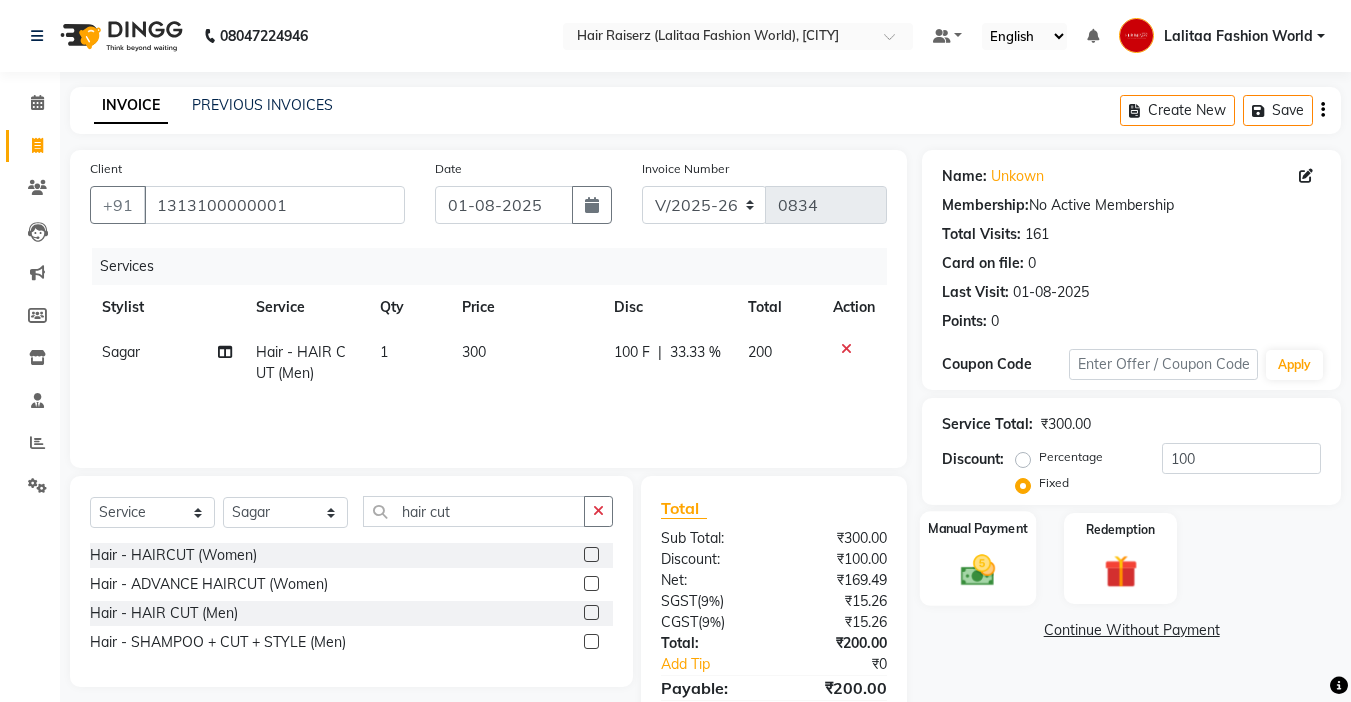 click 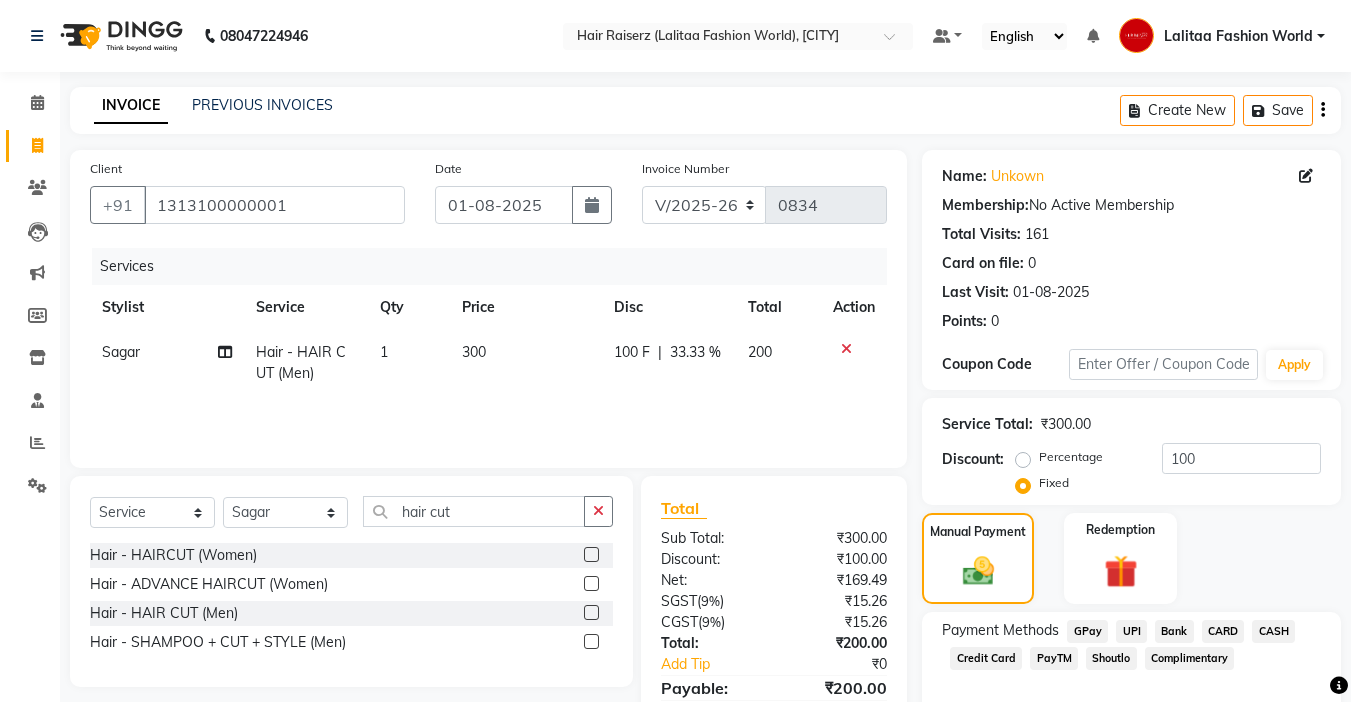 click on "UPI" 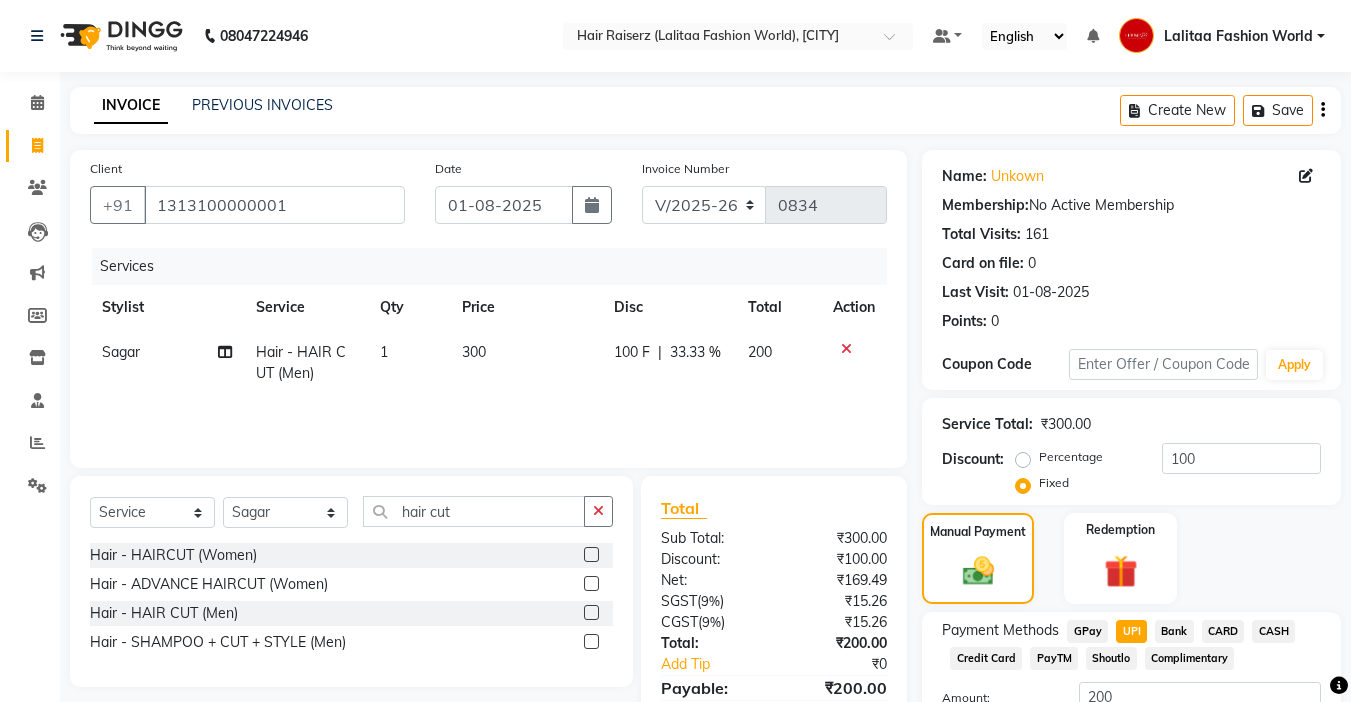 scroll, scrollTop: 157, scrollLeft: 0, axis: vertical 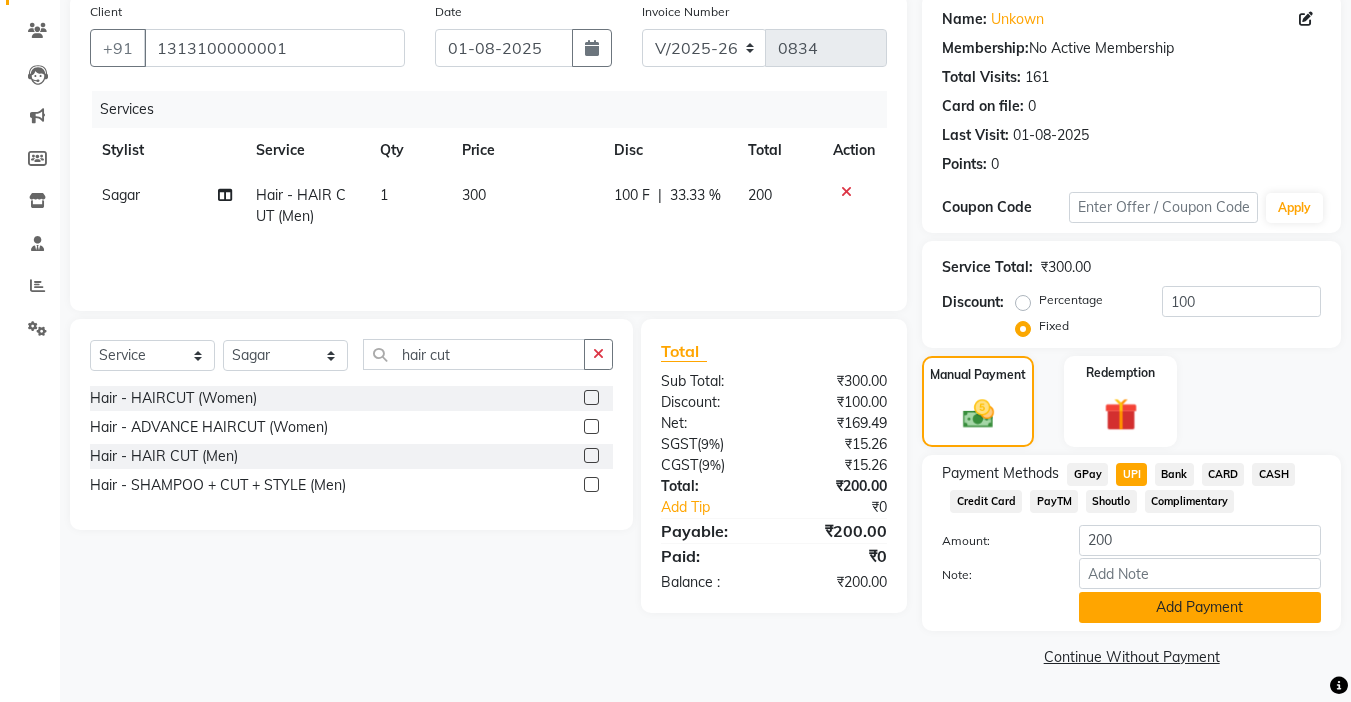 click on "Add Payment" 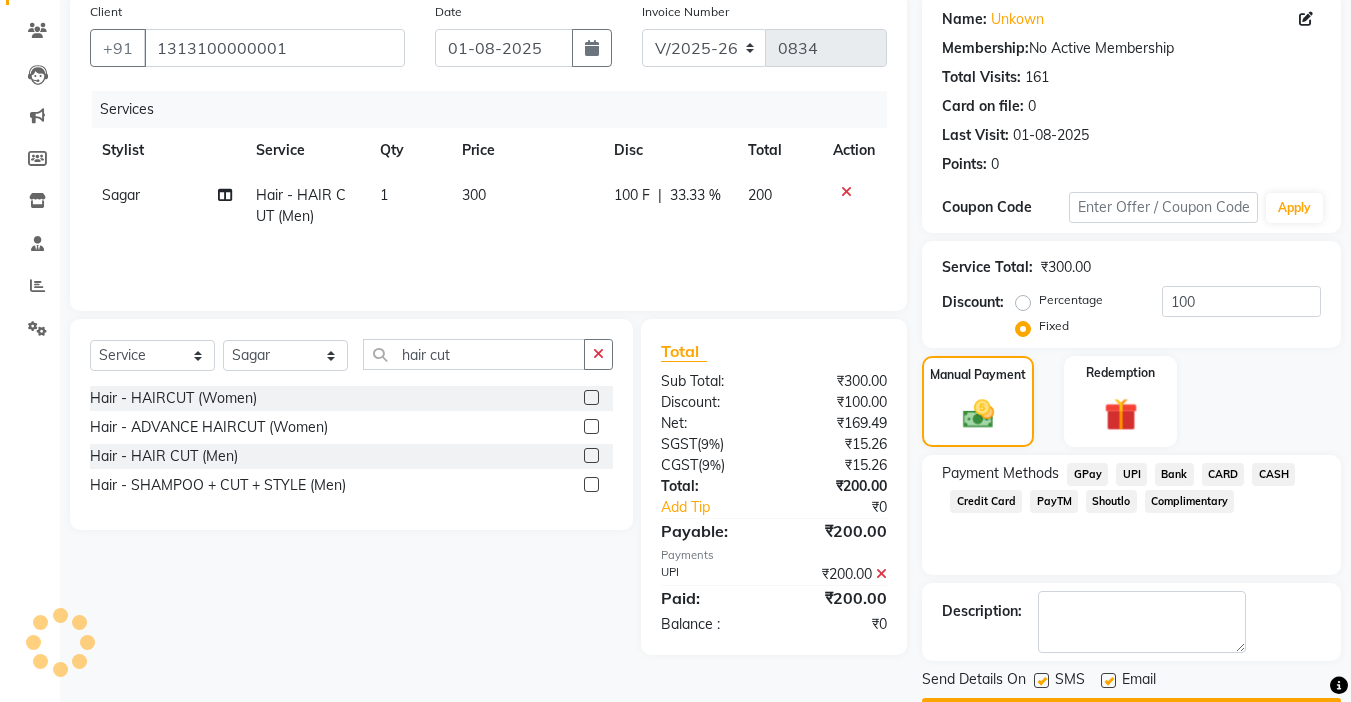 scroll, scrollTop: 214, scrollLeft: 0, axis: vertical 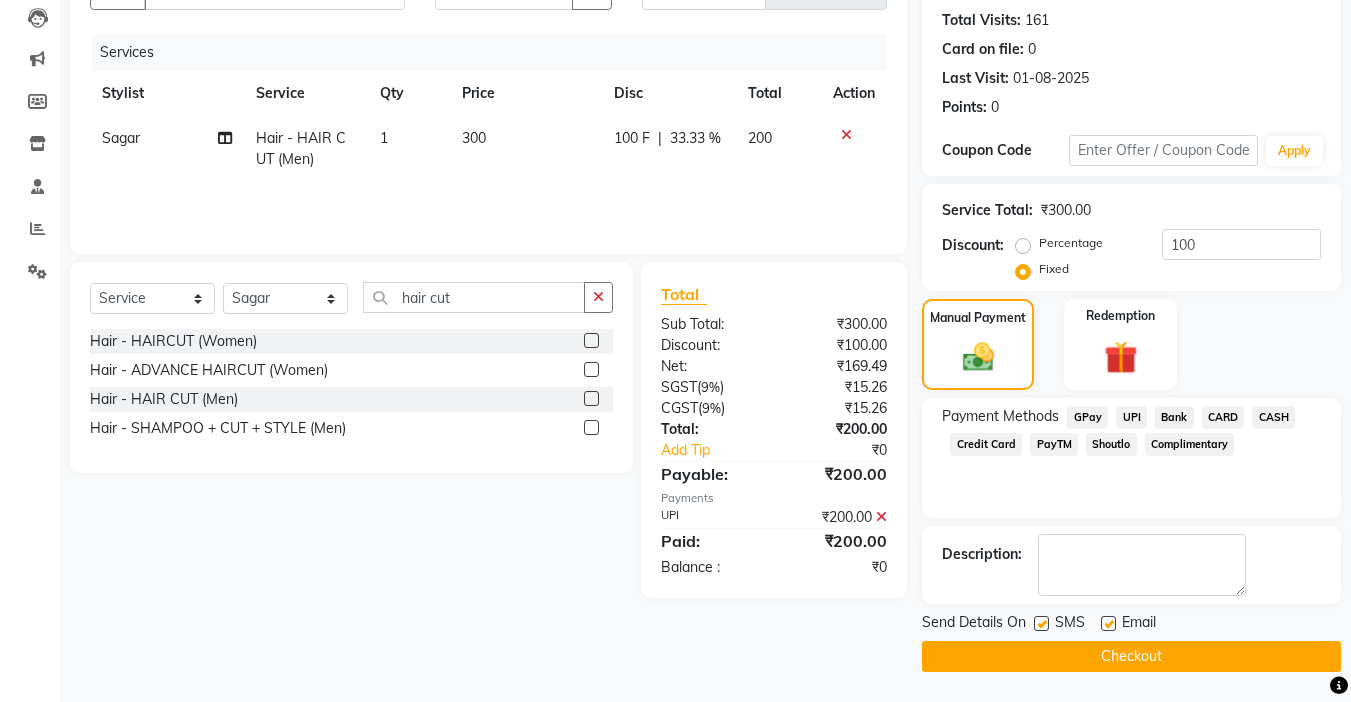 click 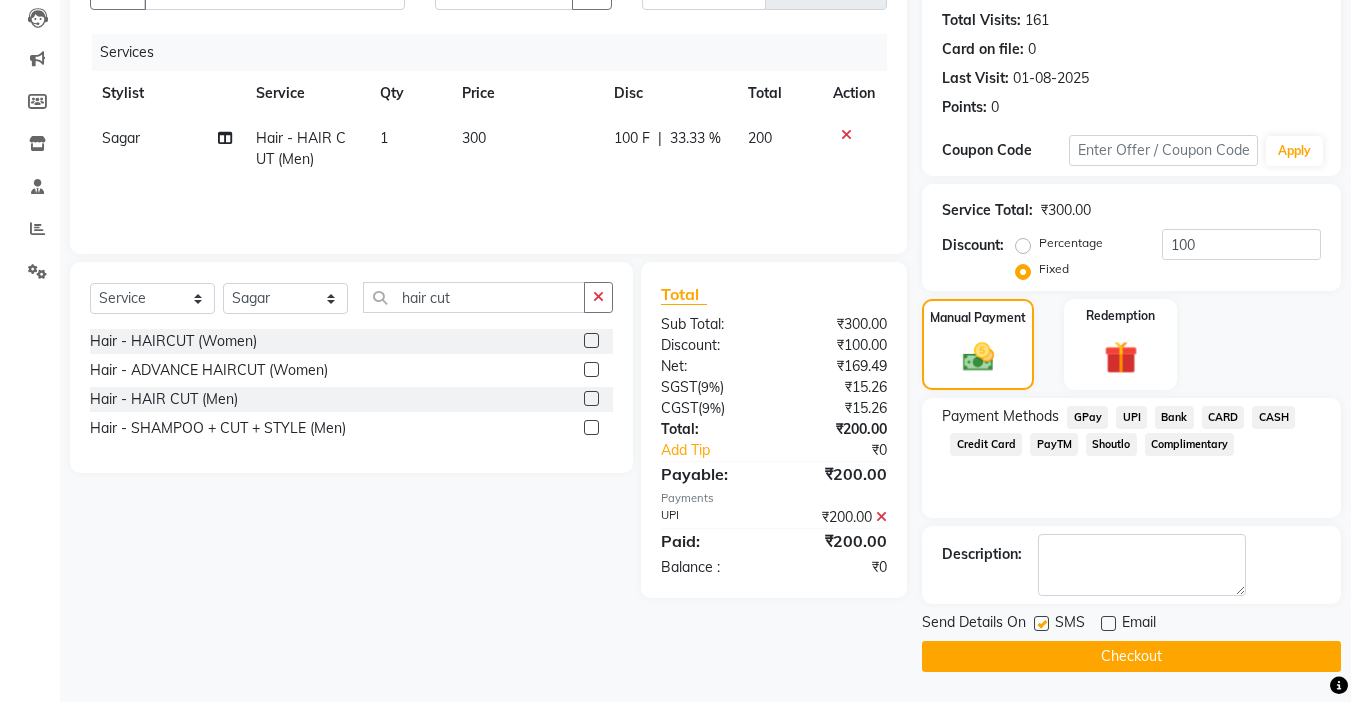 click 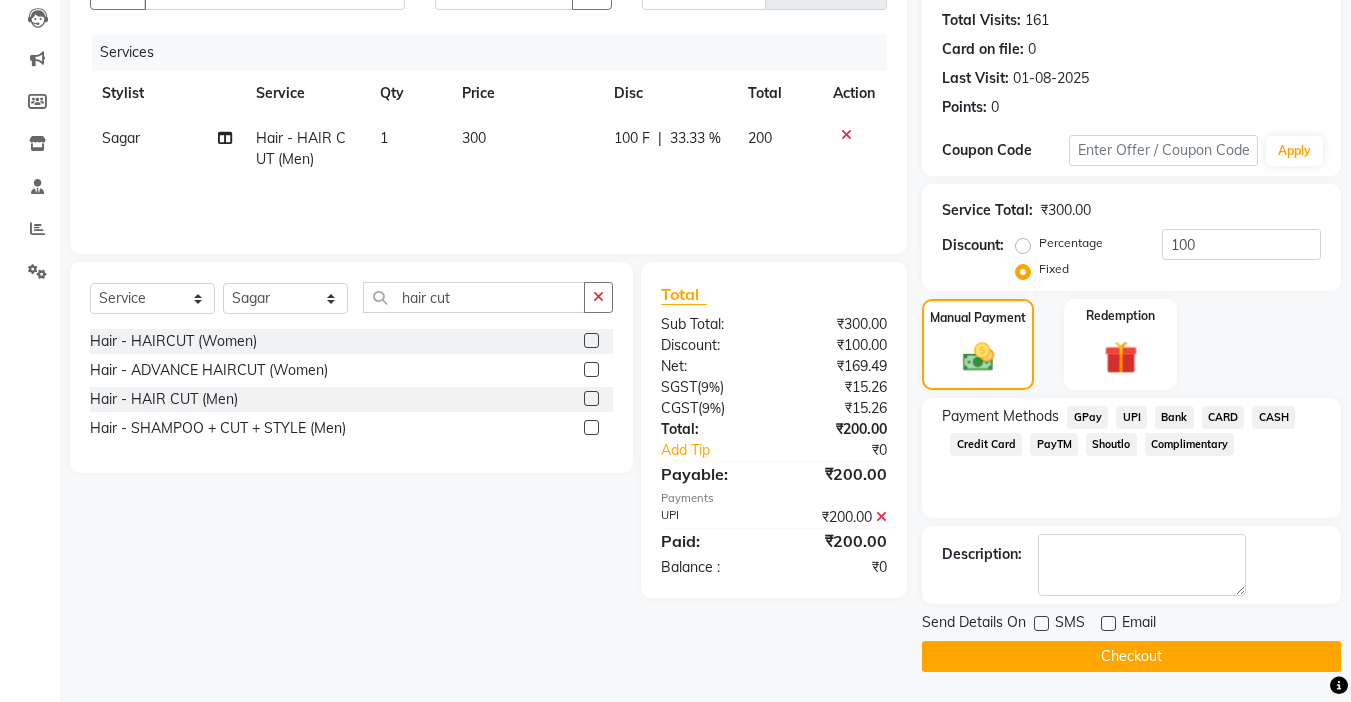 click on "Checkout" 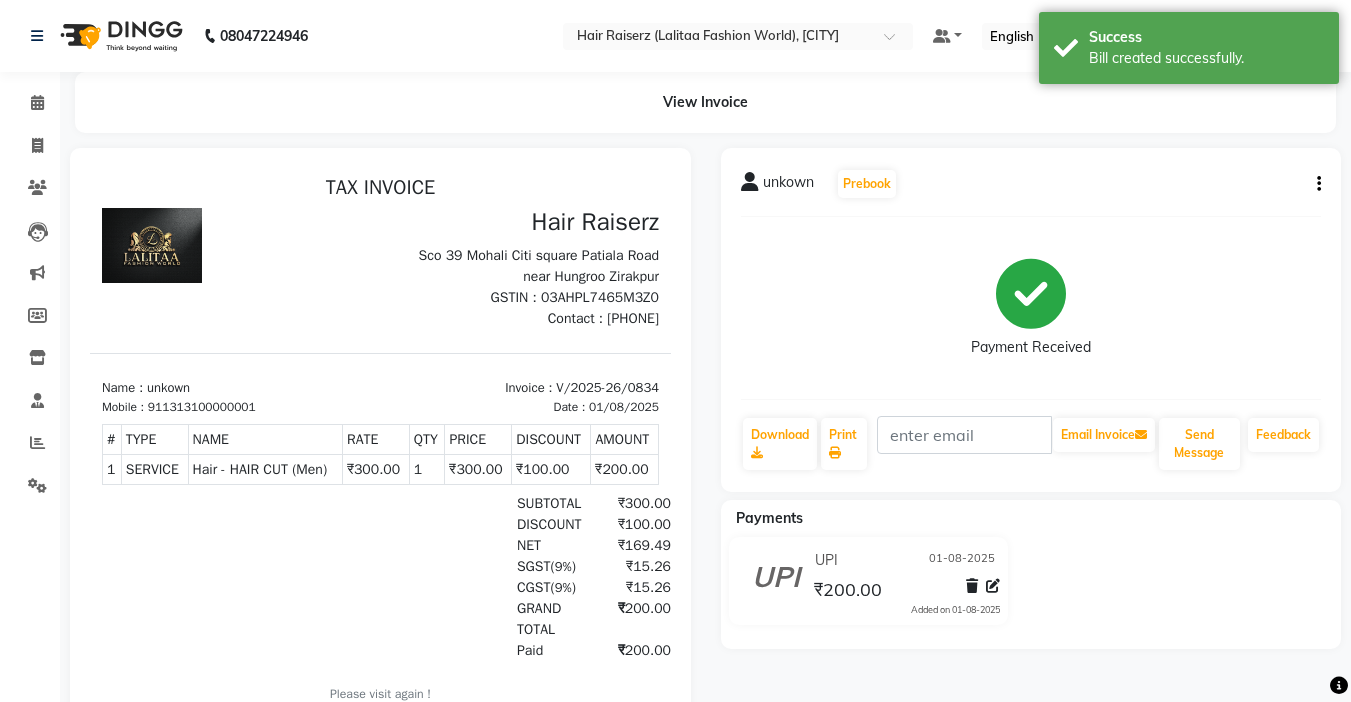 scroll, scrollTop: 0, scrollLeft: 0, axis: both 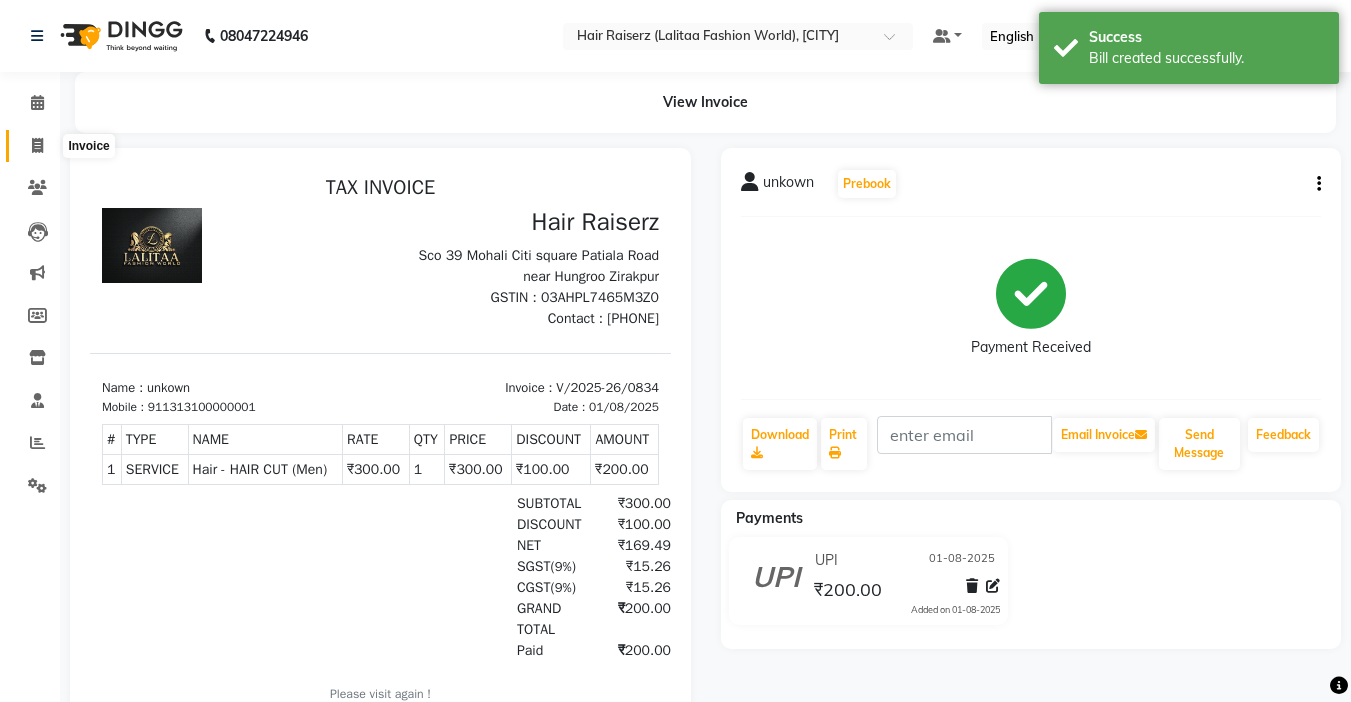click 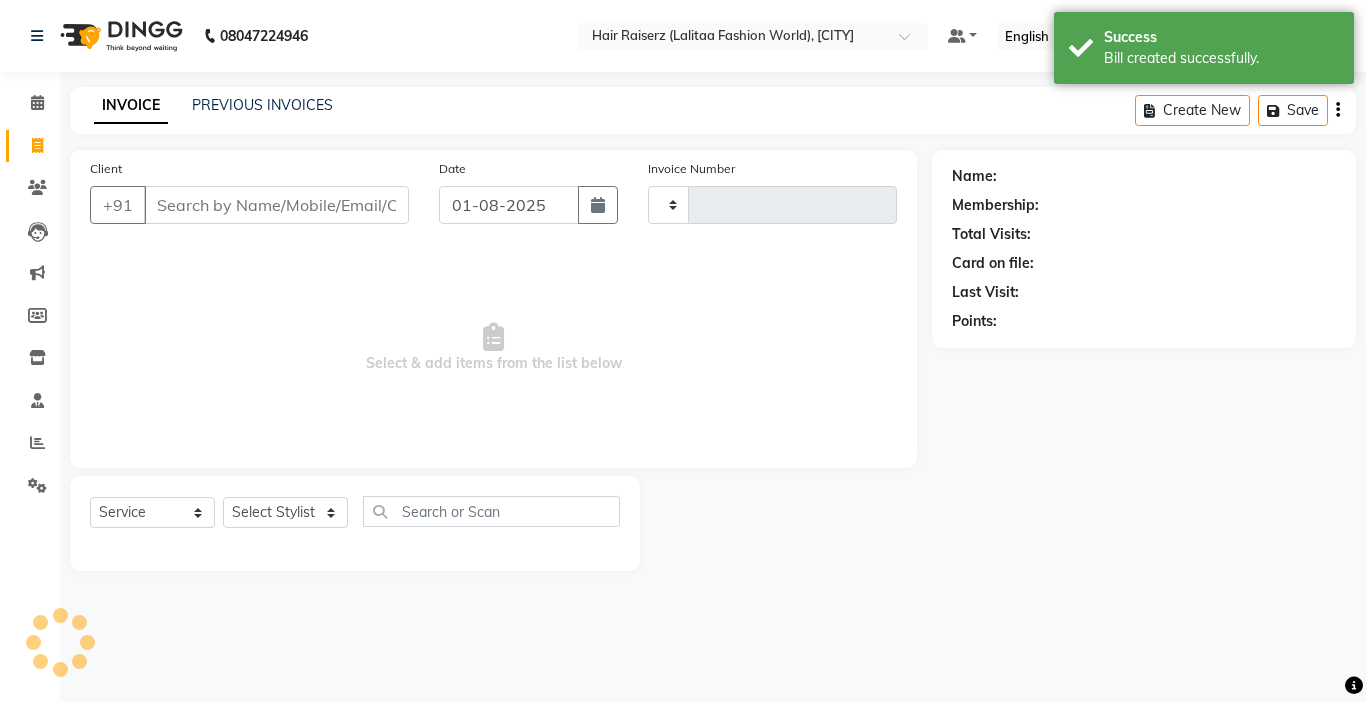 type on "0835" 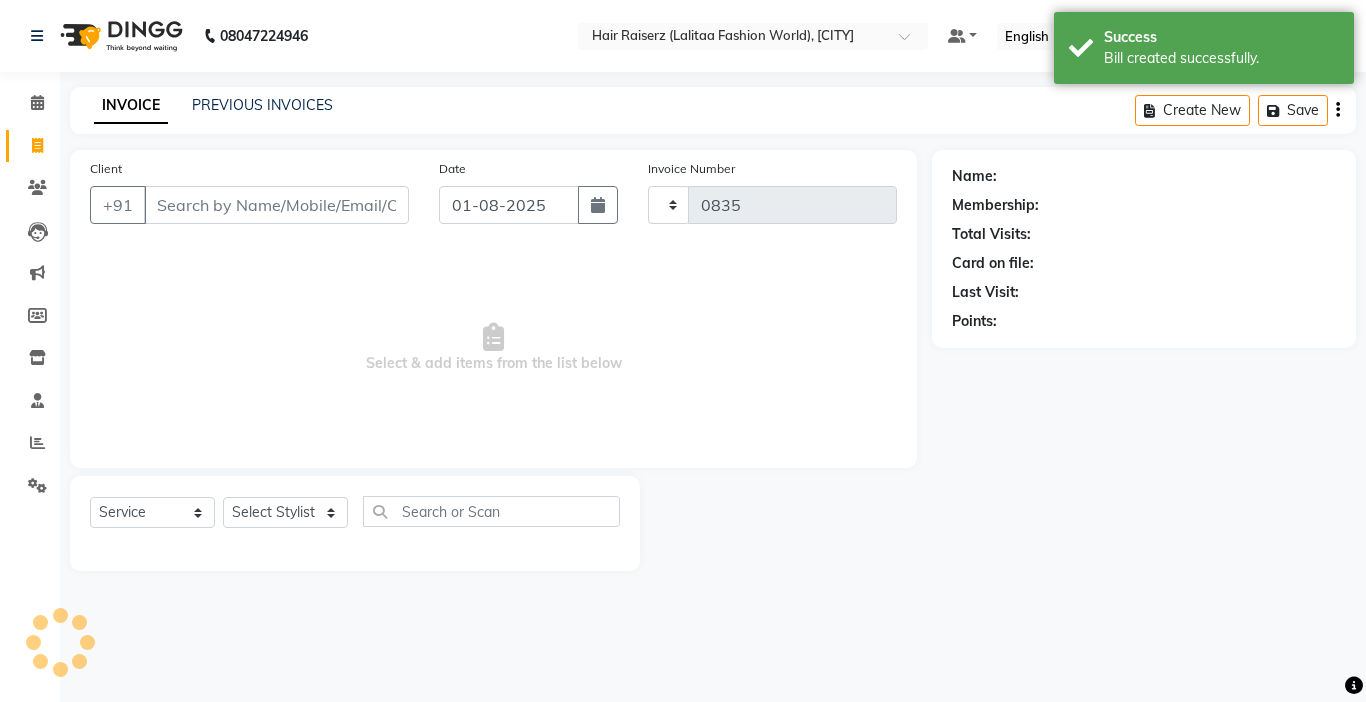 select on "7098" 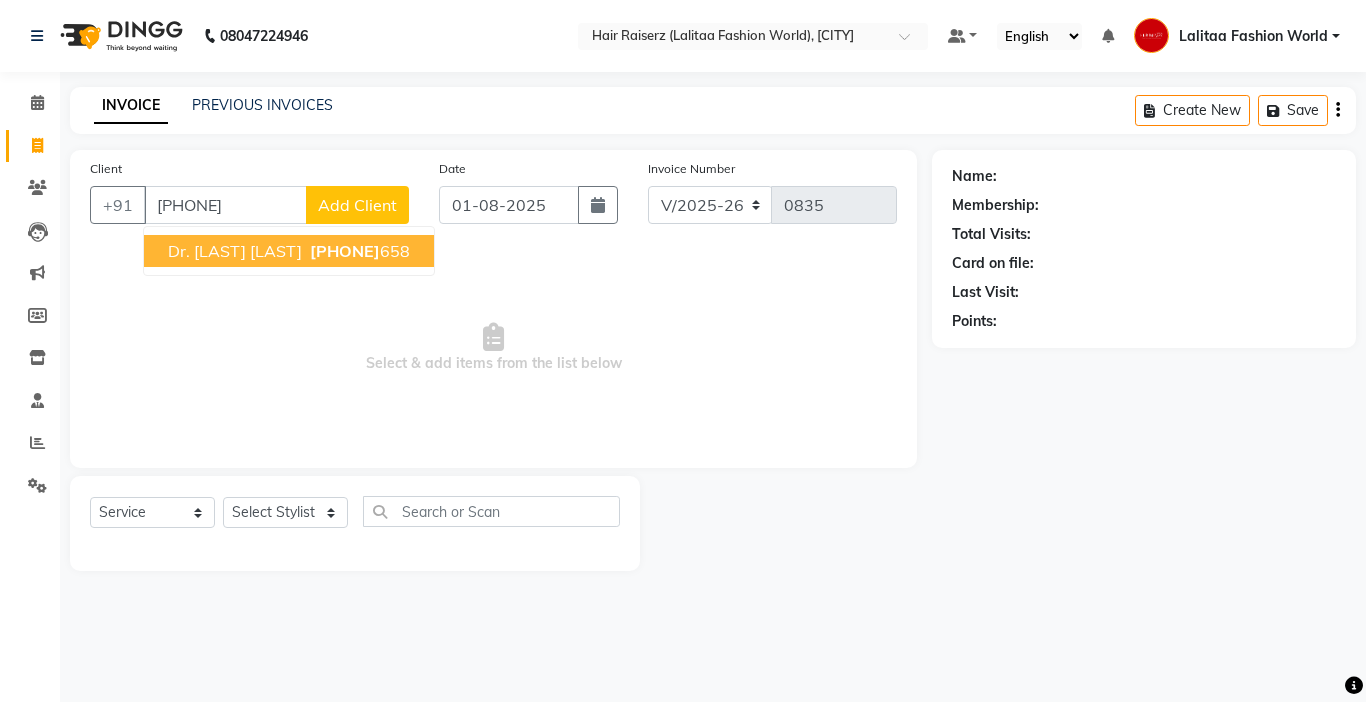click on "[PHONE]" at bounding box center [345, 251] 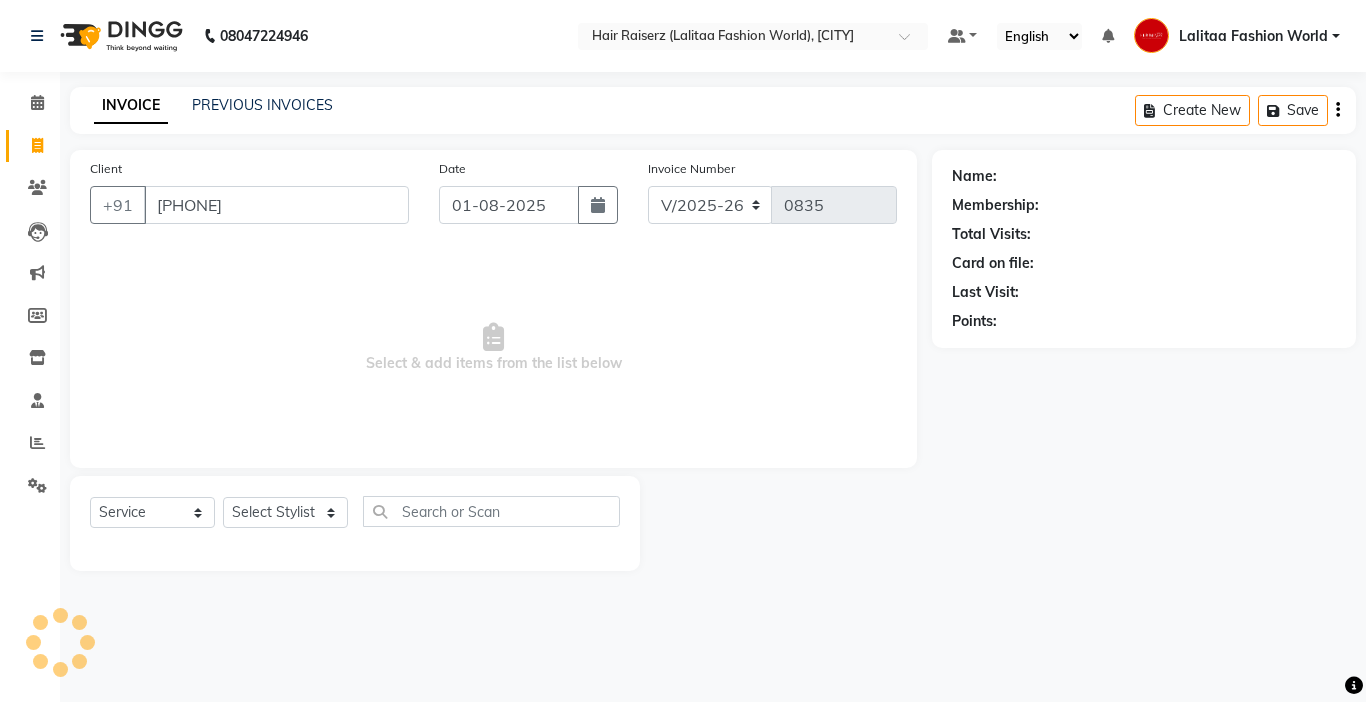 type on "[PHONE]" 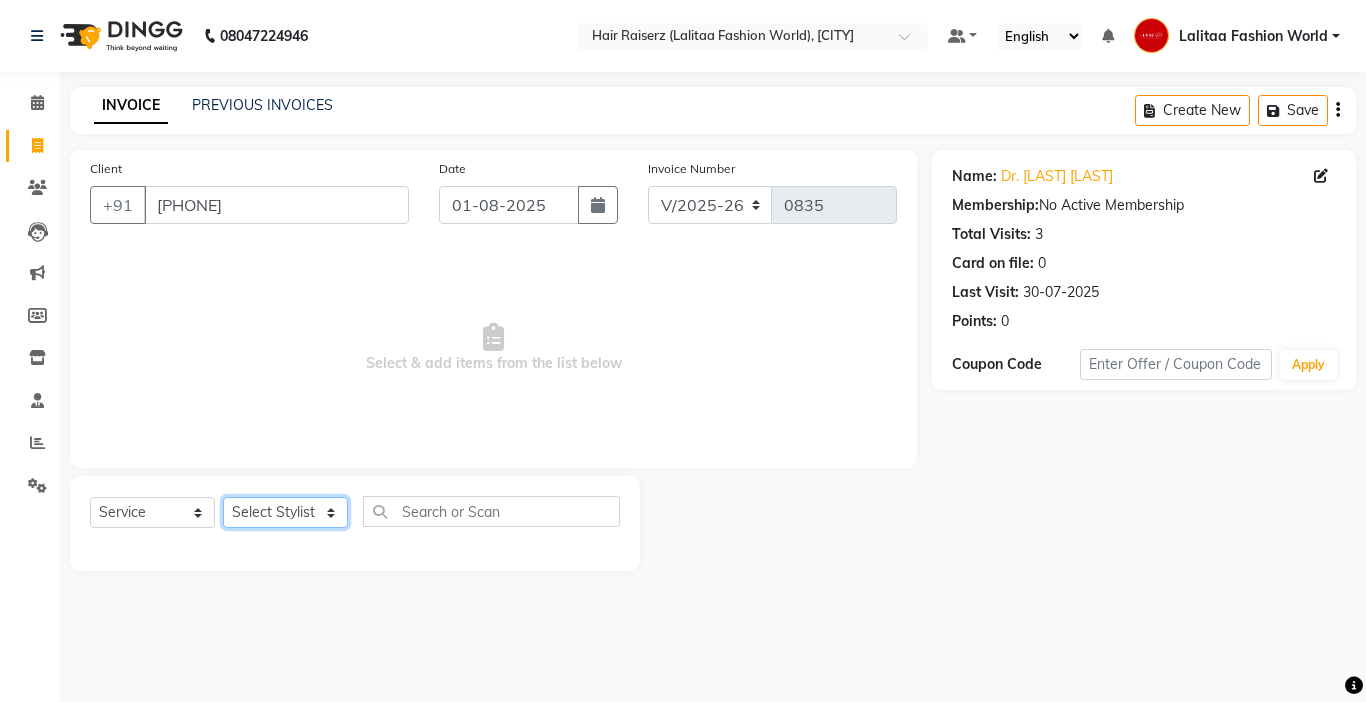 click on "Select Stylist Anukul counter sales kadar khan karam  Kuldeep  Lalitaa Fashion World Meenakshi Parul Pooja Prince  Sagar Sukhi Teena" 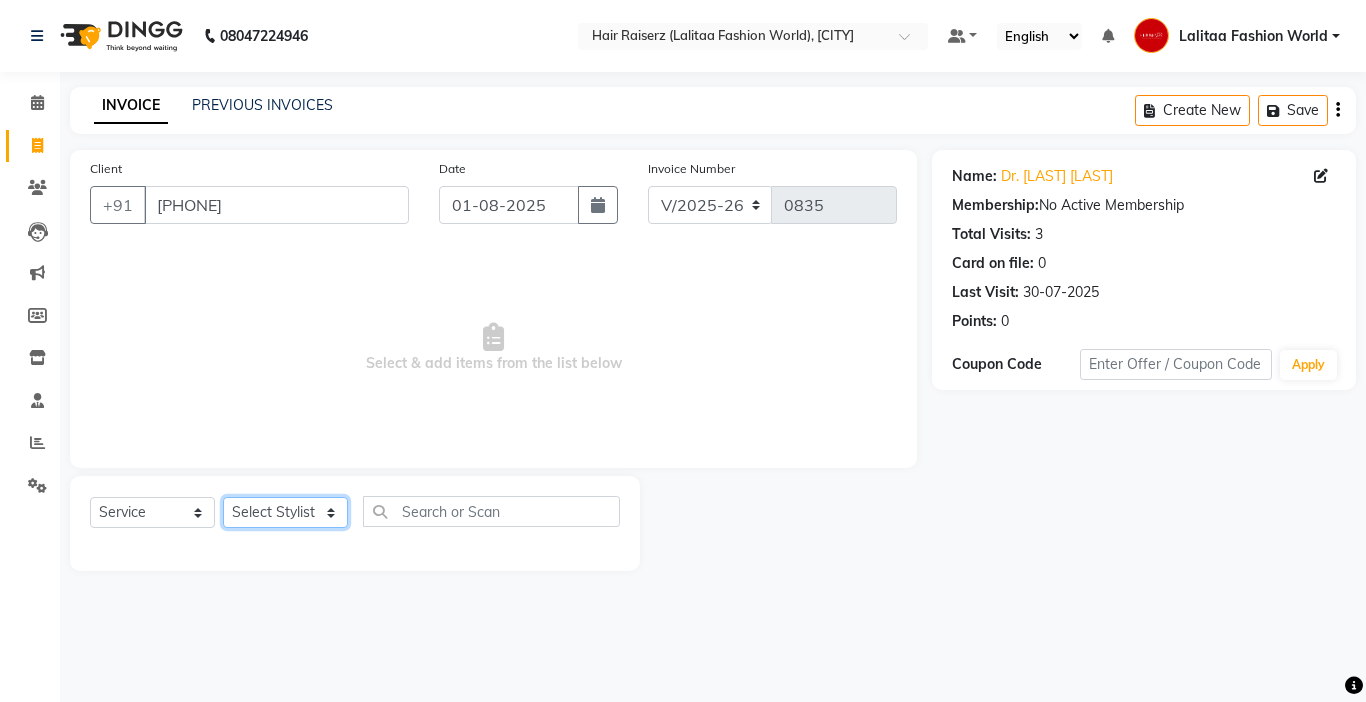 select on "79568" 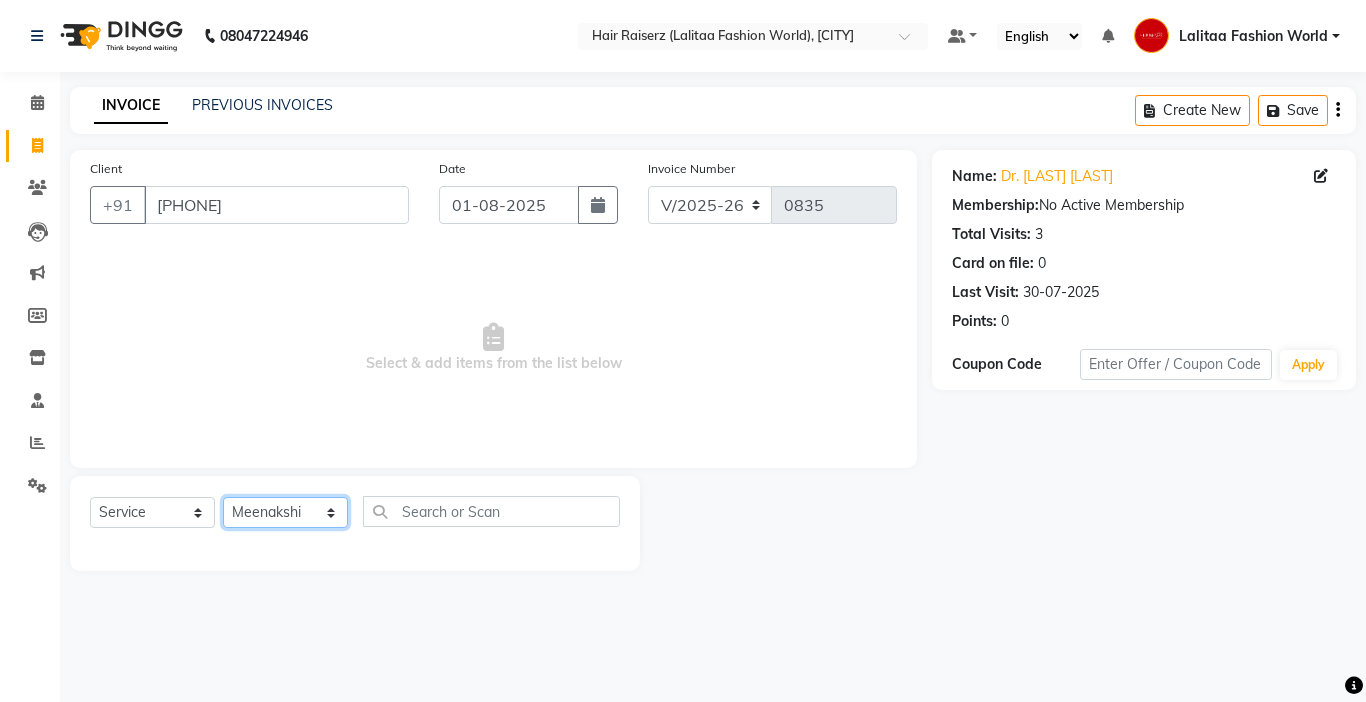 click on "Select Stylist Anukul counter sales kadar khan karam  Kuldeep  Lalitaa Fashion World Meenakshi Parul Pooja Prince  Sagar Sukhi Teena" 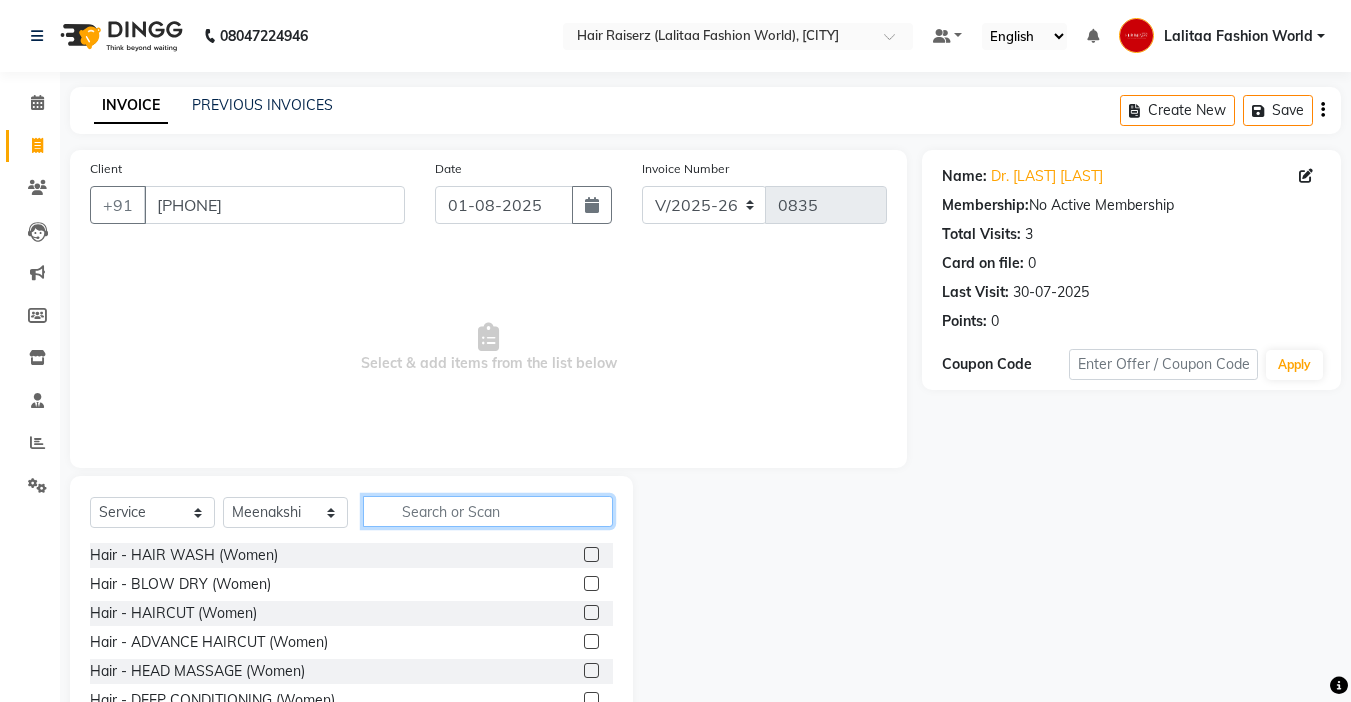 click 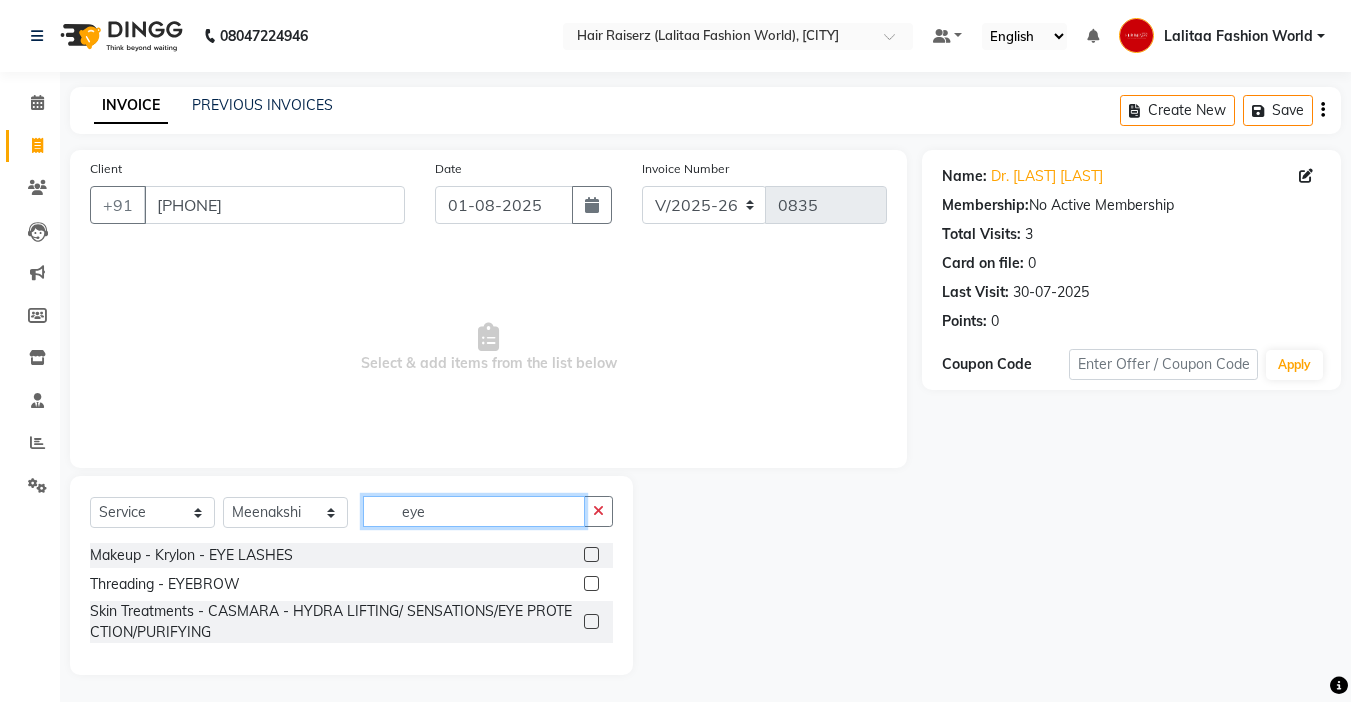 type on "eye" 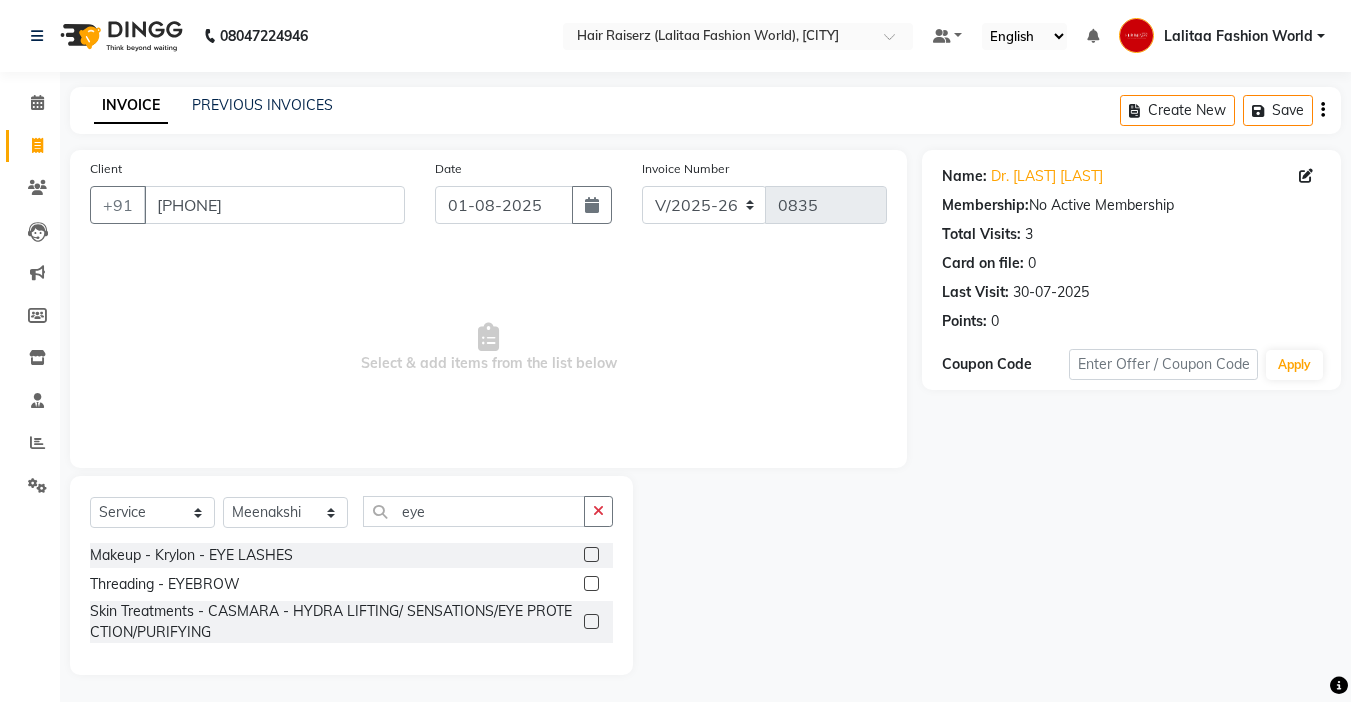 click 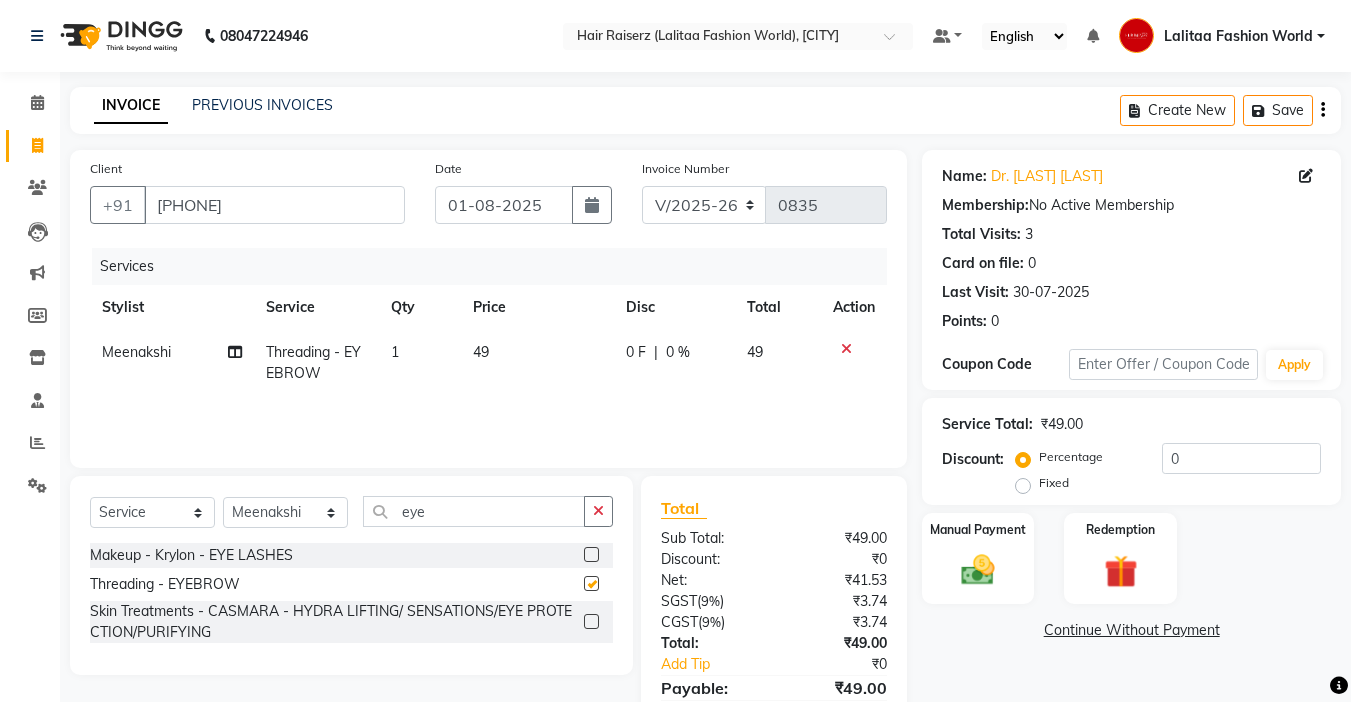 checkbox on "false" 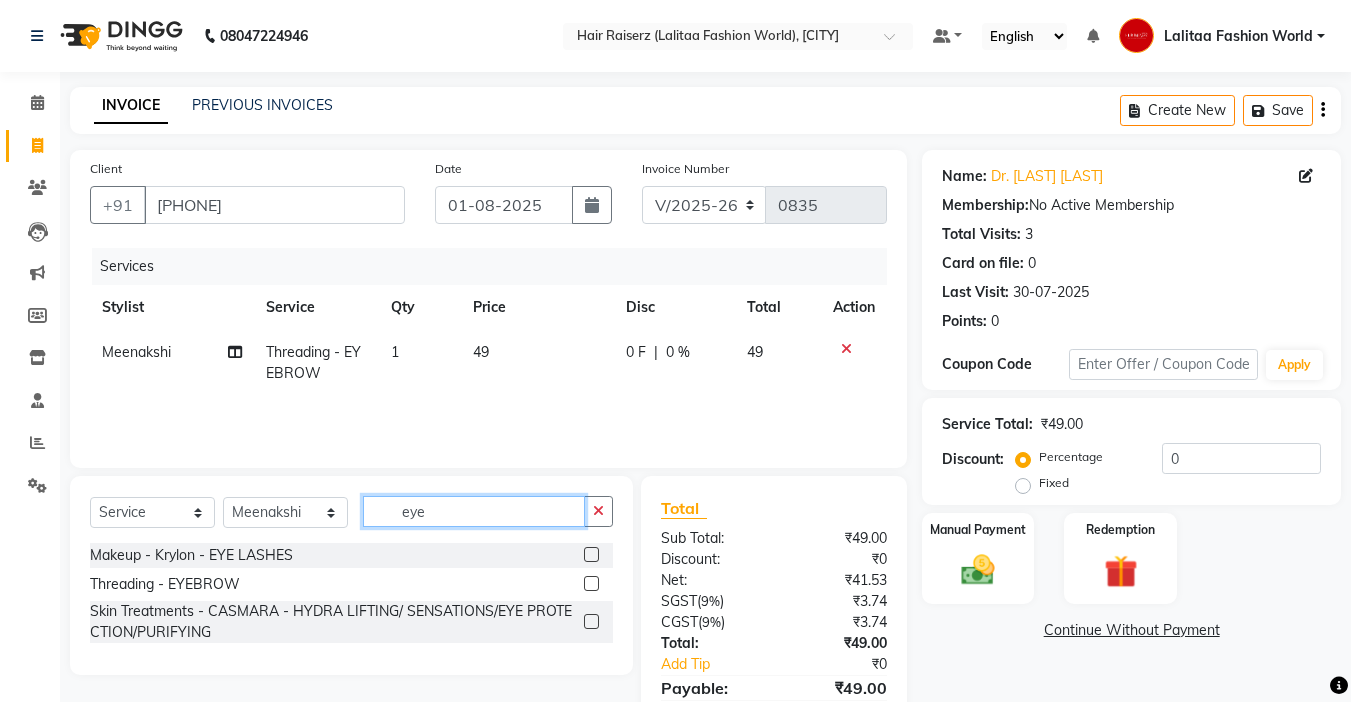click on "eye" 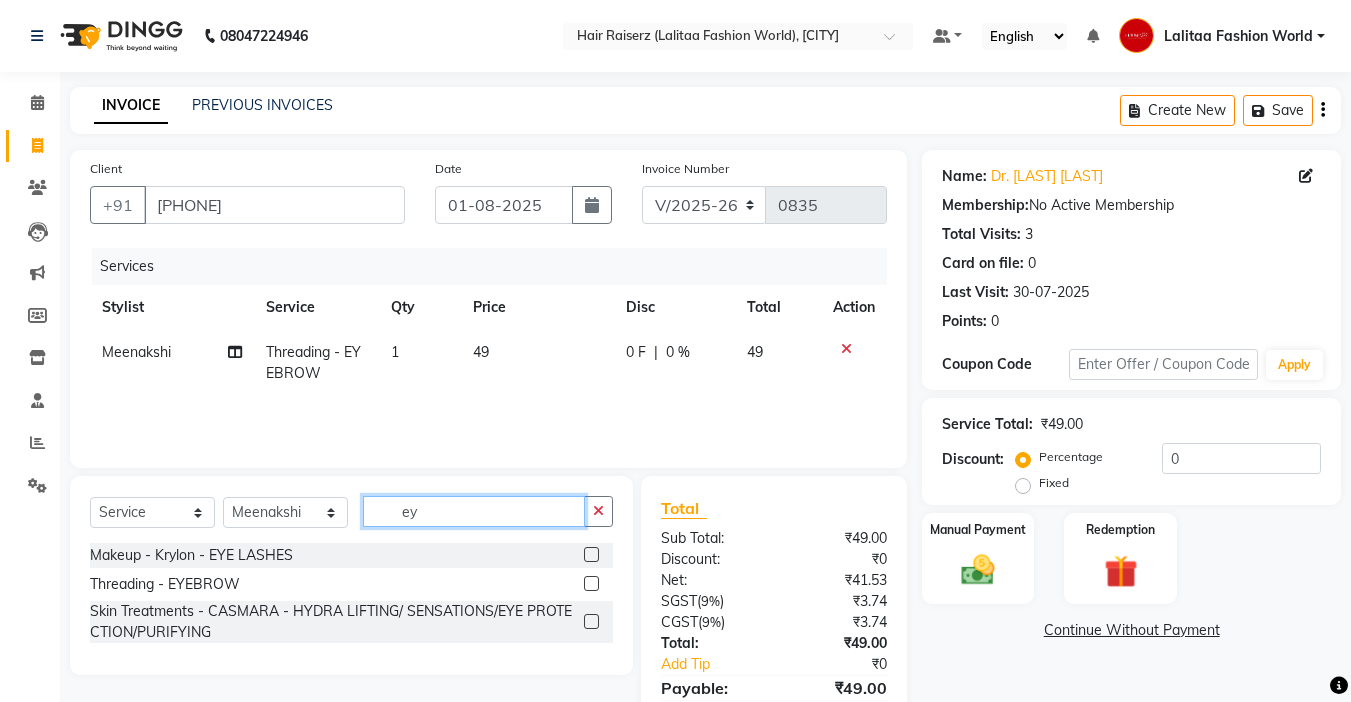type on "e" 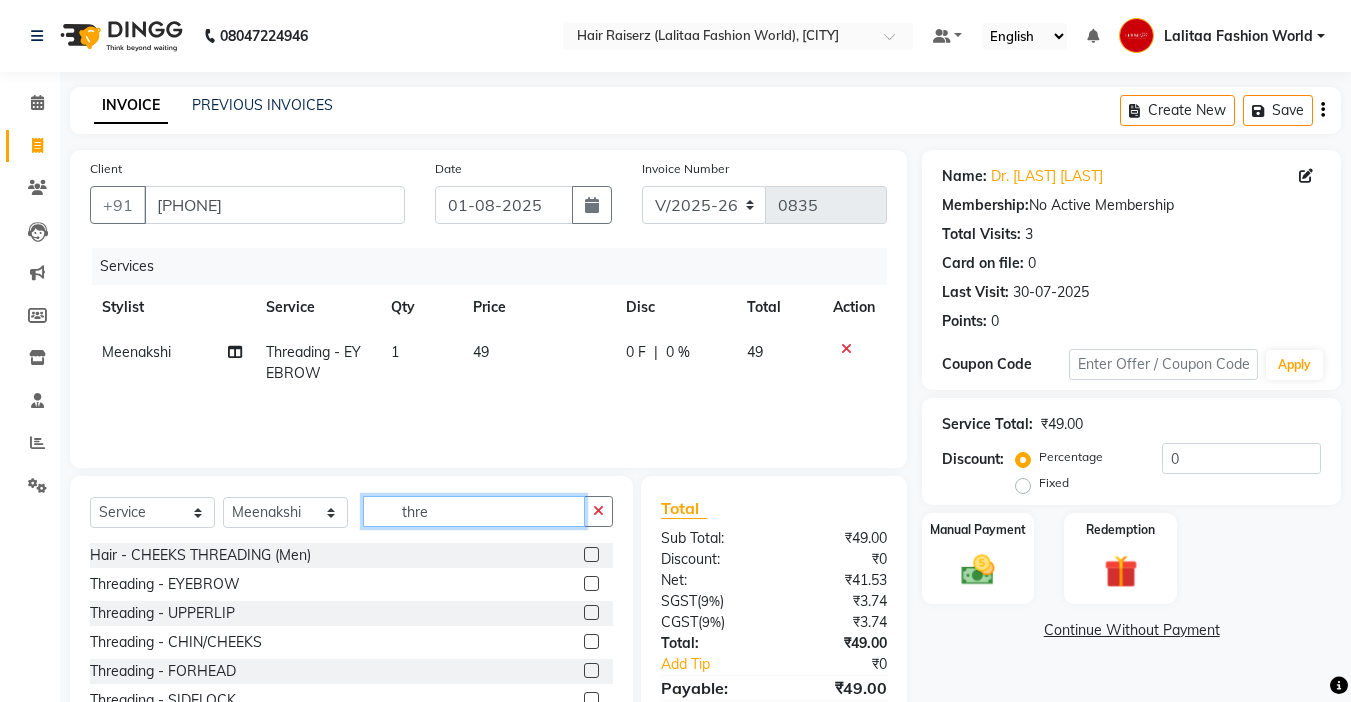 type on "thre" 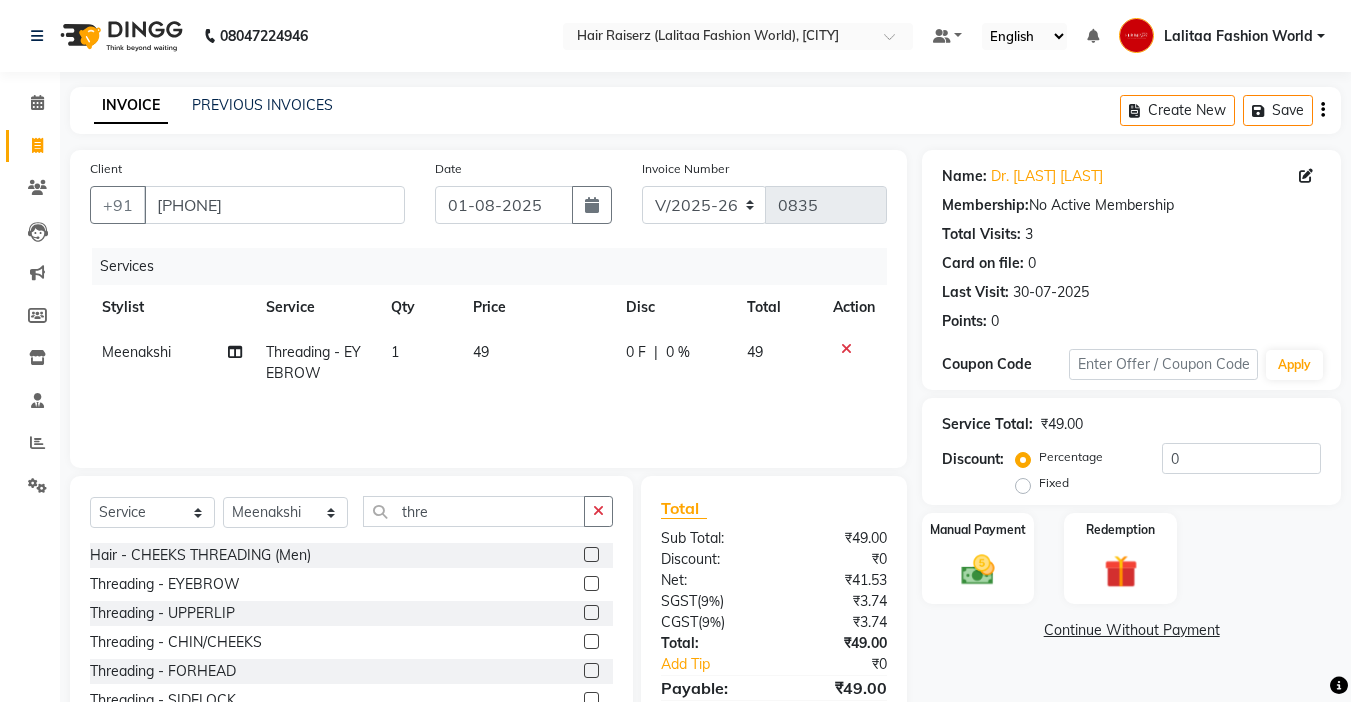 click 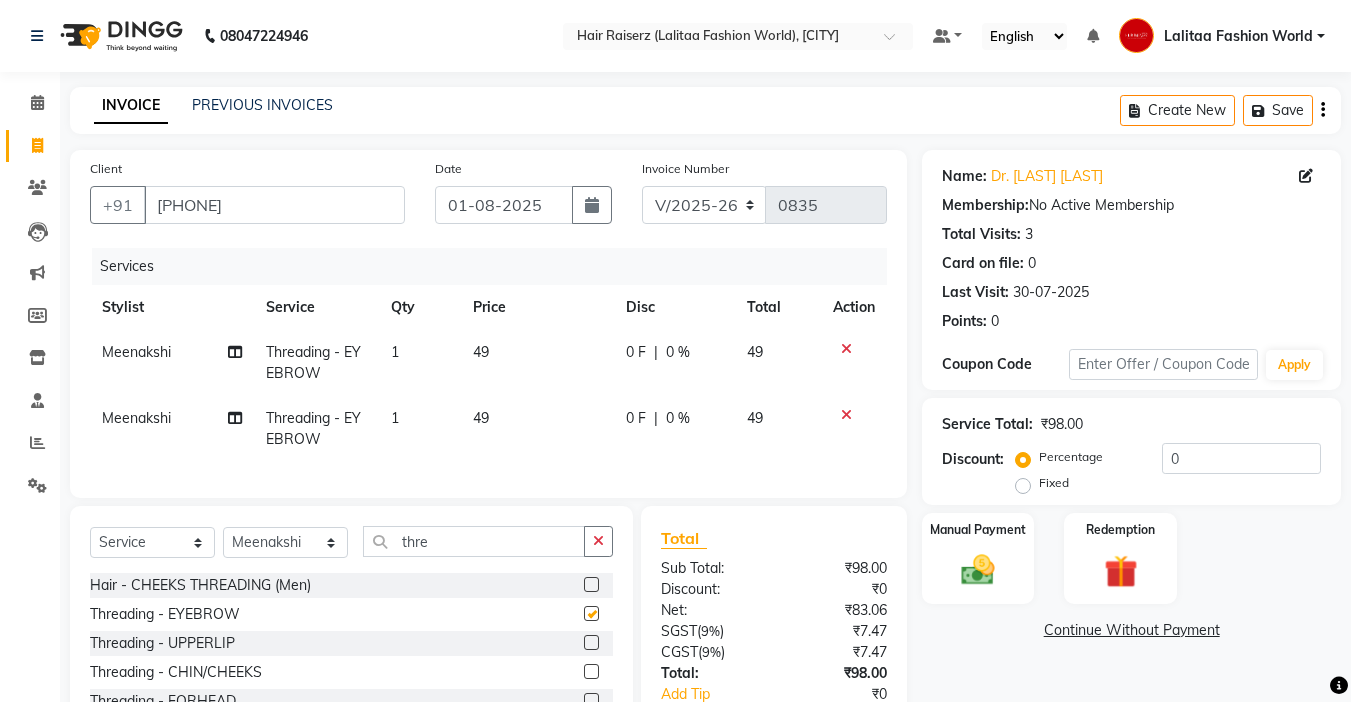 checkbox on "false" 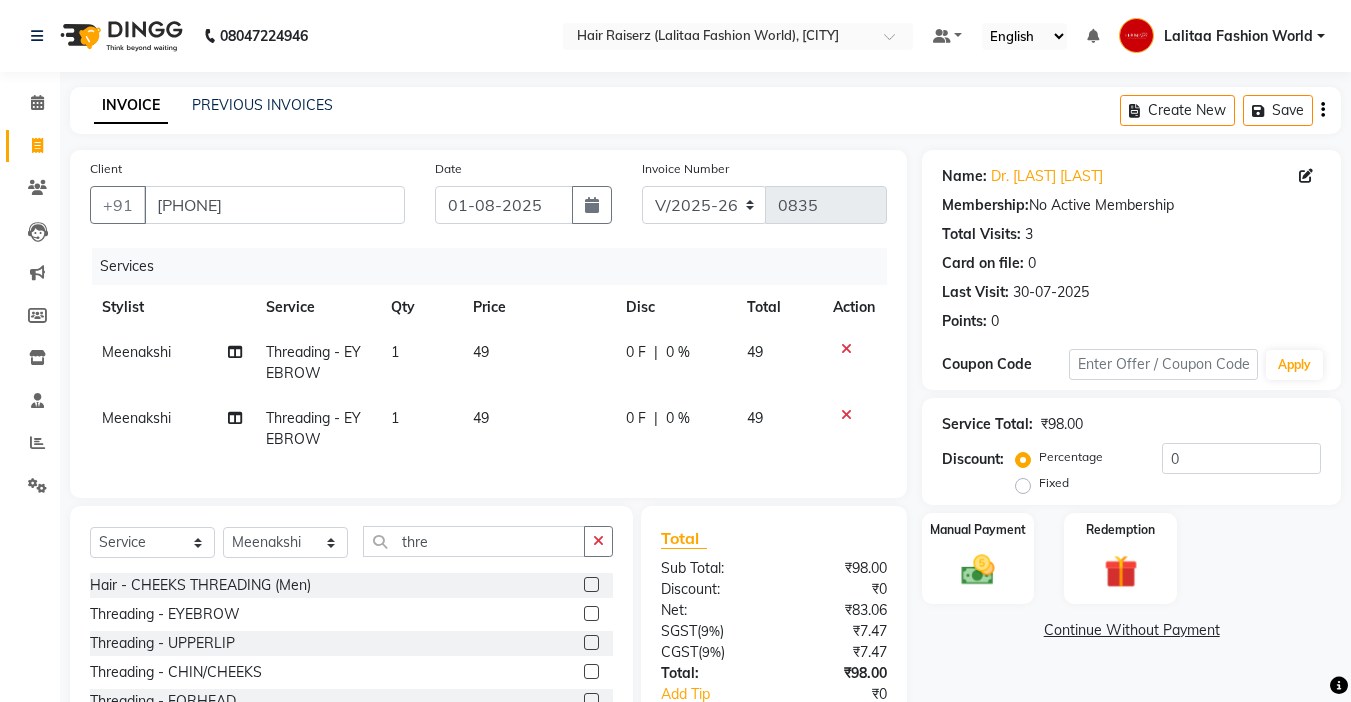 click on "49" 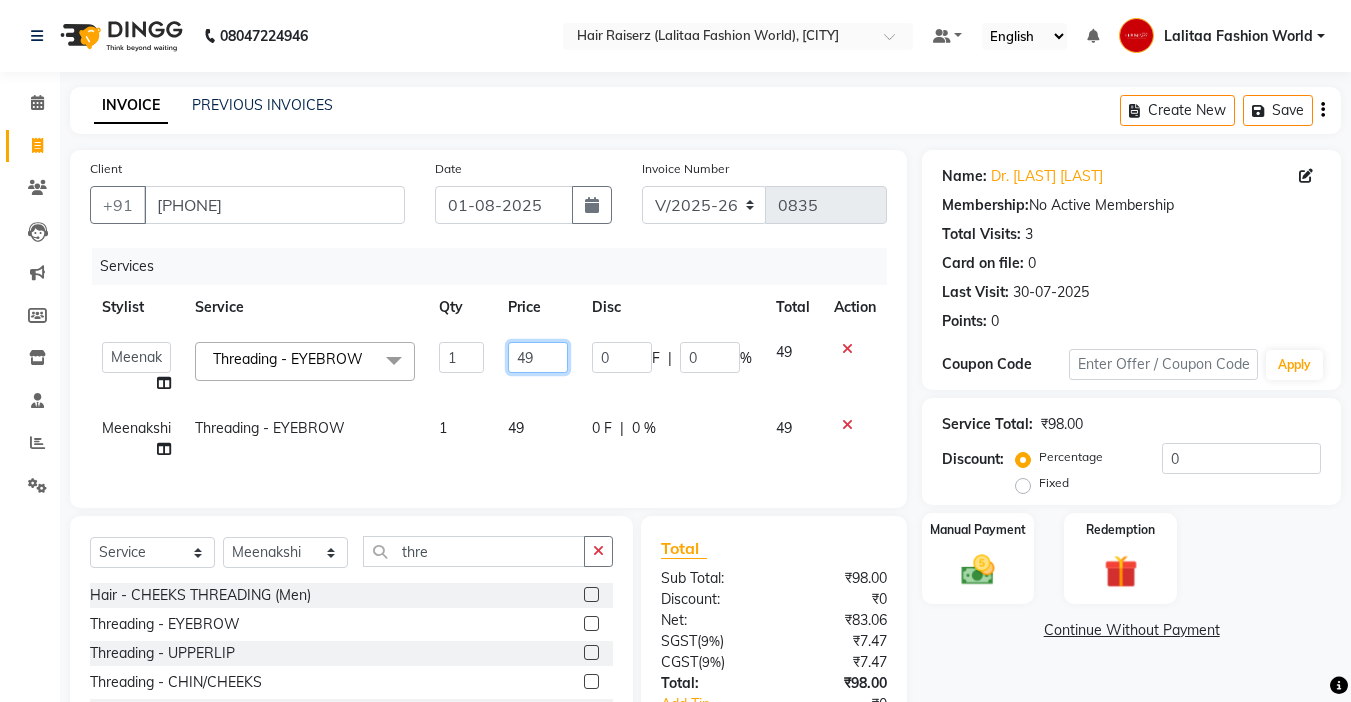 click on "49" 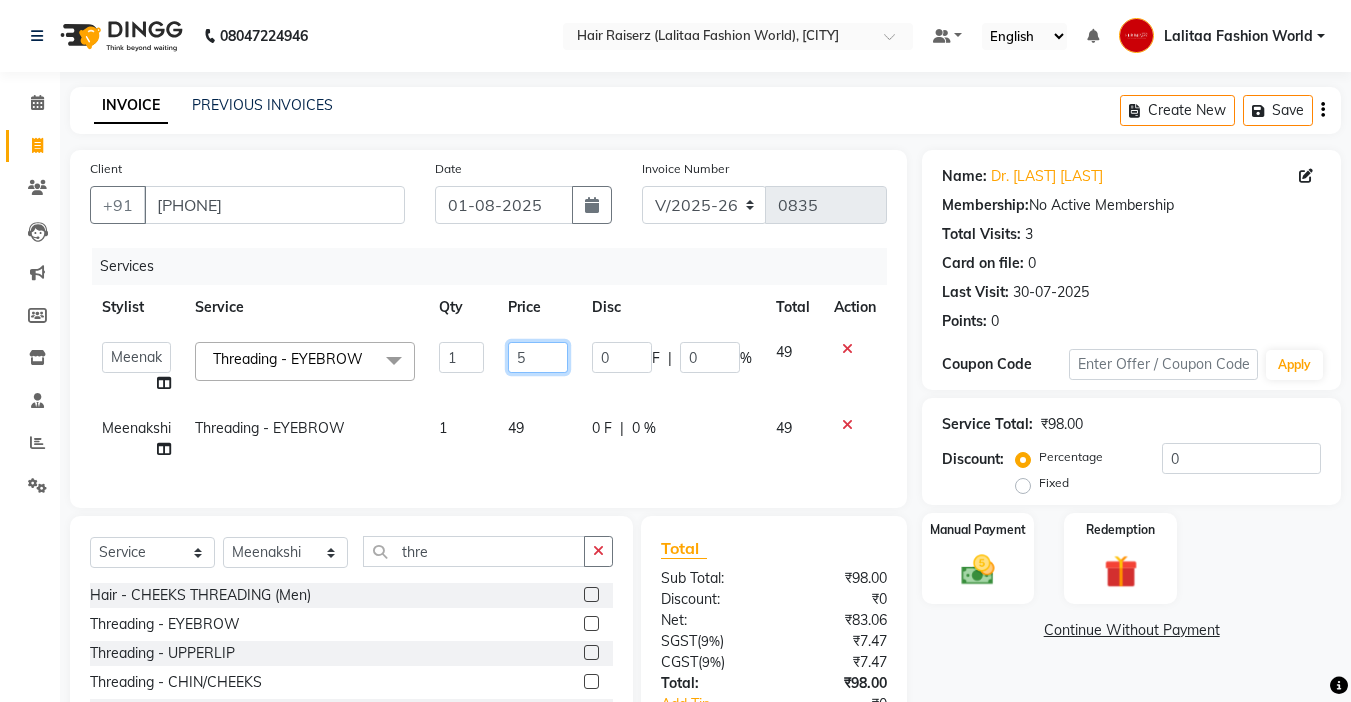 type on "50" 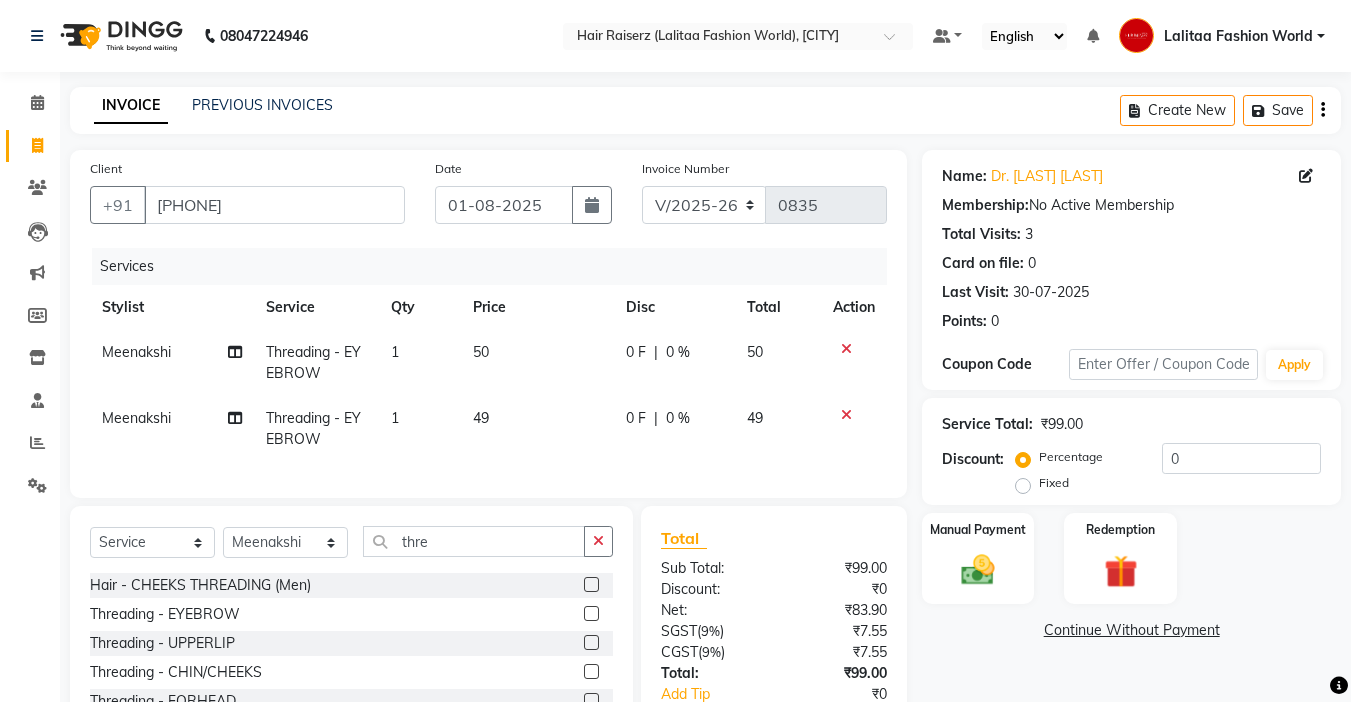 click 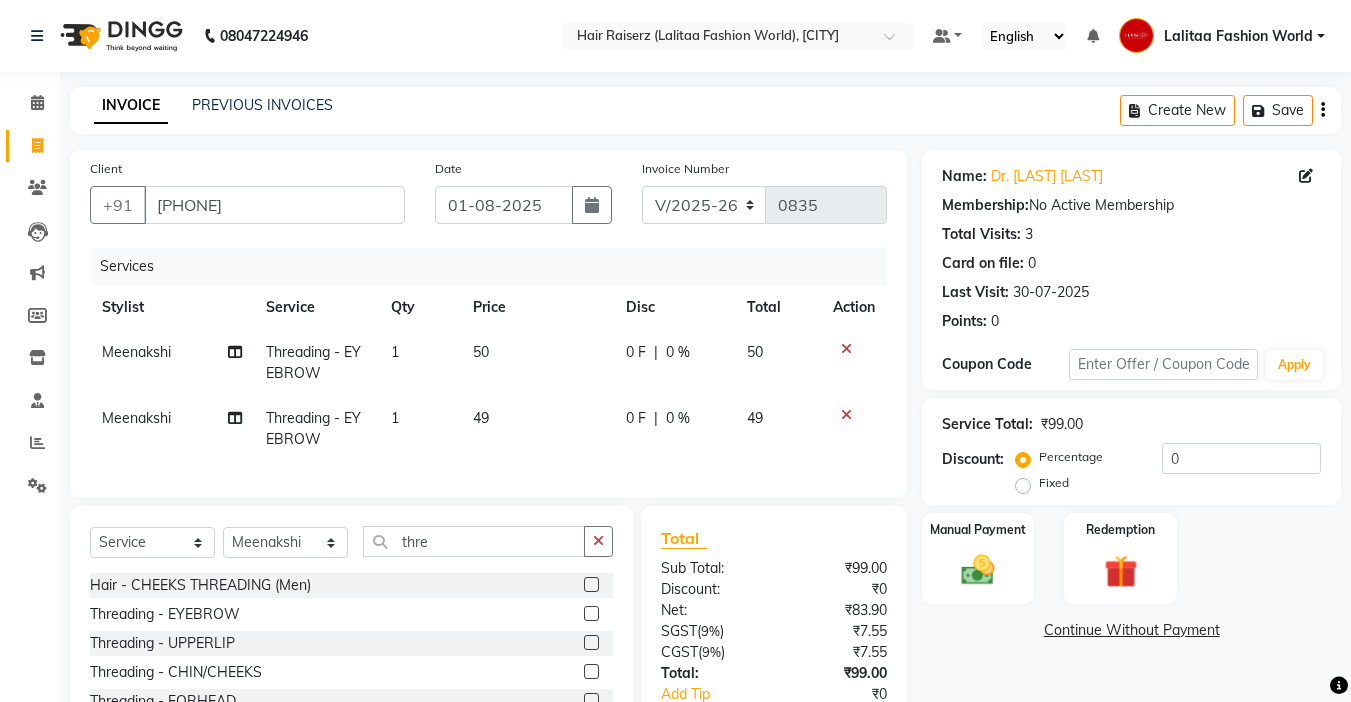 click 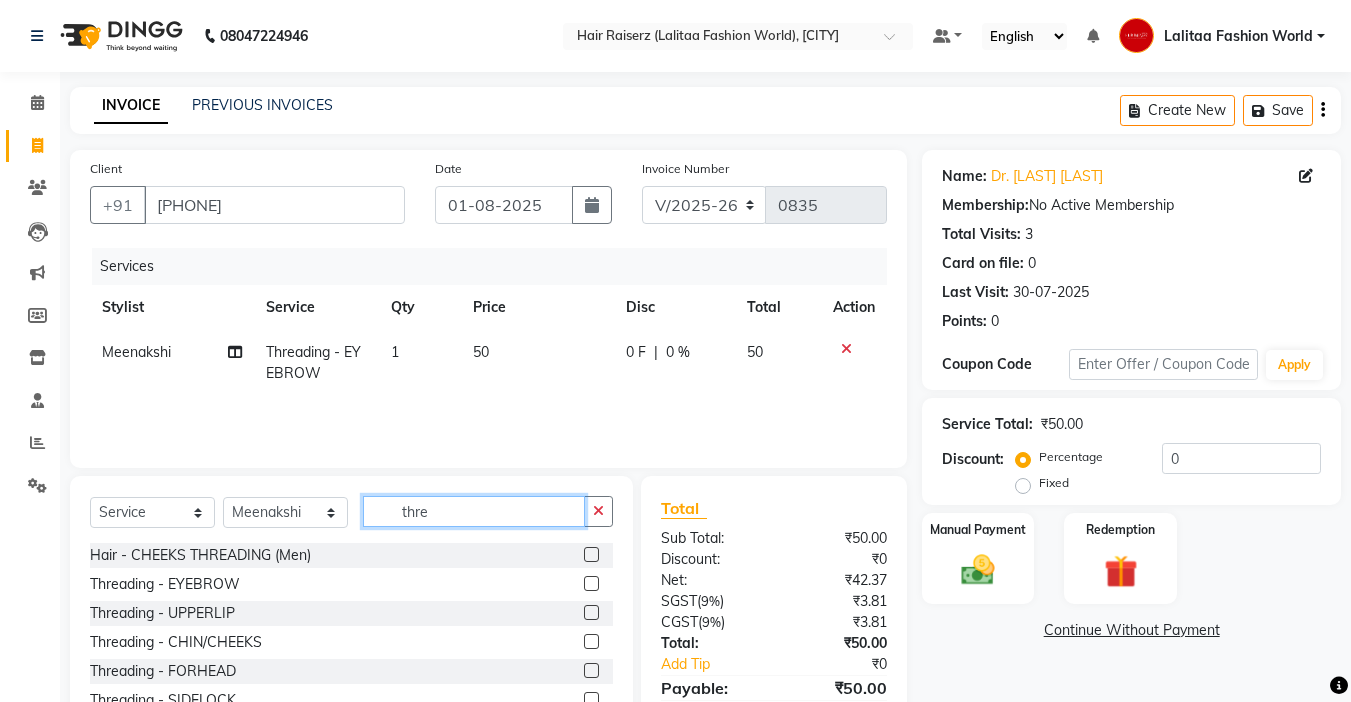 click on "thre" 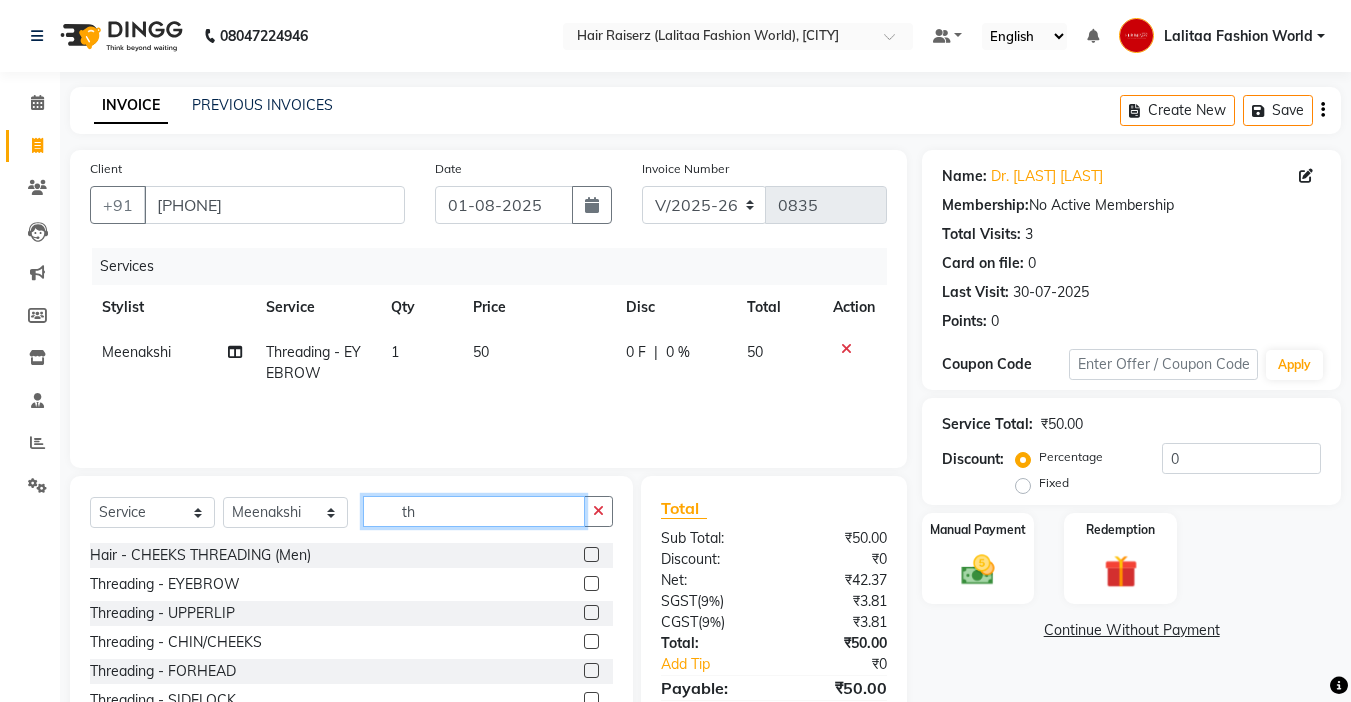 type on "t" 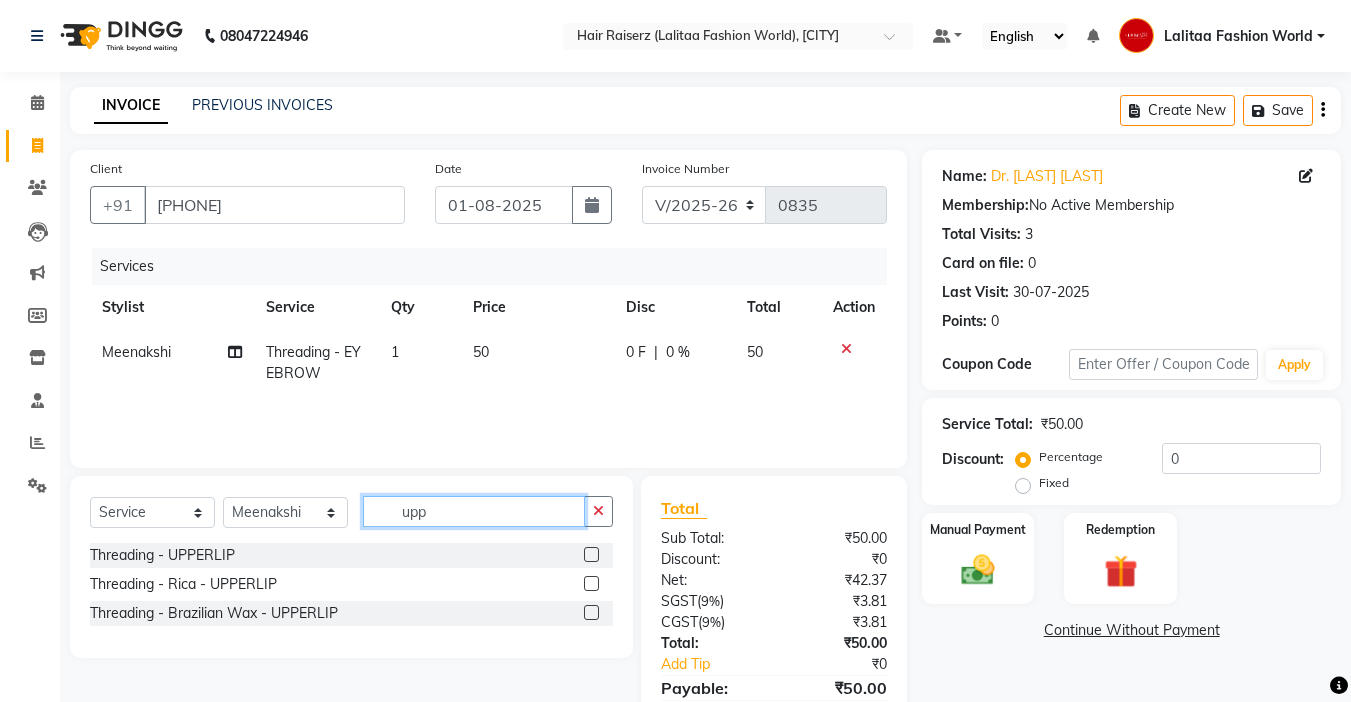 type on "upp" 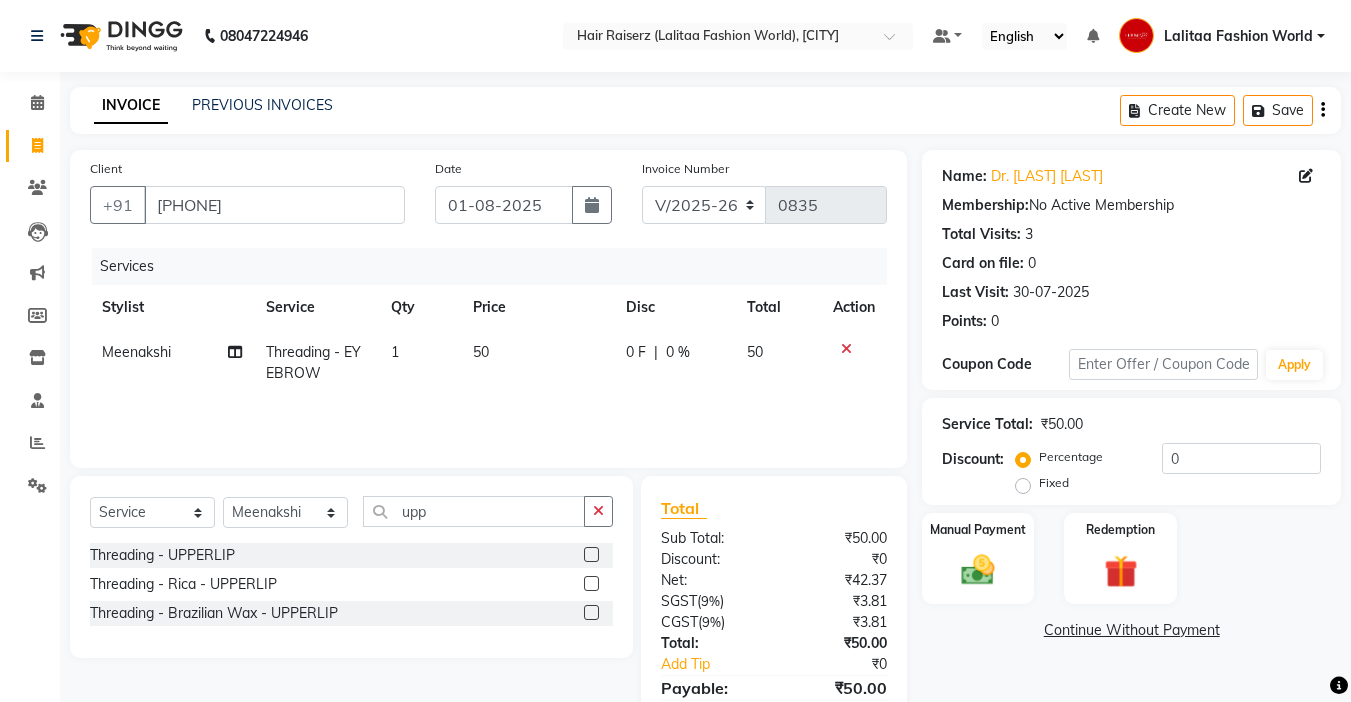 click 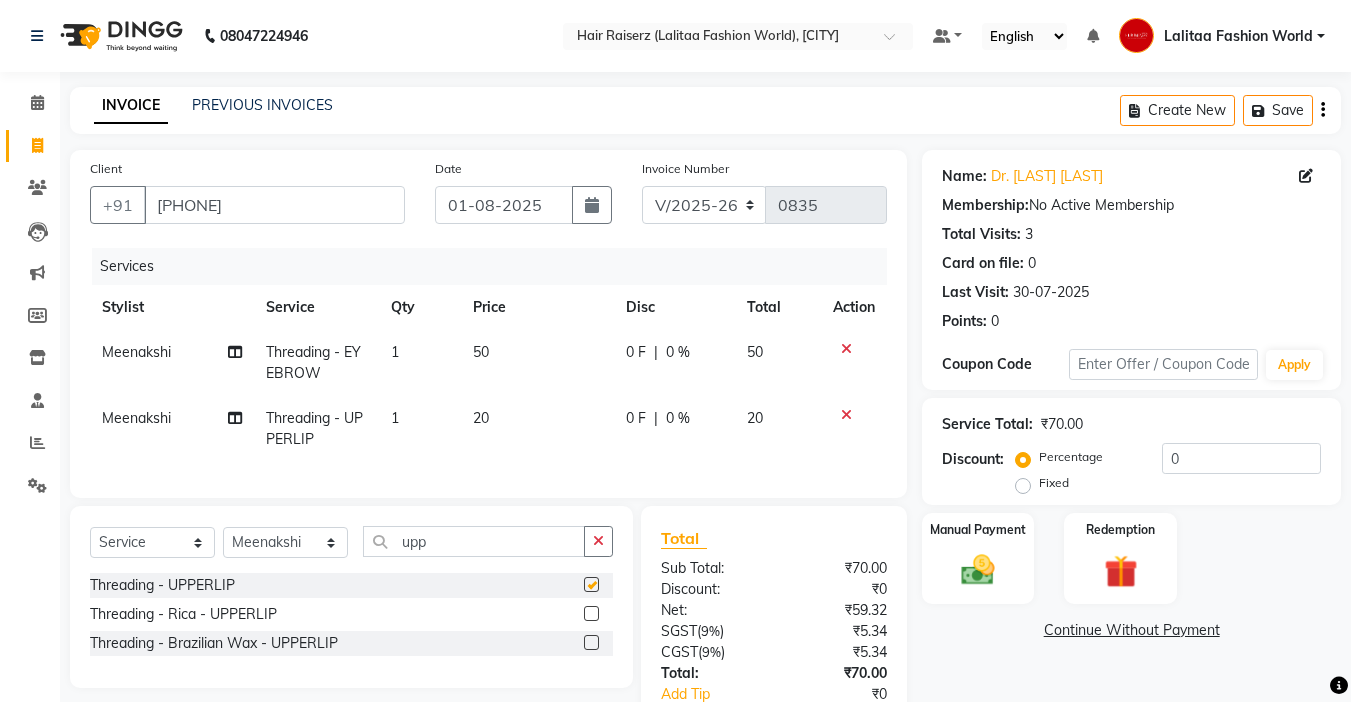 checkbox on "false" 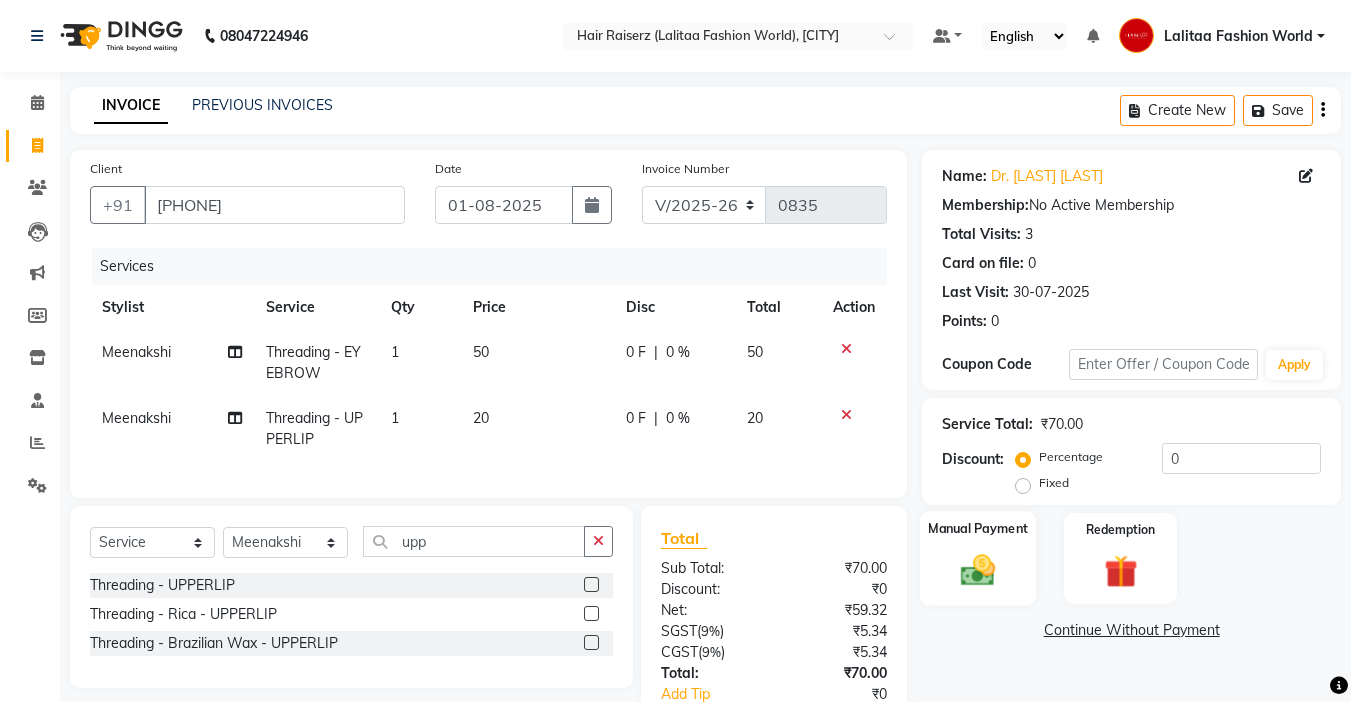 click 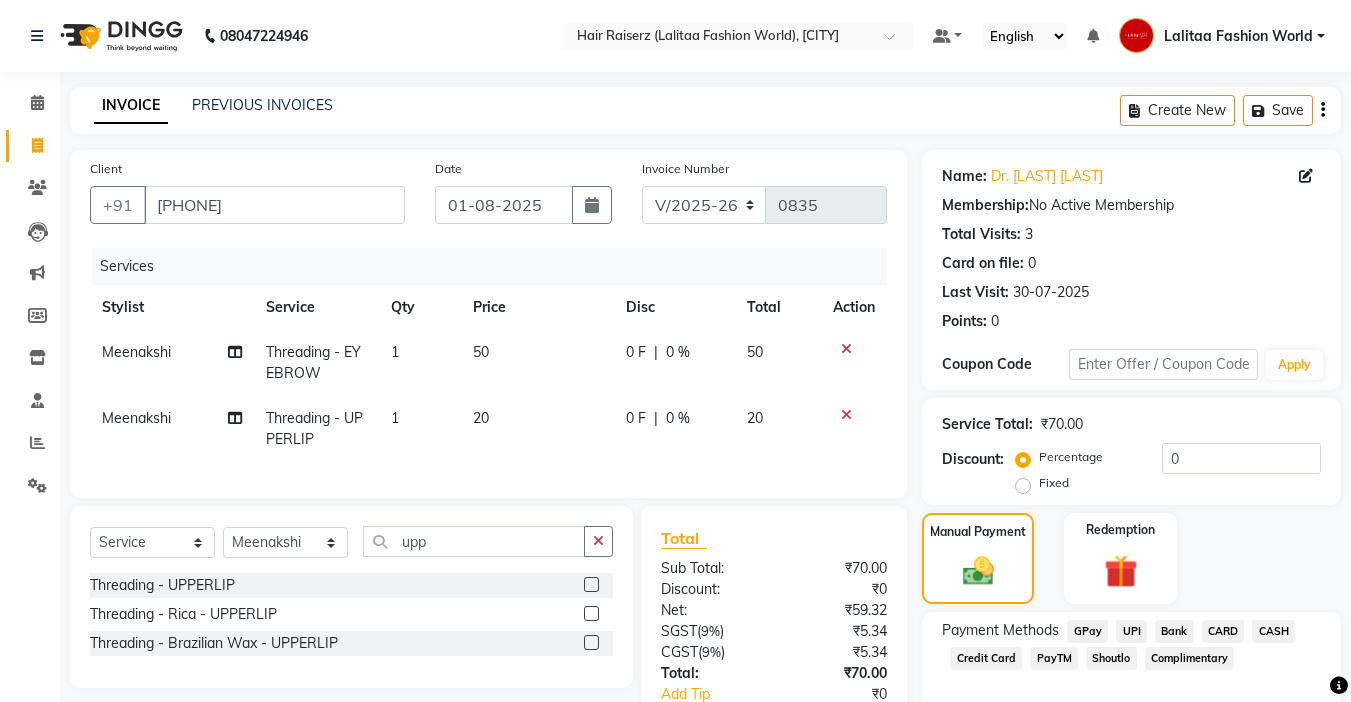 click on "UPI" 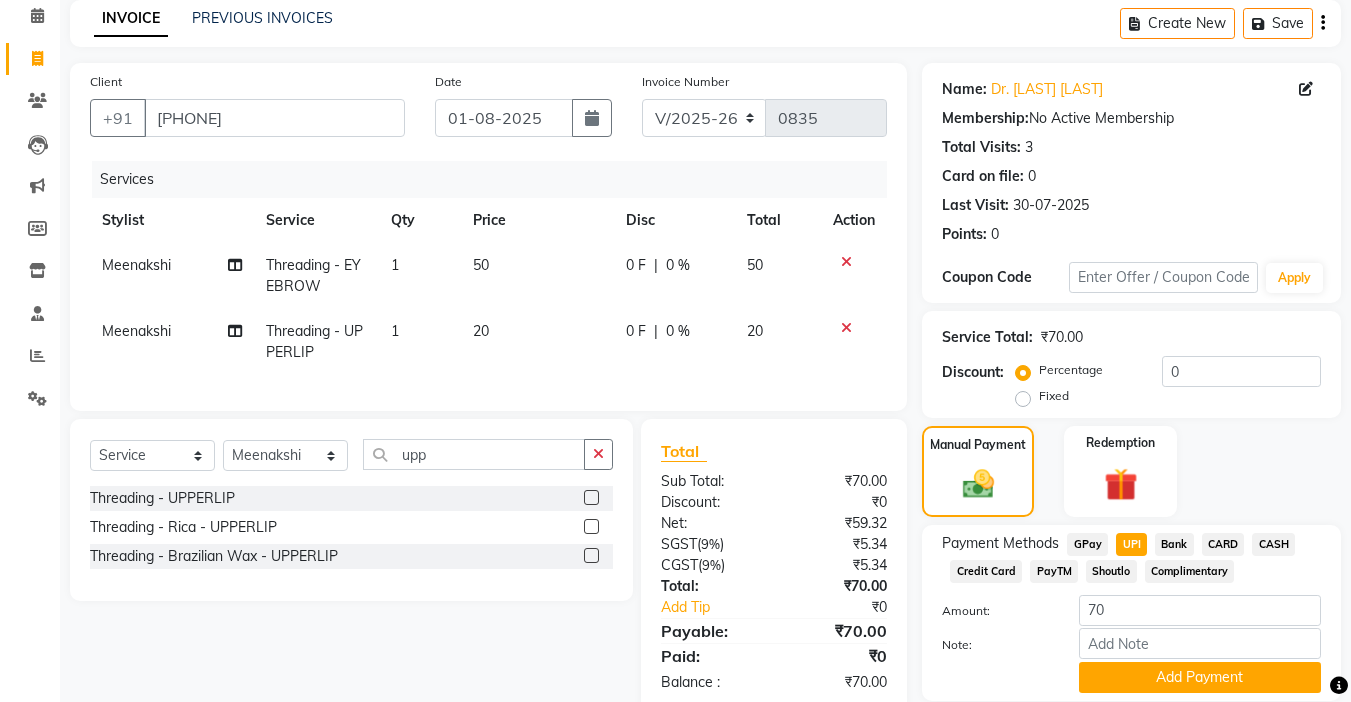 scroll, scrollTop: 157, scrollLeft: 0, axis: vertical 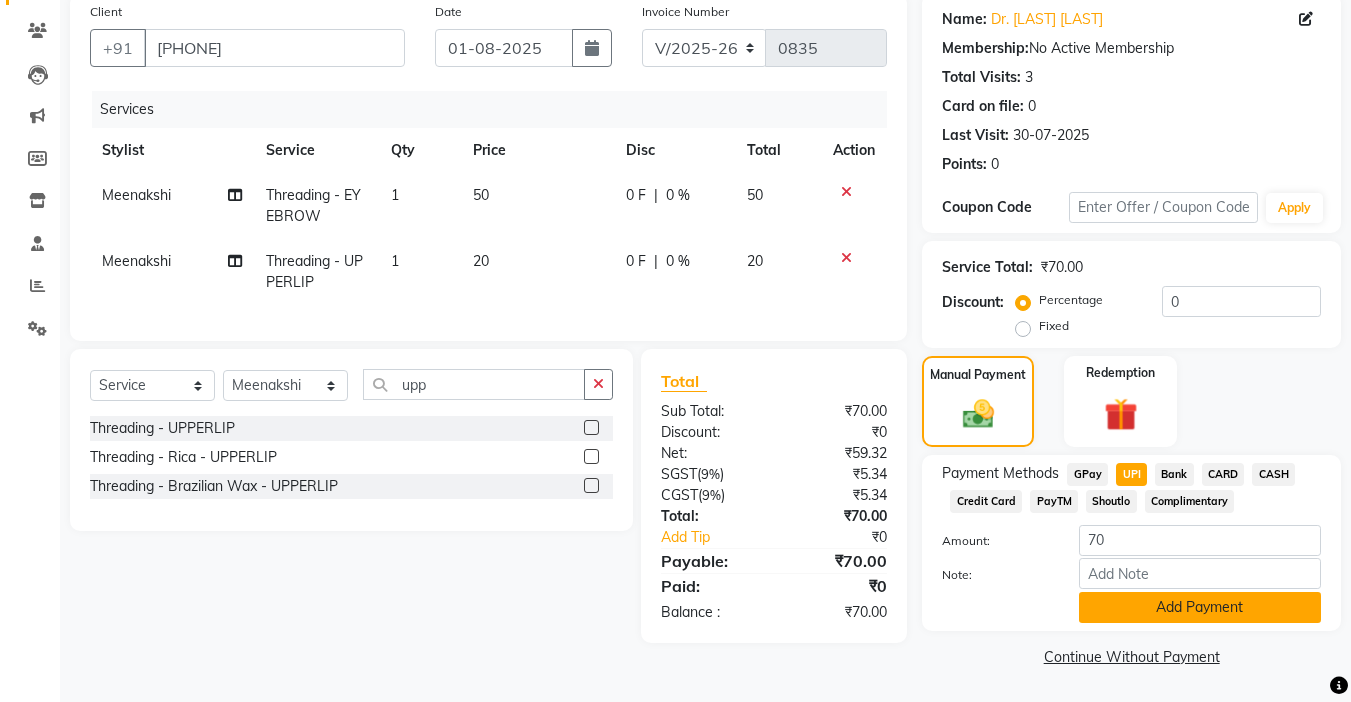 click on "Add Payment" 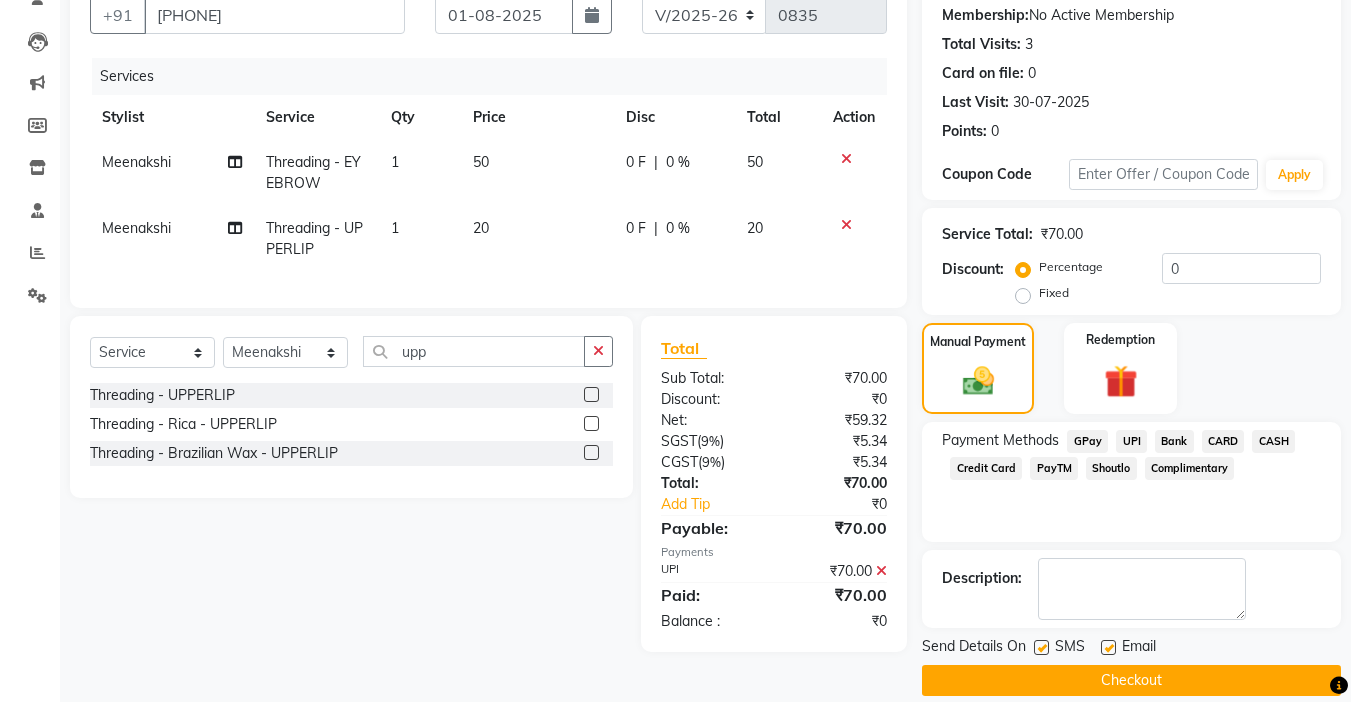 scroll, scrollTop: 214, scrollLeft: 0, axis: vertical 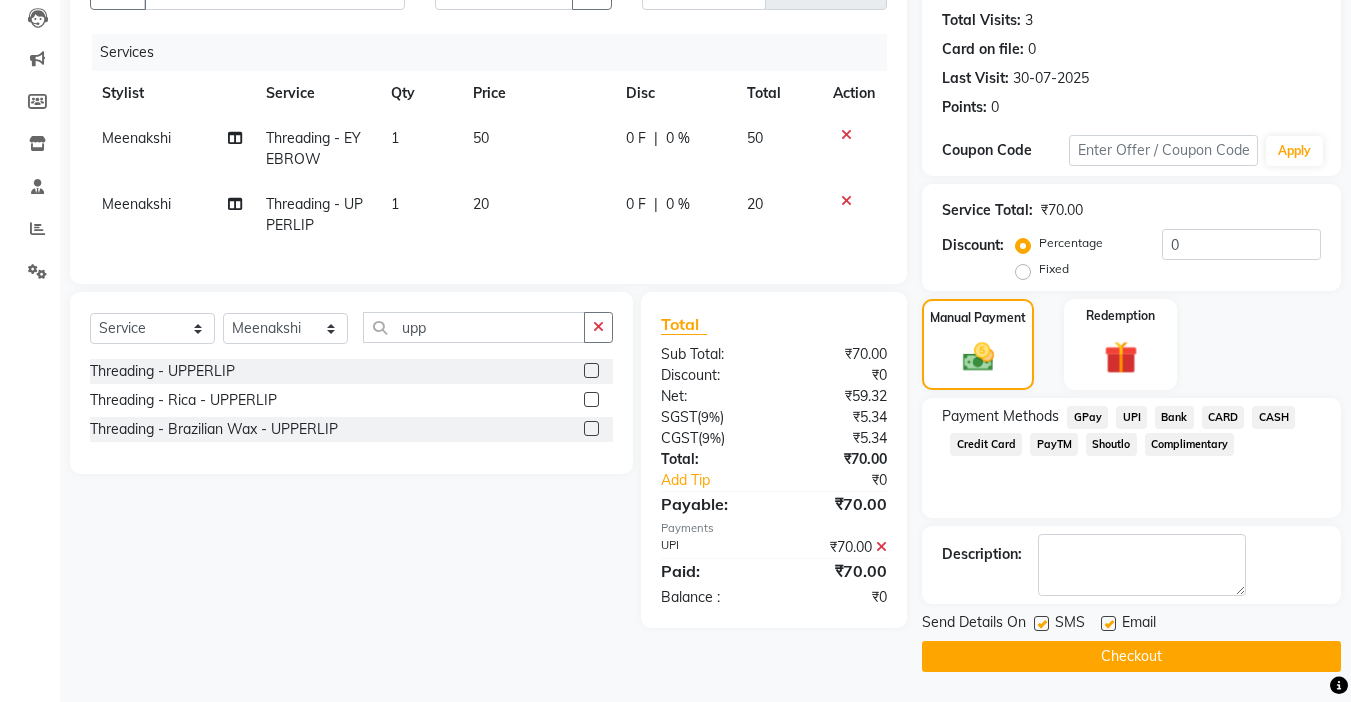 click 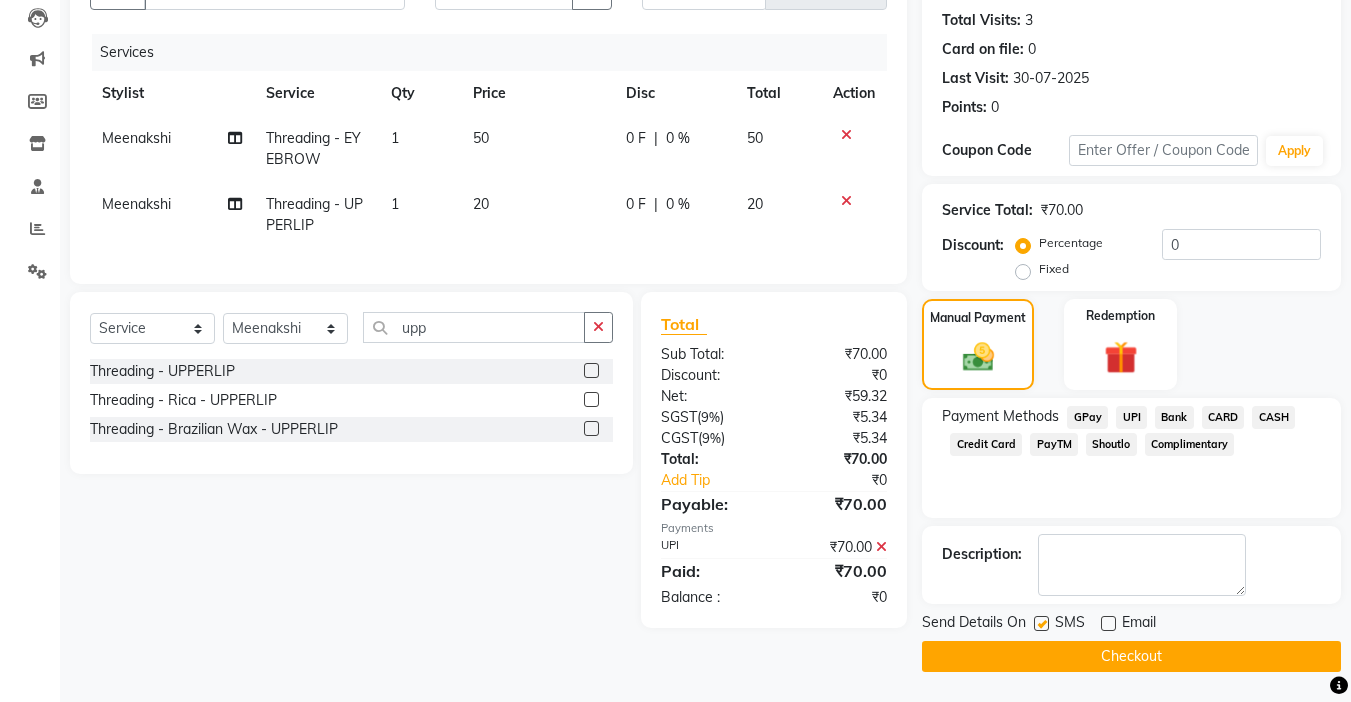 click on "Checkout" 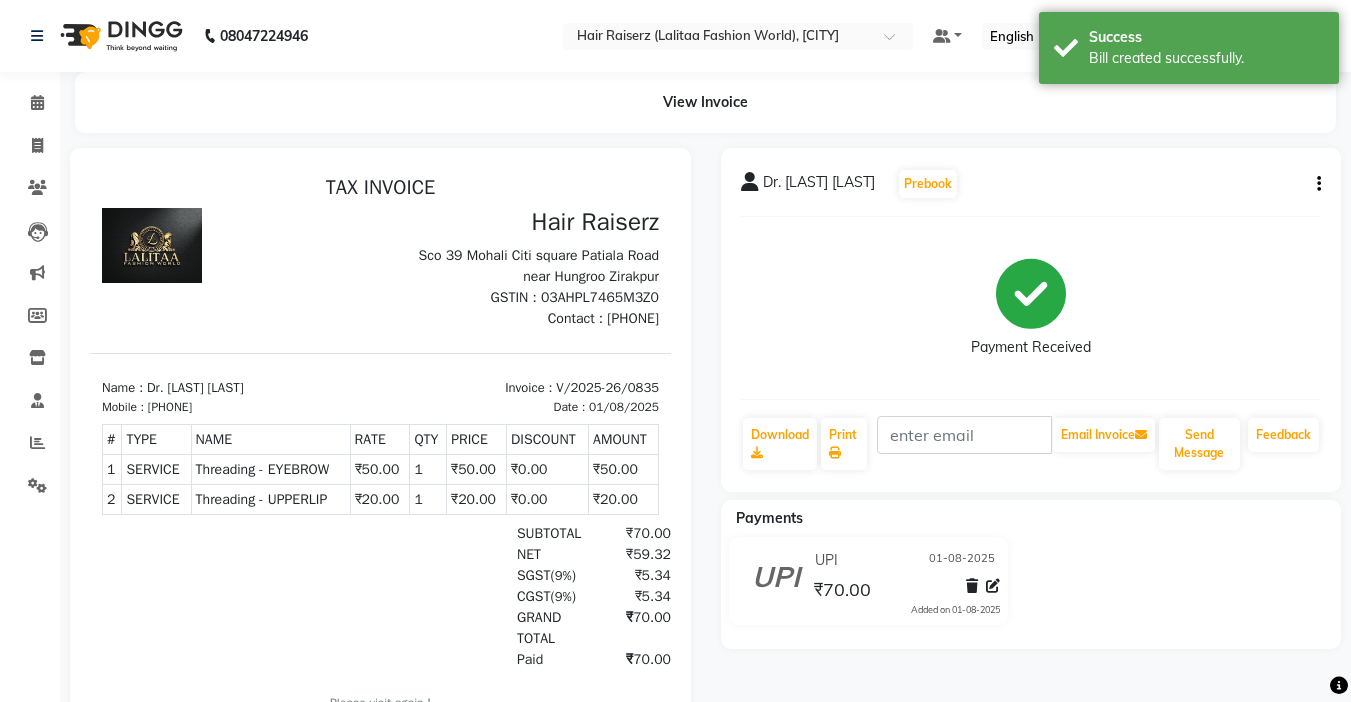 scroll, scrollTop: 0, scrollLeft: 0, axis: both 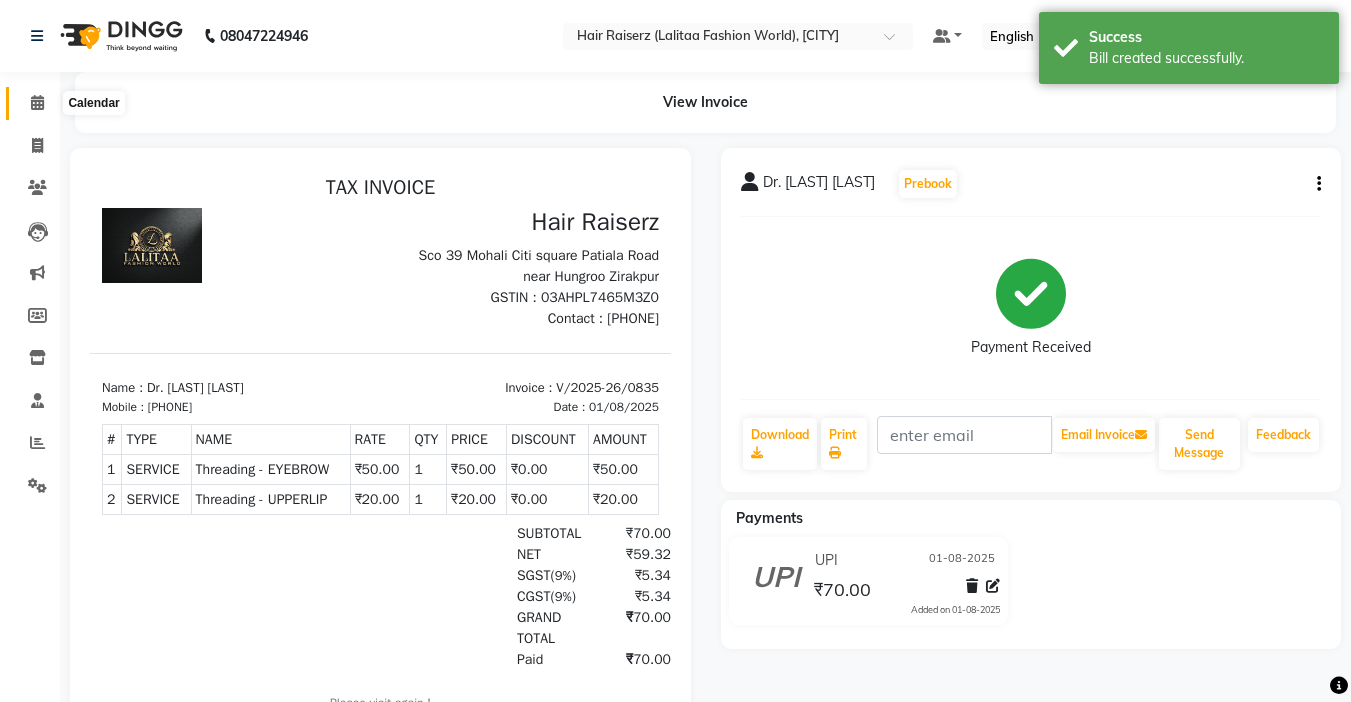 click 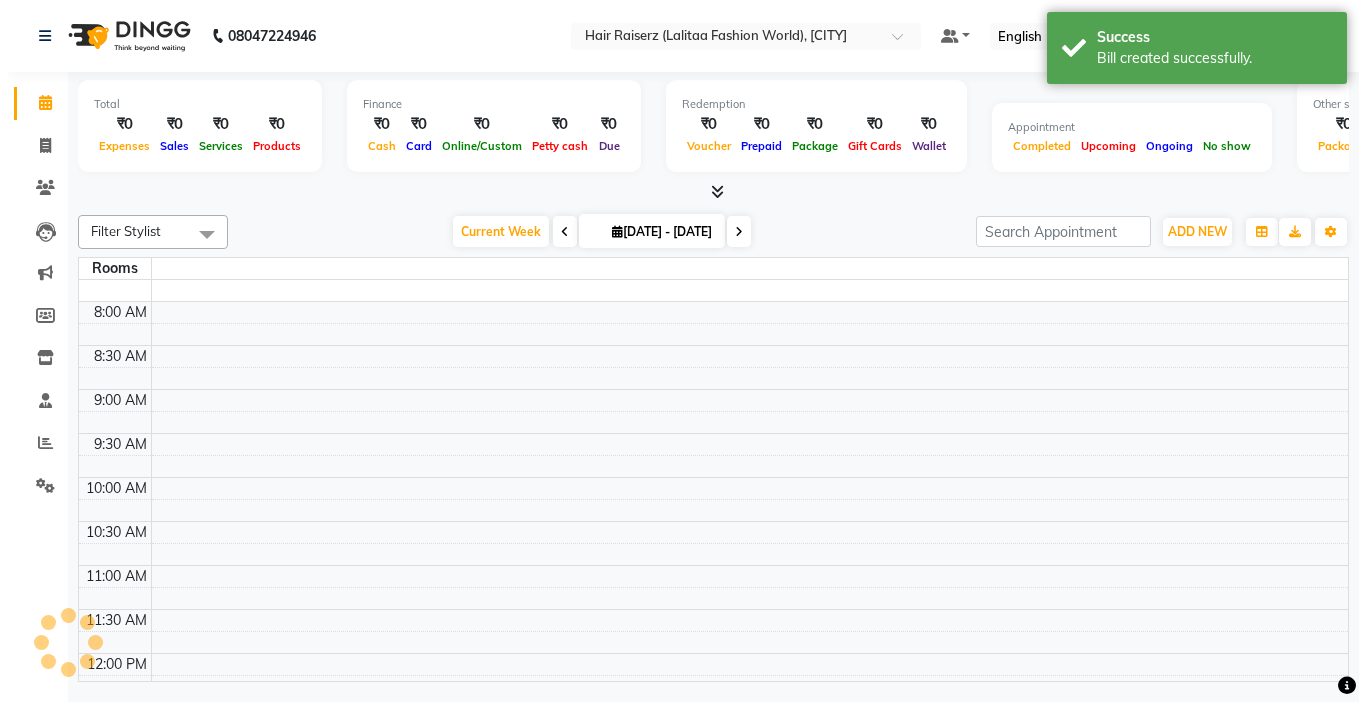scroll, scrollTop: 0, scrollLeft: 0, axis: both 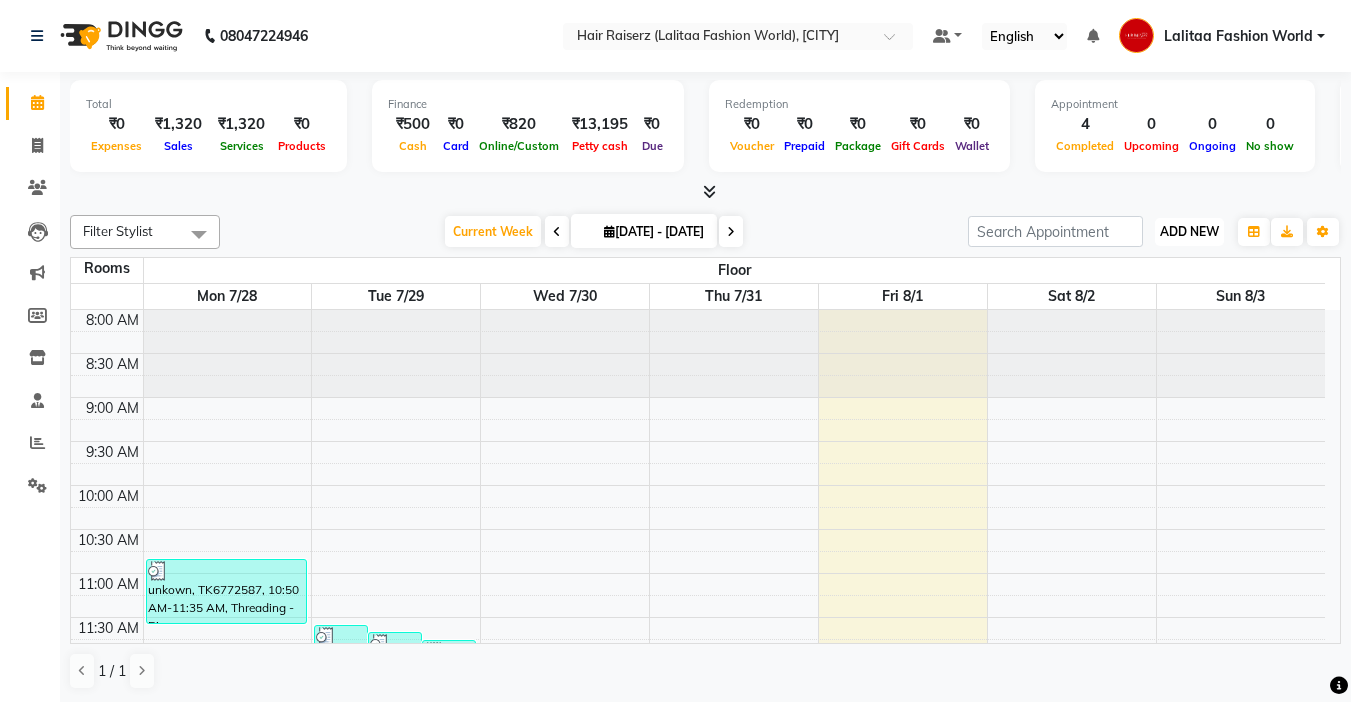 click on "ADD NEW" at bounding box center (1189, 231) 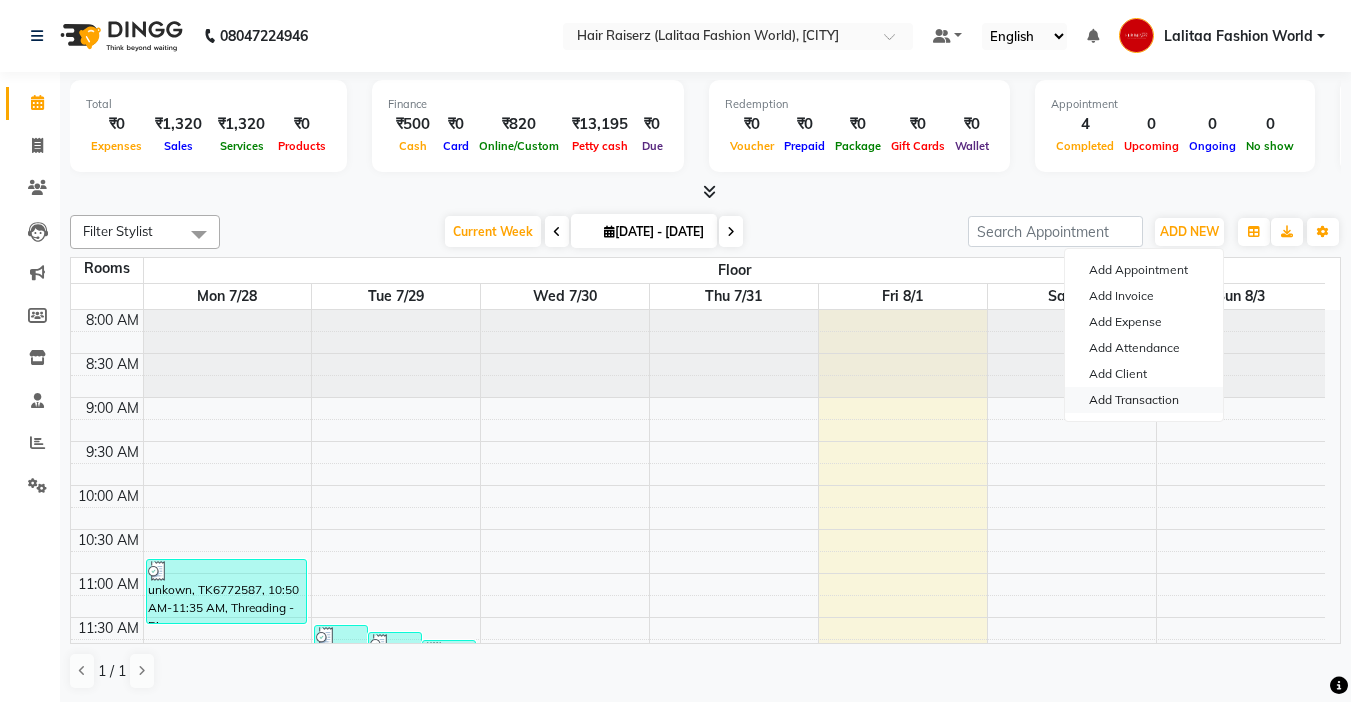 click on "Add Transaction" at bounding box center [1144, 400] 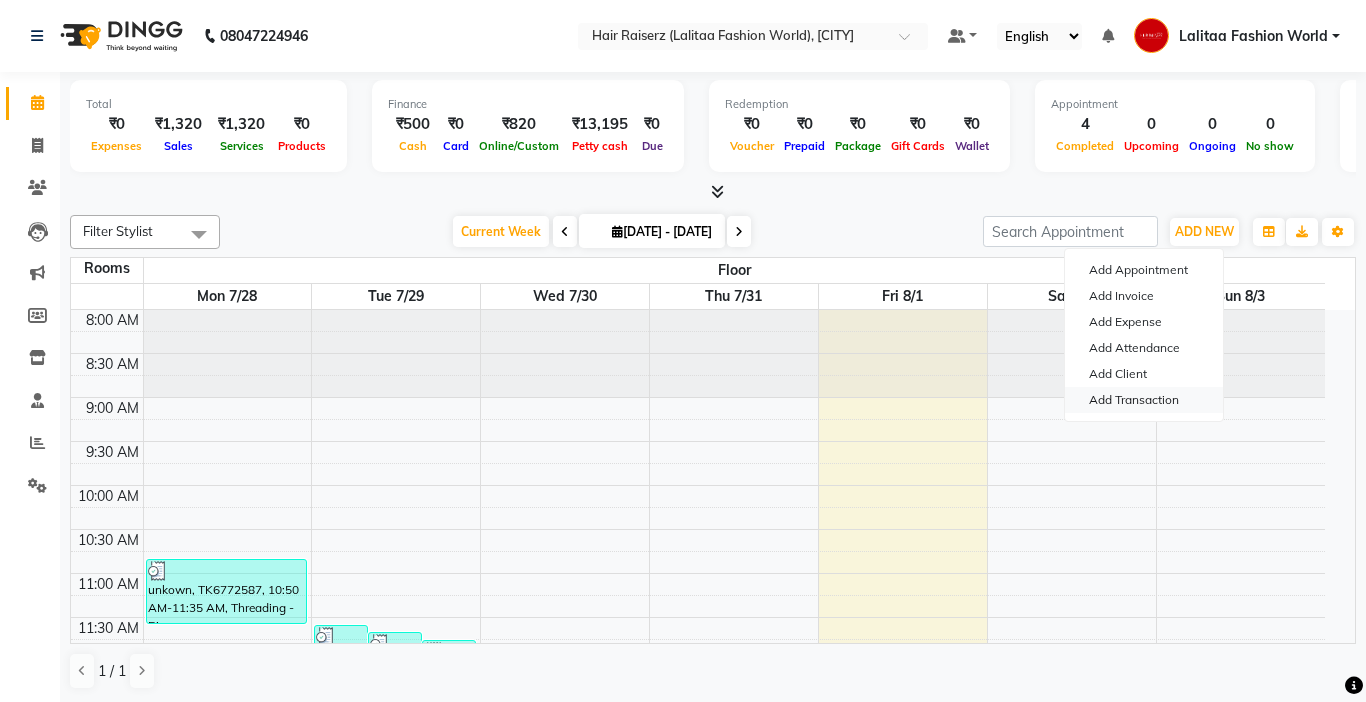 select on "direct" 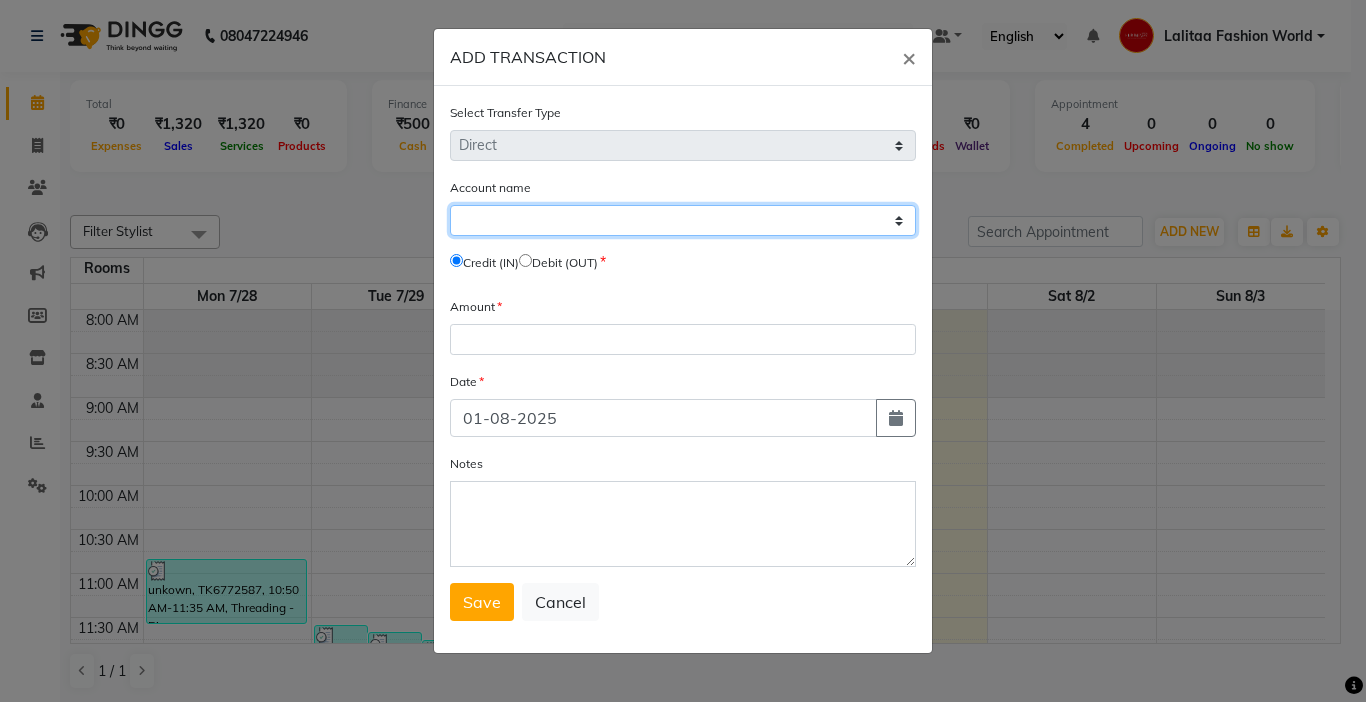 click on "Select Petty Cash Default Account" 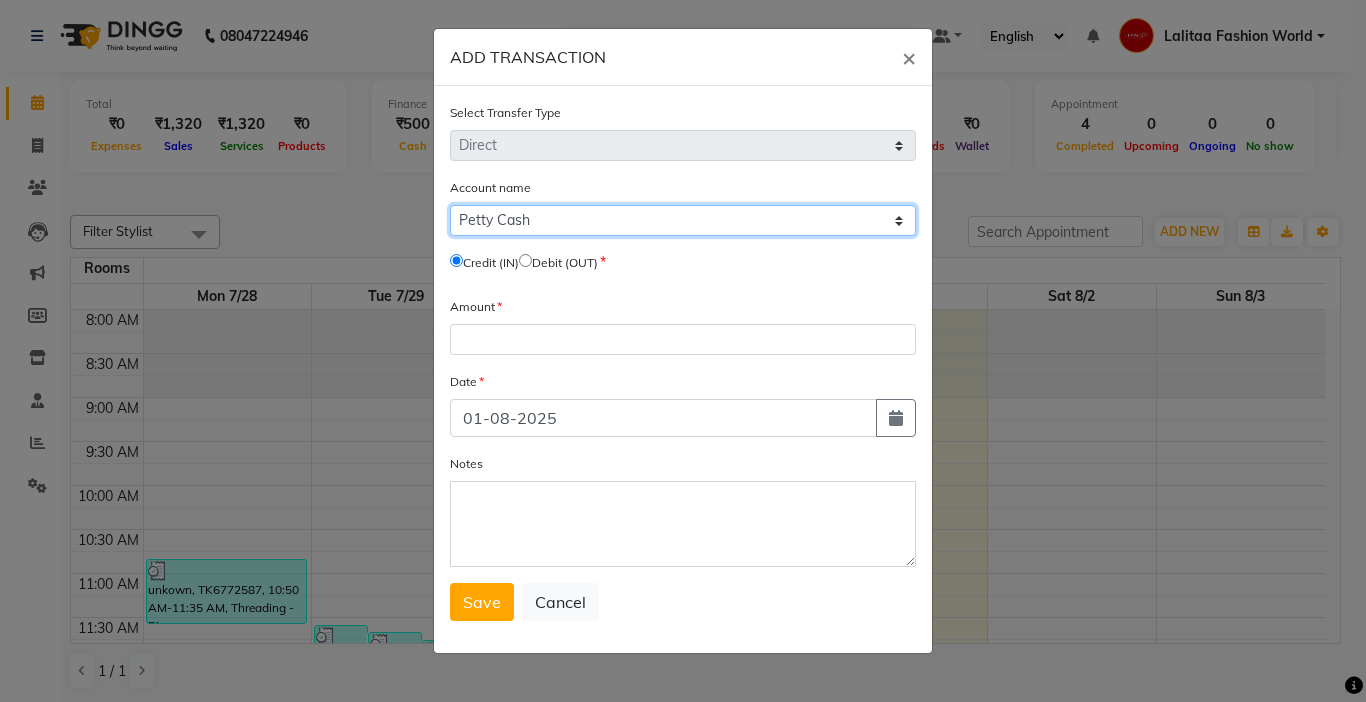 click on "Select Petty Cash Default Account" 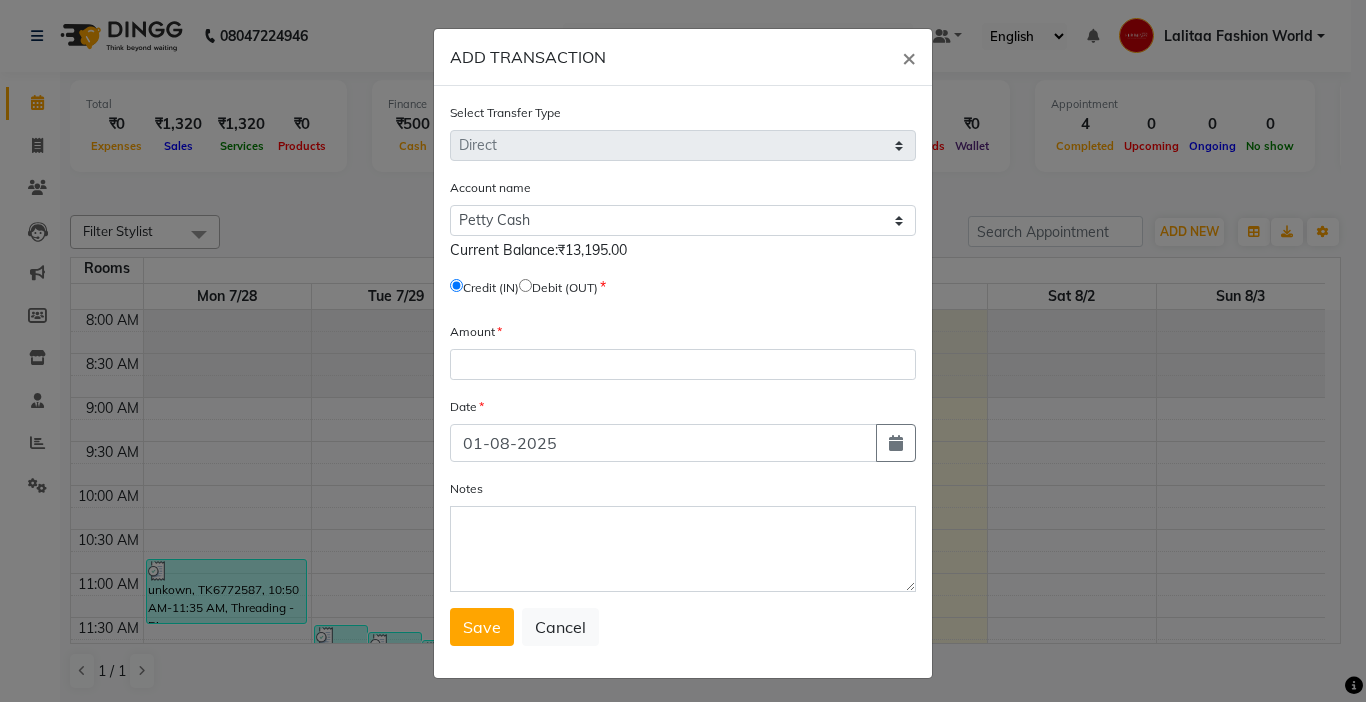 click on "Debit (OUT)" 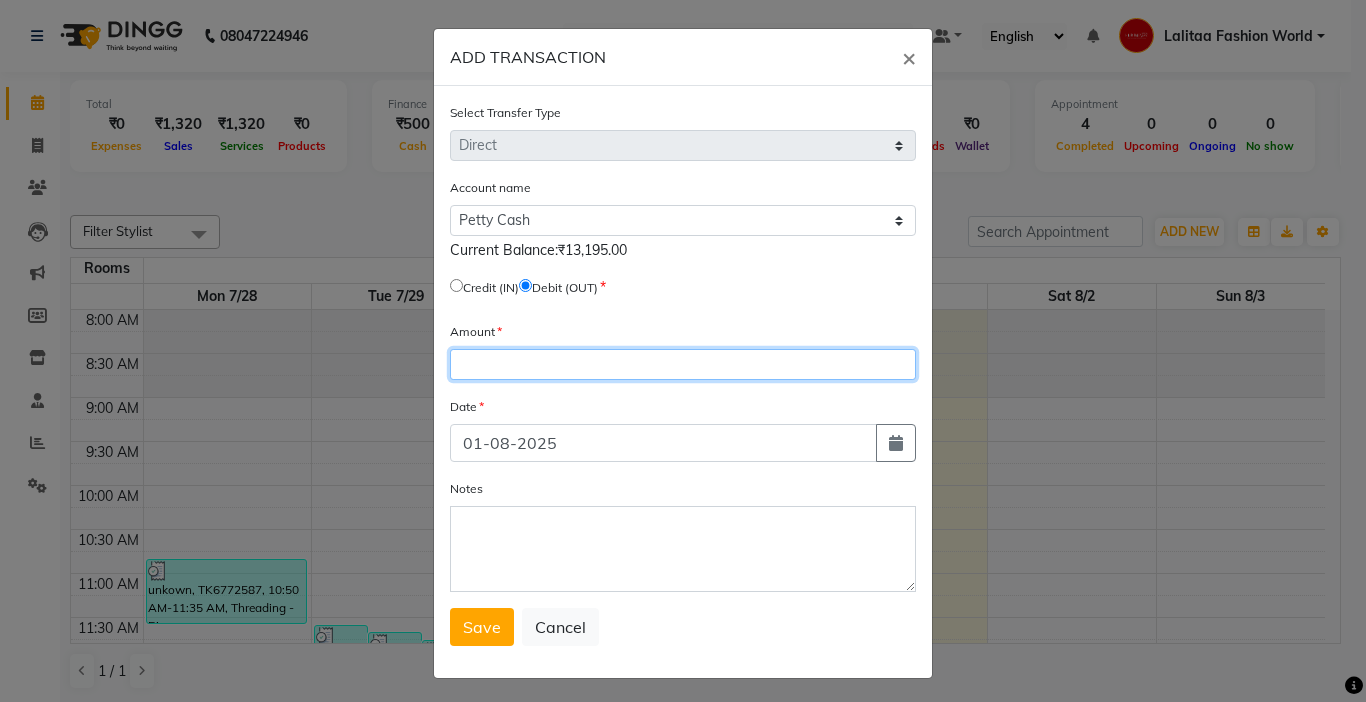 click 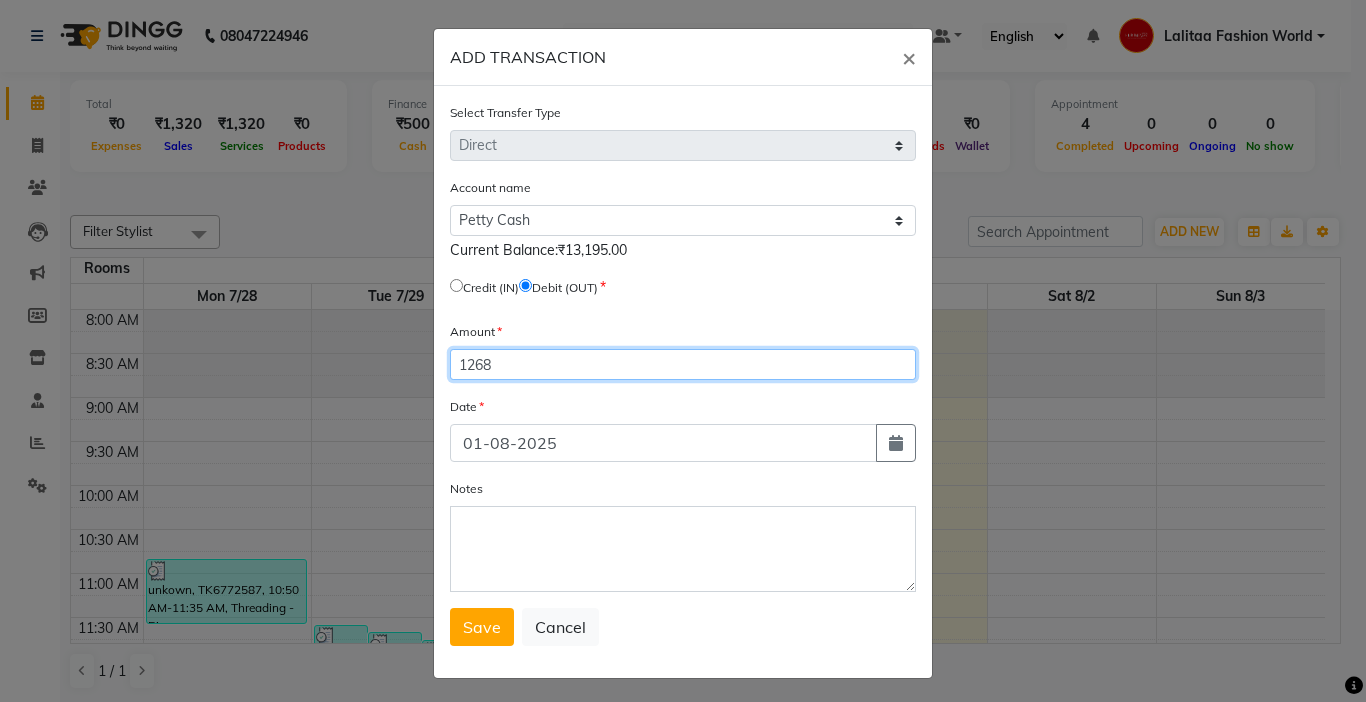 type on "1268" 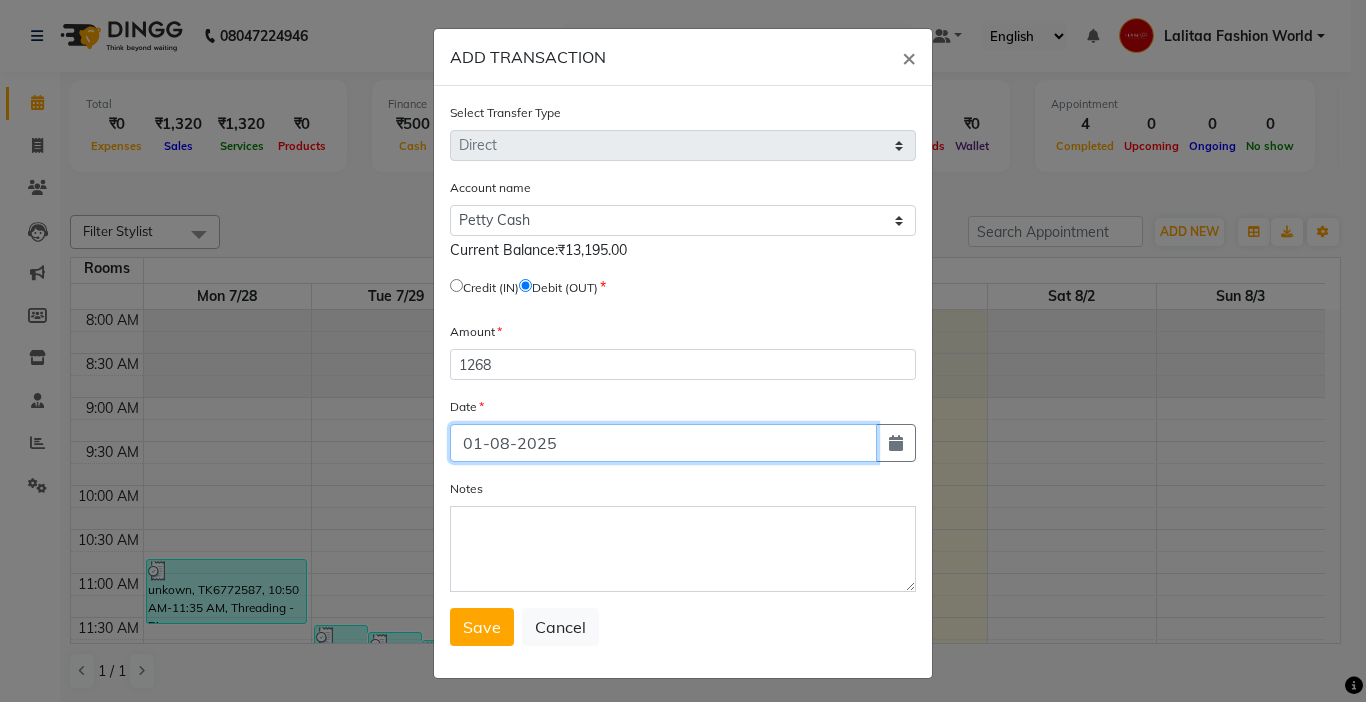 click on "01-08-2025" 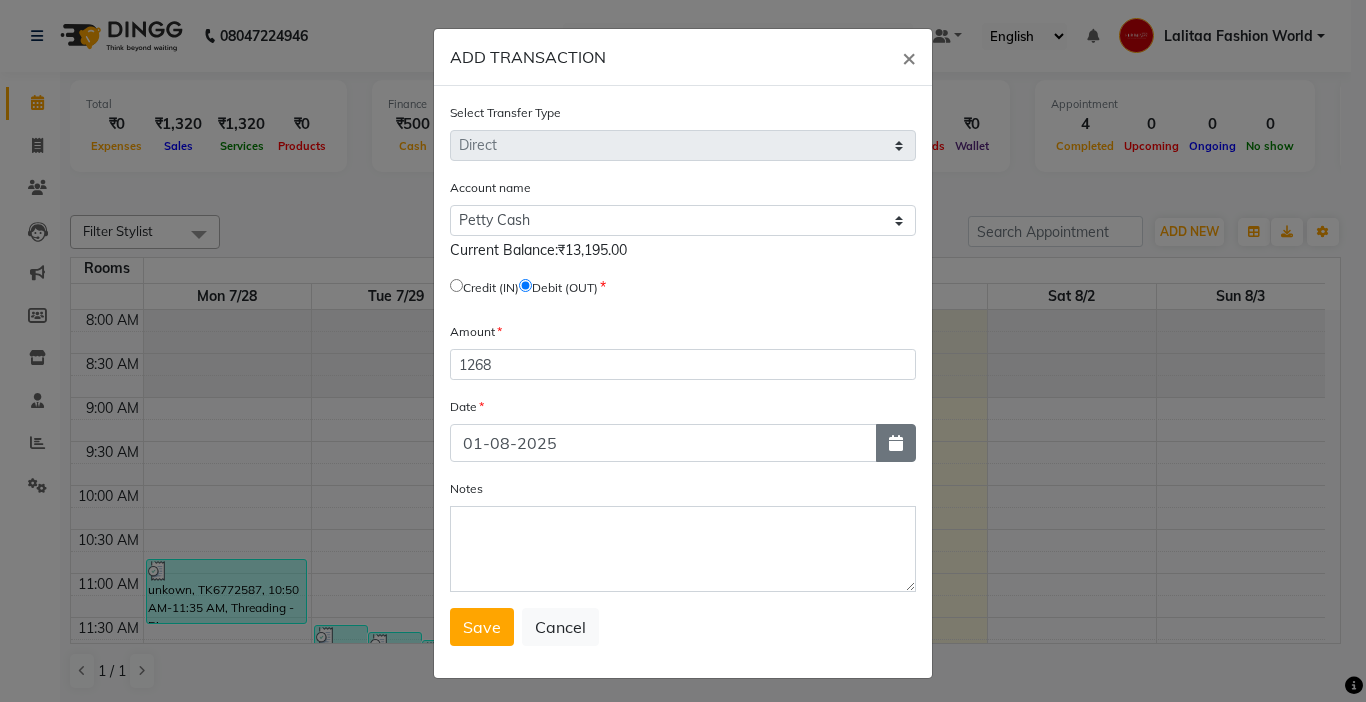 click 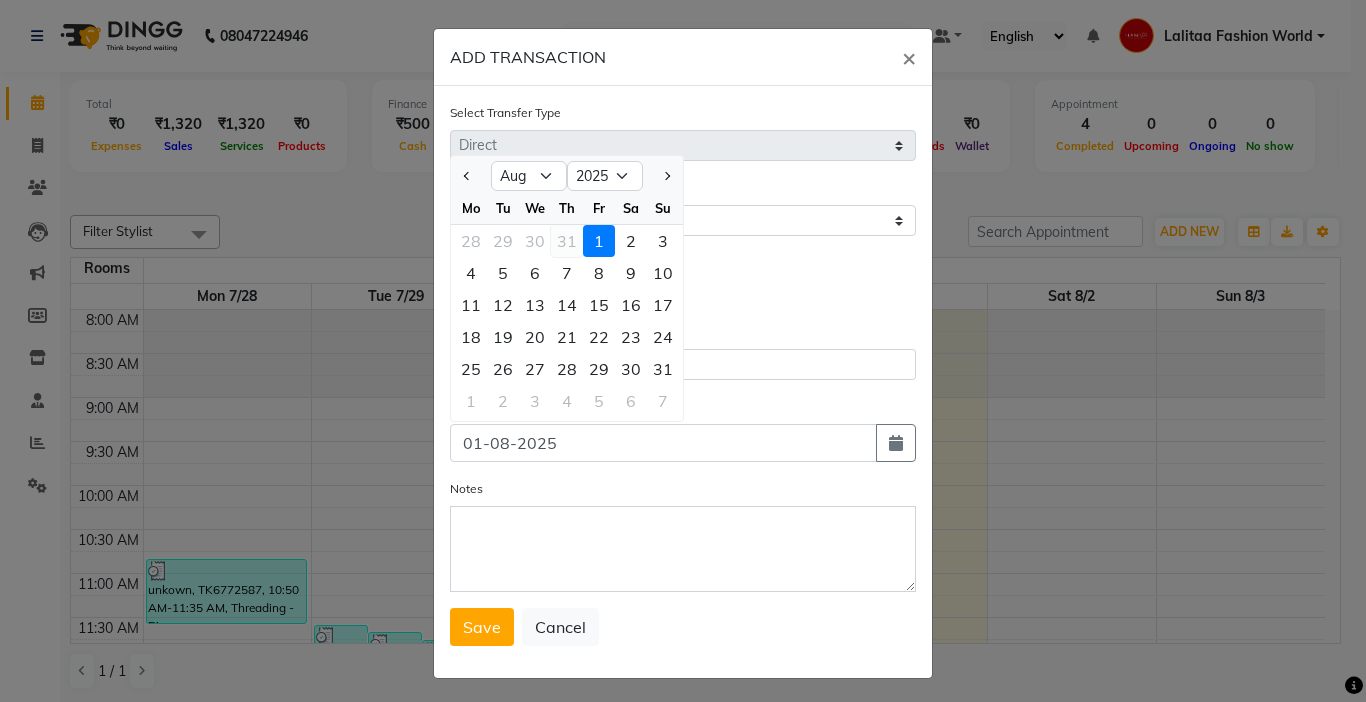 click on "31" 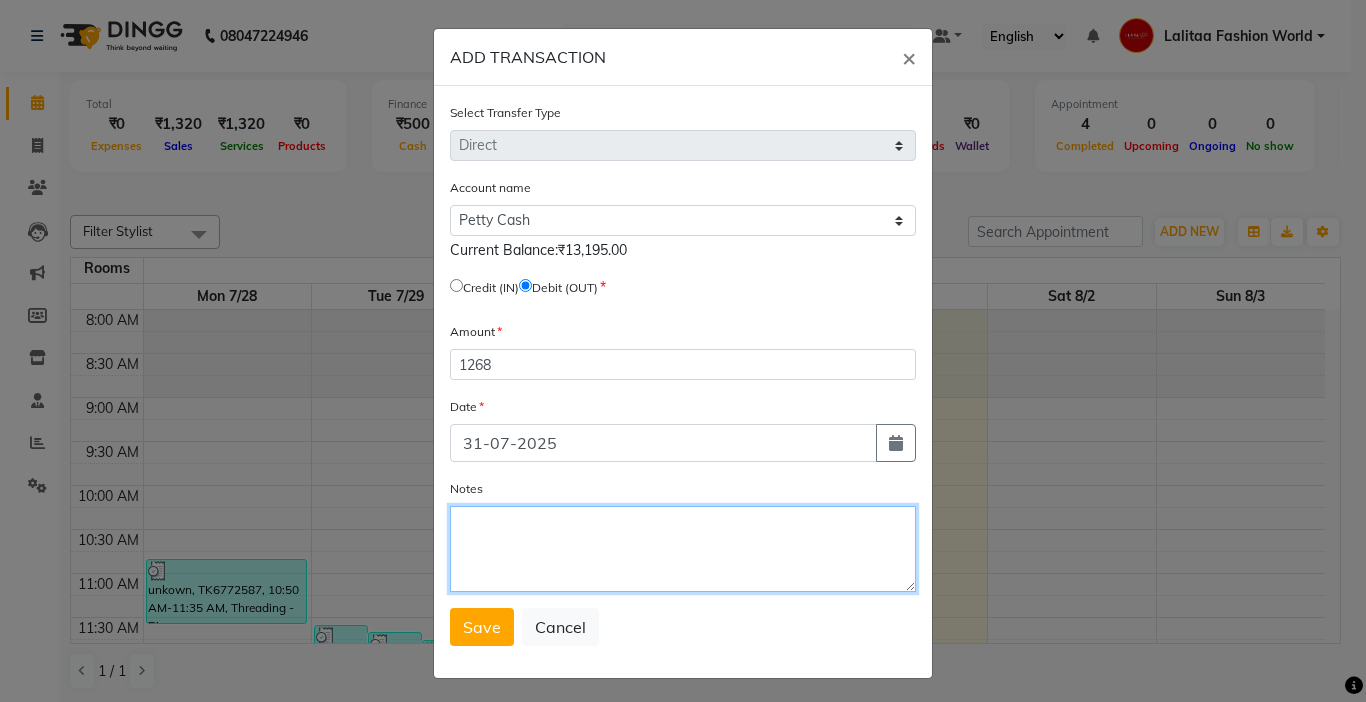 click on "Notes" at bounding box center [683, 549] 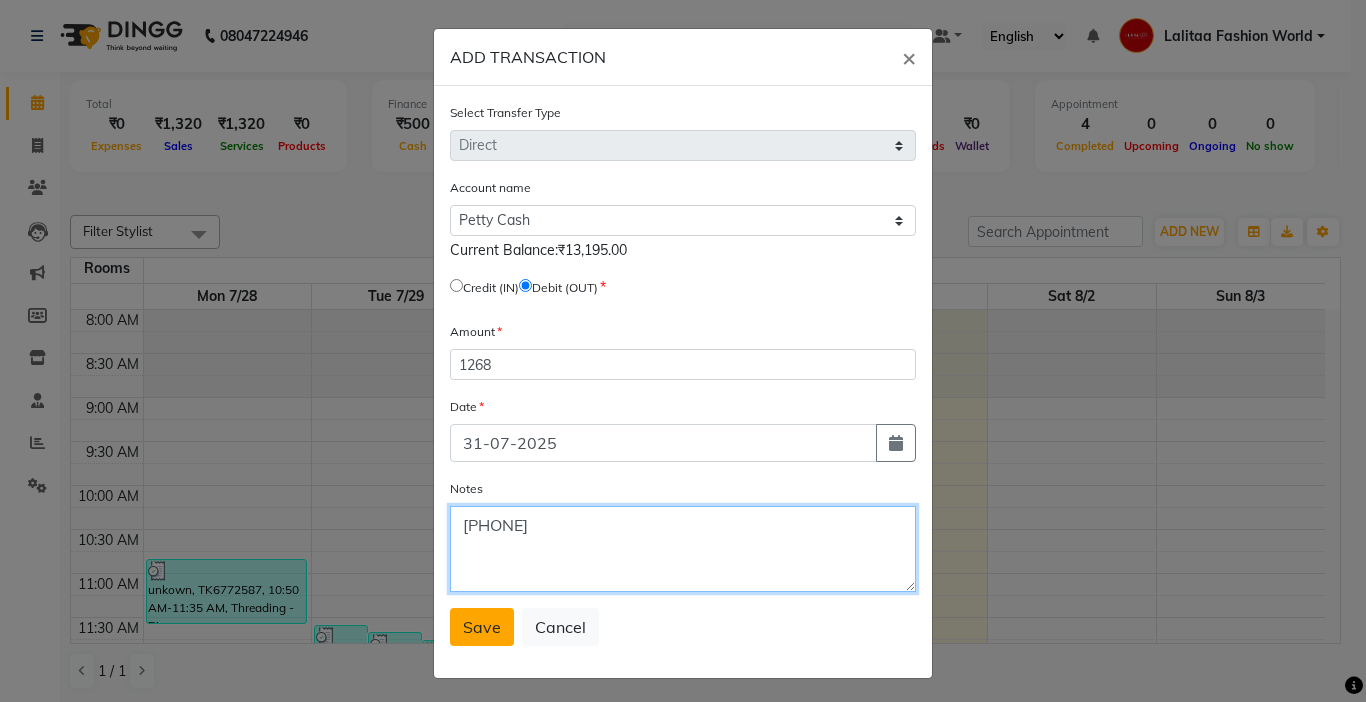 type on "[PHONE]" 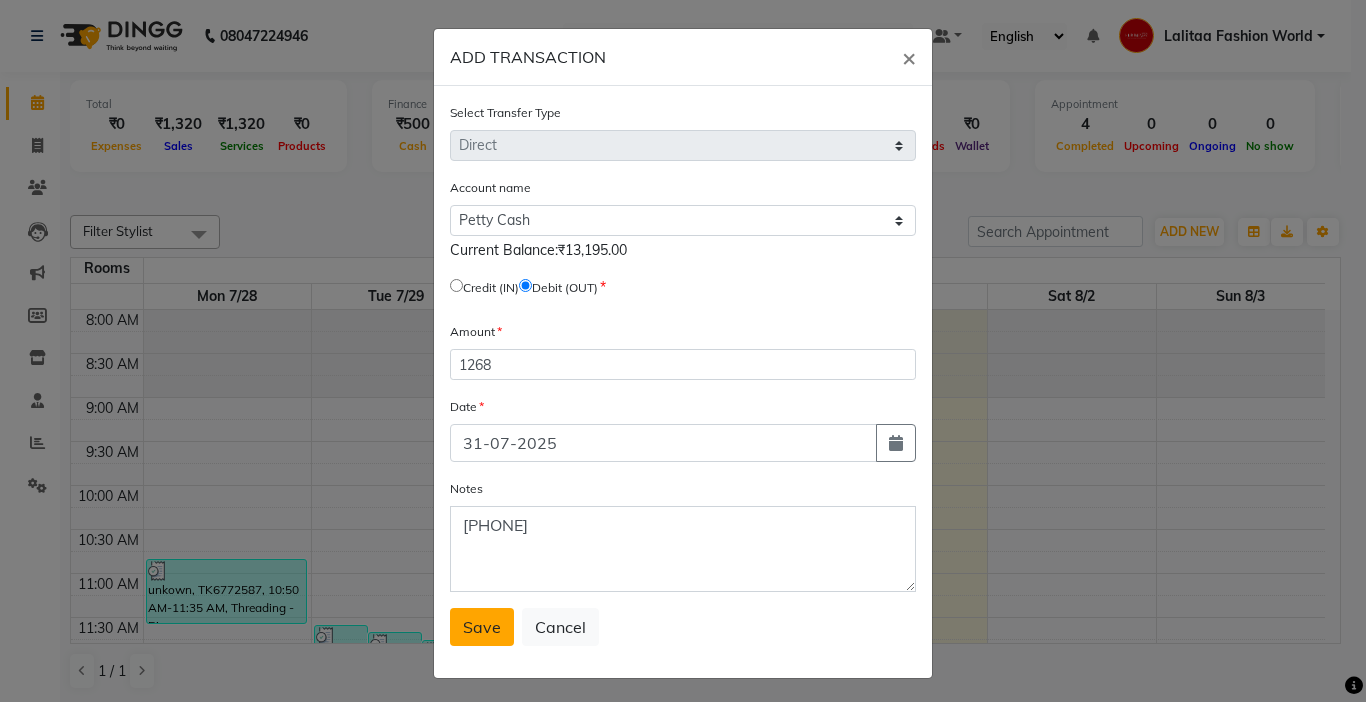 click on "Save" at bounding box center [482, 627] 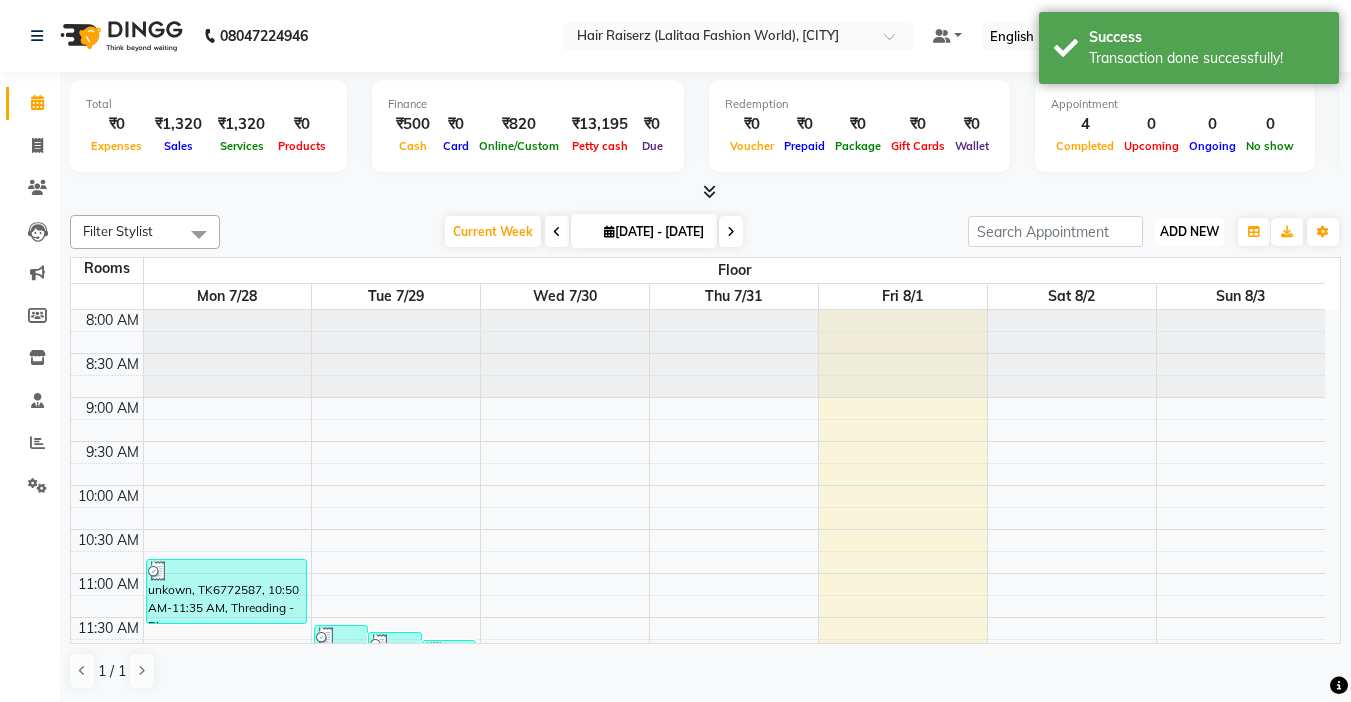 click on "ADD NEW" at bounding box center (1189, 231) 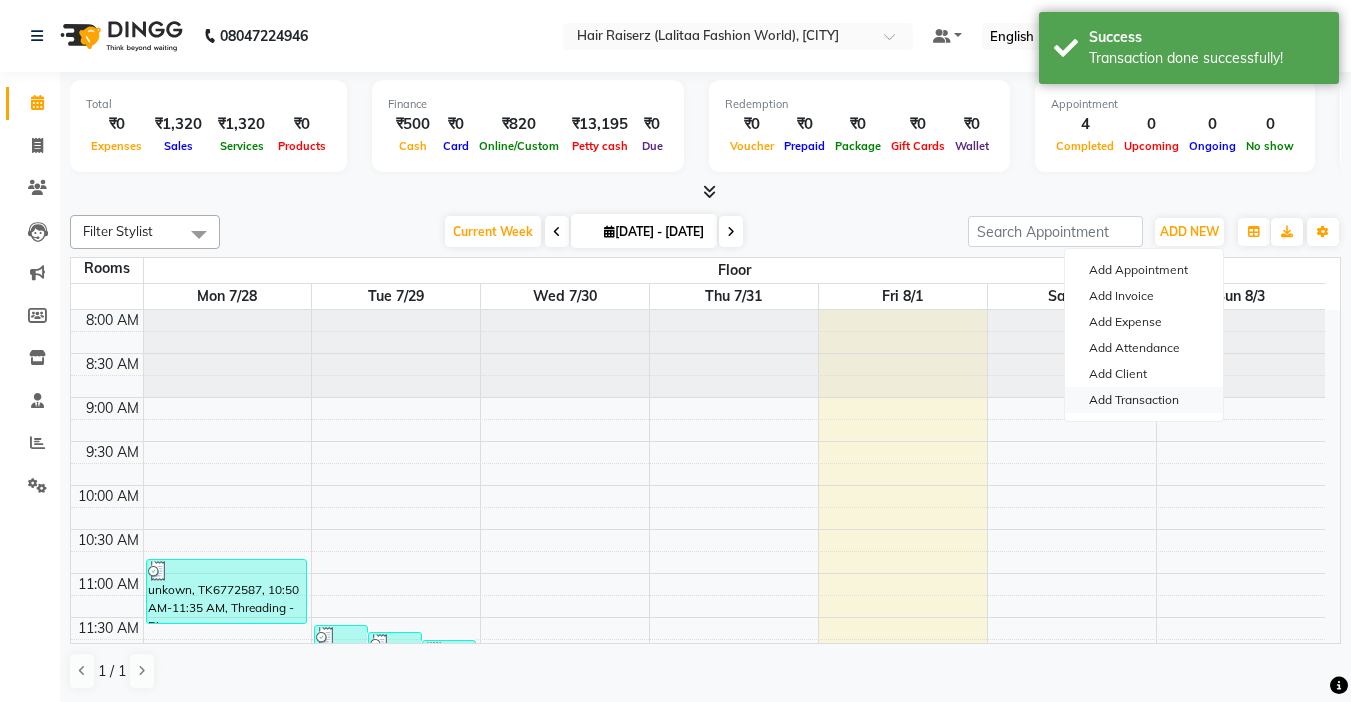 click on "Add Transaction" at bounding box center (1144, 400) 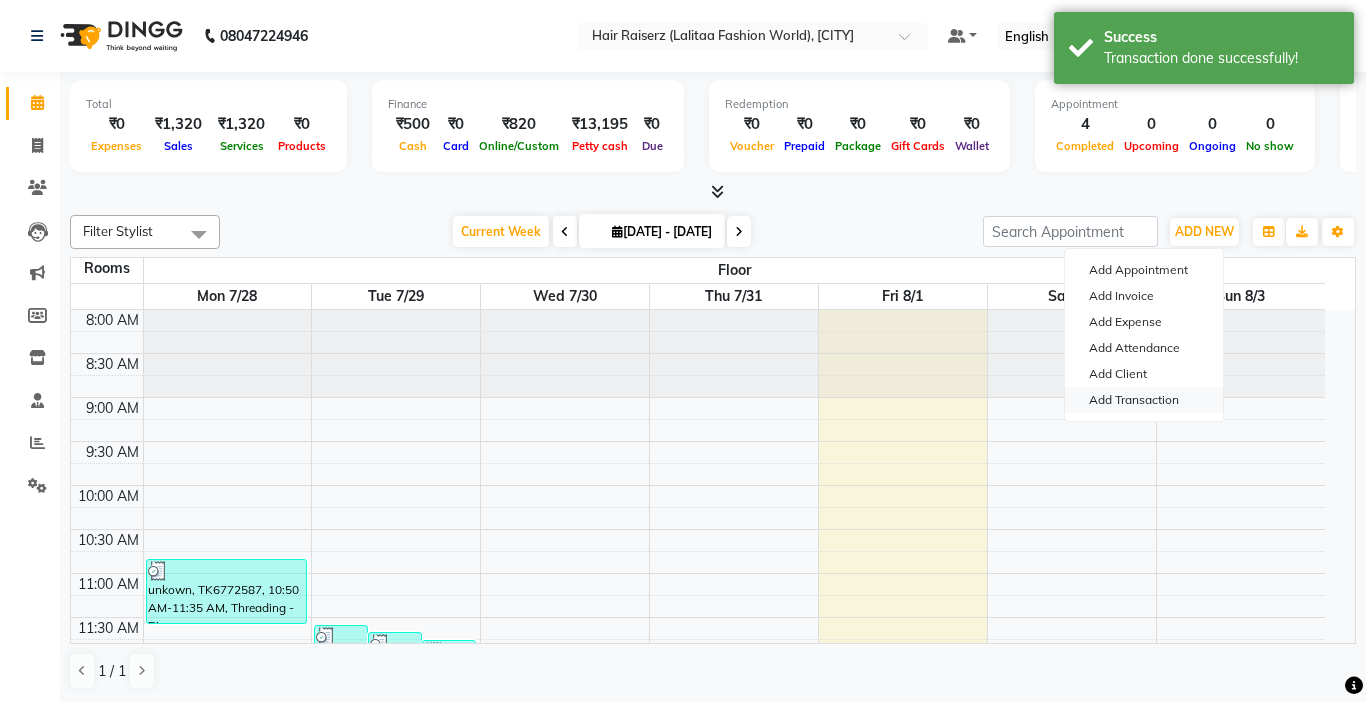 select on "direct" 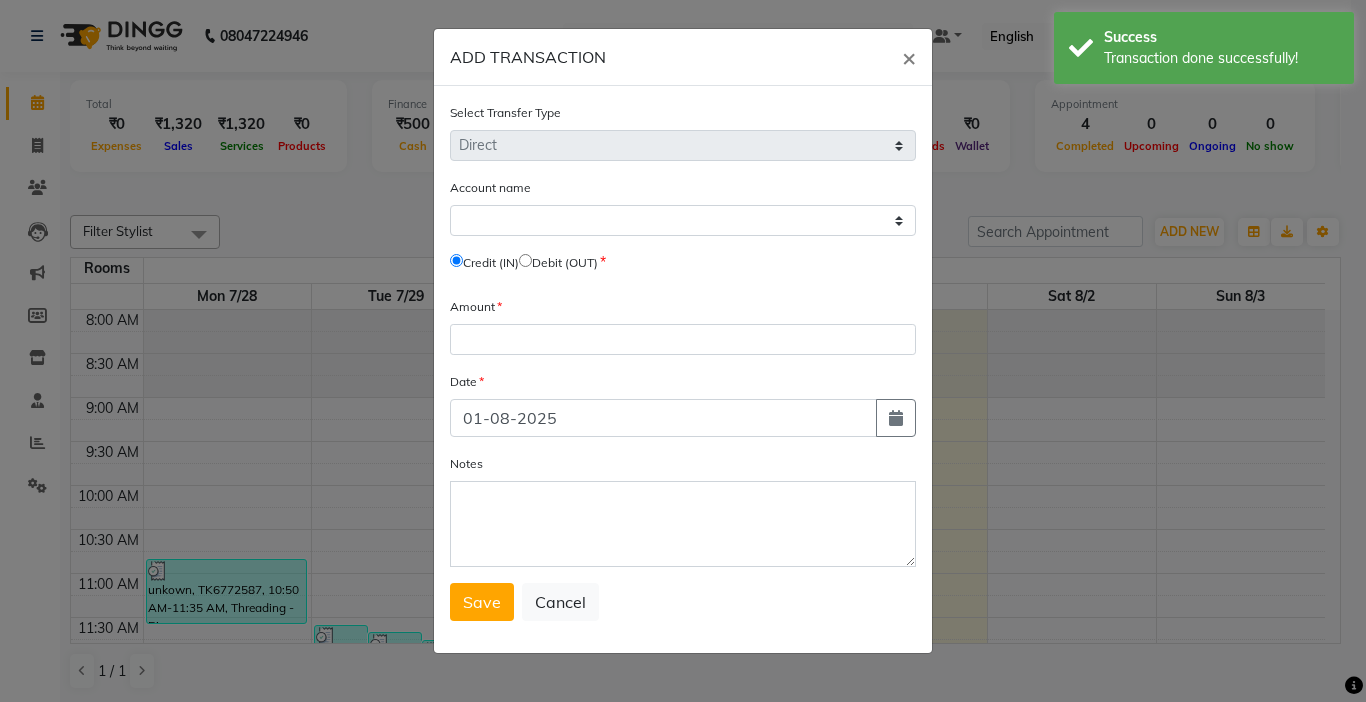 click on "Debit (OUT)" 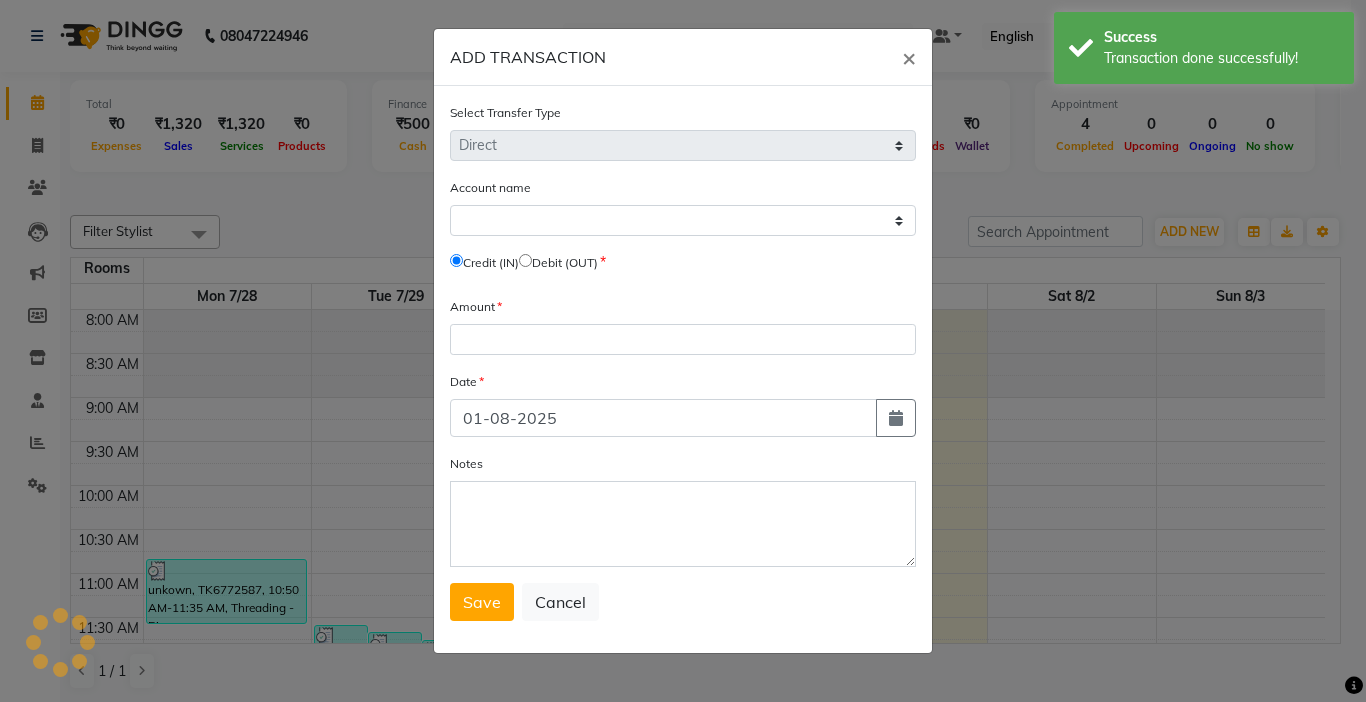 click 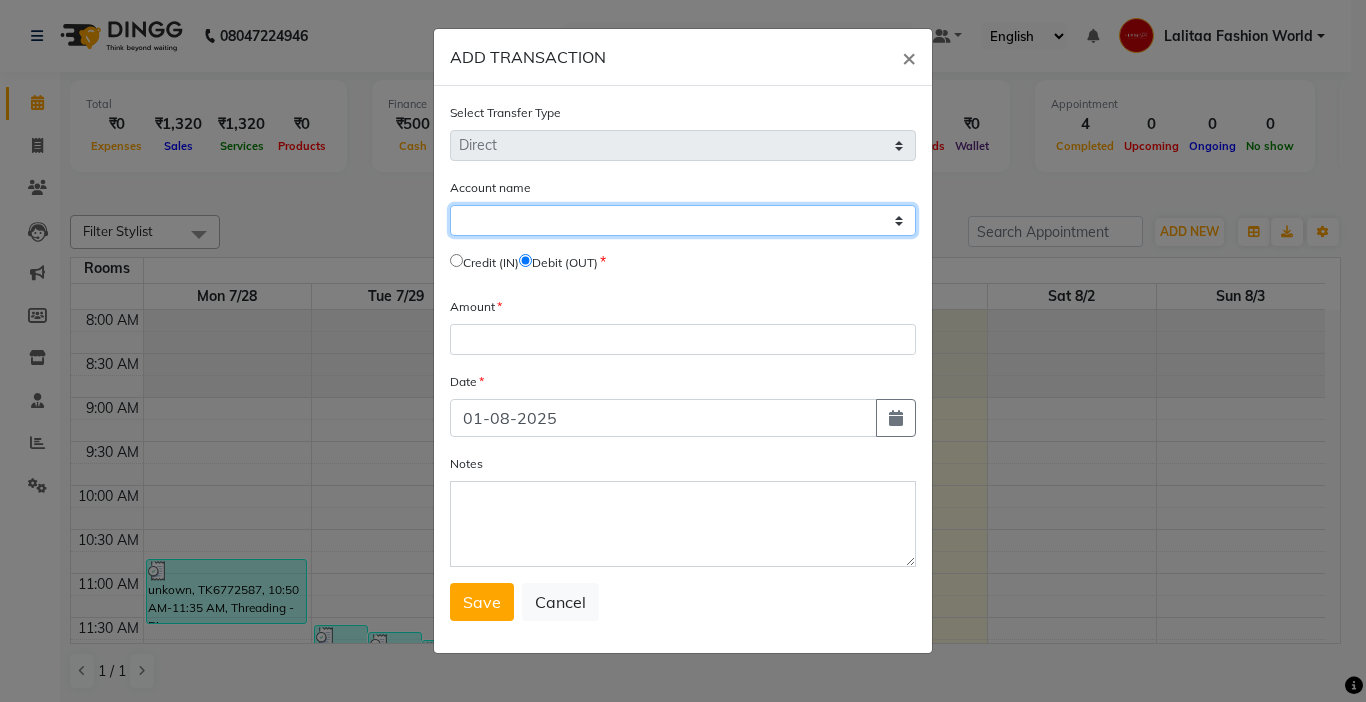 click on "Select Petty Cash Default Account" 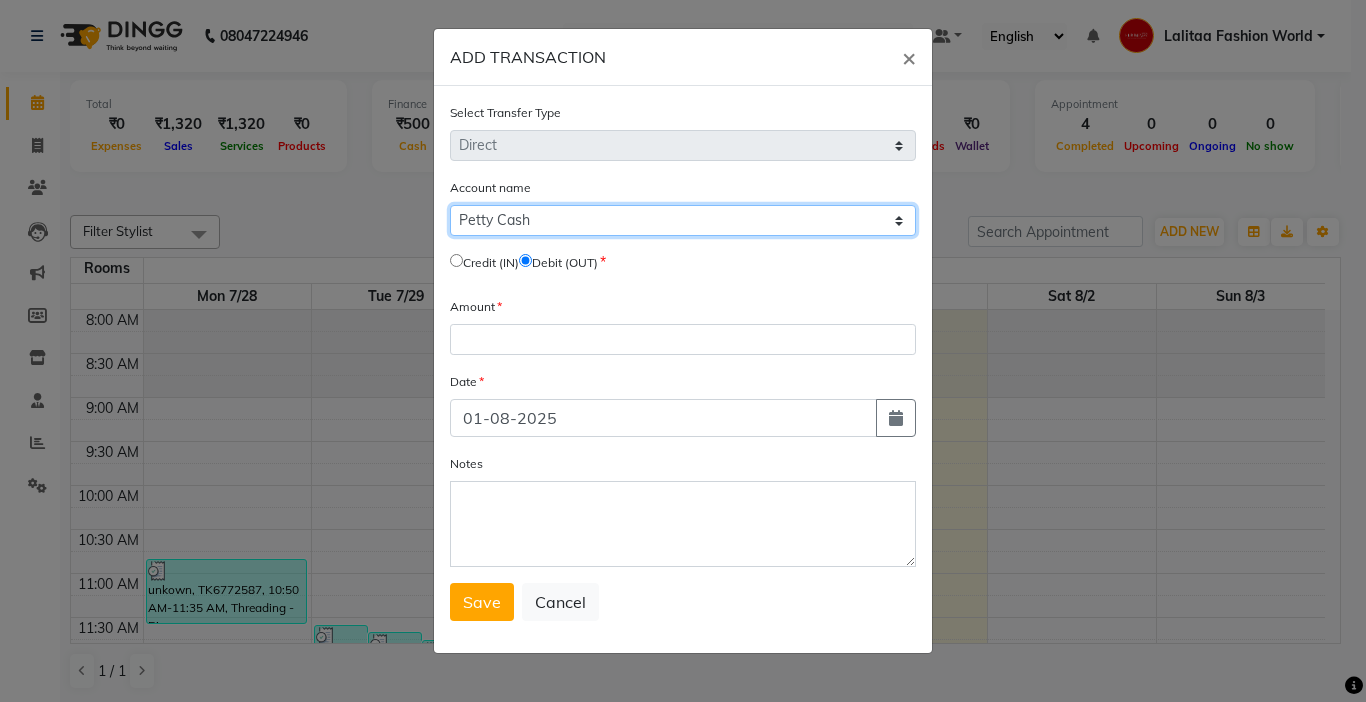 click on "Select Petty Cash Default Account" 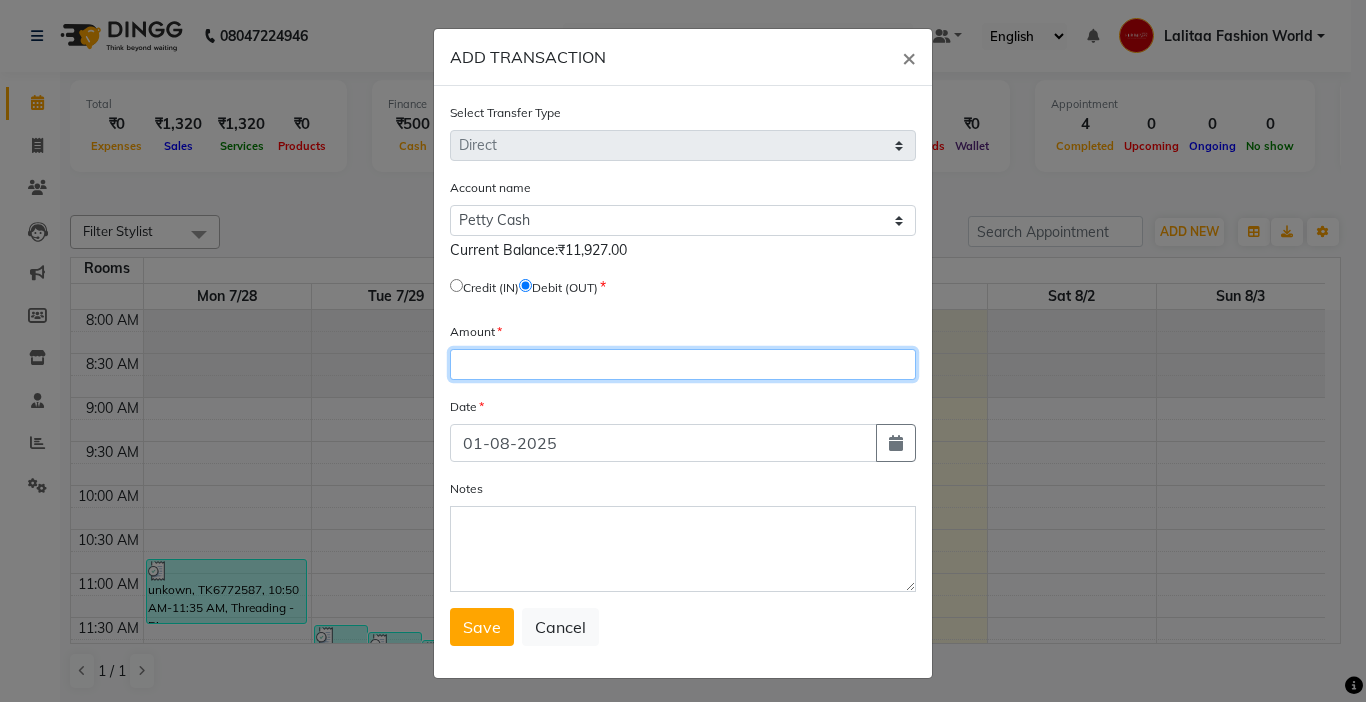 click 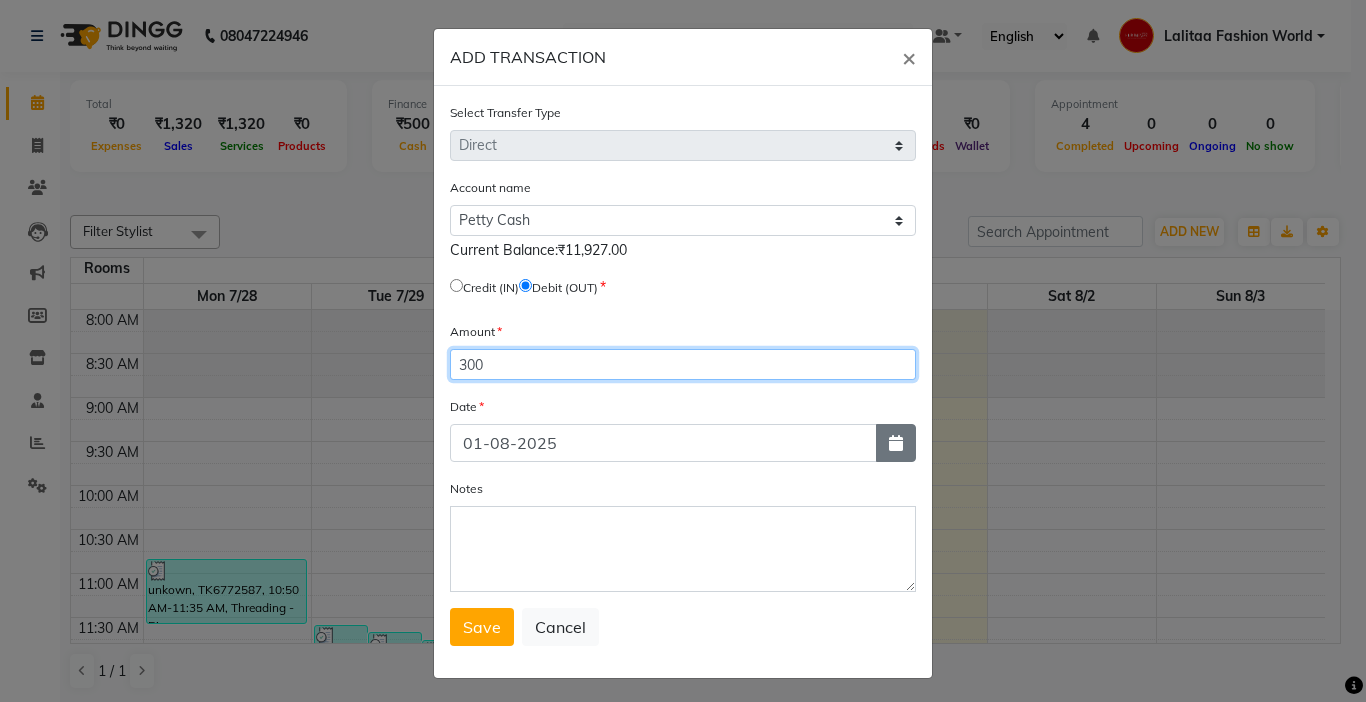 type on "300" 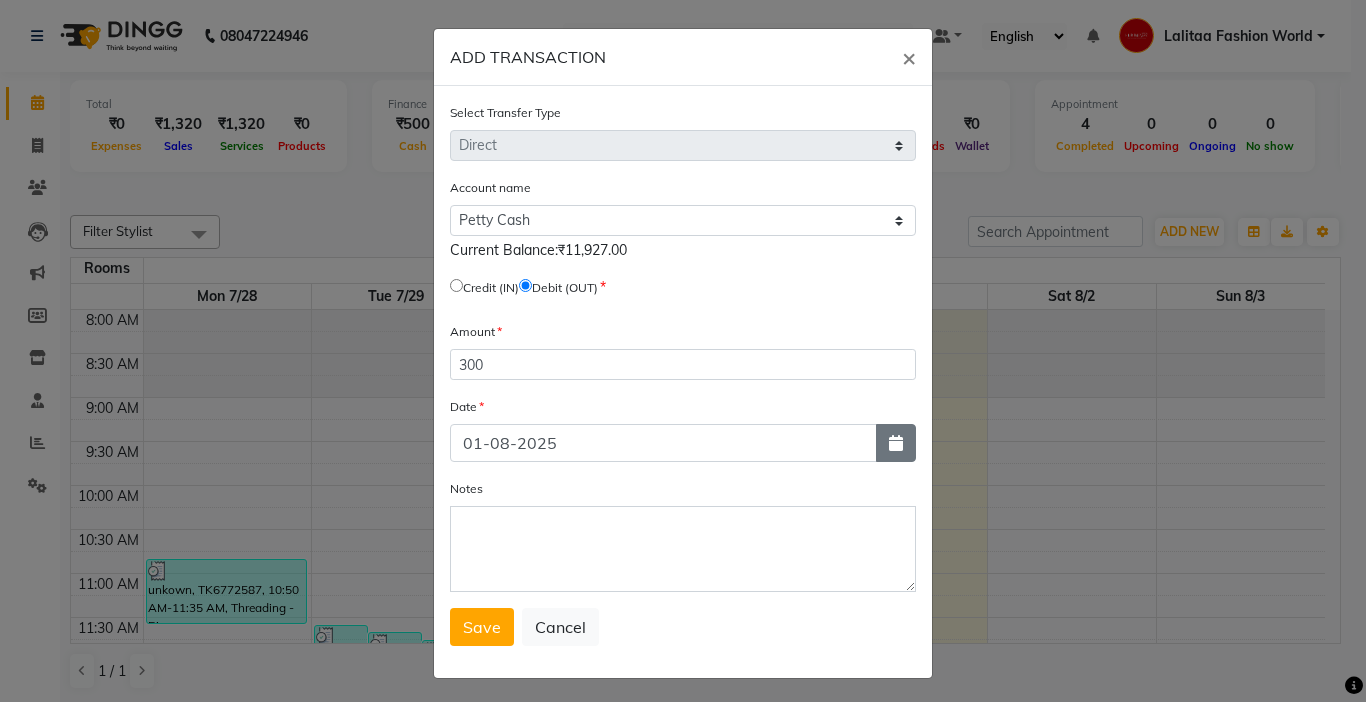 click 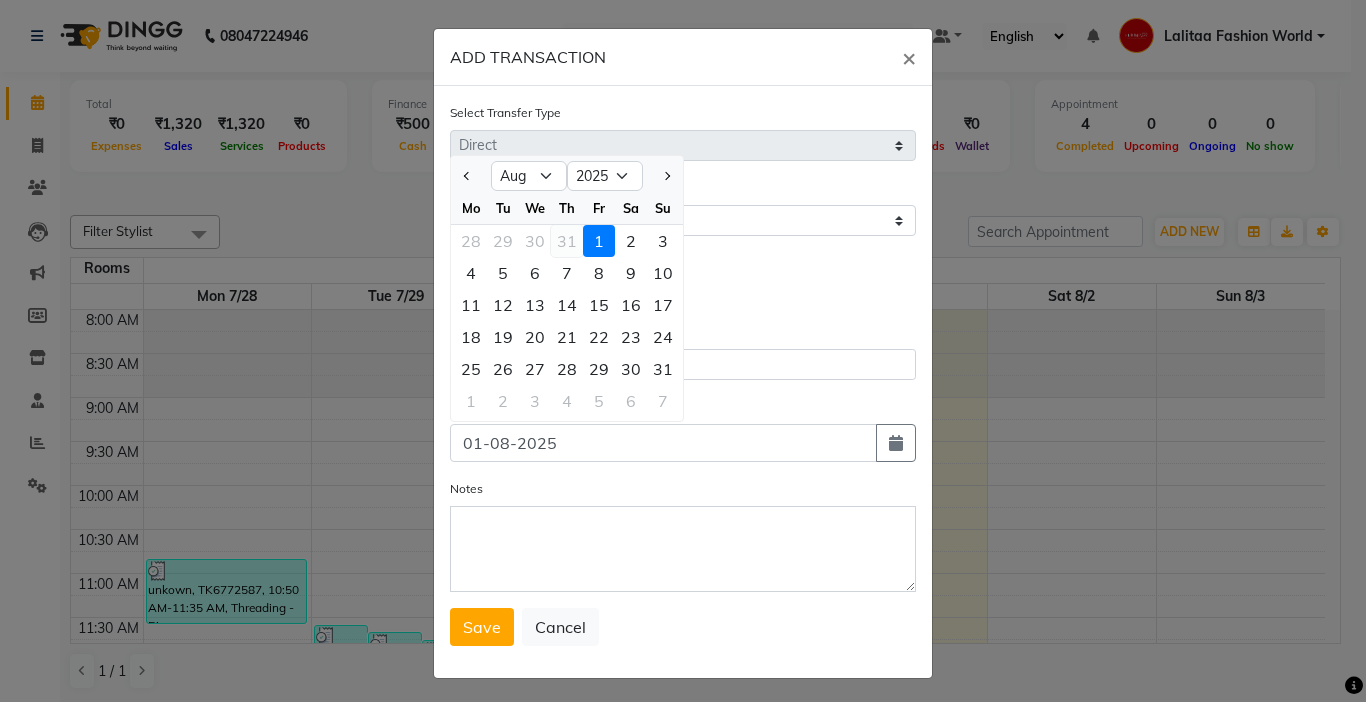 click on "31" 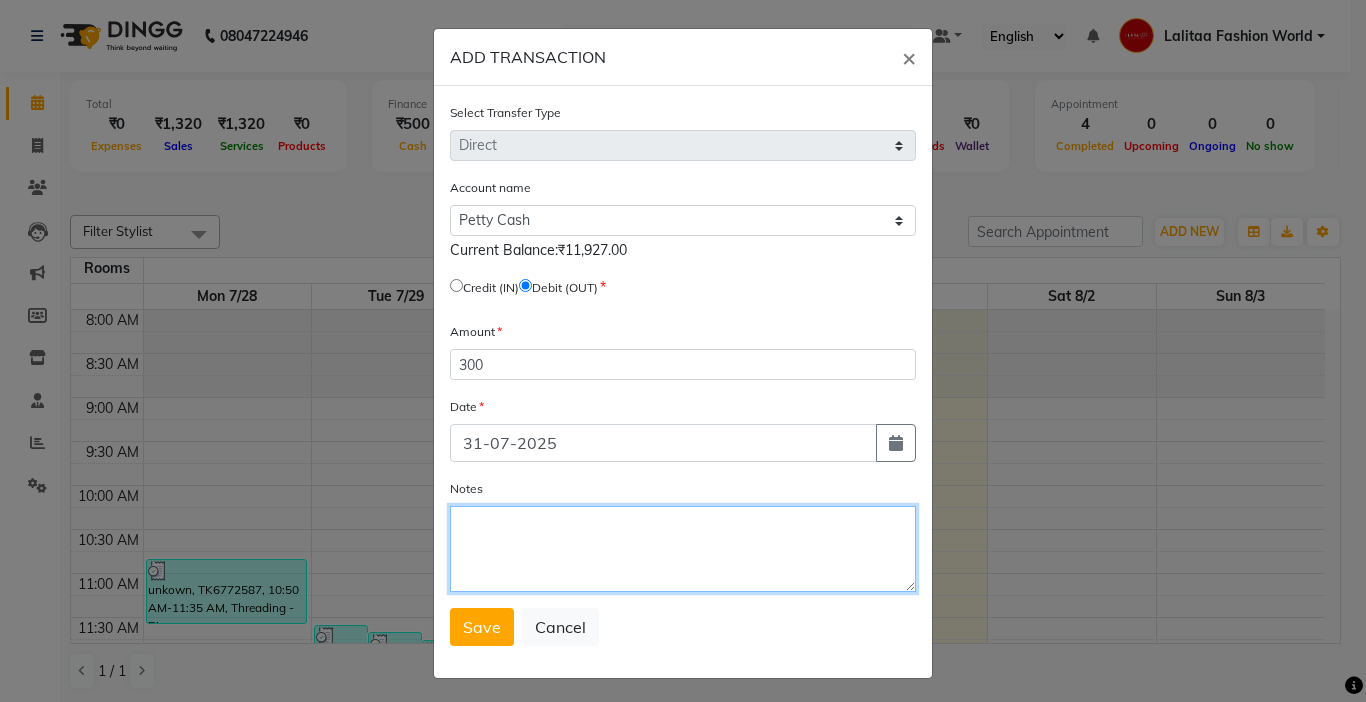 click on "Notes" at bounding box center (683, 549) 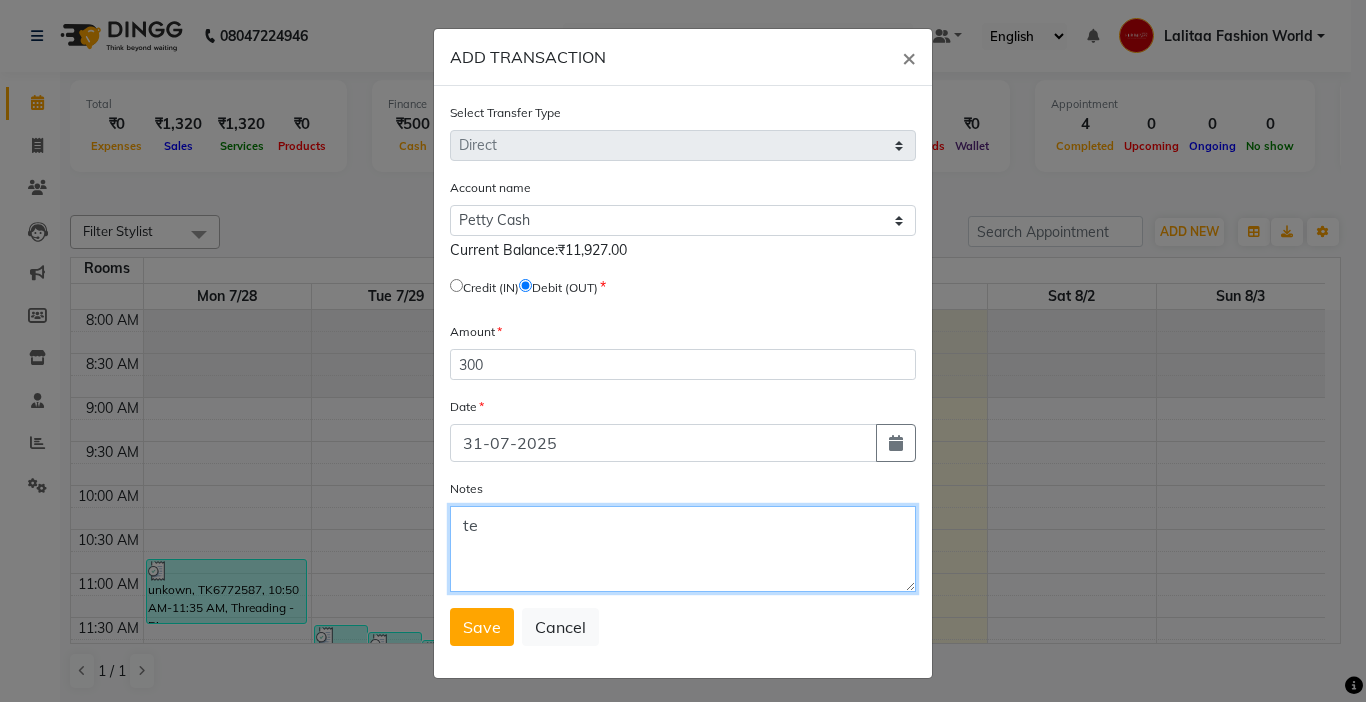 type on "t" 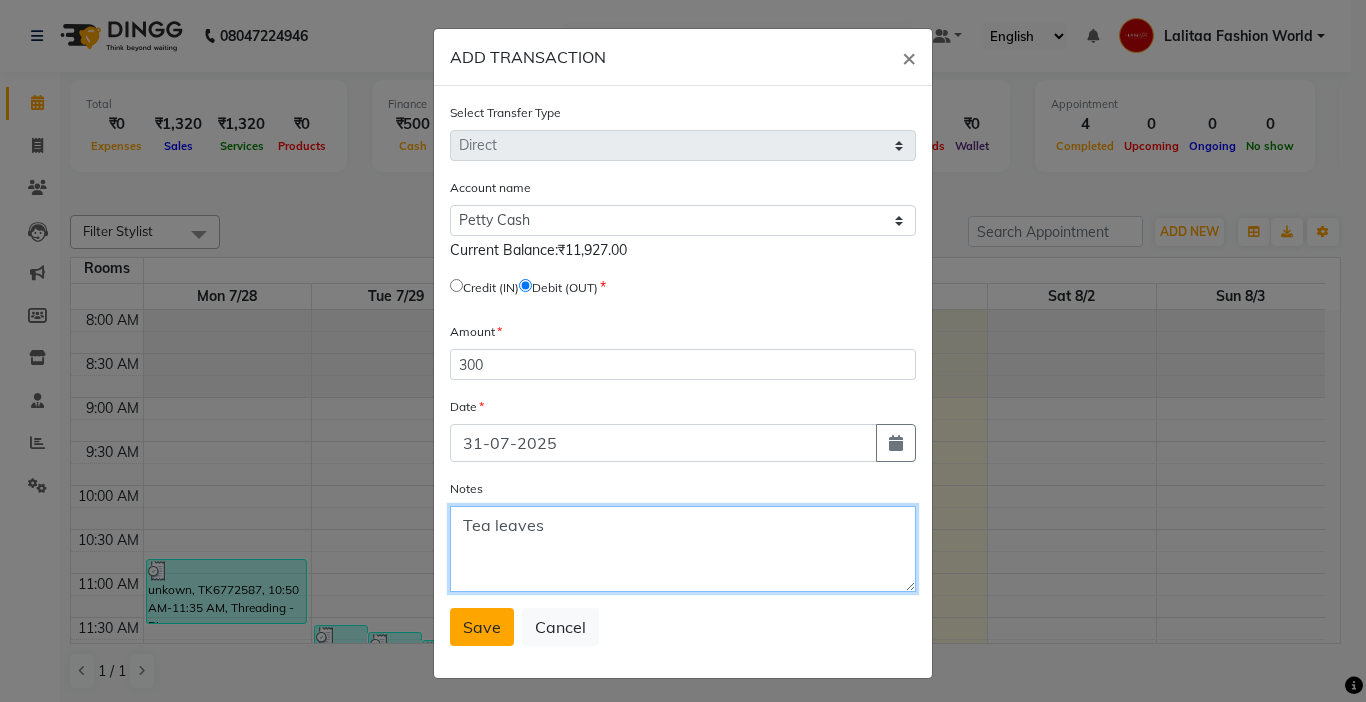 type on "Tea leaves" 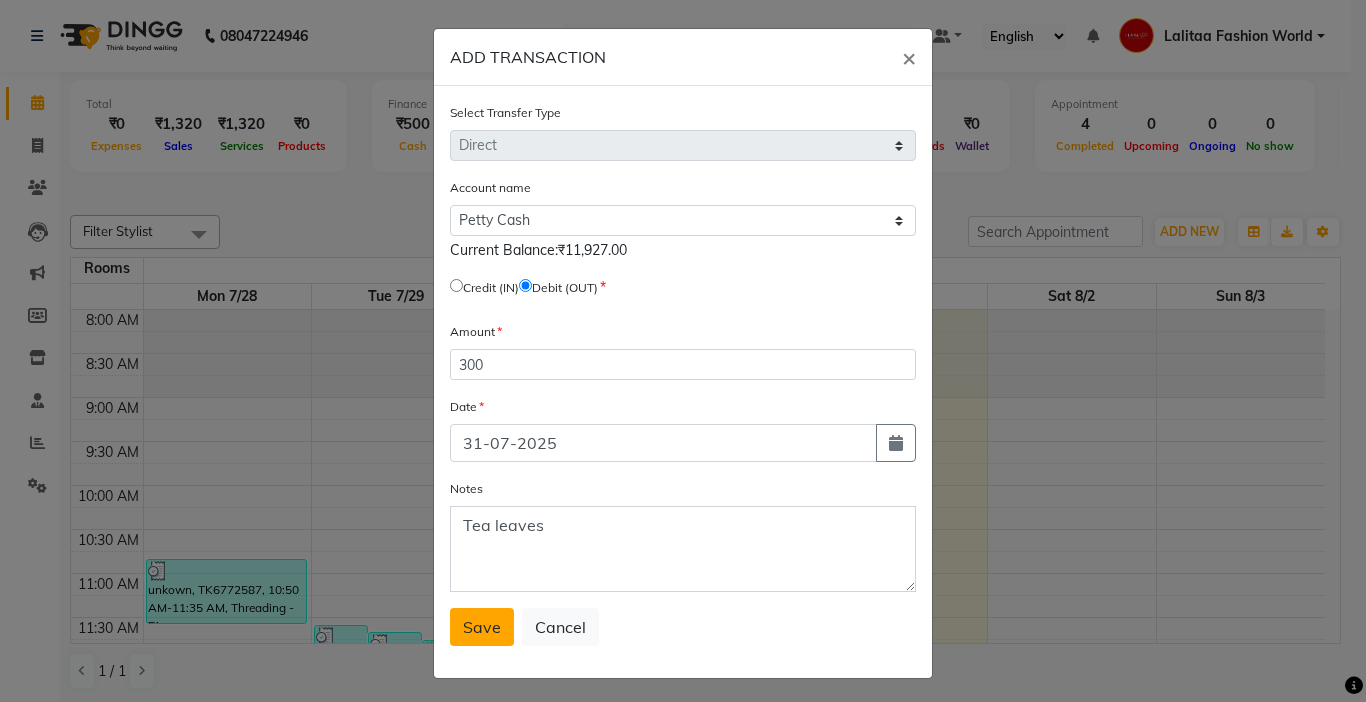 click on "Save" at bounding box center [482, 627] 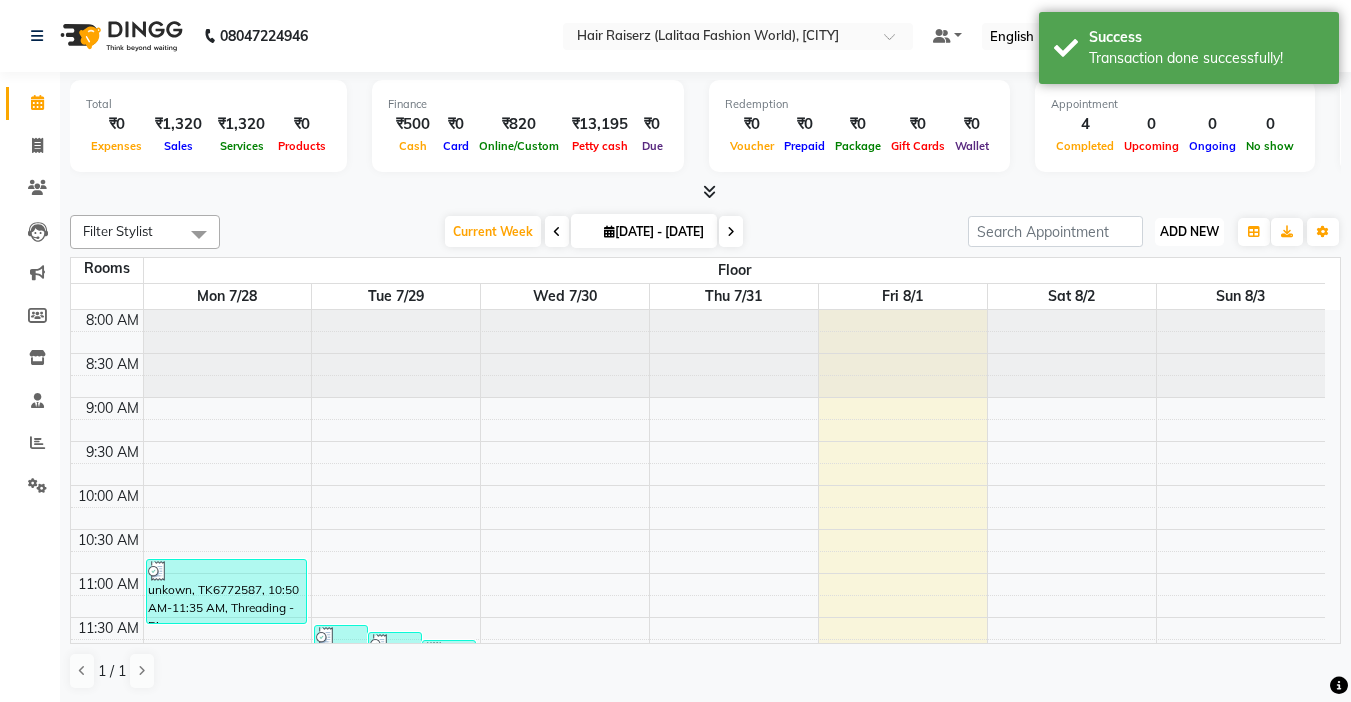 click on "ADD NEW" at bounding box center (1189, 231) 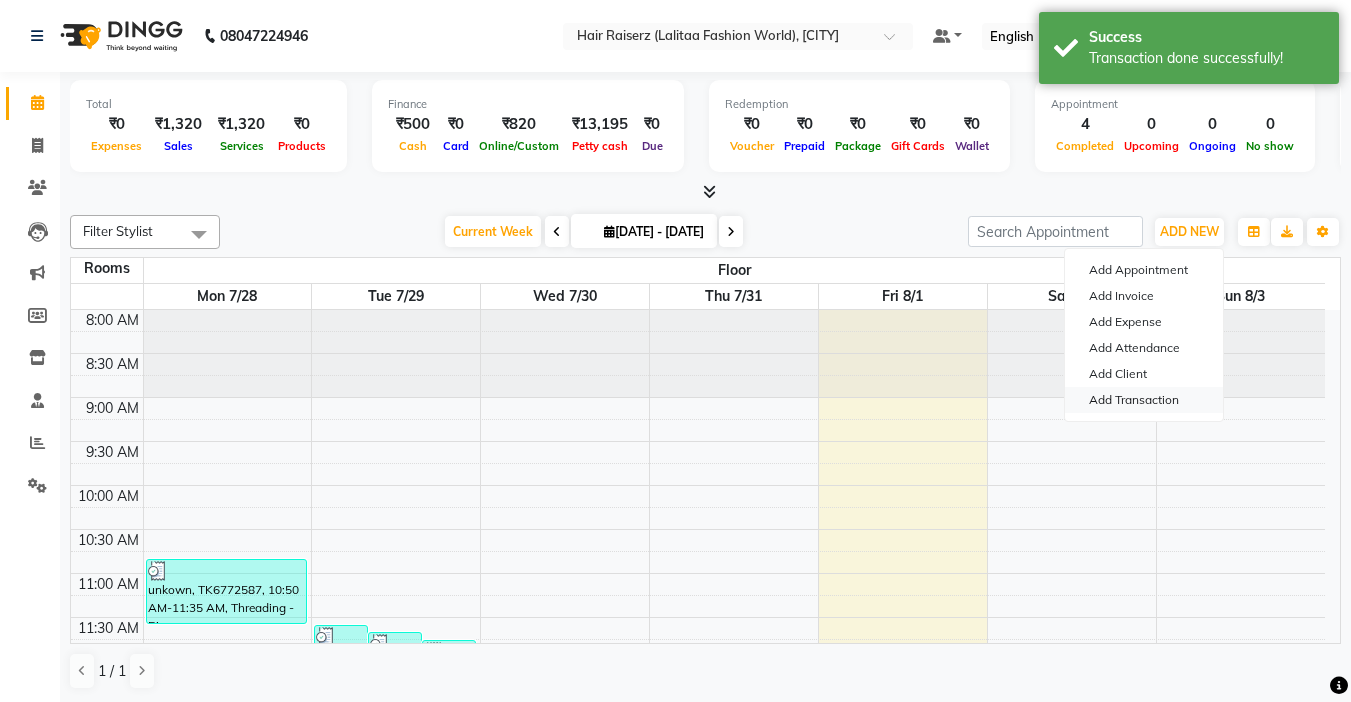 click on "Add Transaction" at bounding box center (1144, 400) 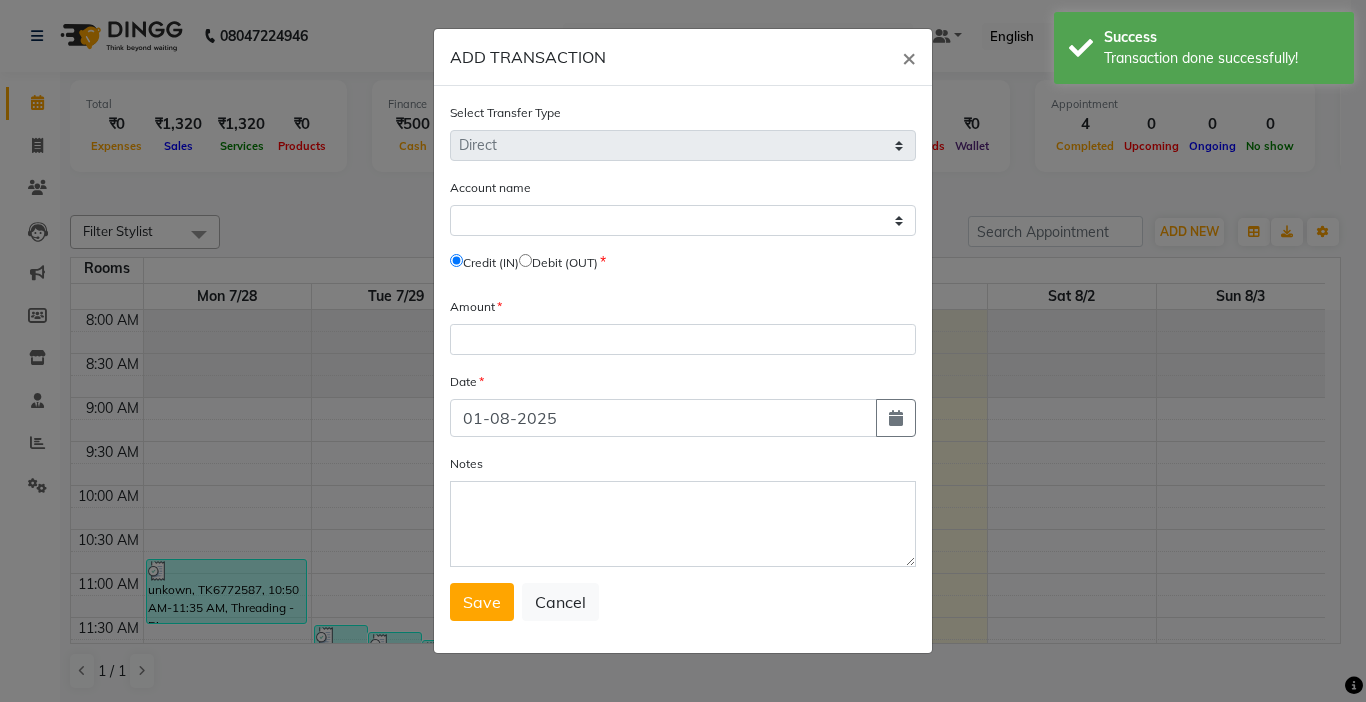 click on "Debit (OUT)" 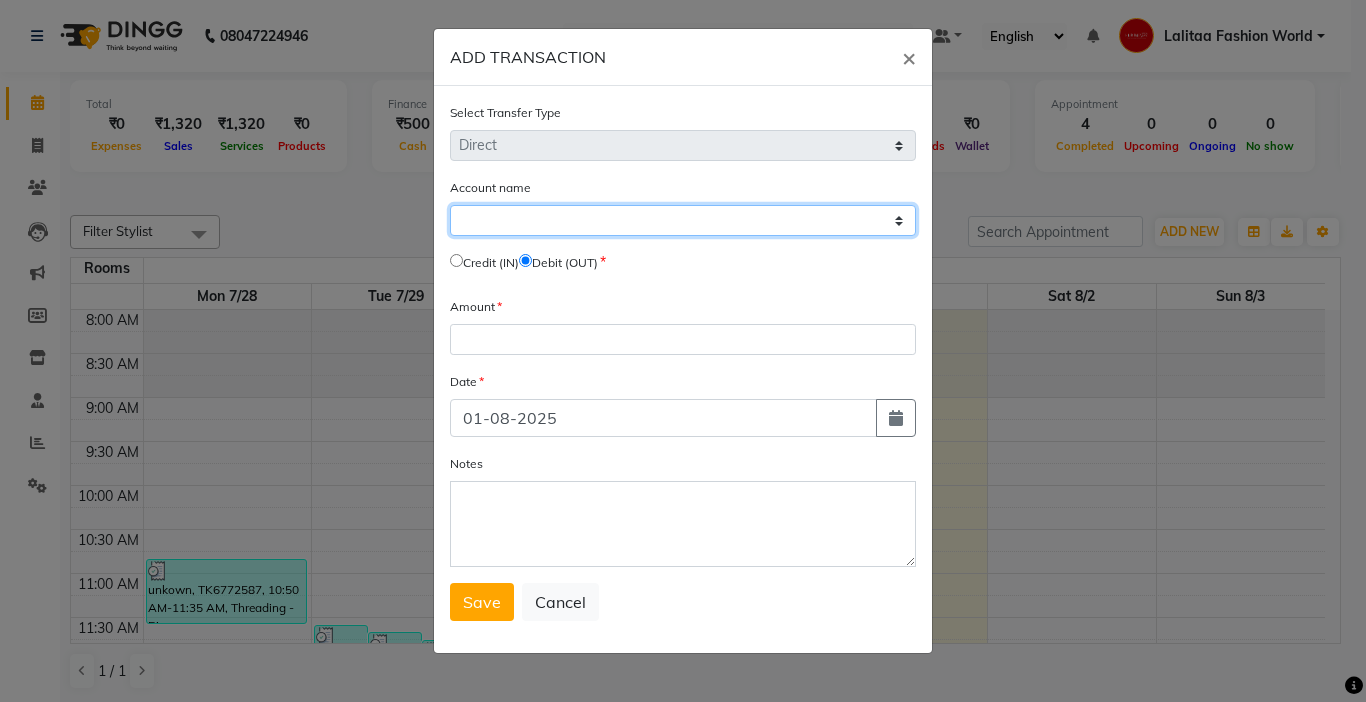 click on "Select Petty Cash Default Account" 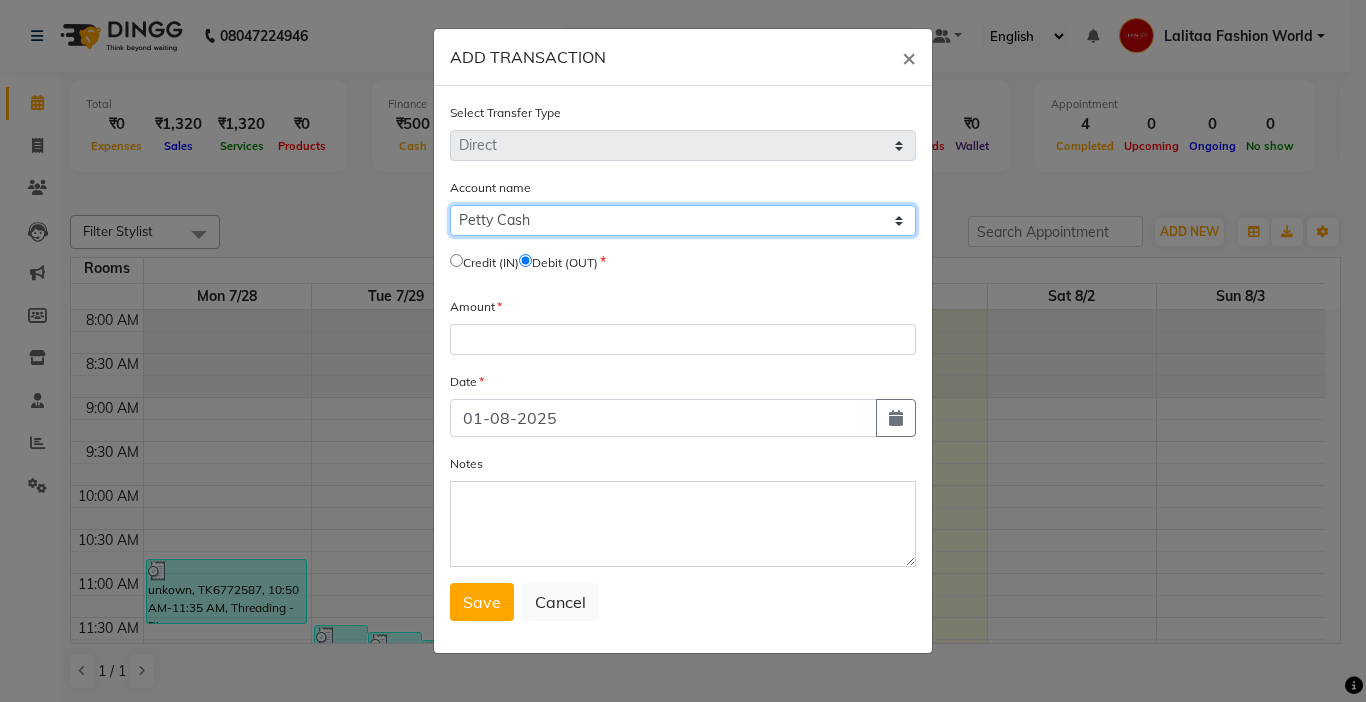 click on "Select Petty Cash Default Account" 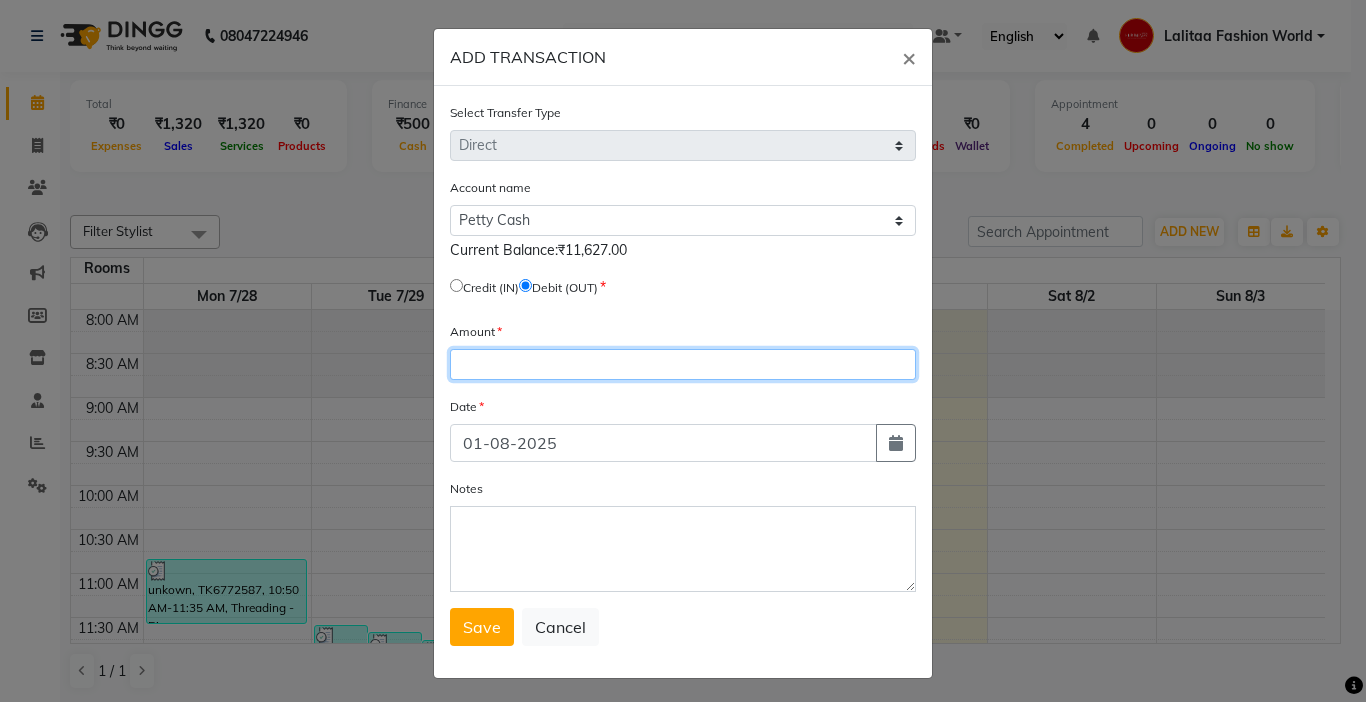click 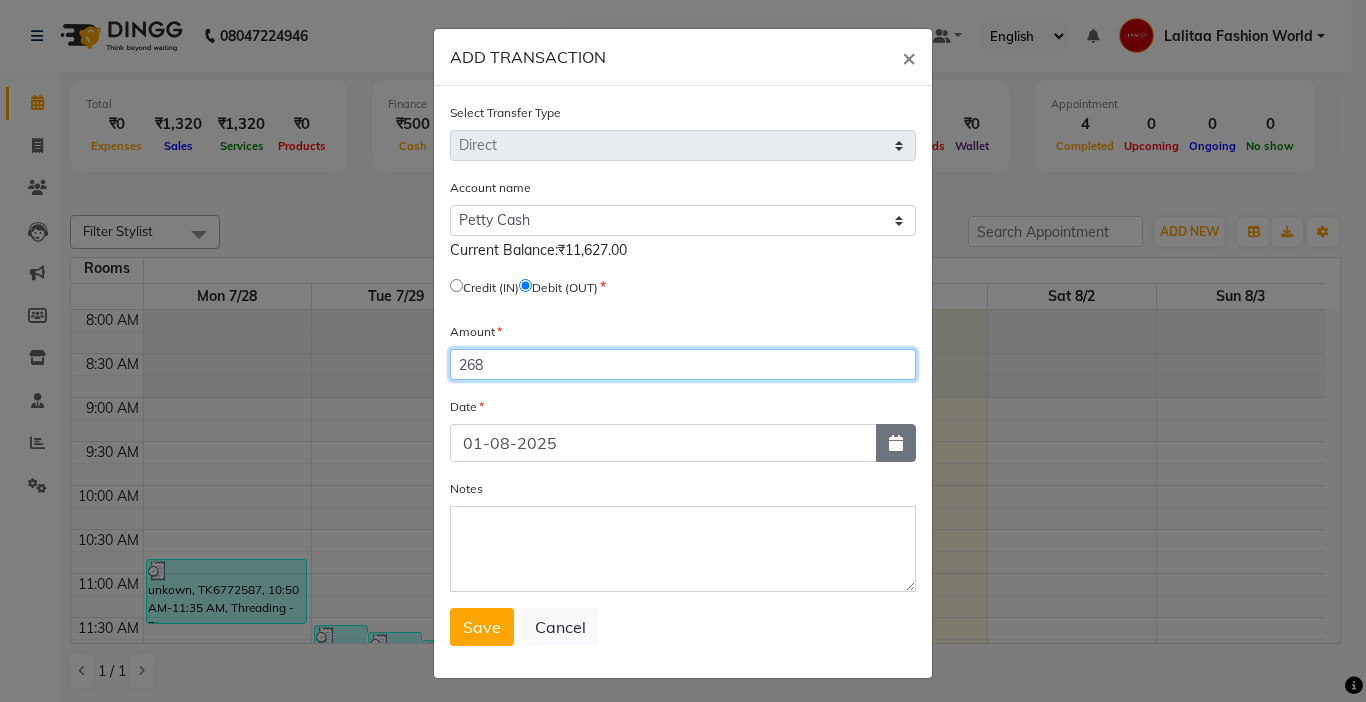 type on "268" 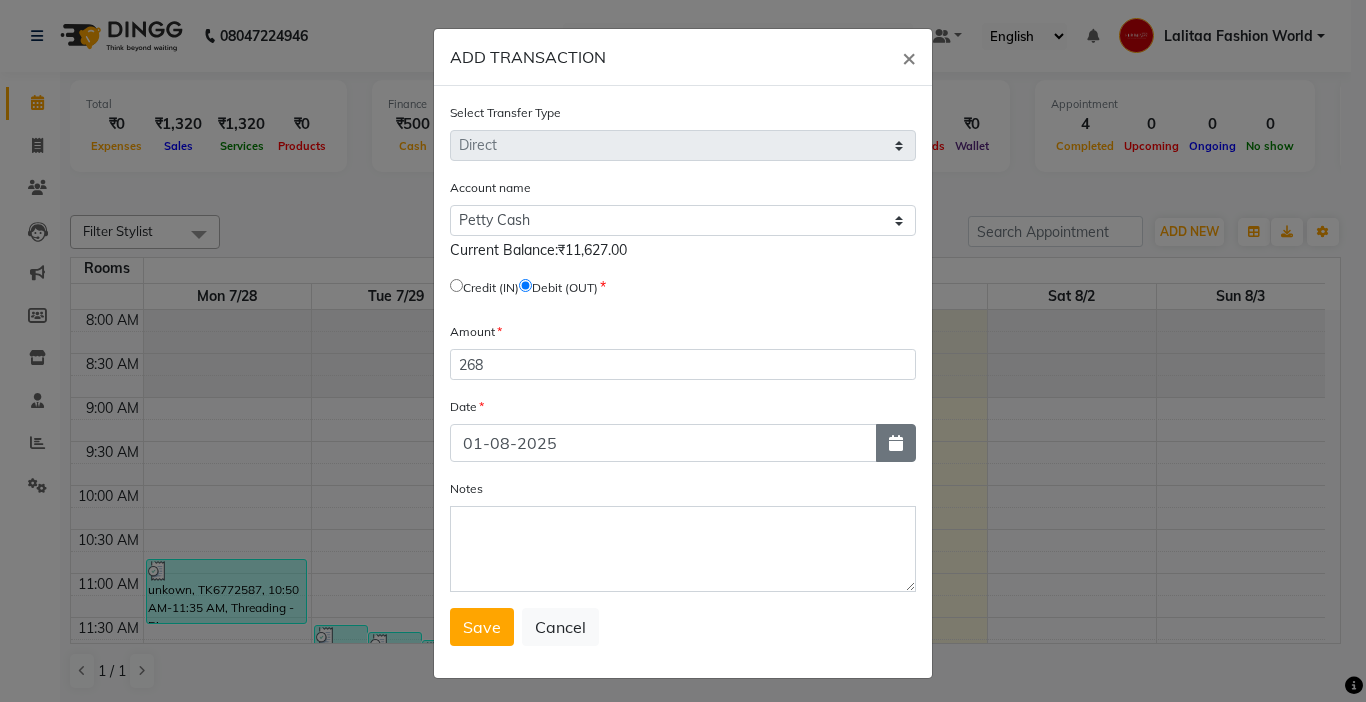 click 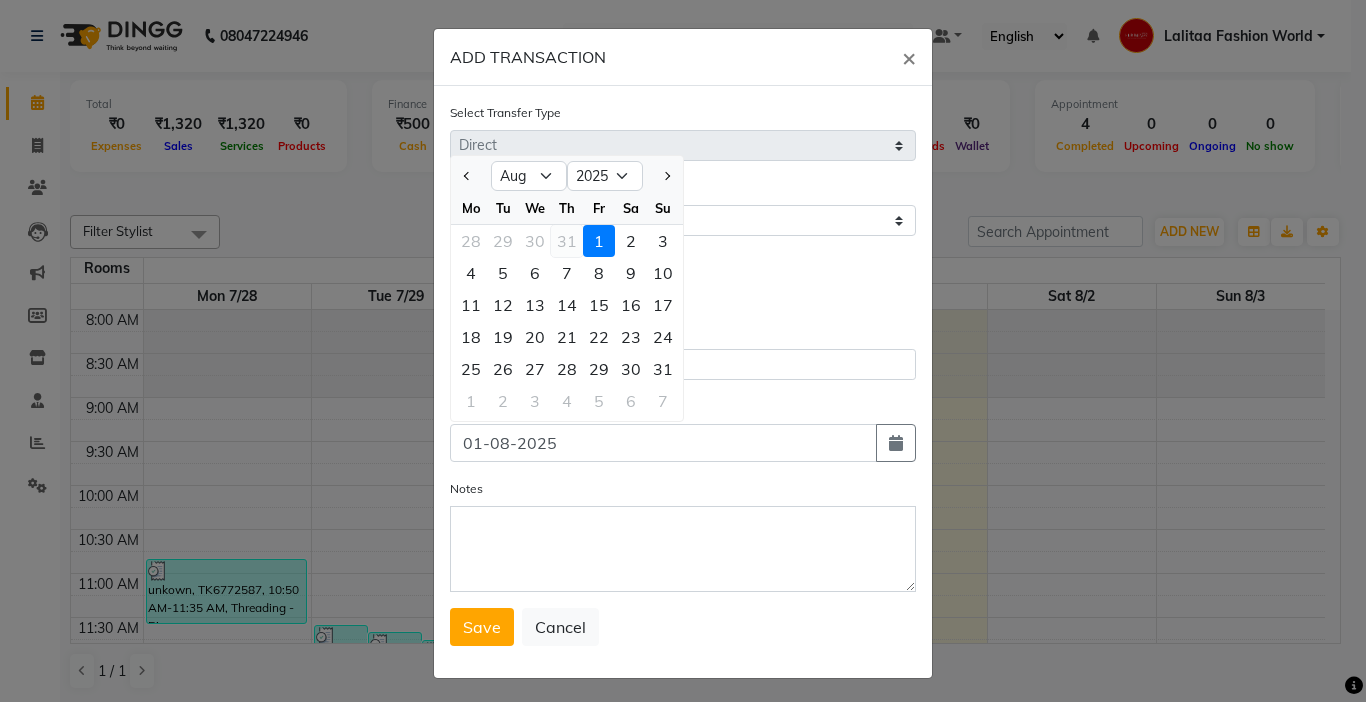 click on "31" 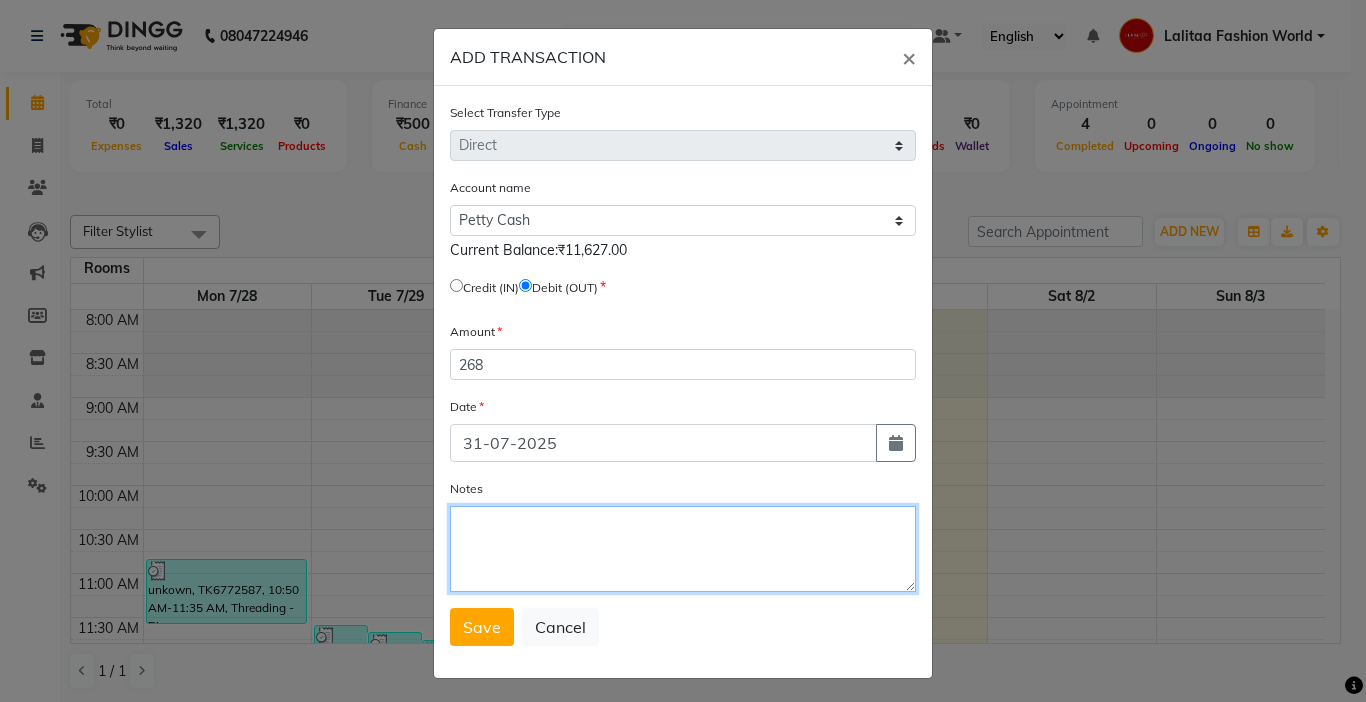 click on "Notes" at bounding box center [683, 549] 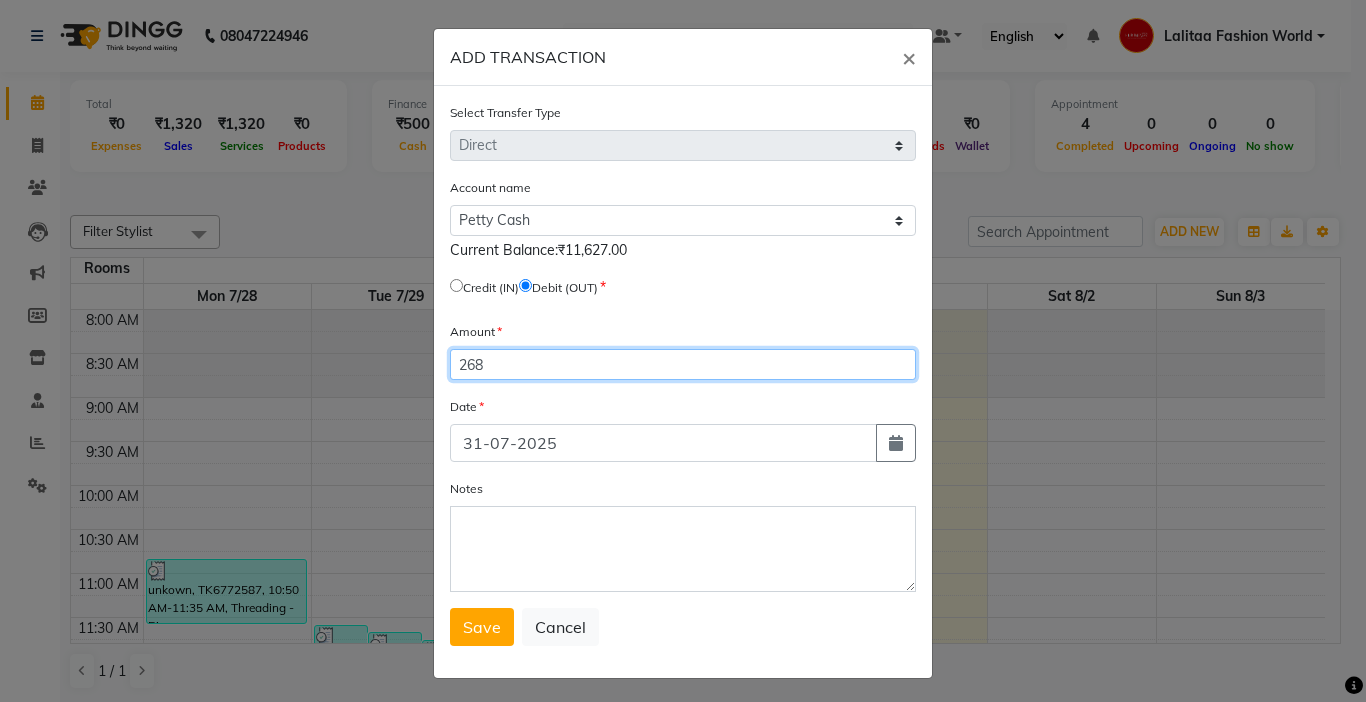 click on "268" 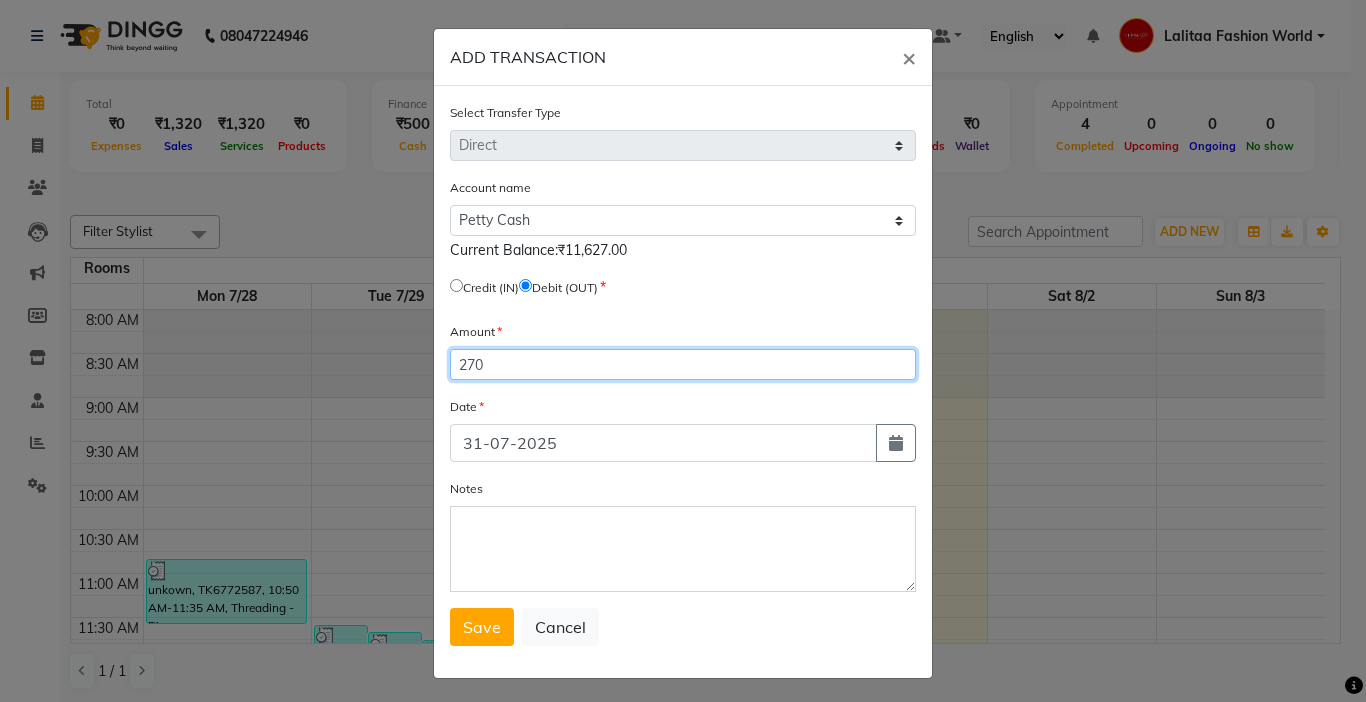 type on "270" 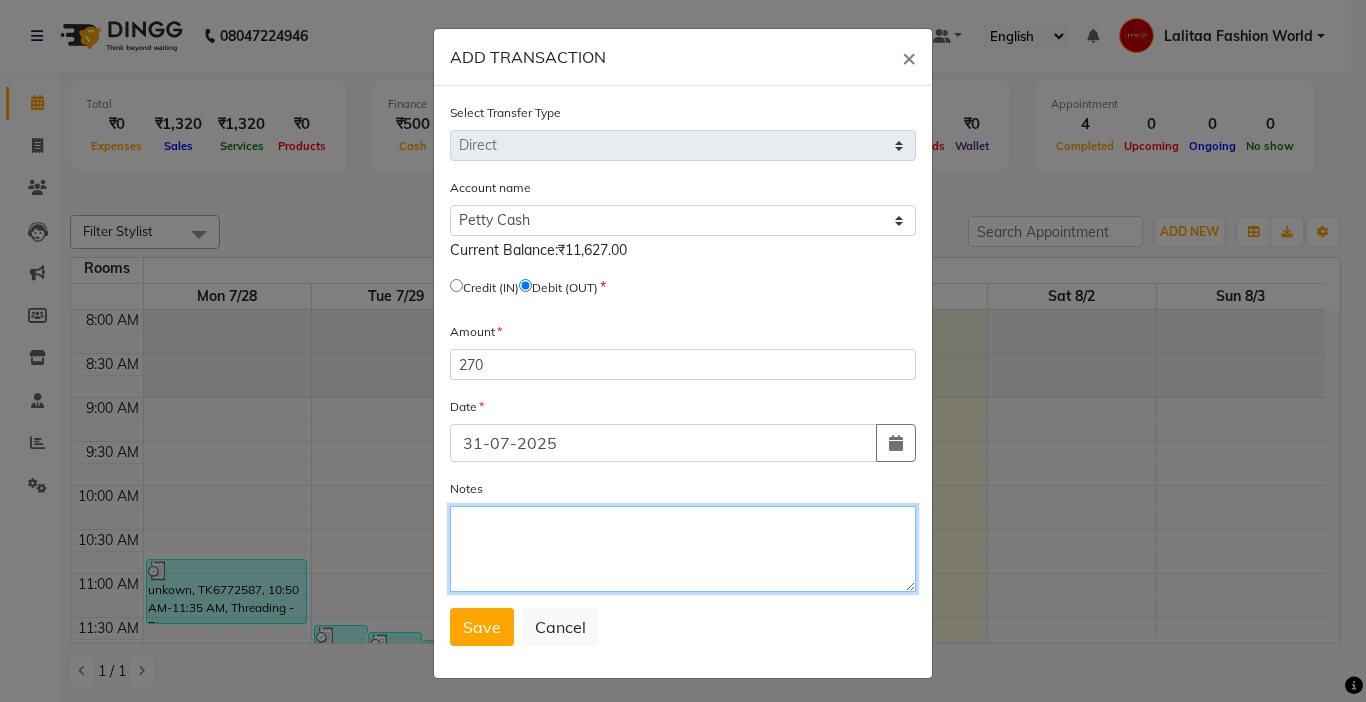 click on "Notes" at bounding box center (683, 549) 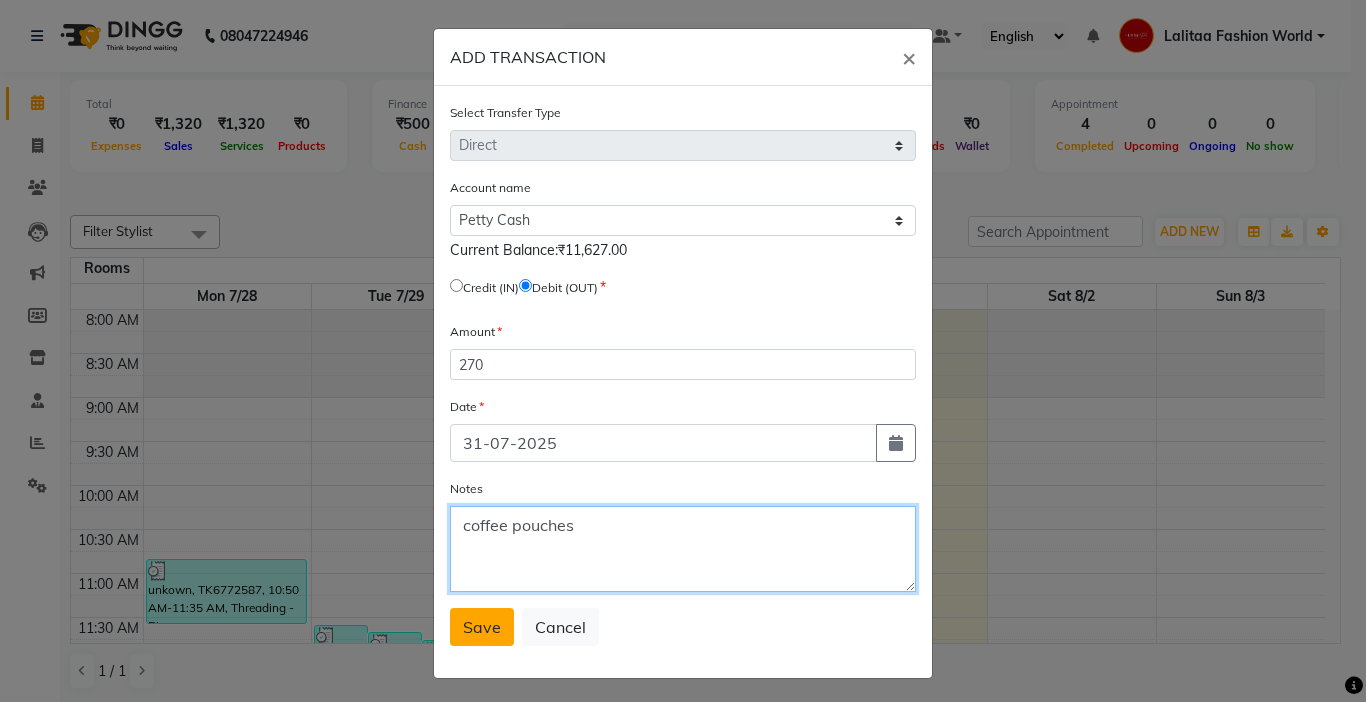 type on "coffee pouches" 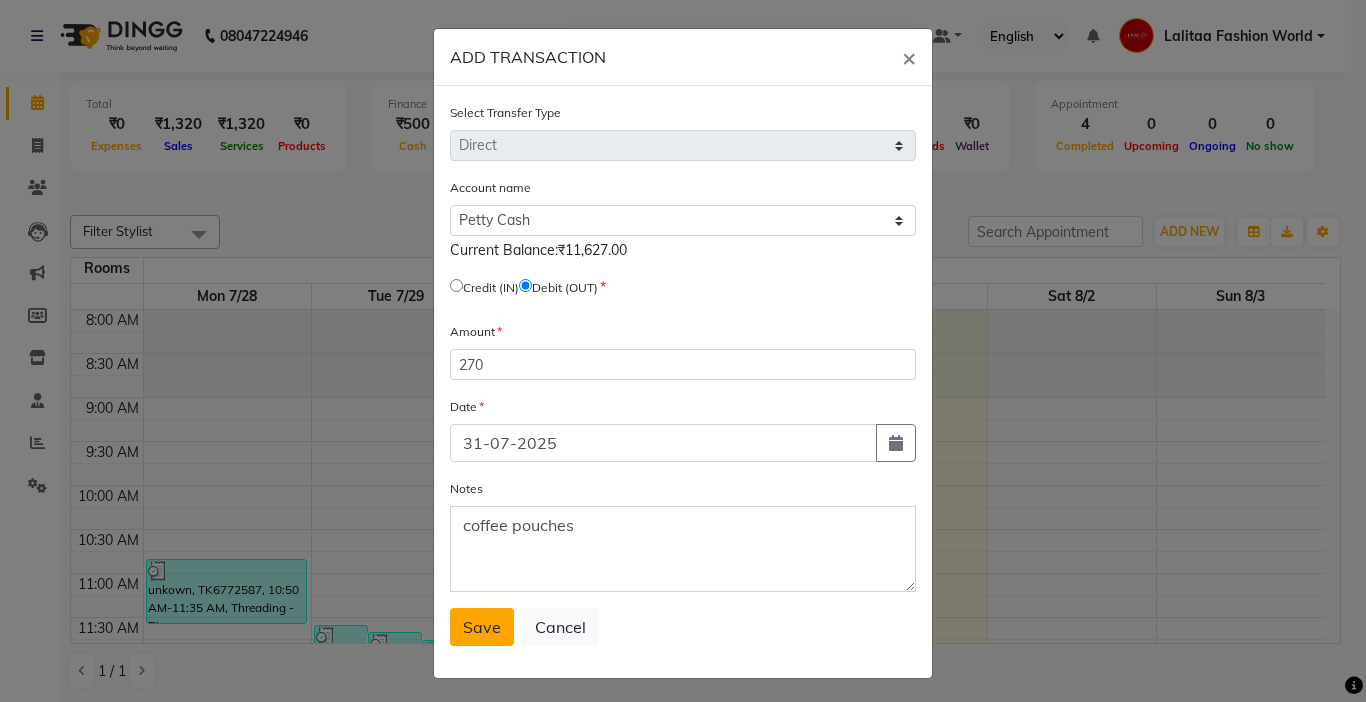 click on "Save" at bounding box center [482, 627] 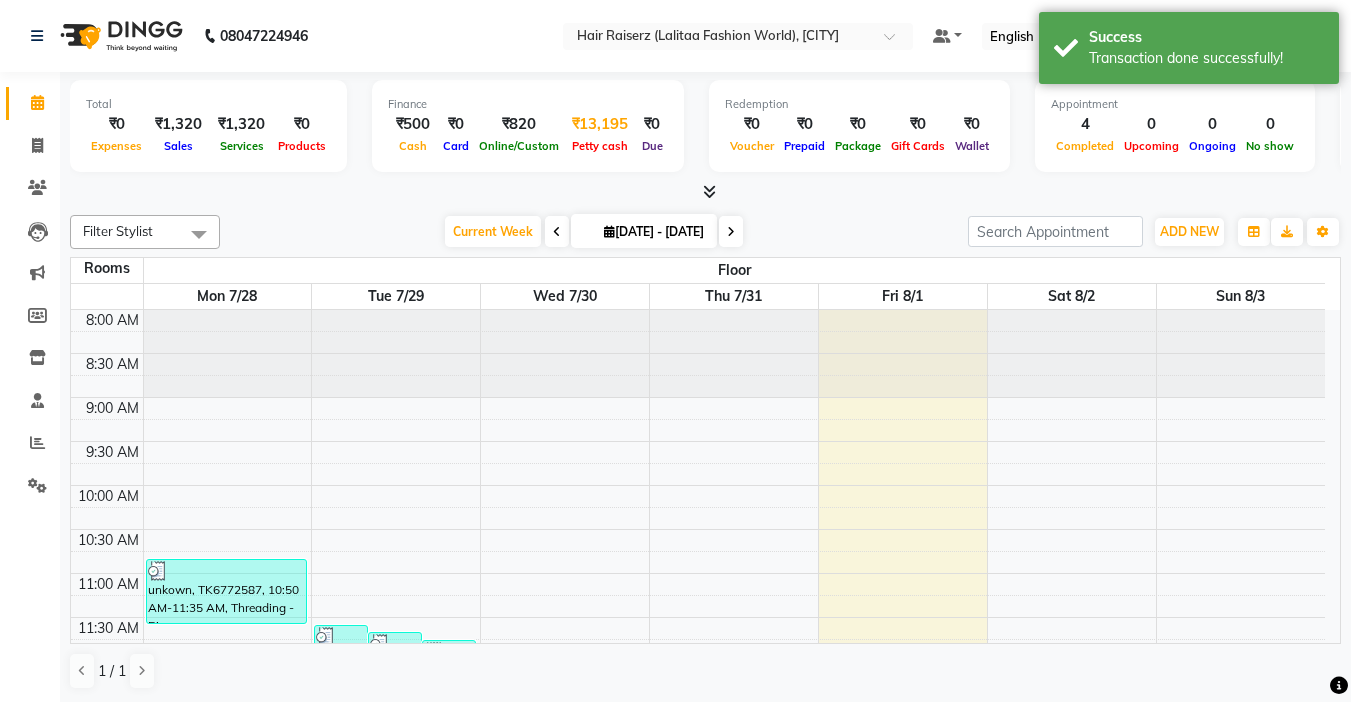 click on "Petty cash" at bounding box center (600, 146) 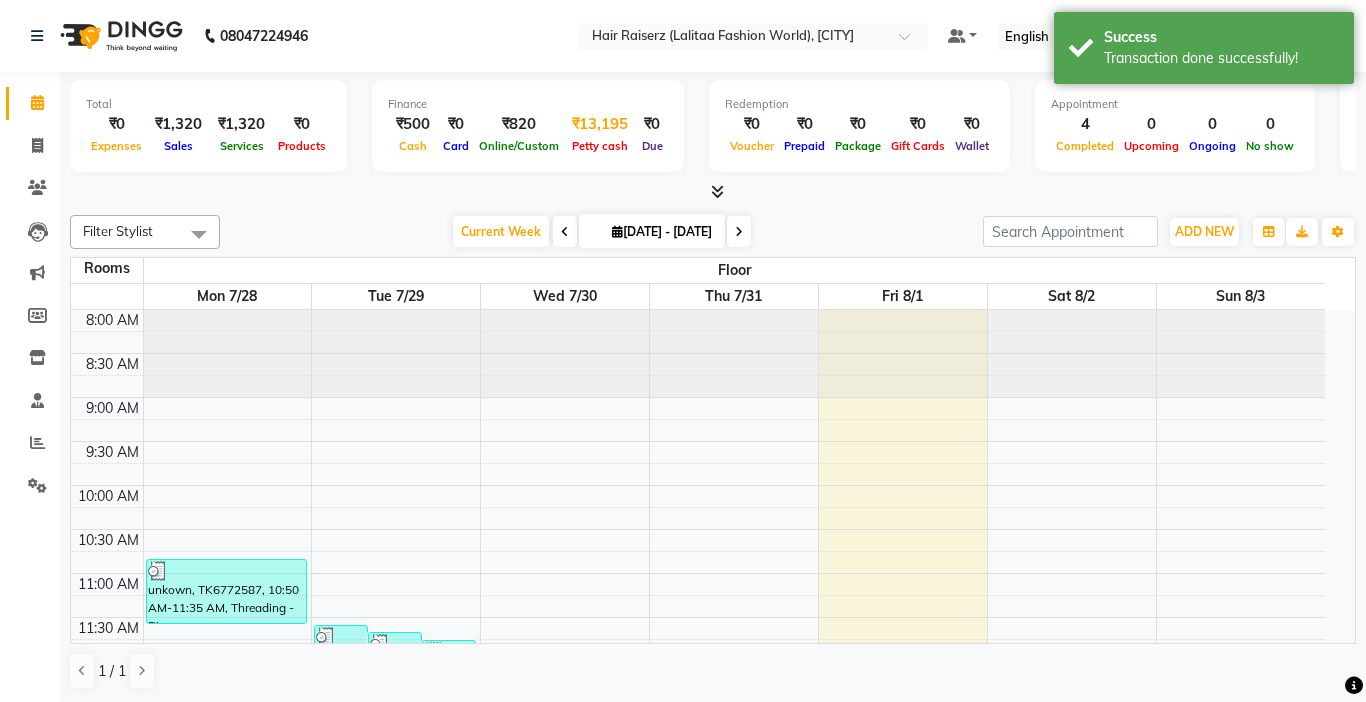select on "6175" 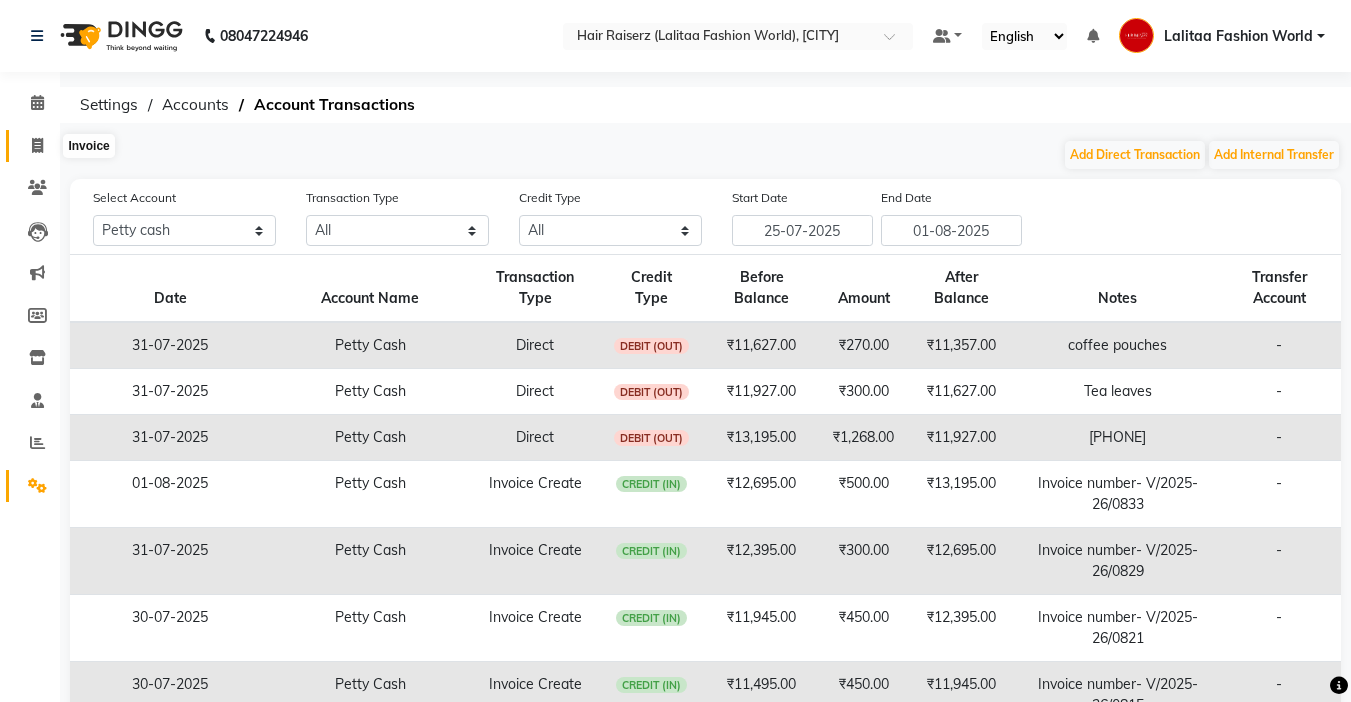 click 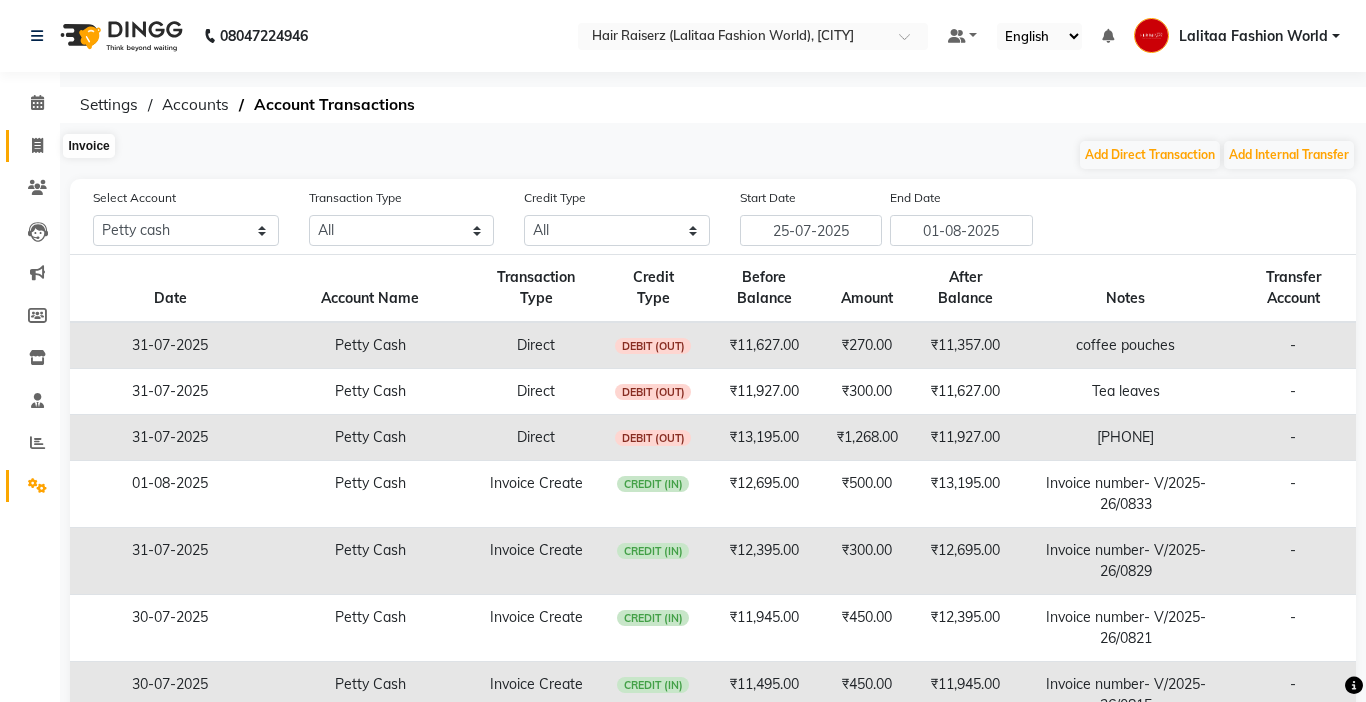 select on "service" 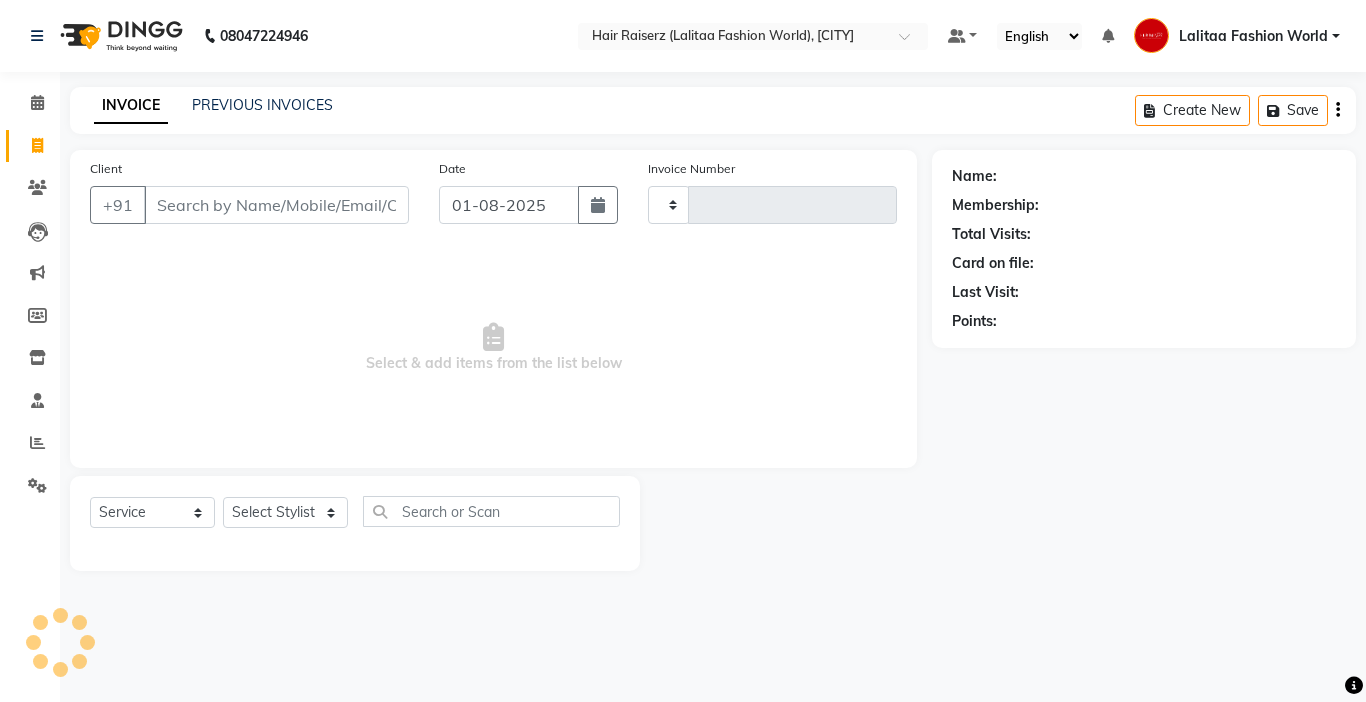 type on "0836" 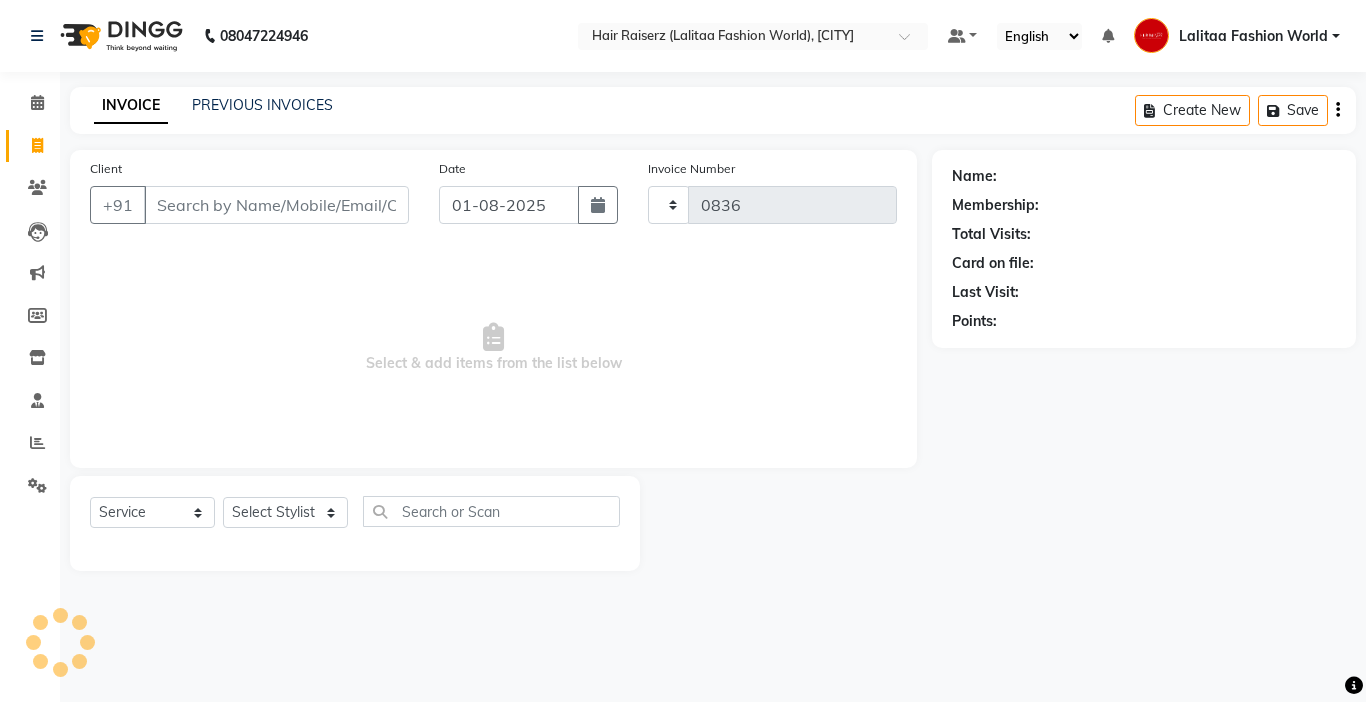 select on "7098" 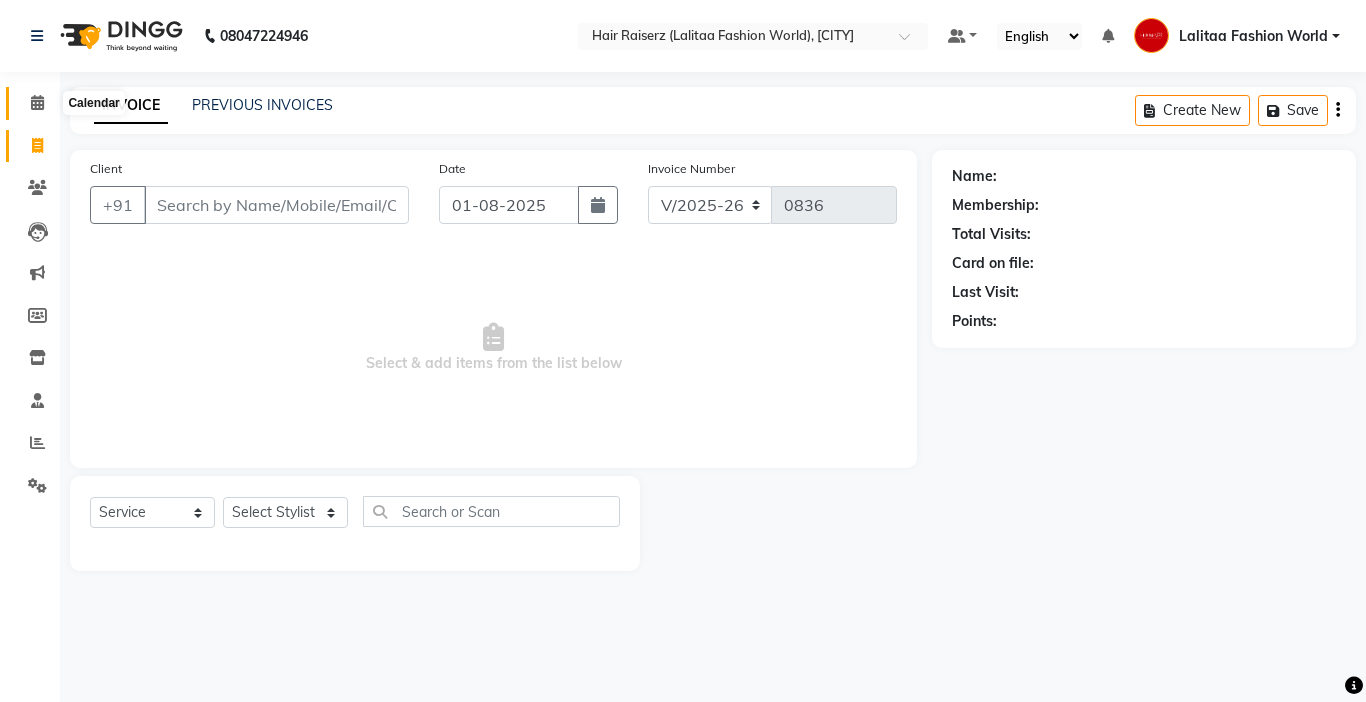 click 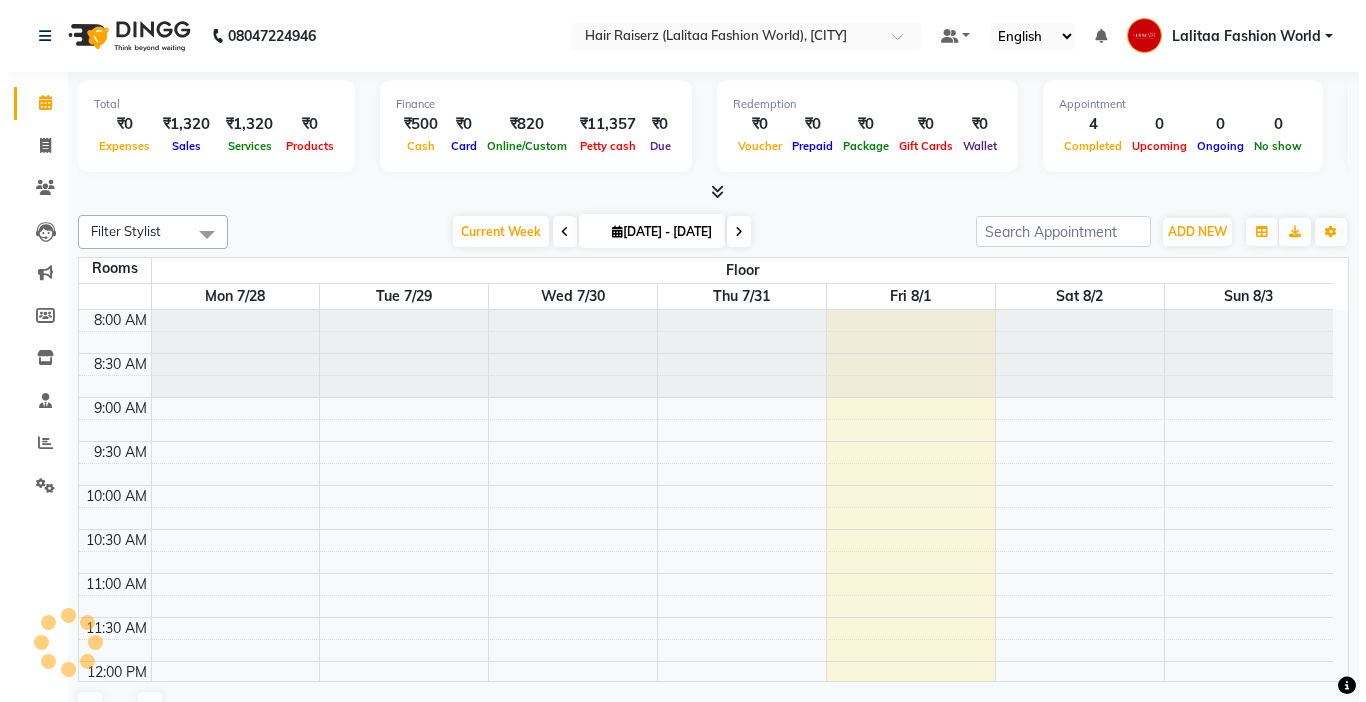 scroll, scrollTop: 0, scrollLeft: 0, axis: both 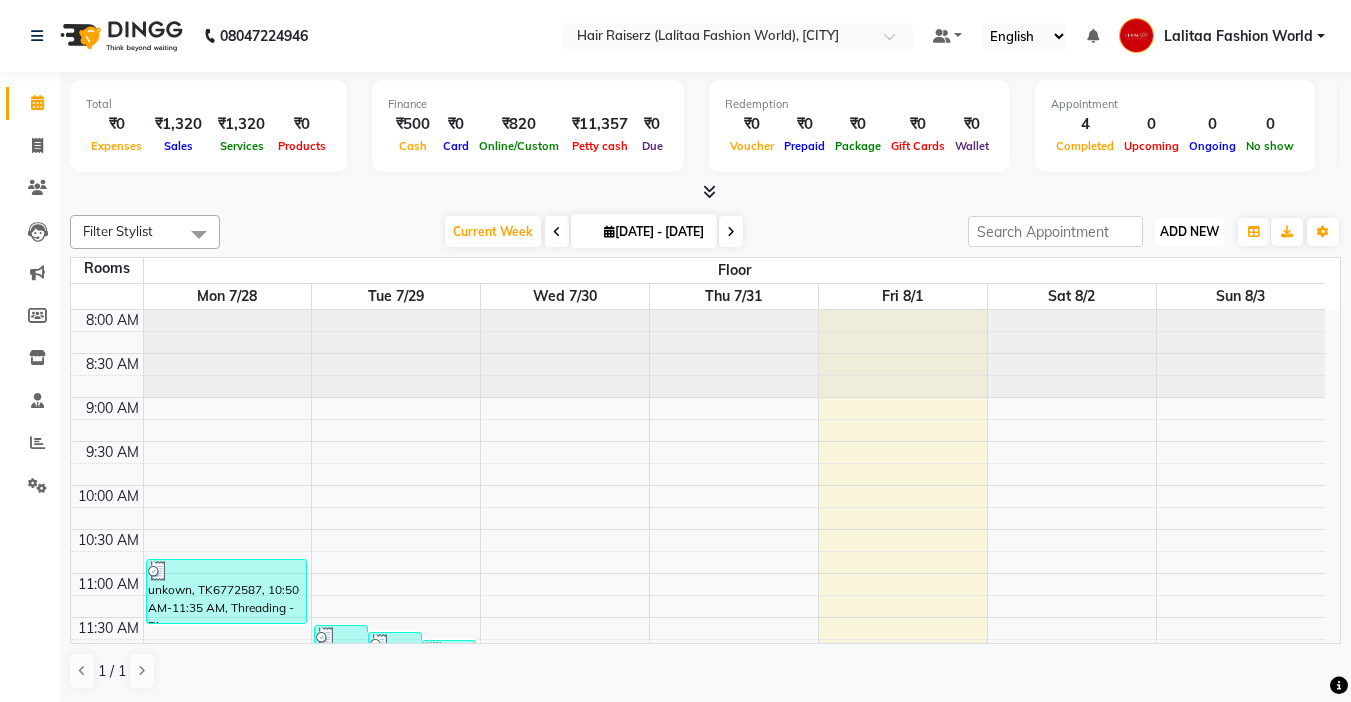 click on "ADD NEW Toggle Dropdown" at bounding box center (1189, 232) 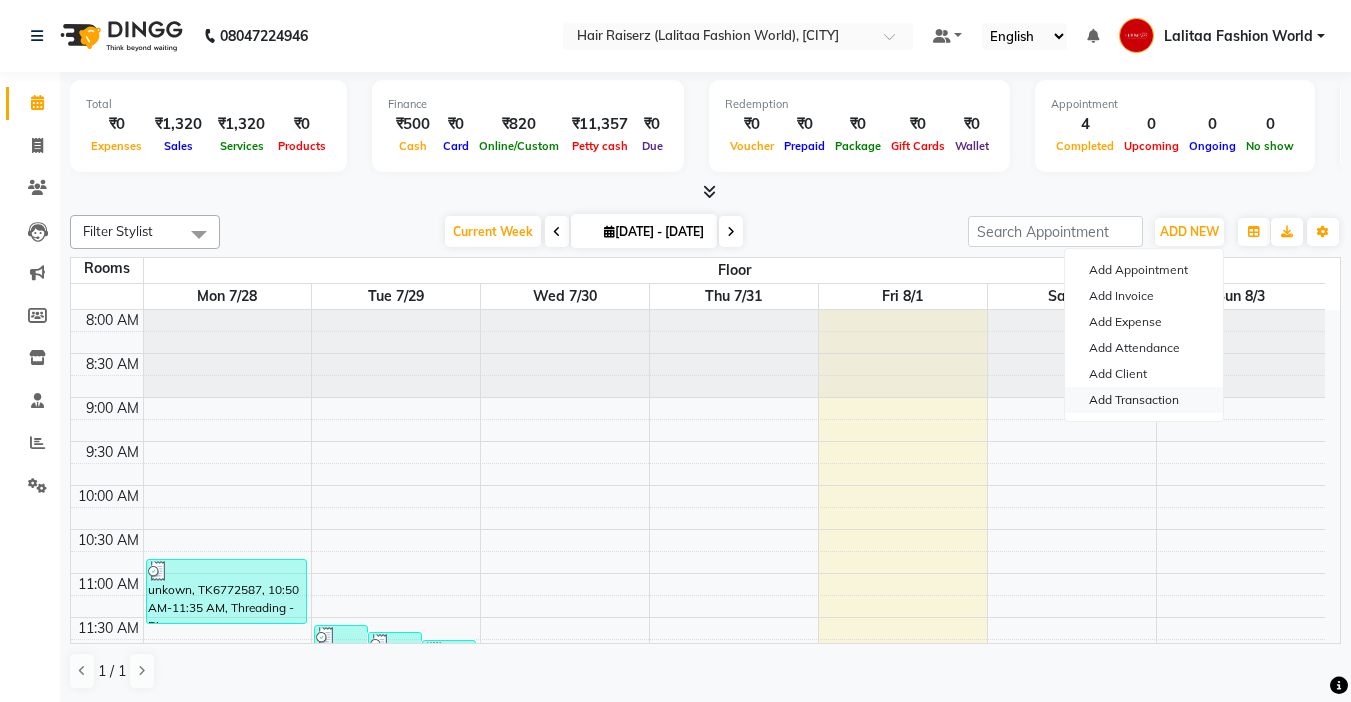 click on "Add Transaction" at bounding box center (1144, 400) 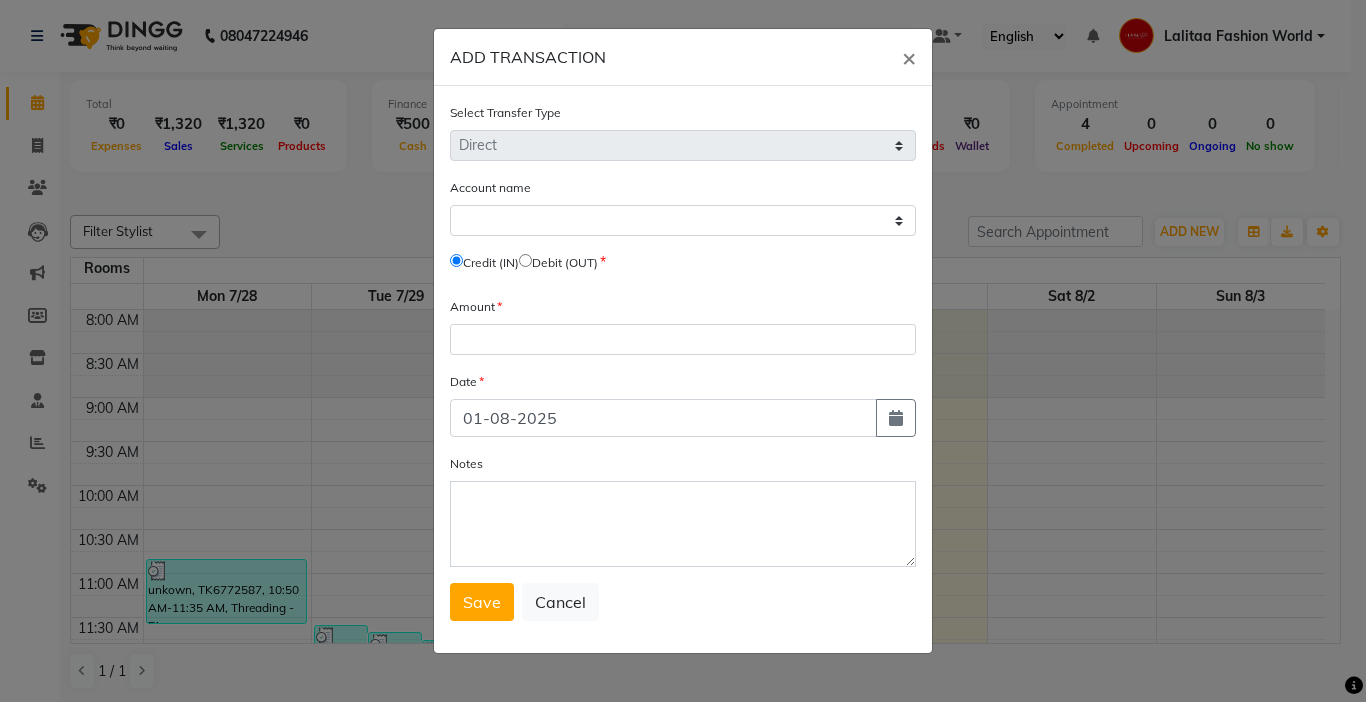 click 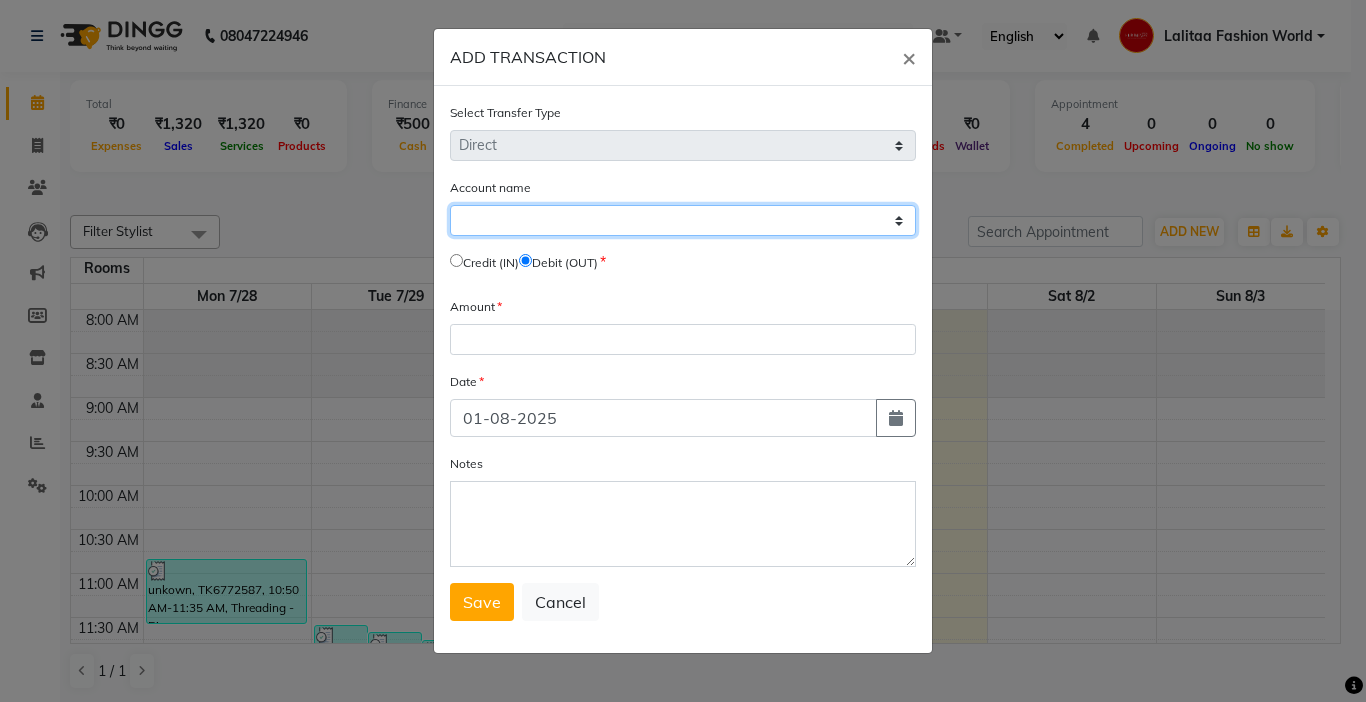 click on "Select Petty Cash Default Account" 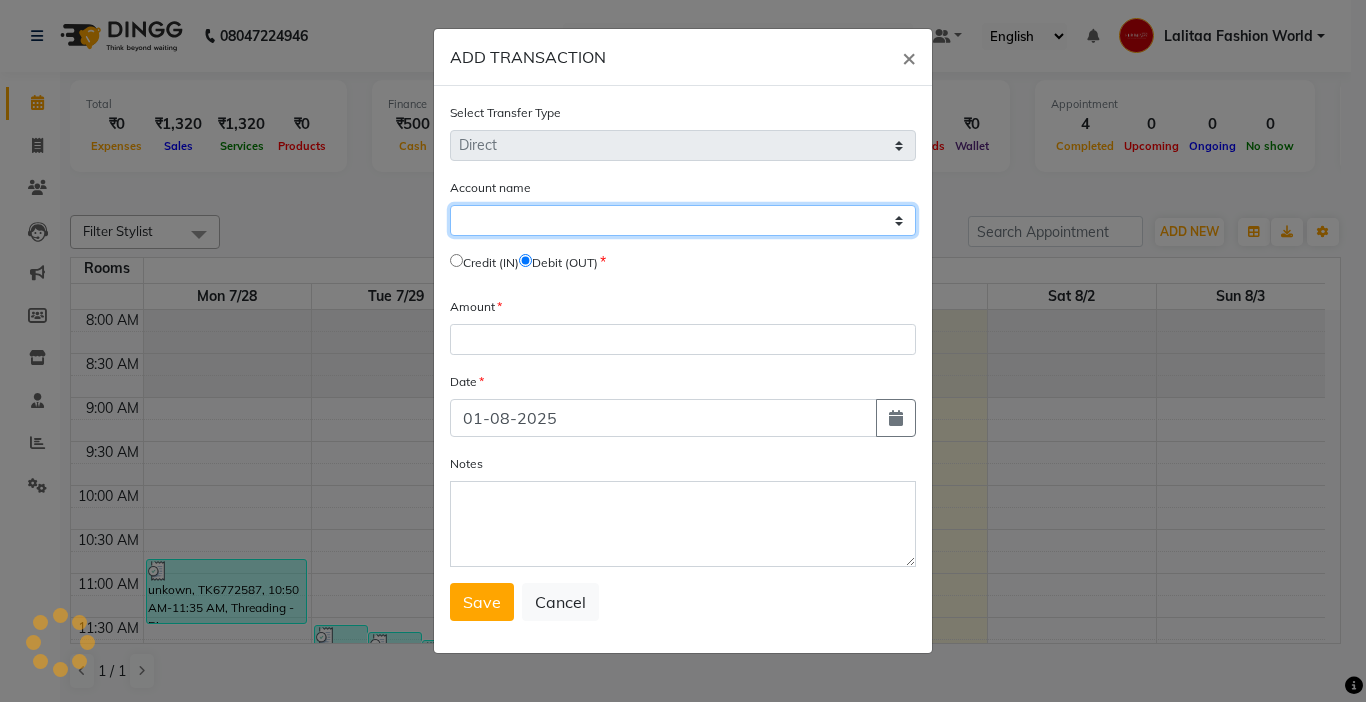 select on "6175" 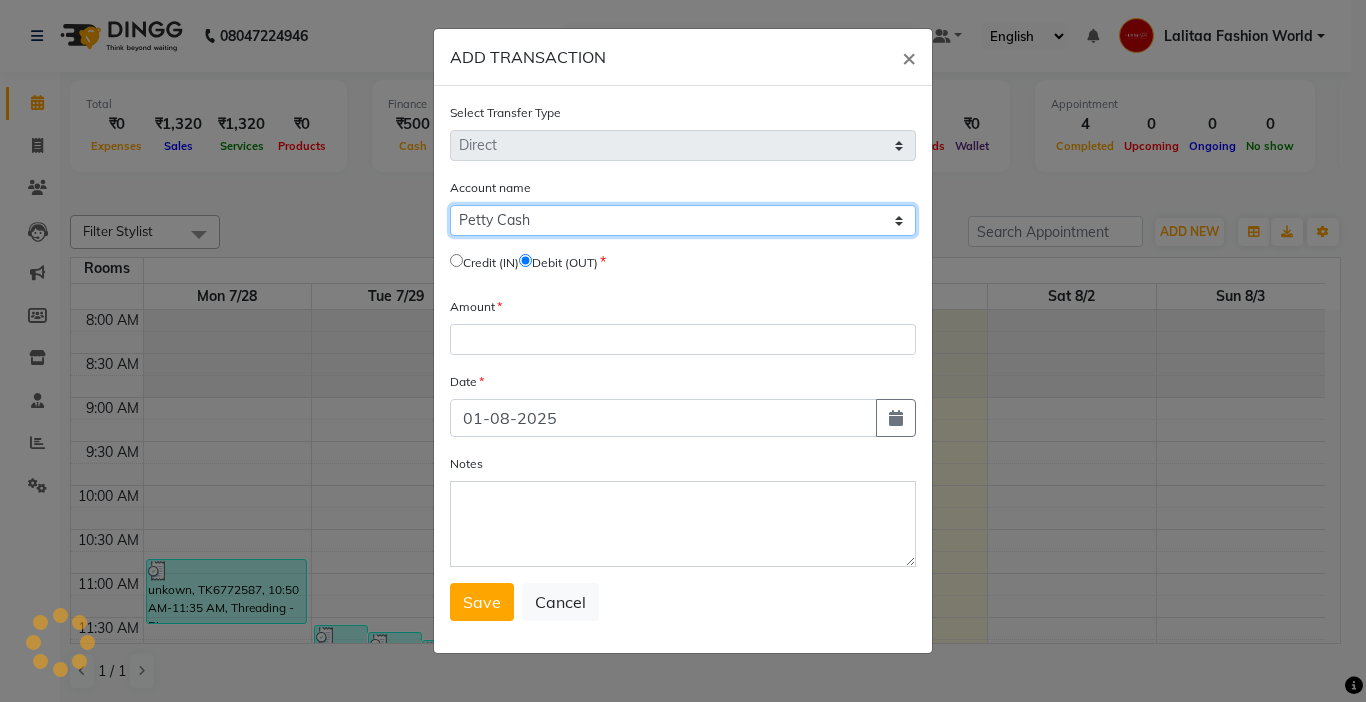 click on "Select Petty Cash Default Account" 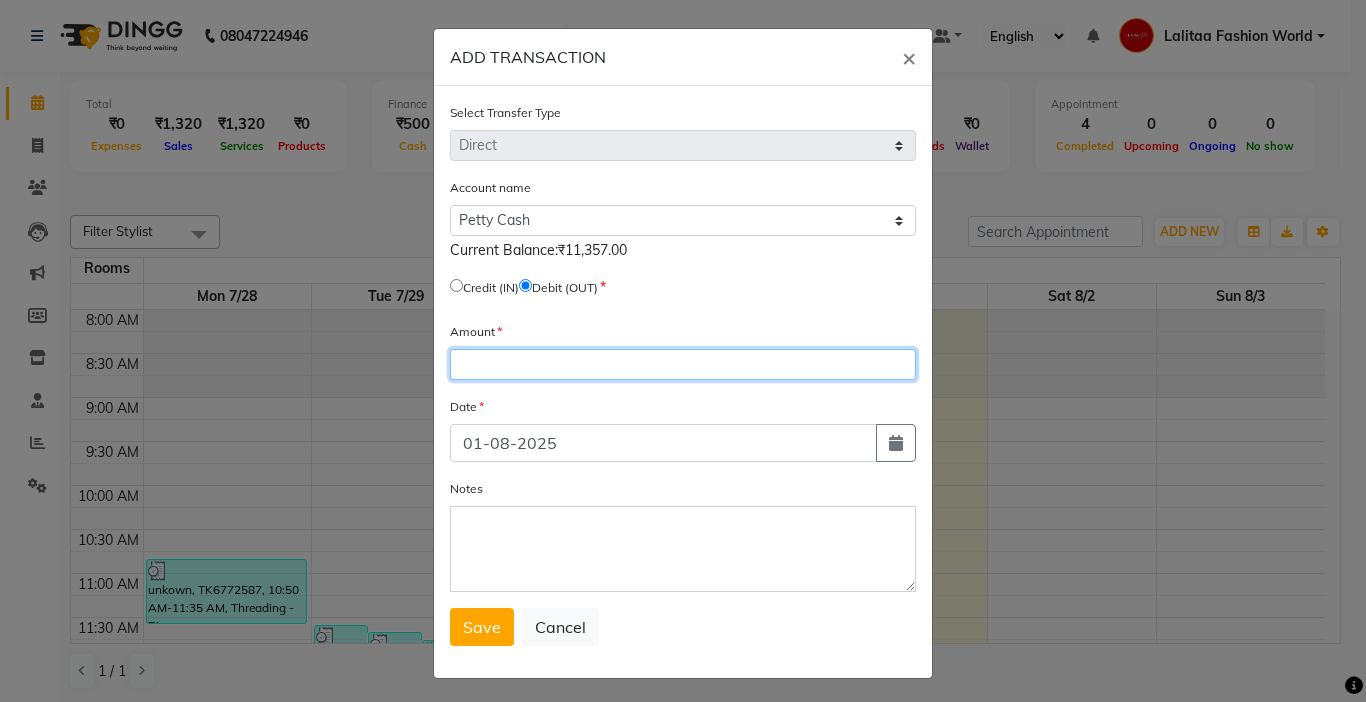 click 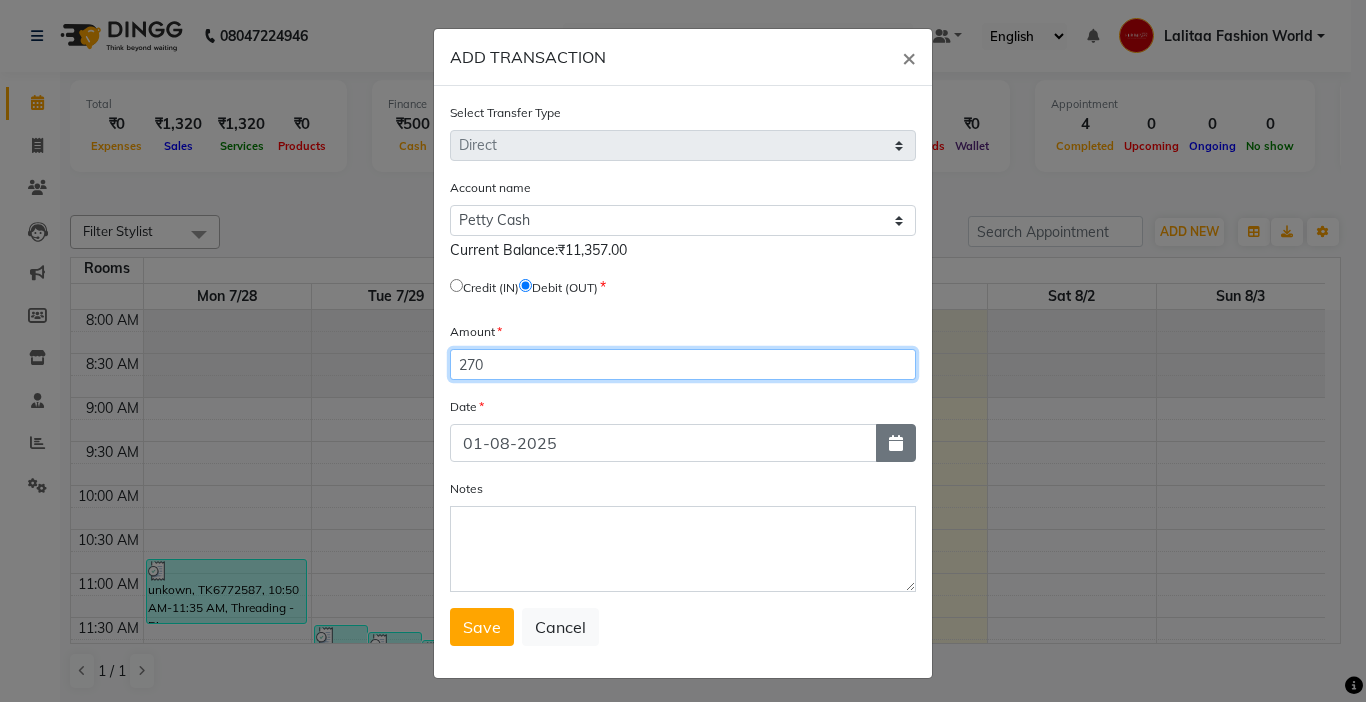 type on "270" 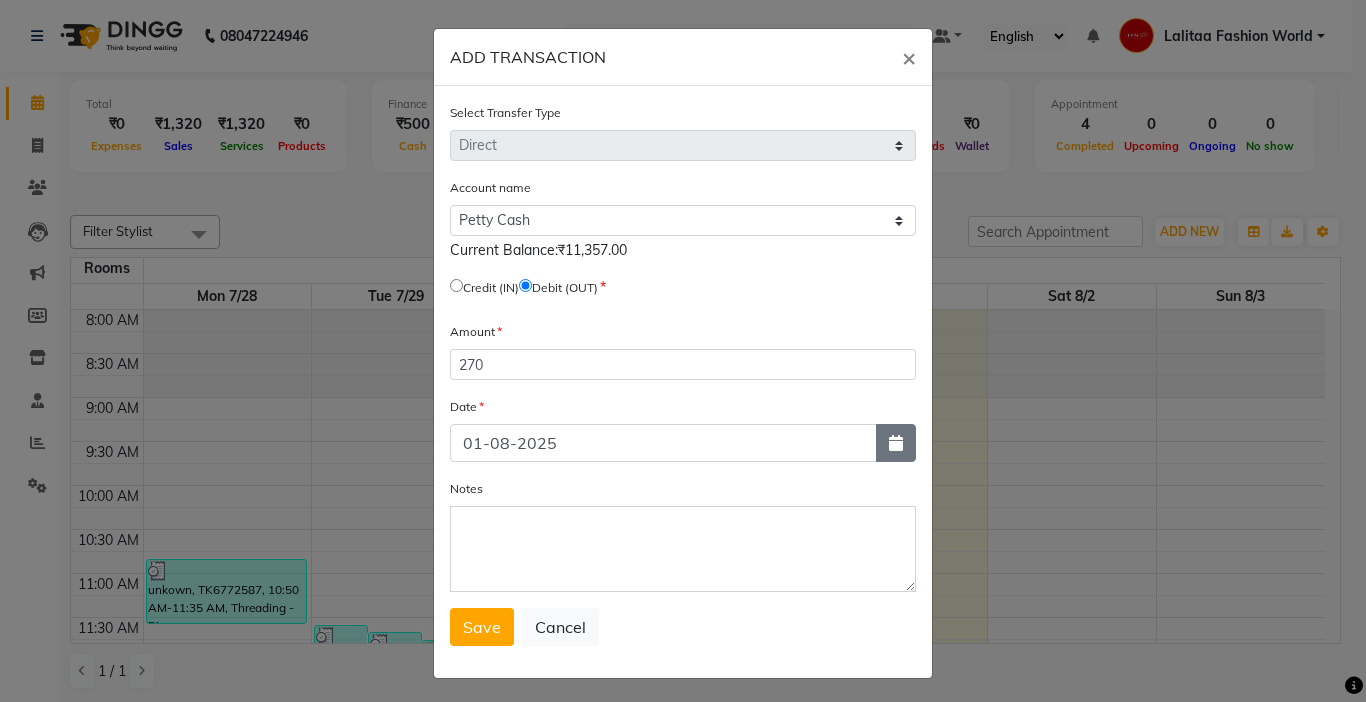 click 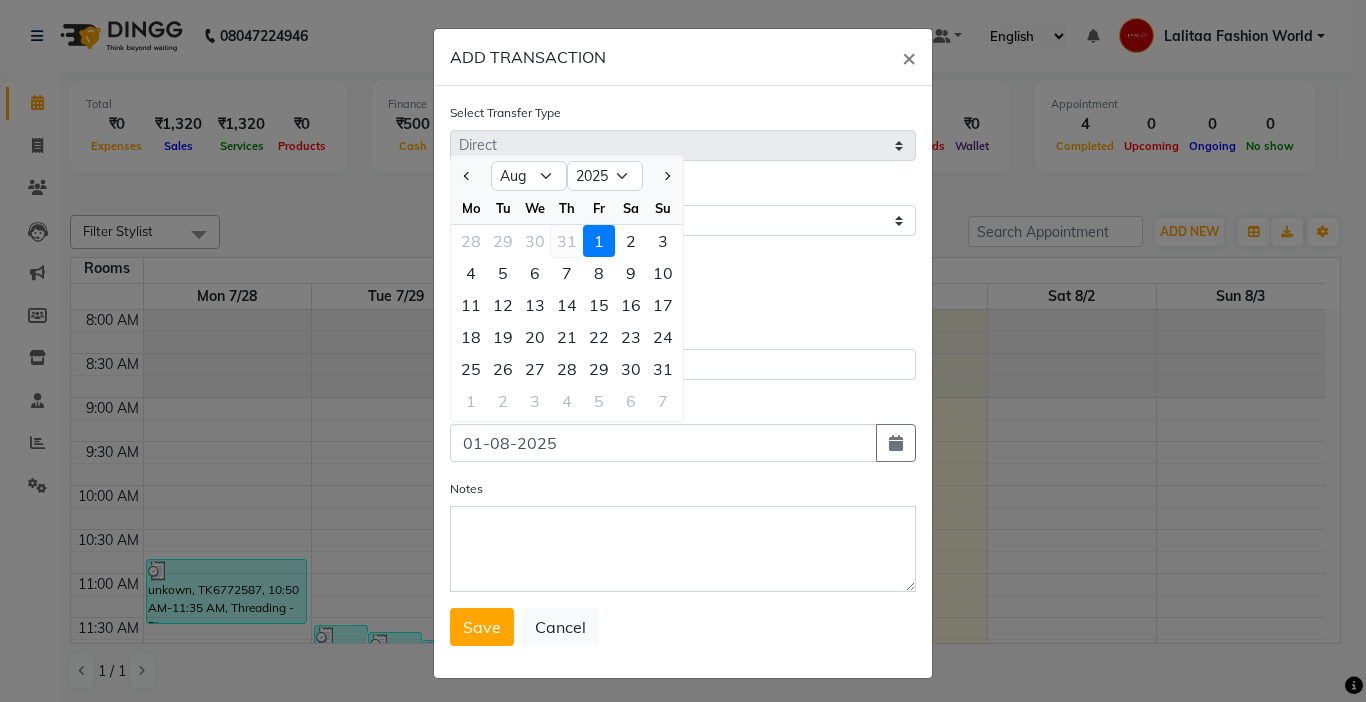 click on "31" 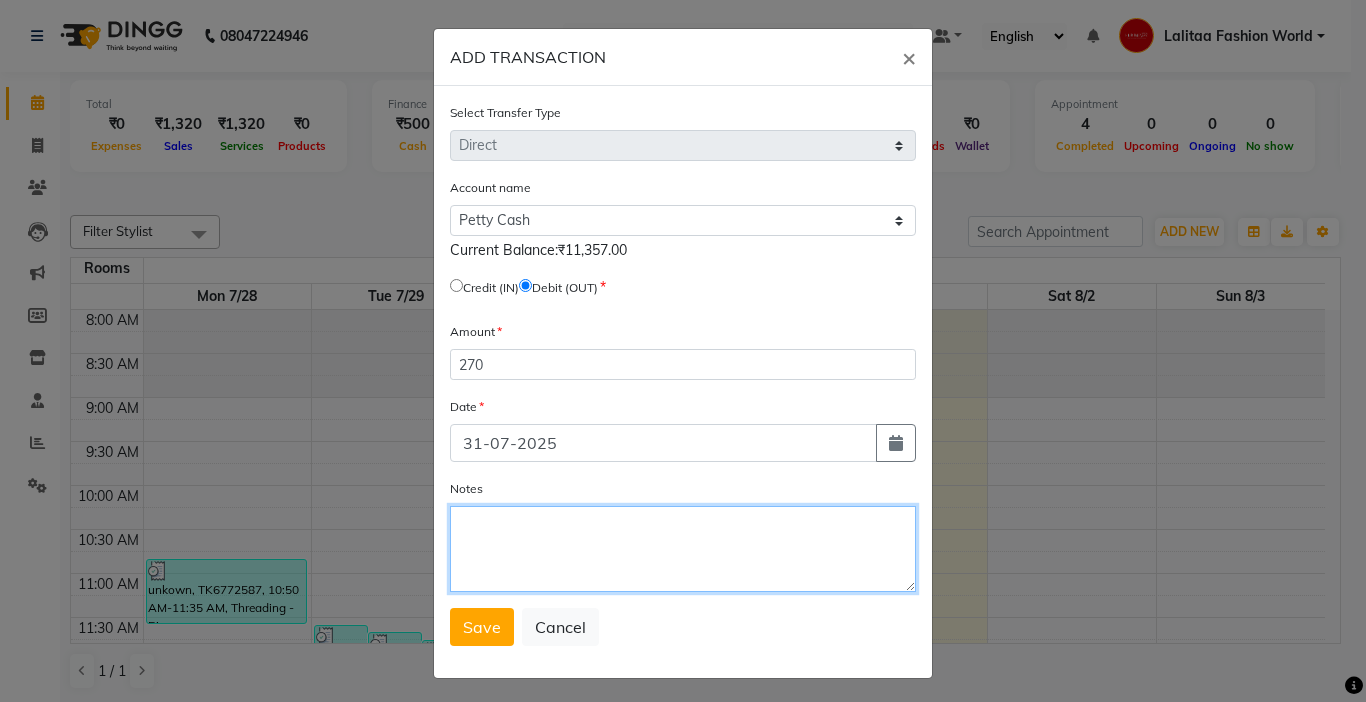 click on "Notes" at bounding box center [683, 549] 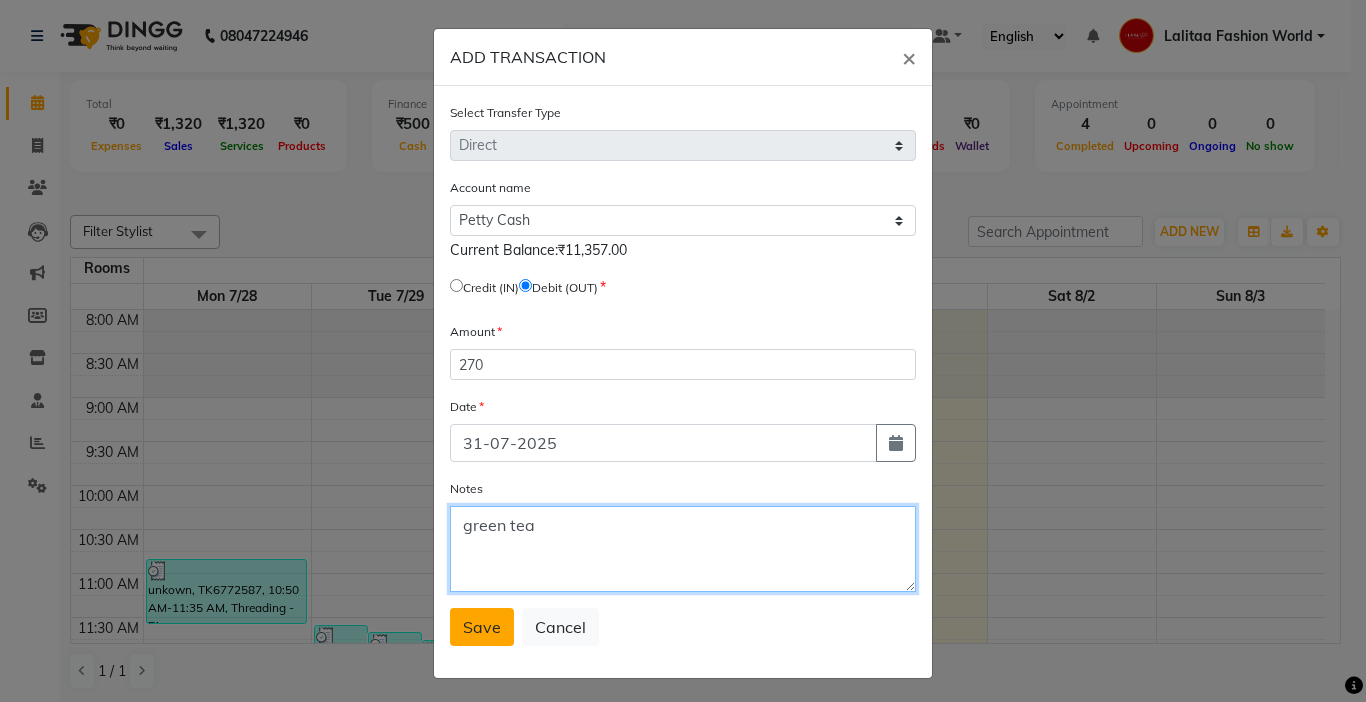 type on "green tea" 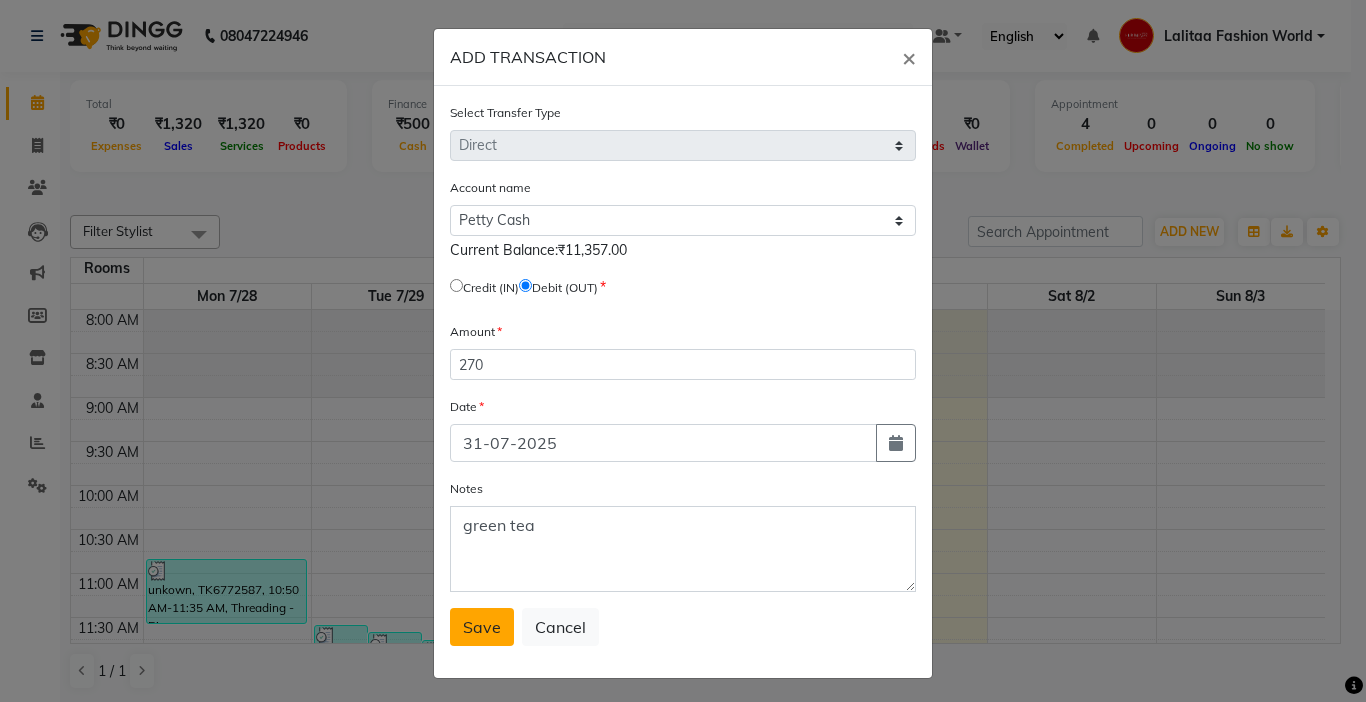 click on "Save" at bounding box center [482, 627] 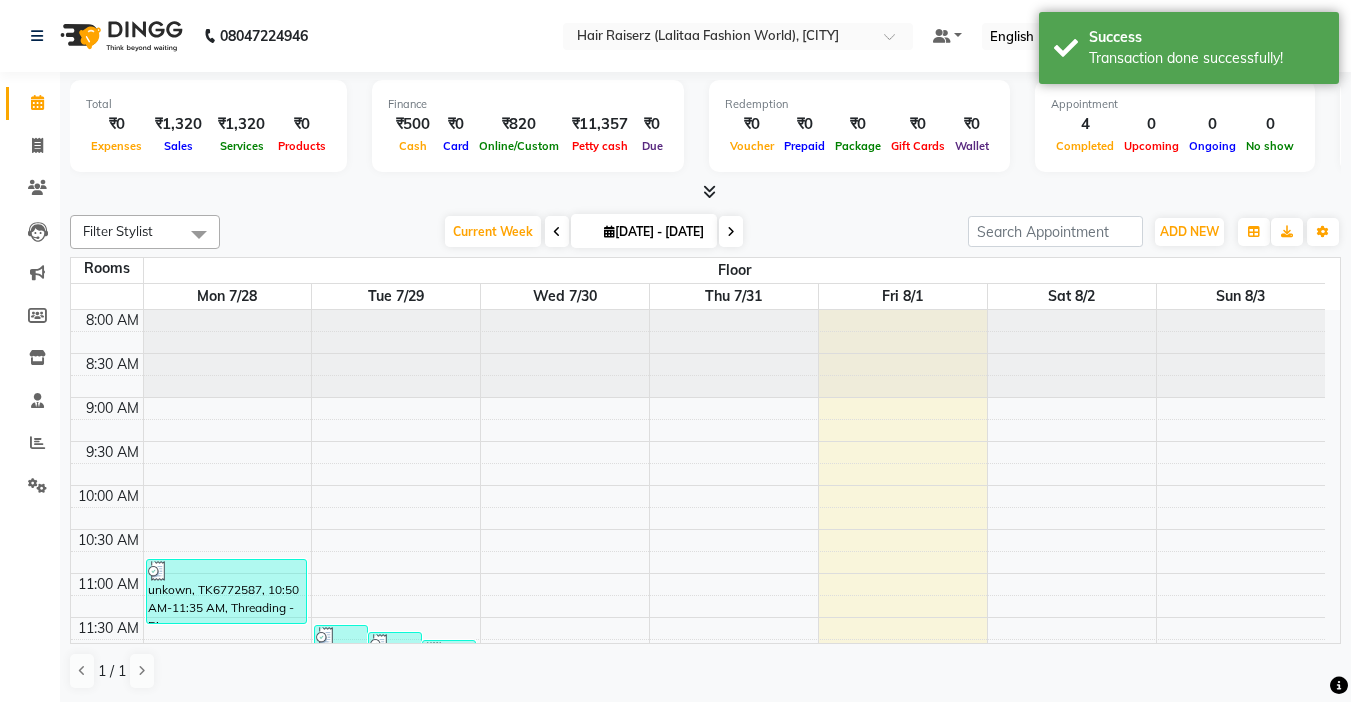 click at bounding box center [705, 192] 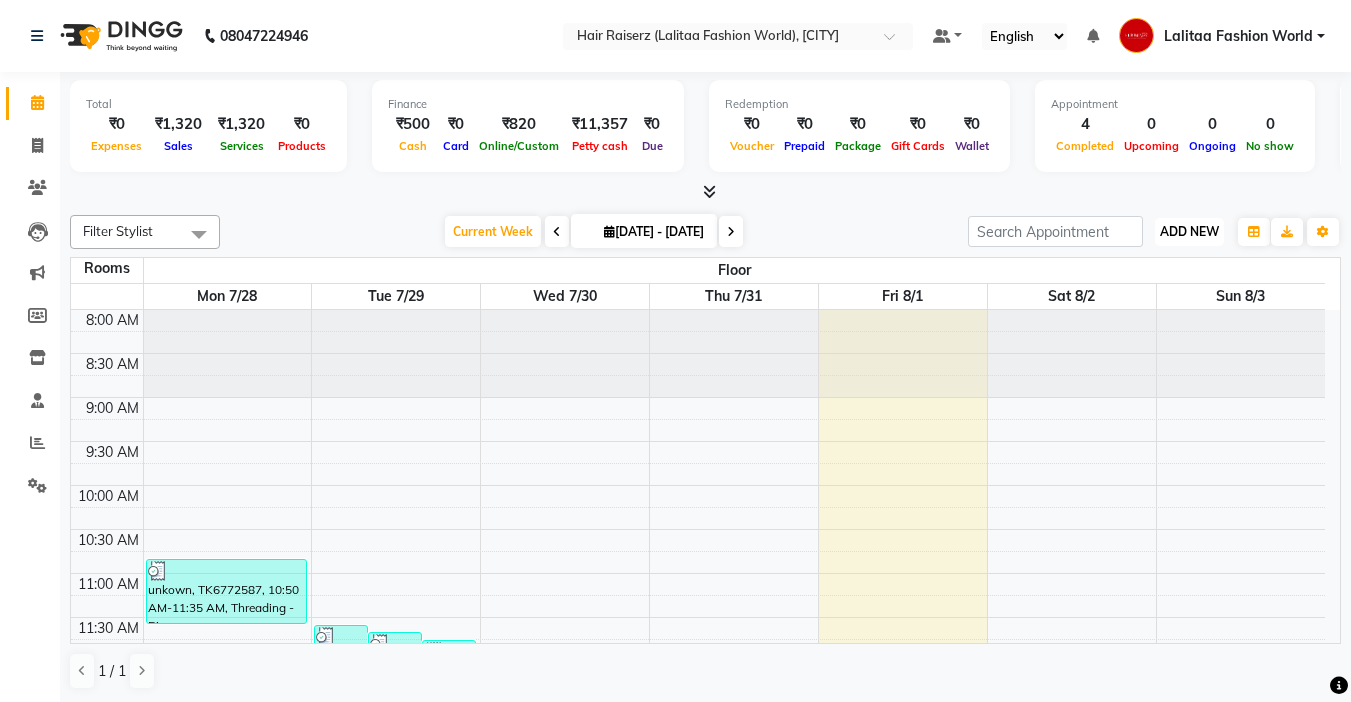 click on "ADD NEW" at bounding box center [1189, 231] 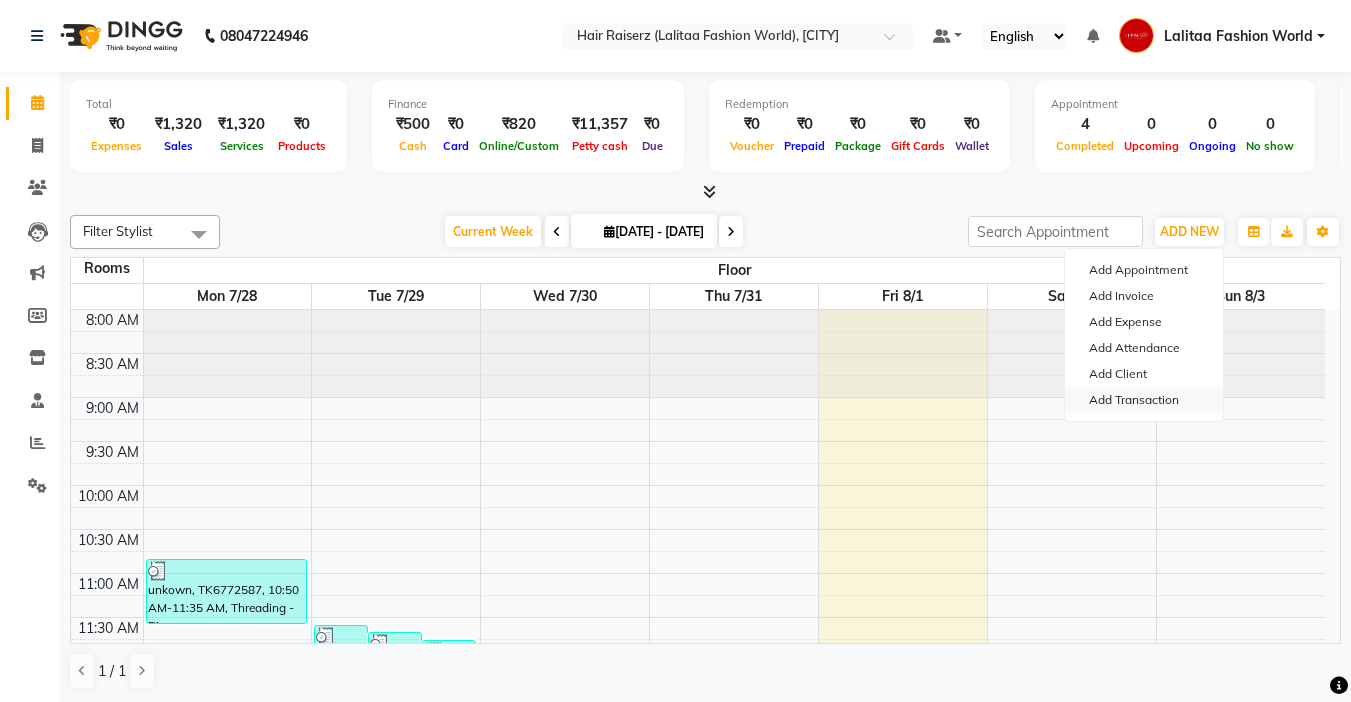 click on "Add Transaction" at bounding box center [1144, 400] 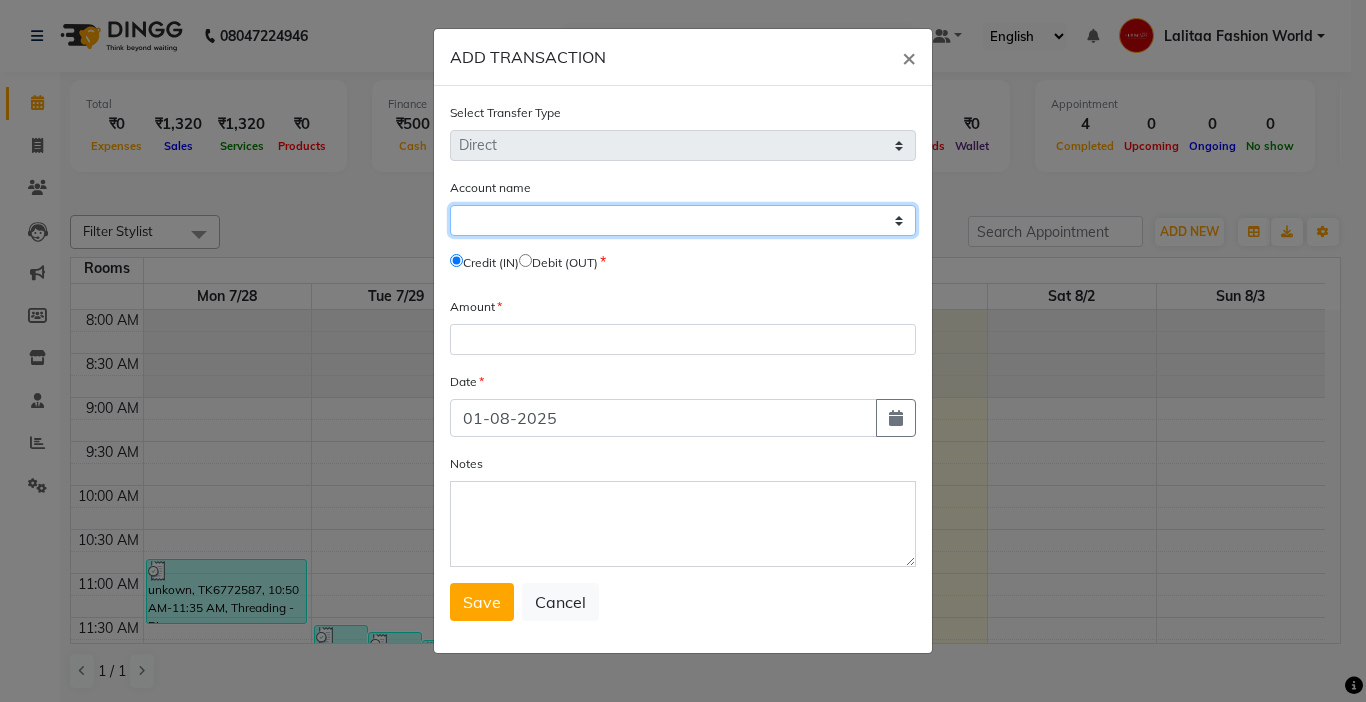 click on "Select Petty Cash Default Account" 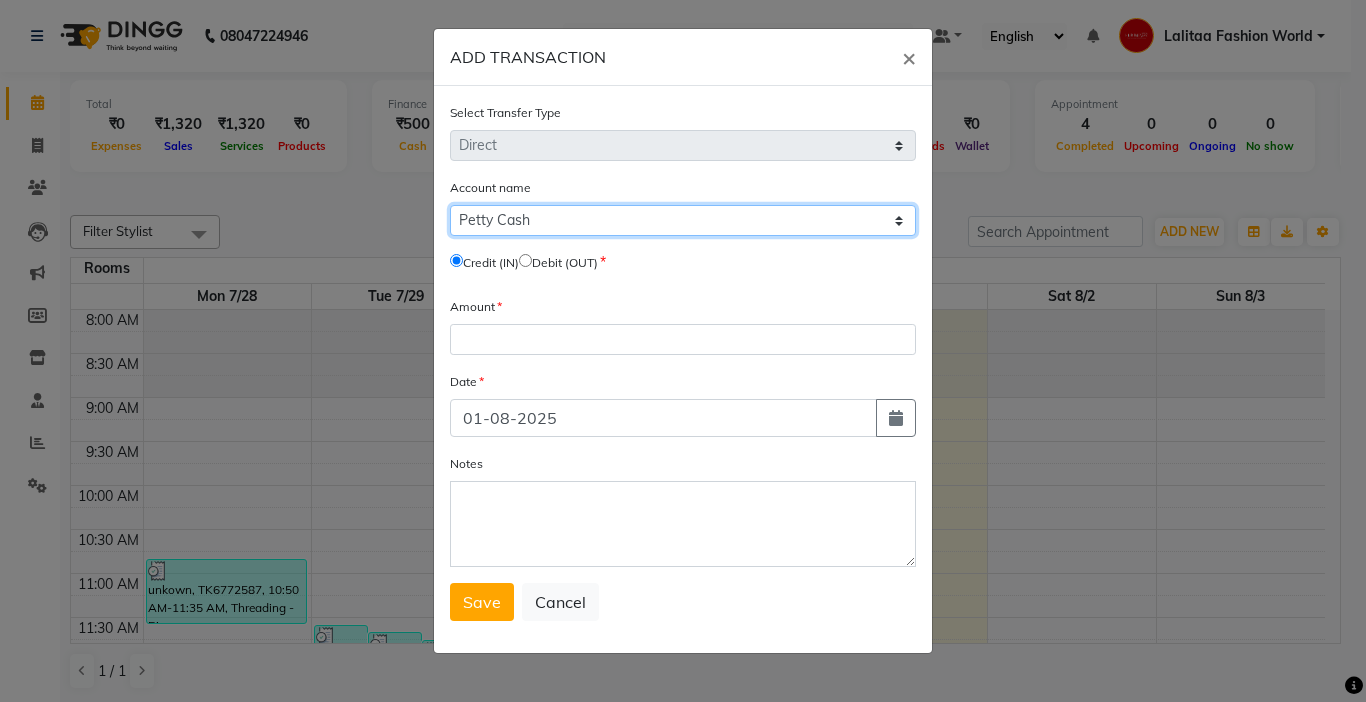 click on "Select Petty Cash Default Account" 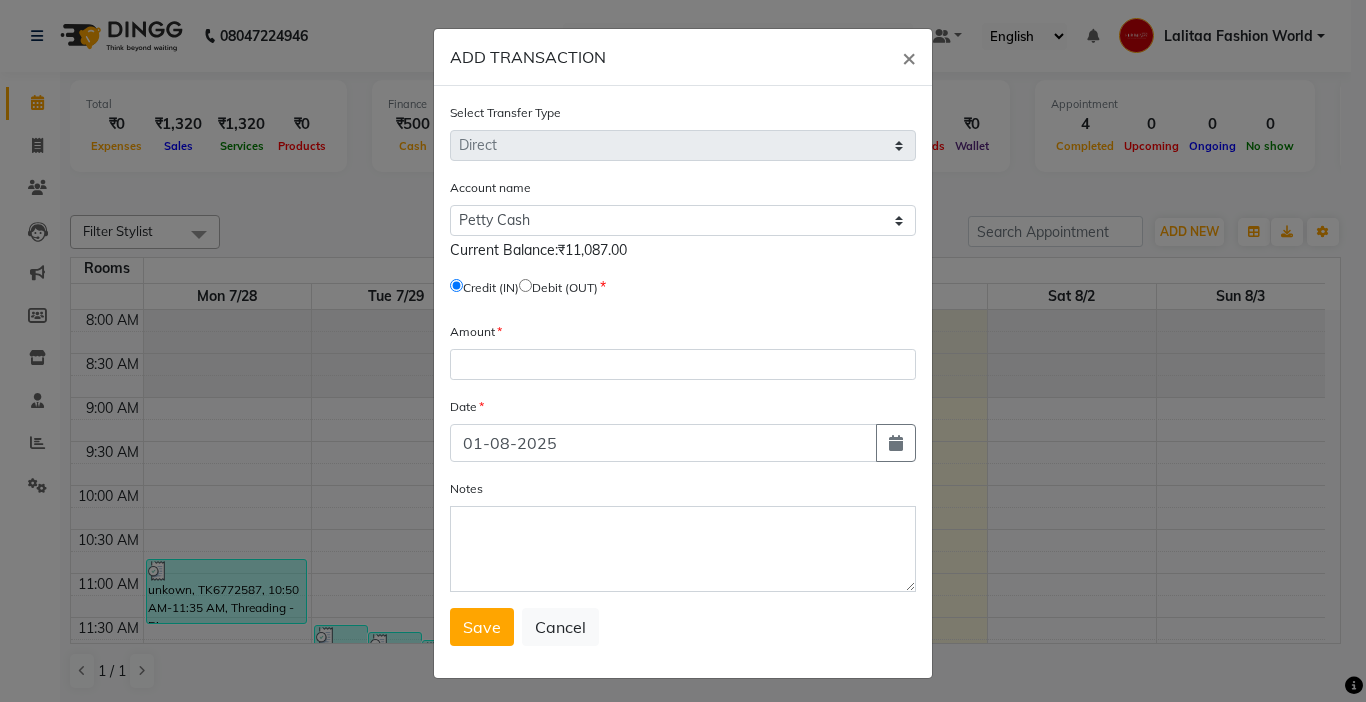 click 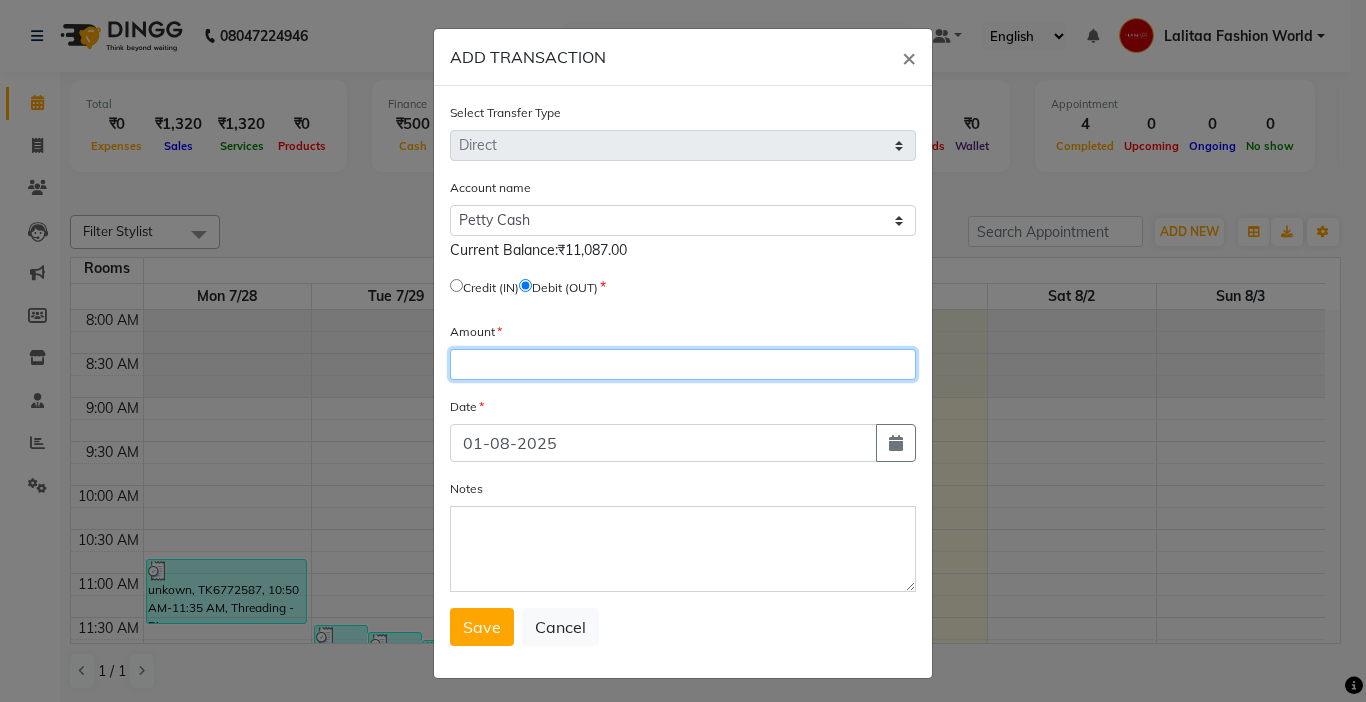 click 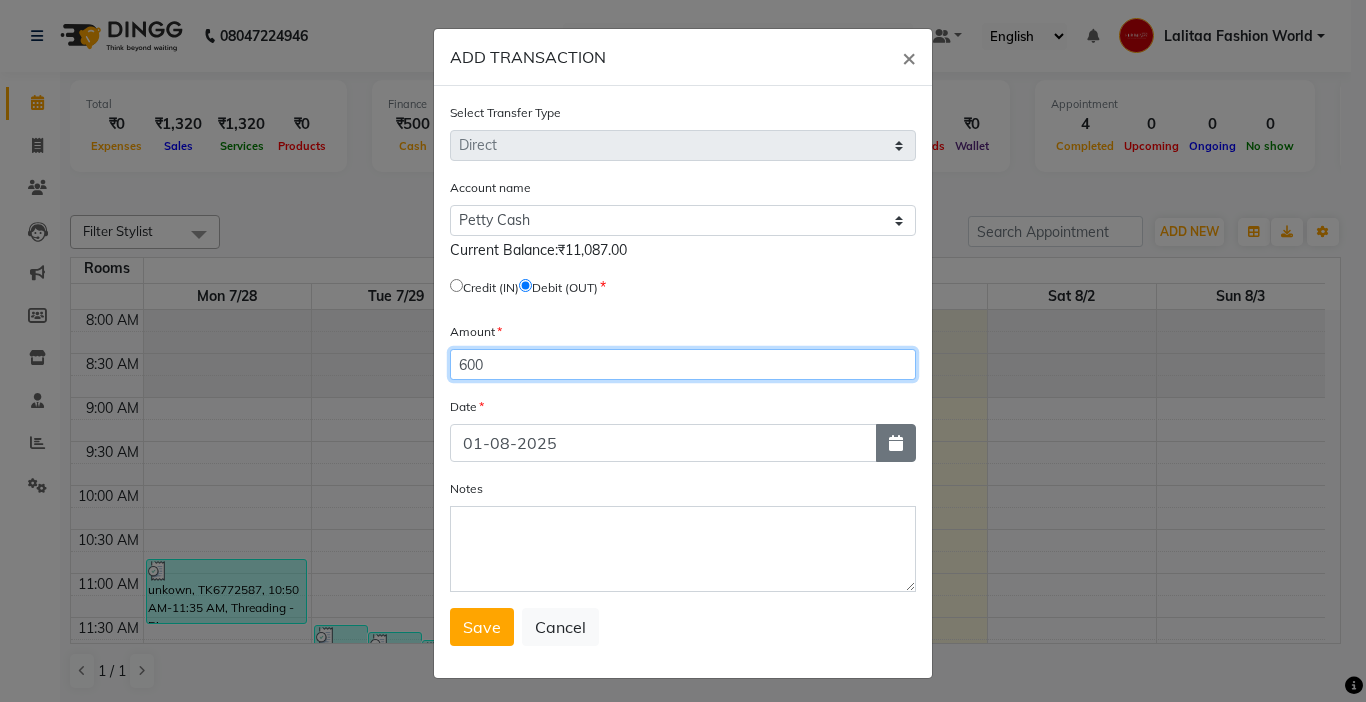 type on "600" 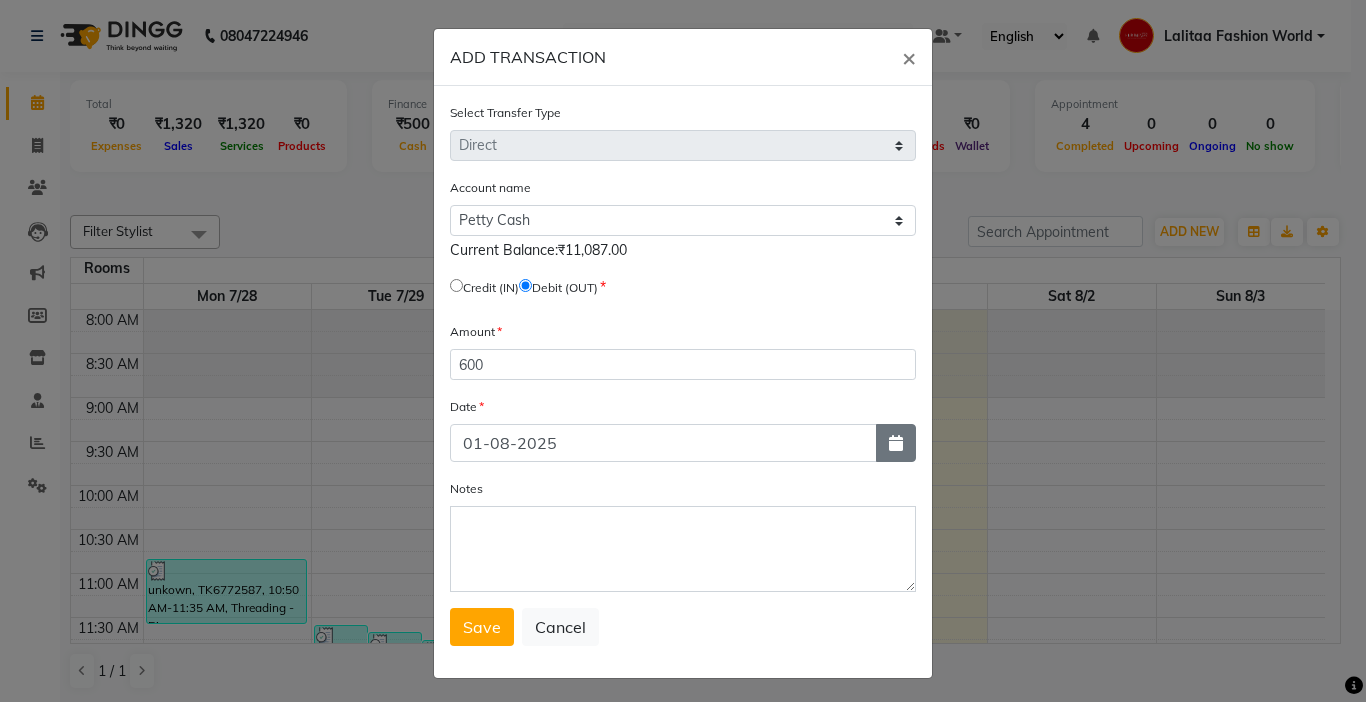 click 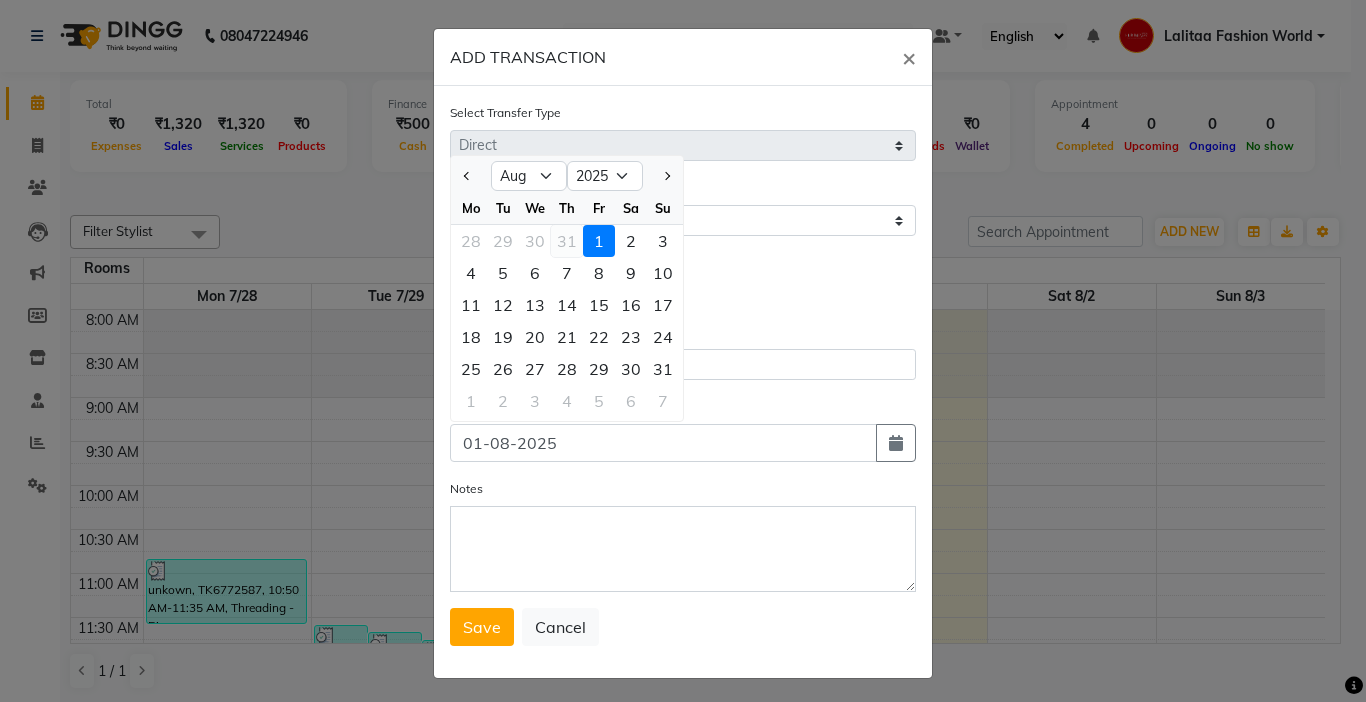 click on "31" 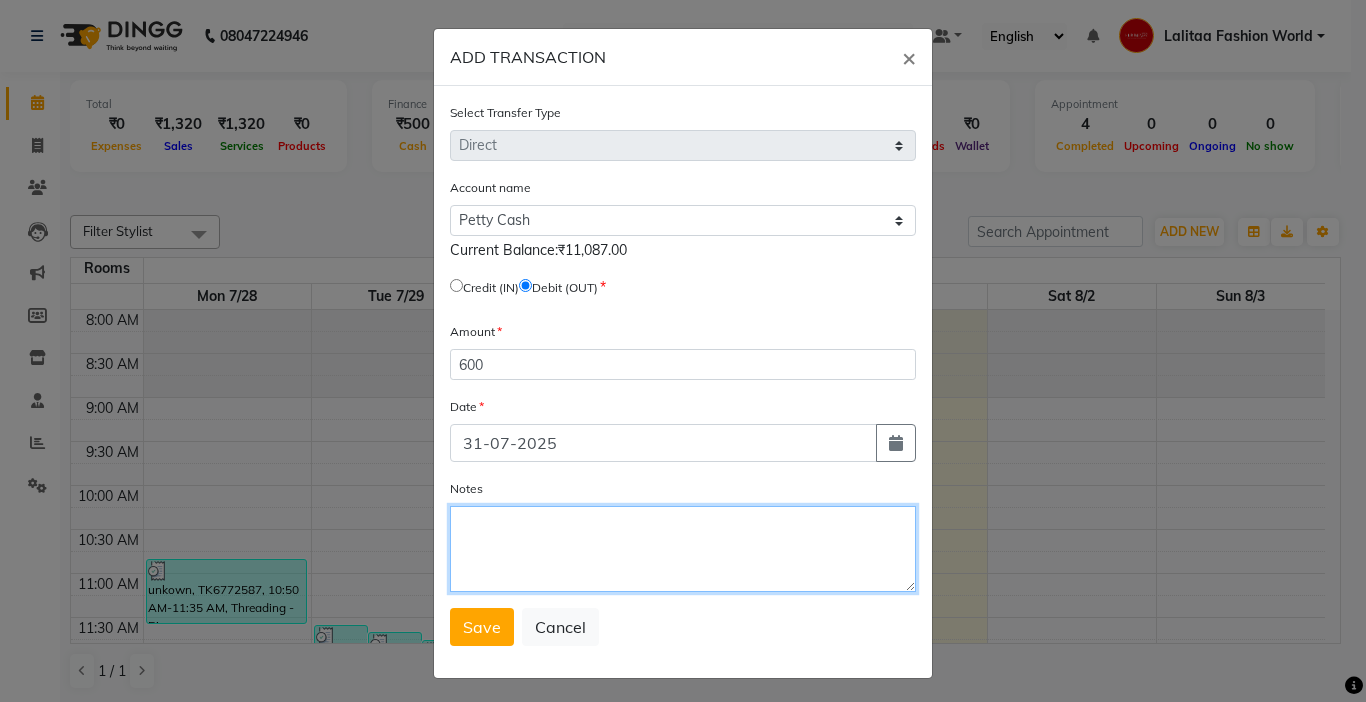click on "Notes" at bounding box center [683, 549] 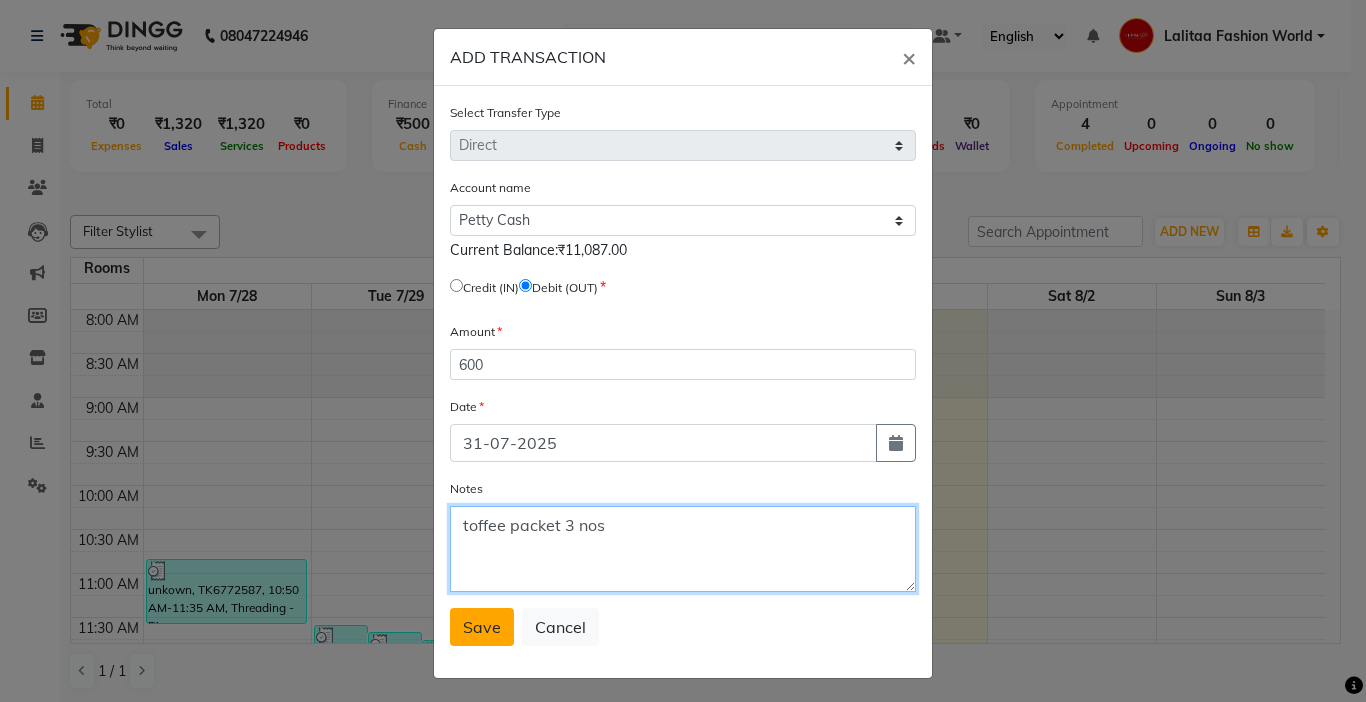 type on "toffee packet 3 nos" 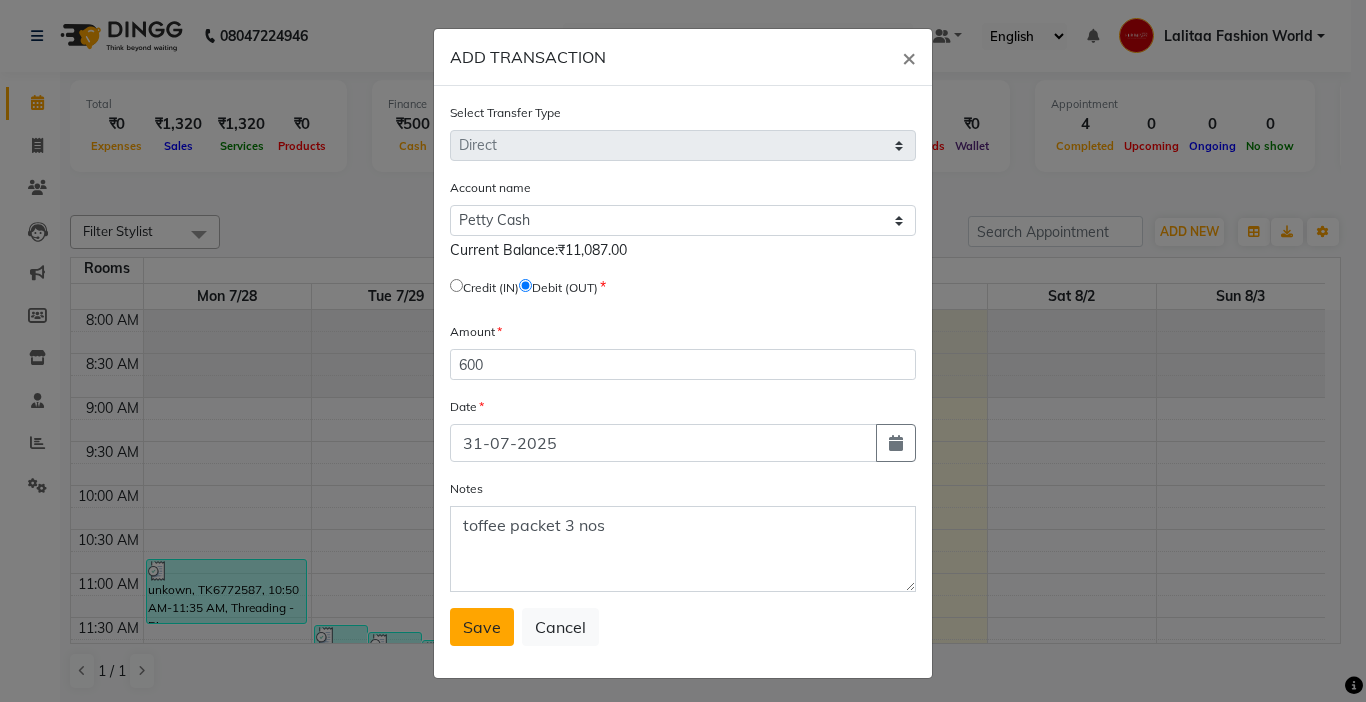 click on "Save" at bounding box center [482, 627] 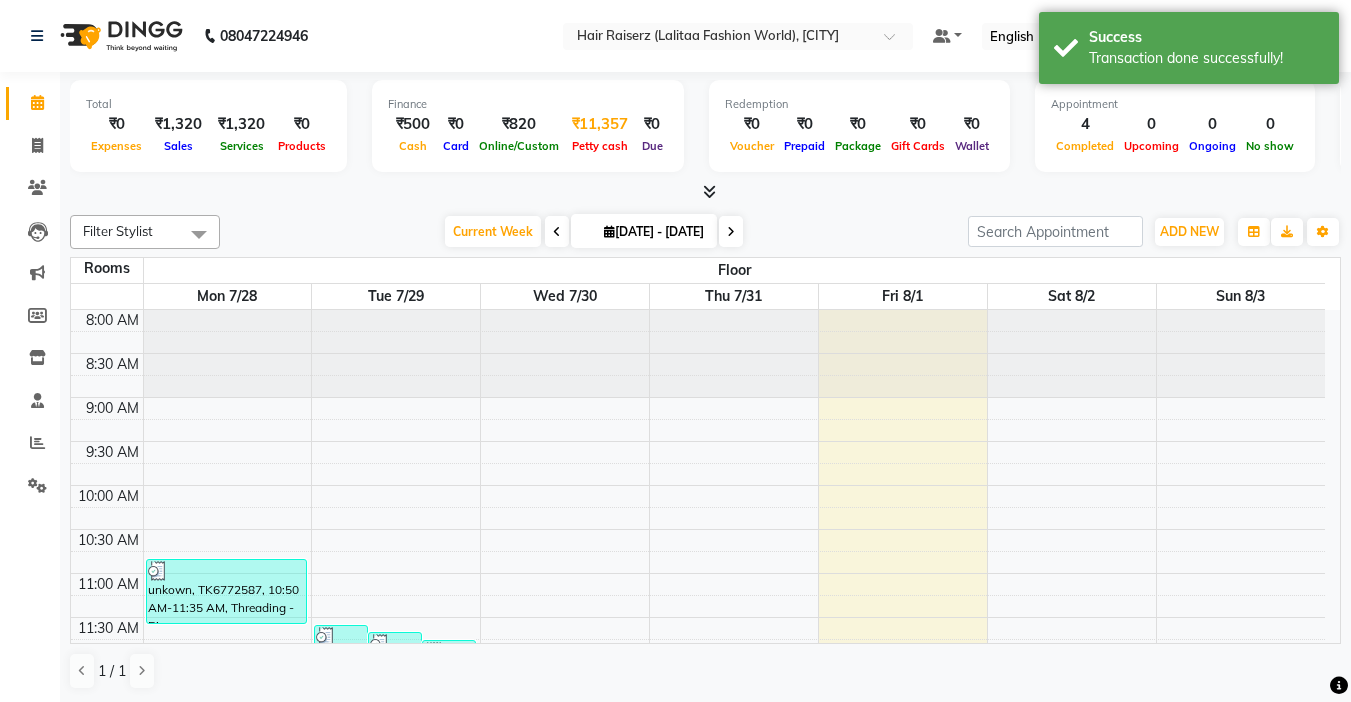 click on "₹11,357" at bounding box center [600, 124] 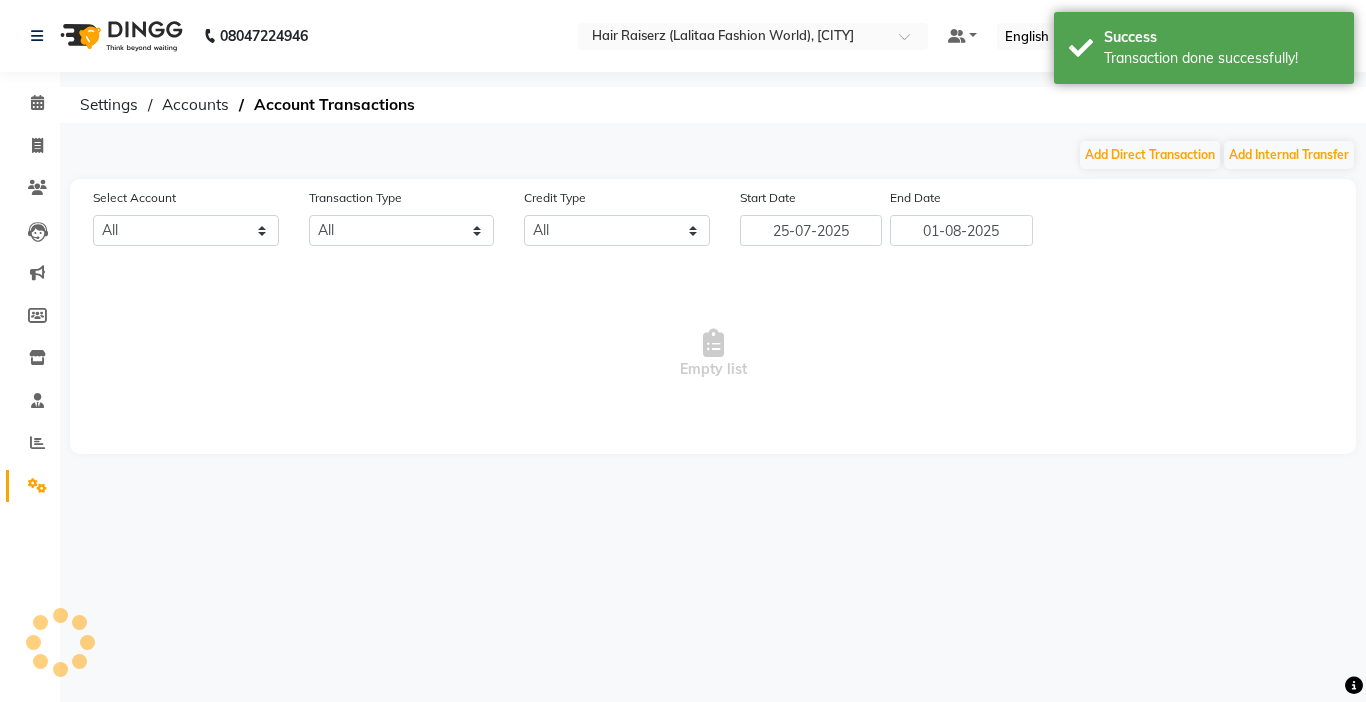 select on "6175" 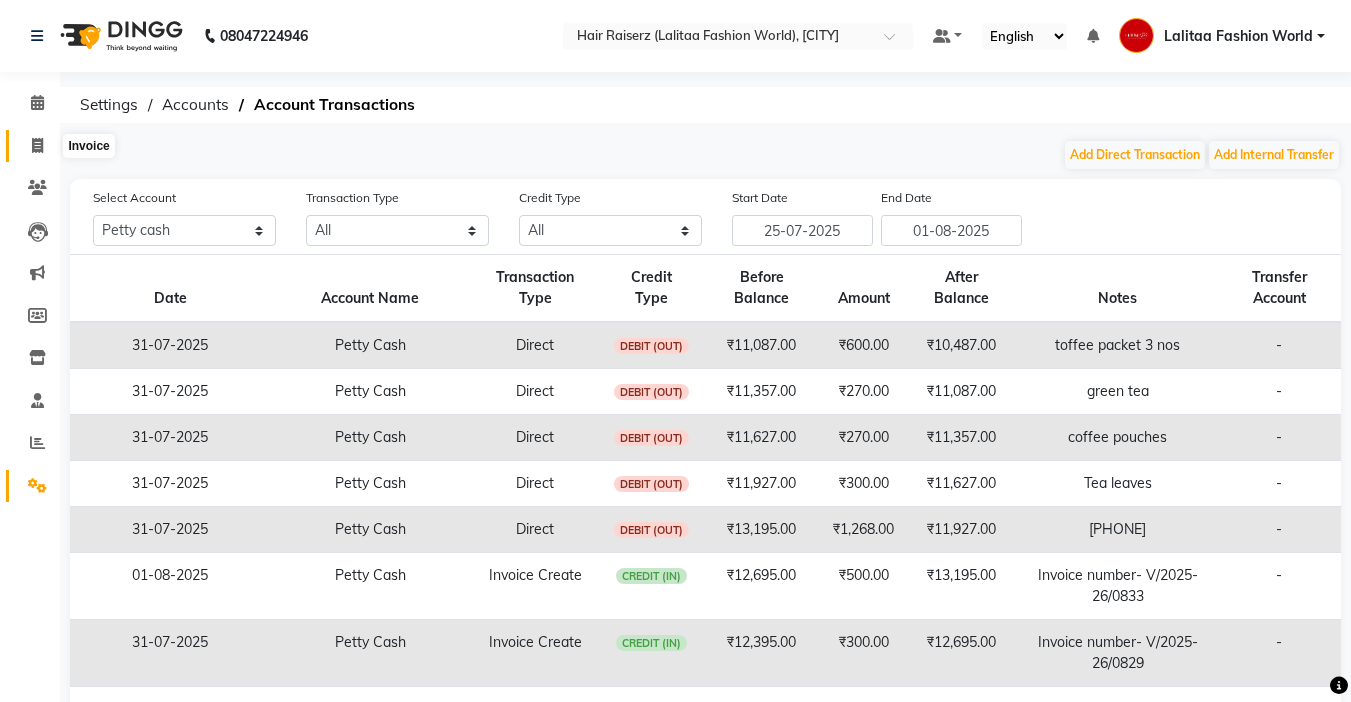 click 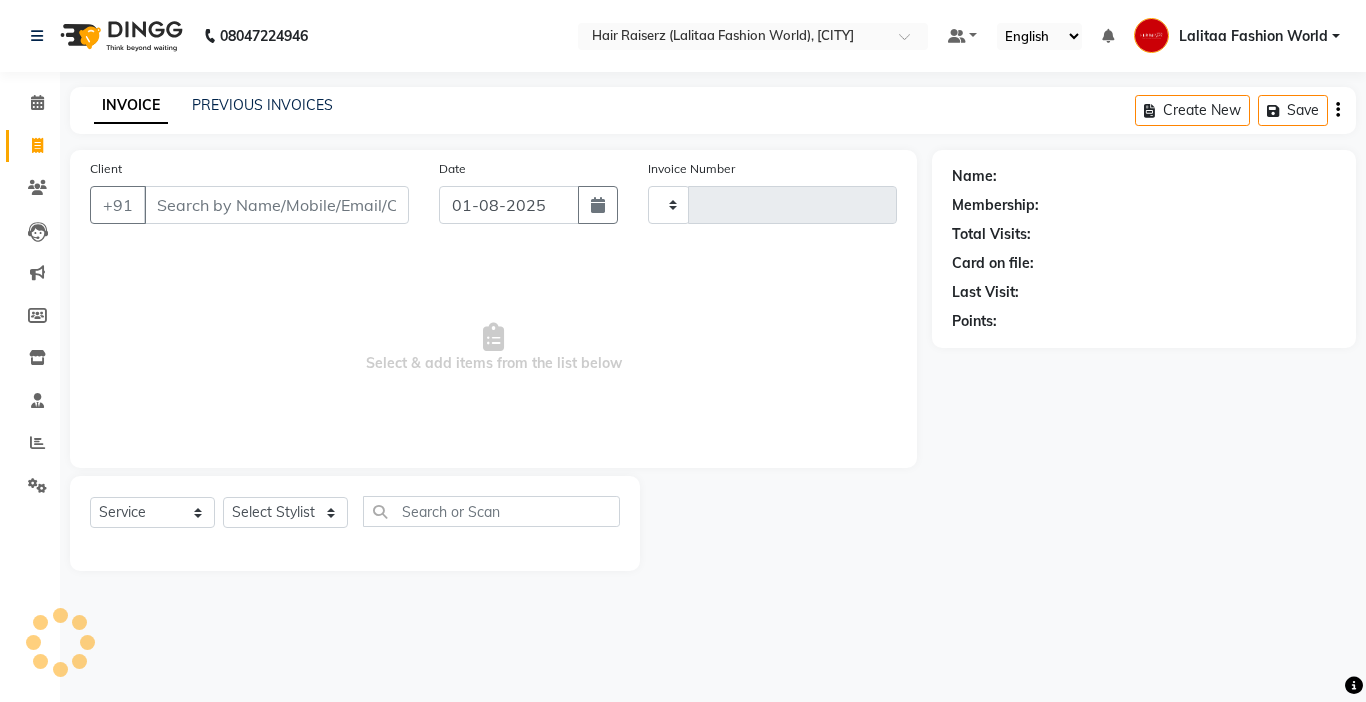 type on "0836" 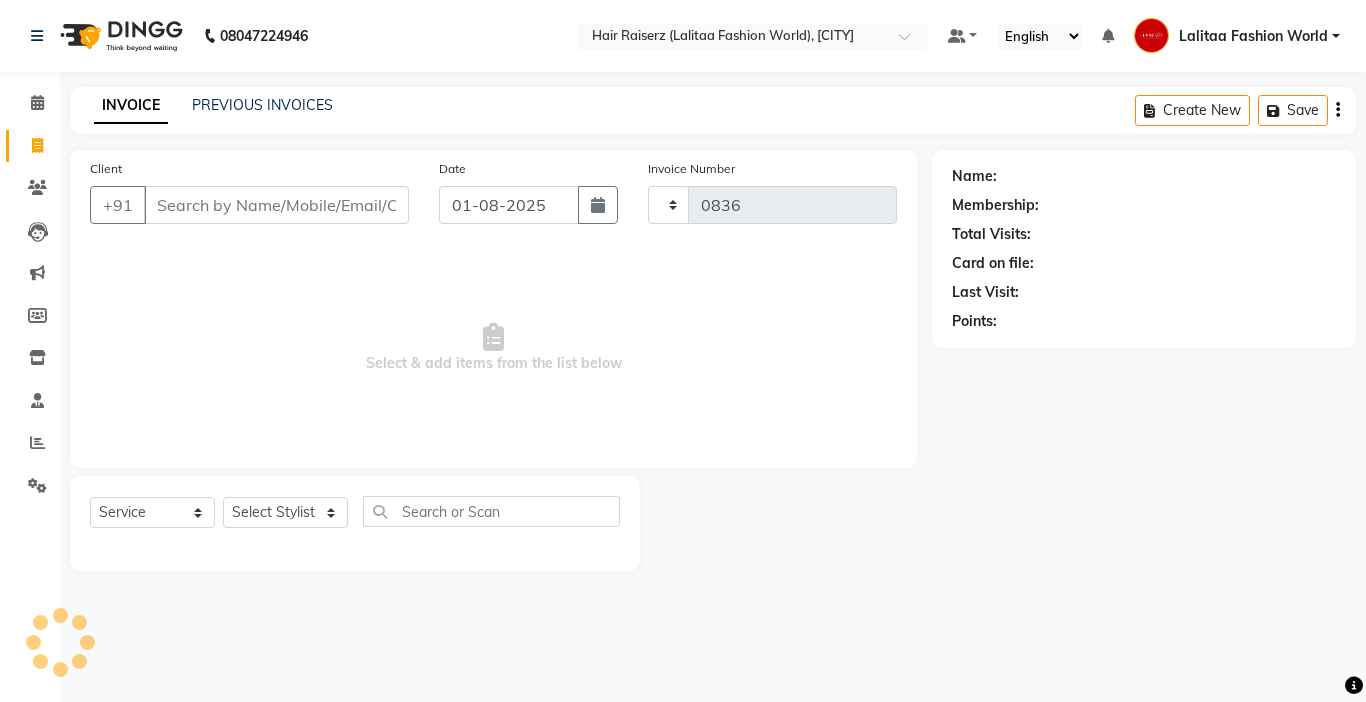 select on "7098" 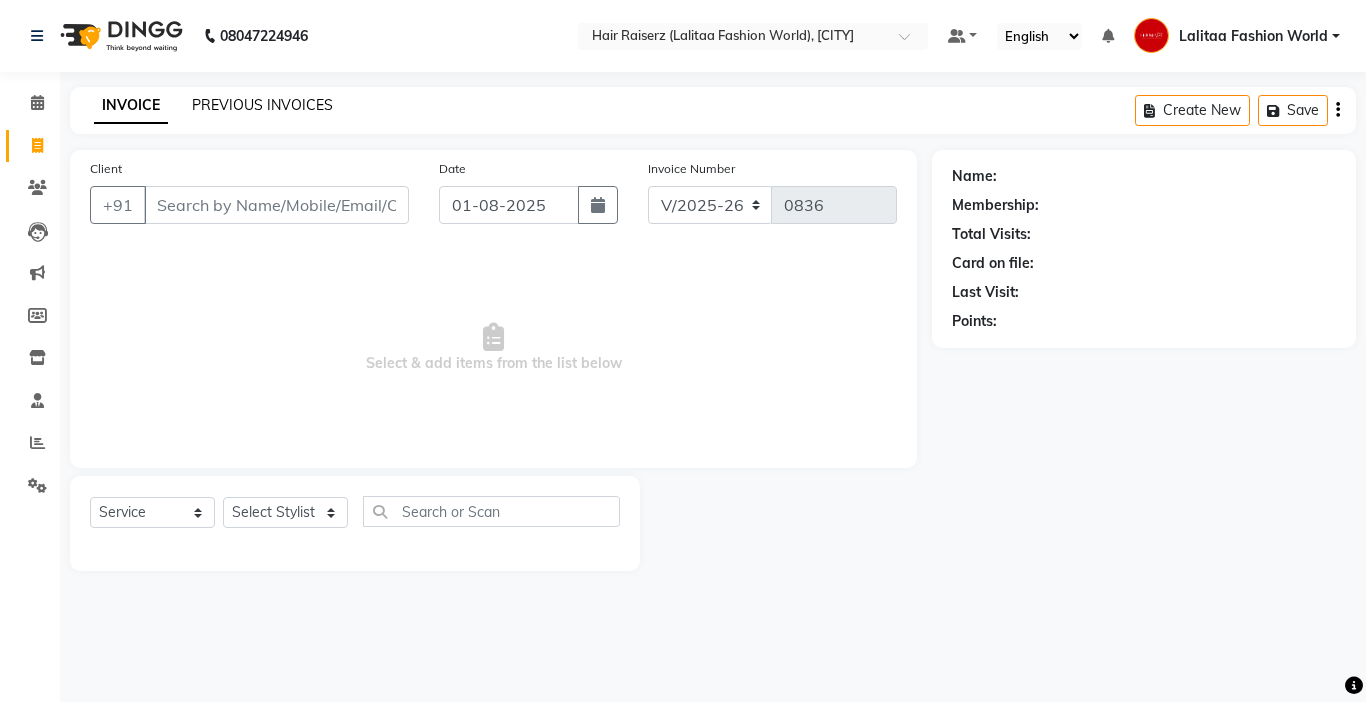 click on "PREVIOUS INVOICES" 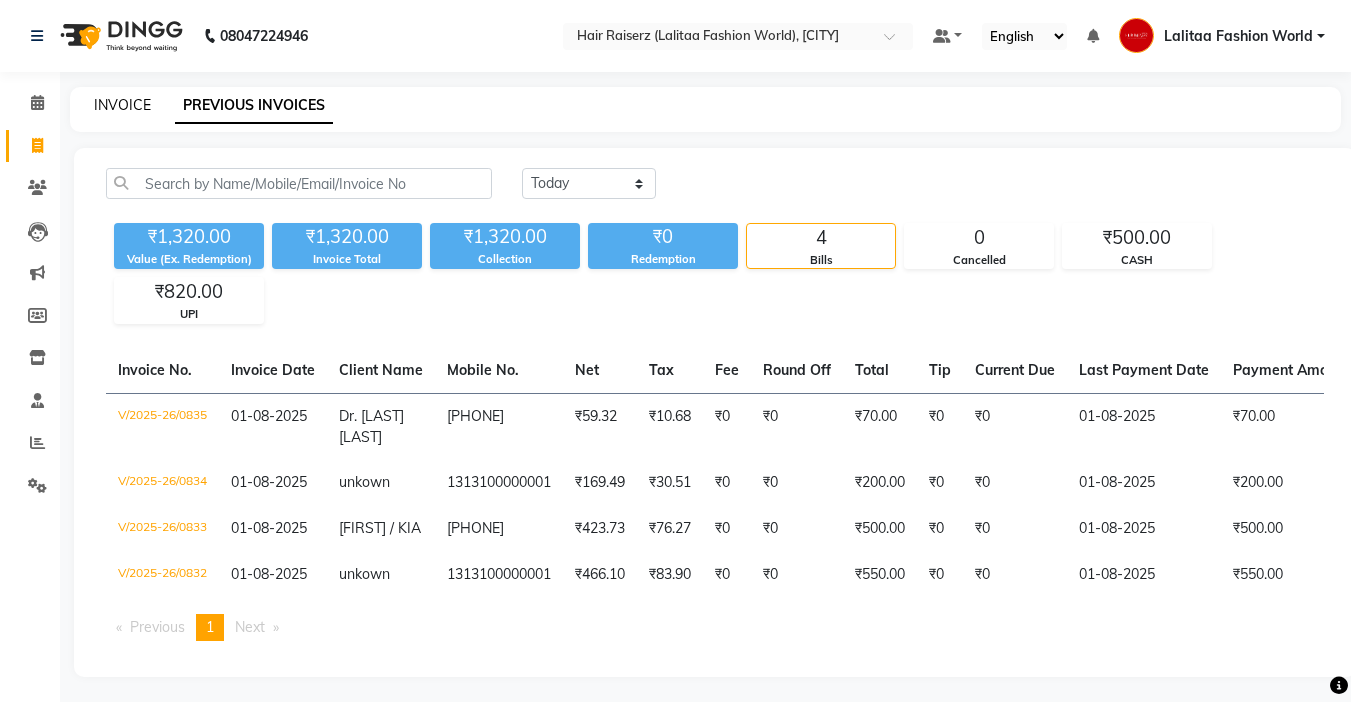 click on "INVOICE" 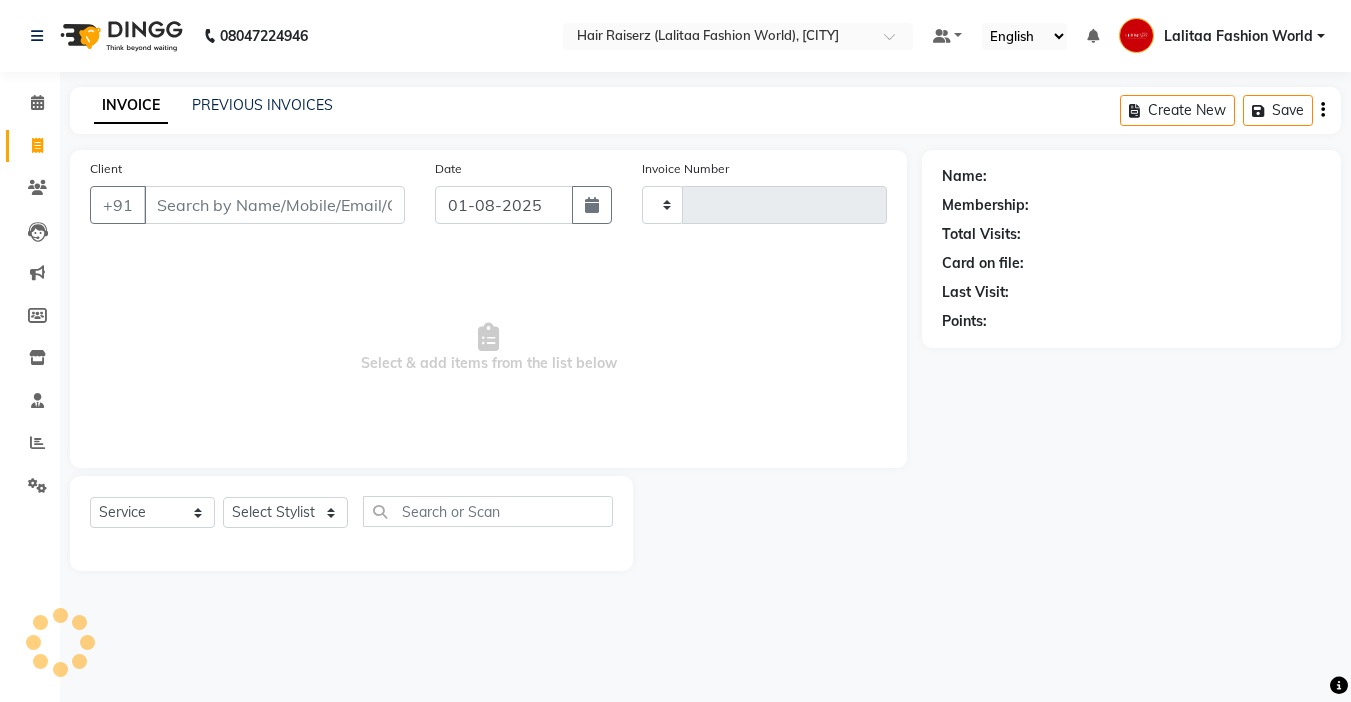 type on "0836" 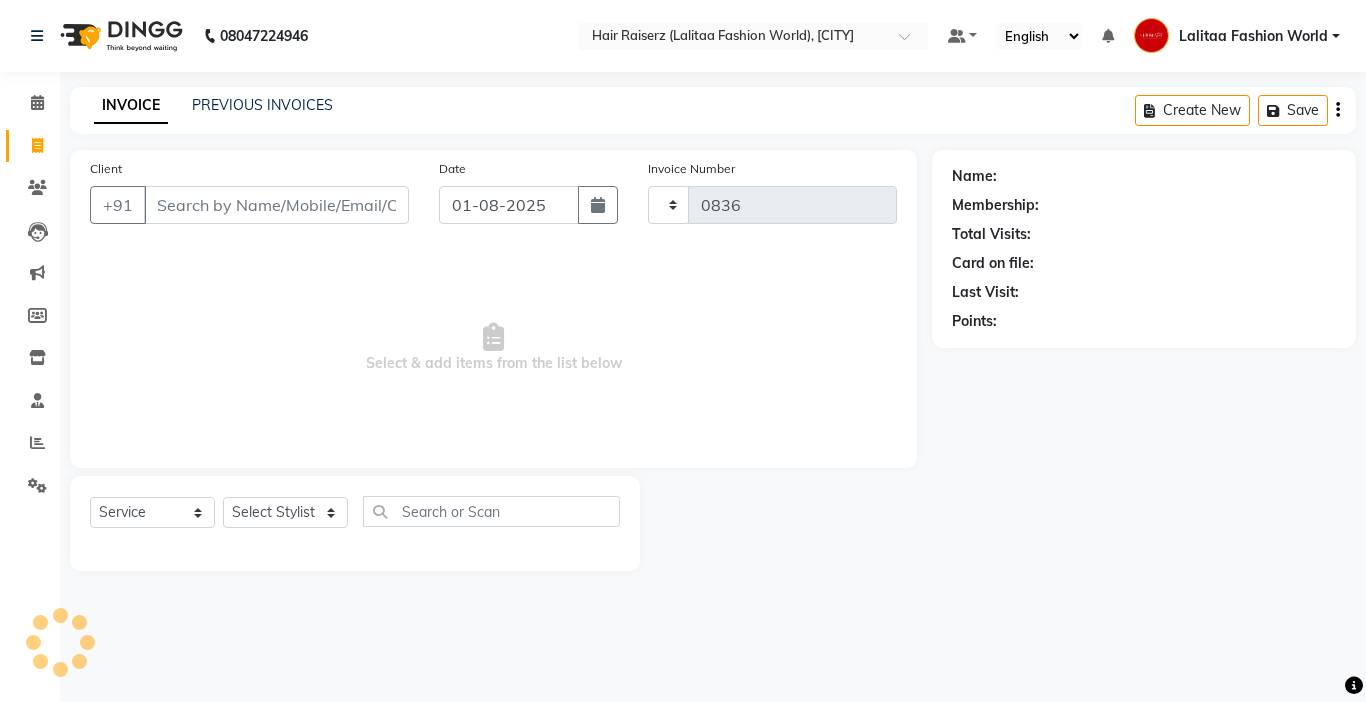 select on "7098" 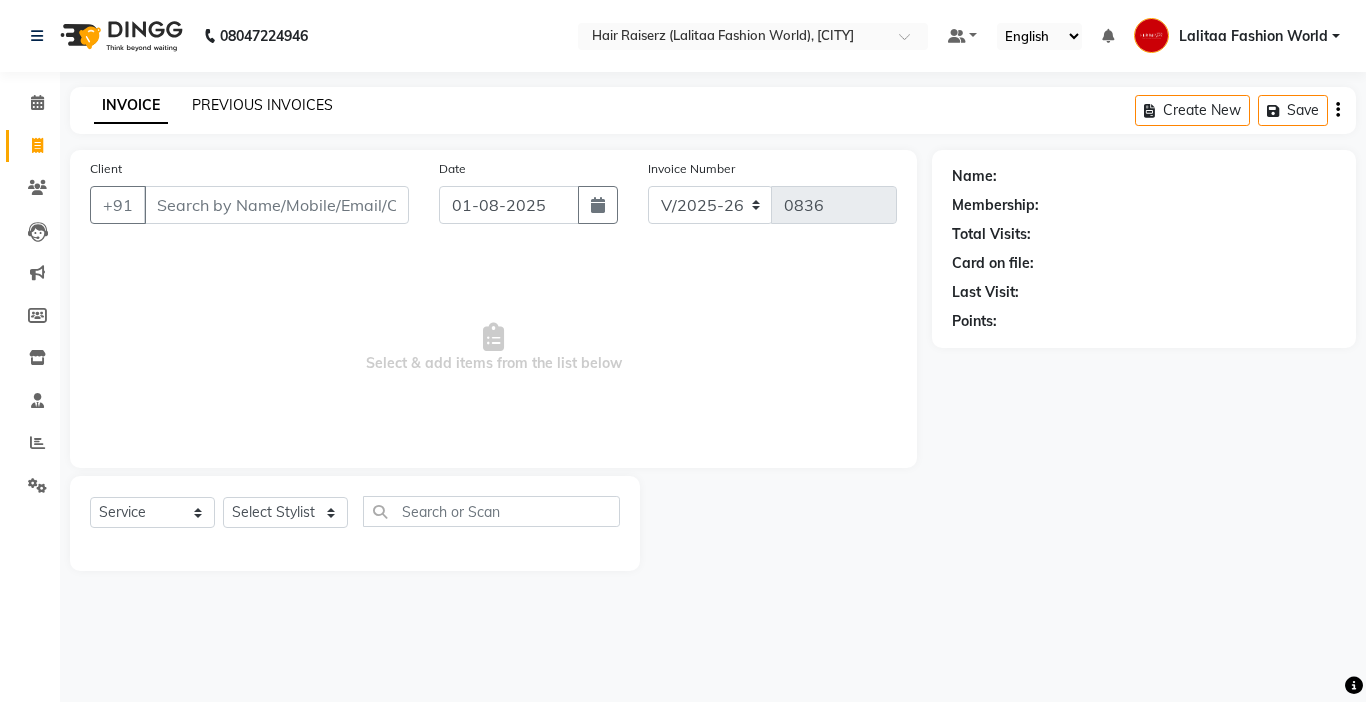 click on "PREVIOUS INVOICES" 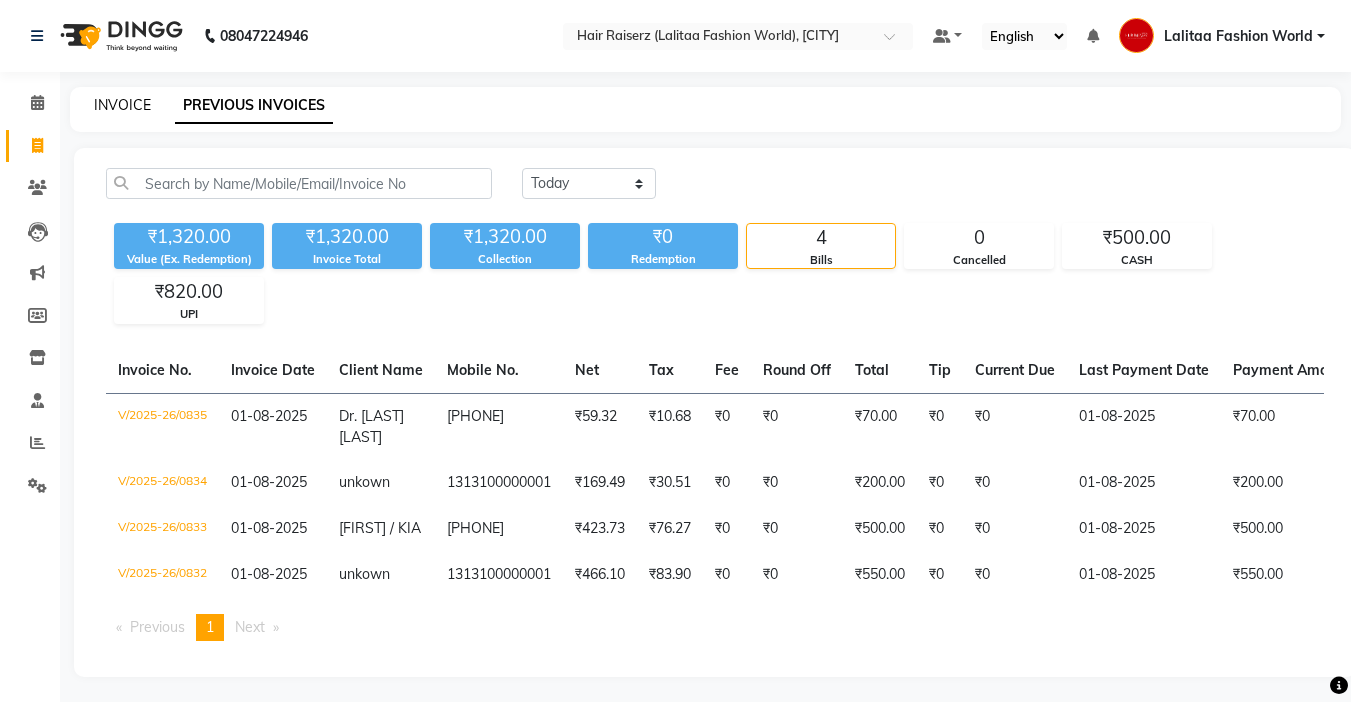 click on "INVOICE" 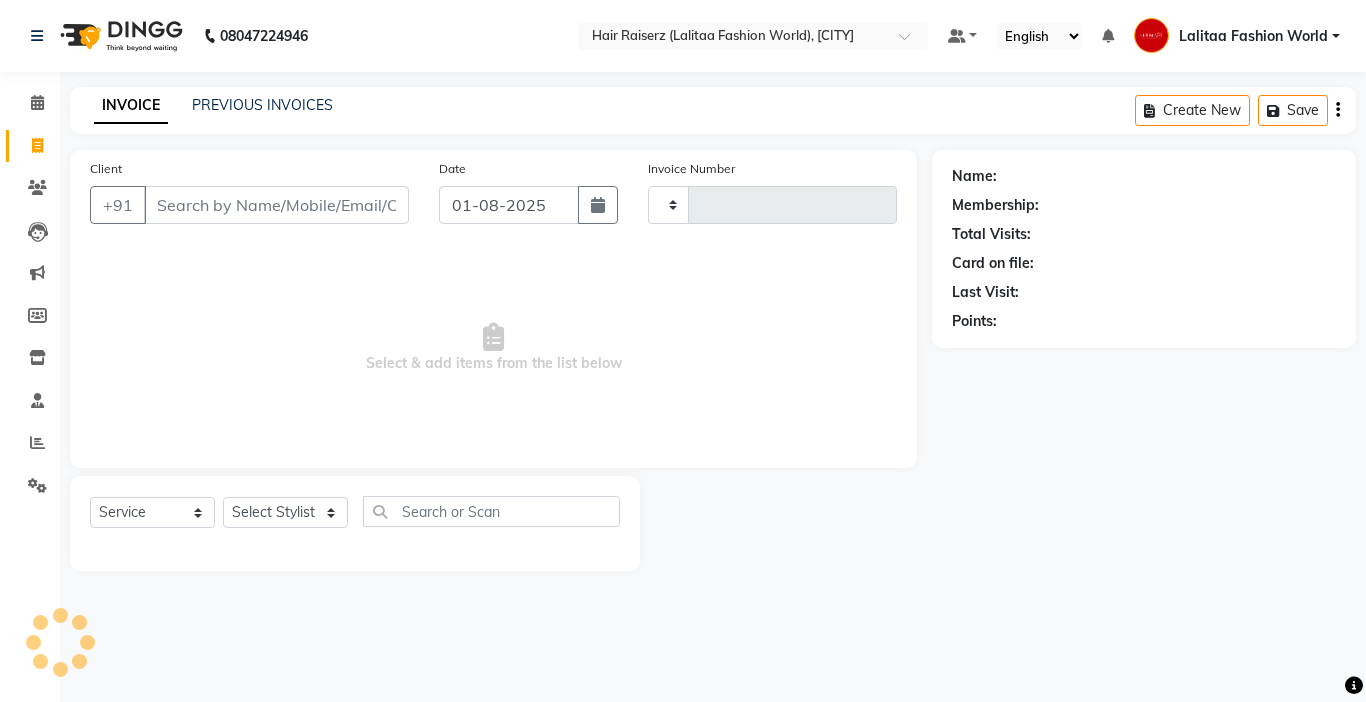 type on "0836" 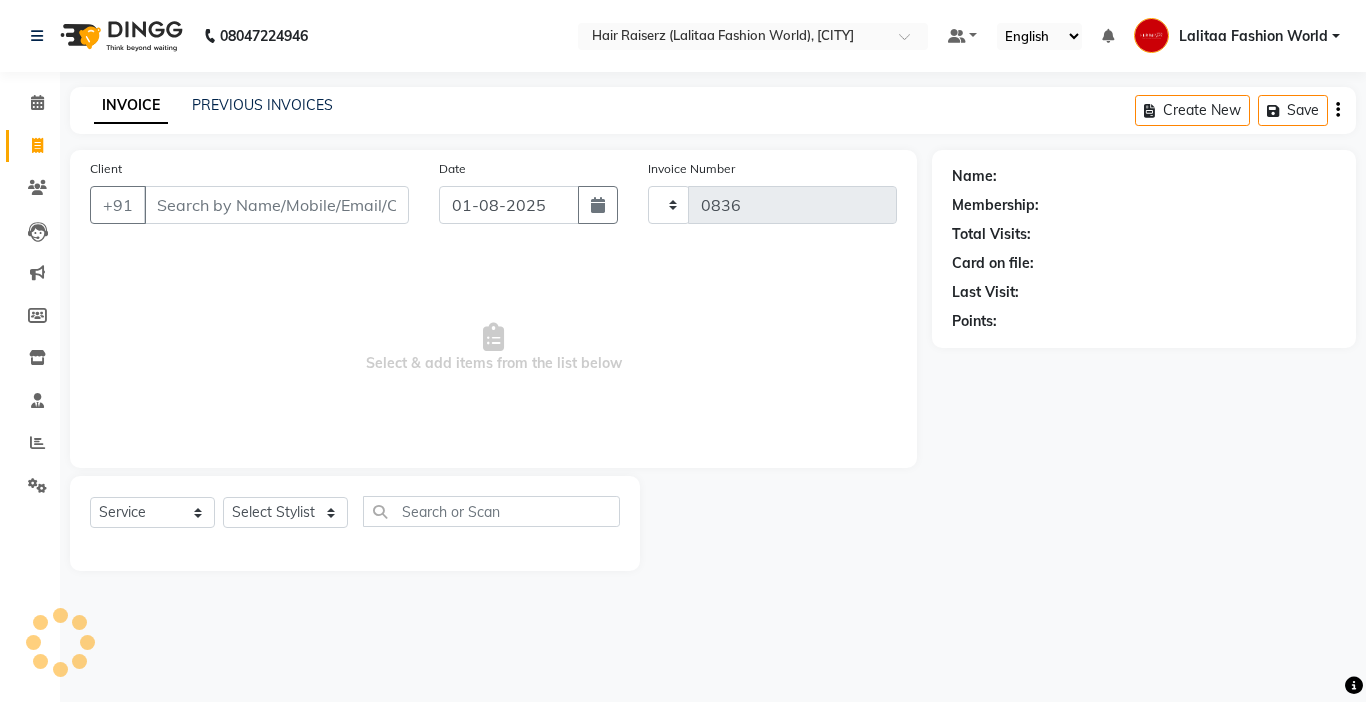 select on "7098" 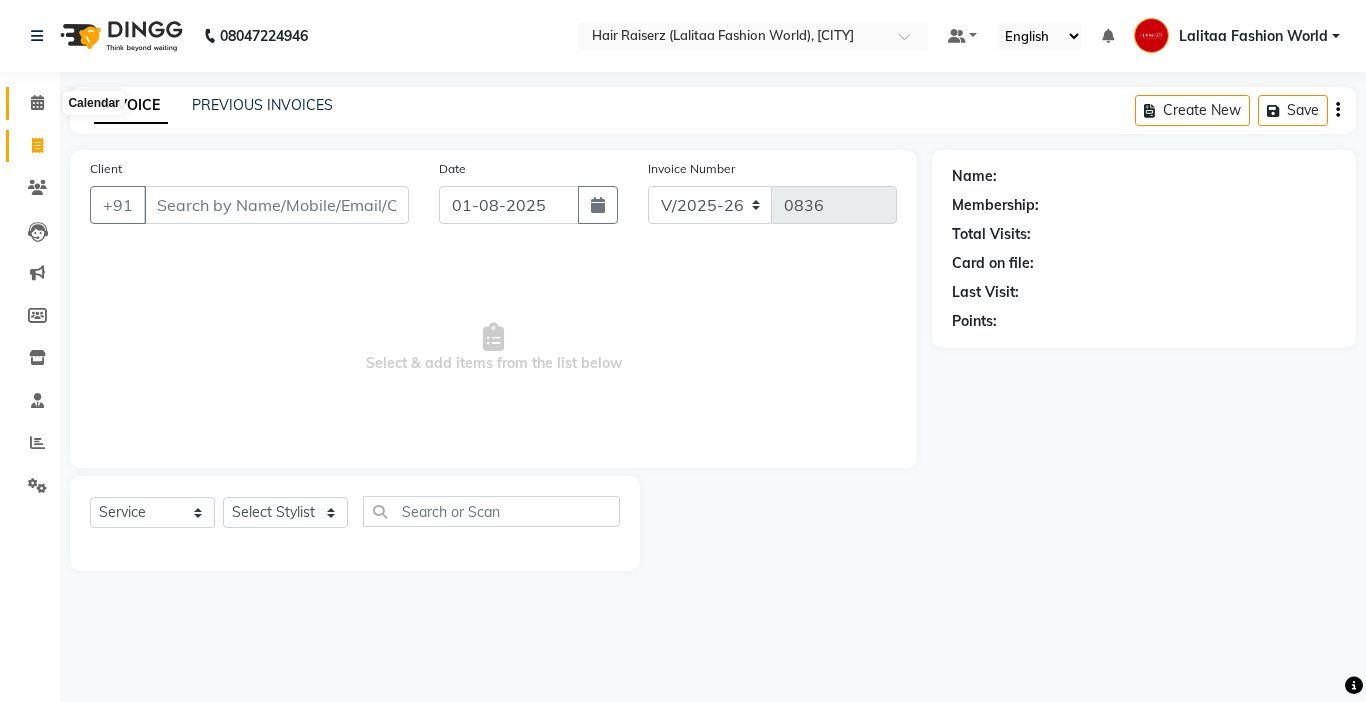 click 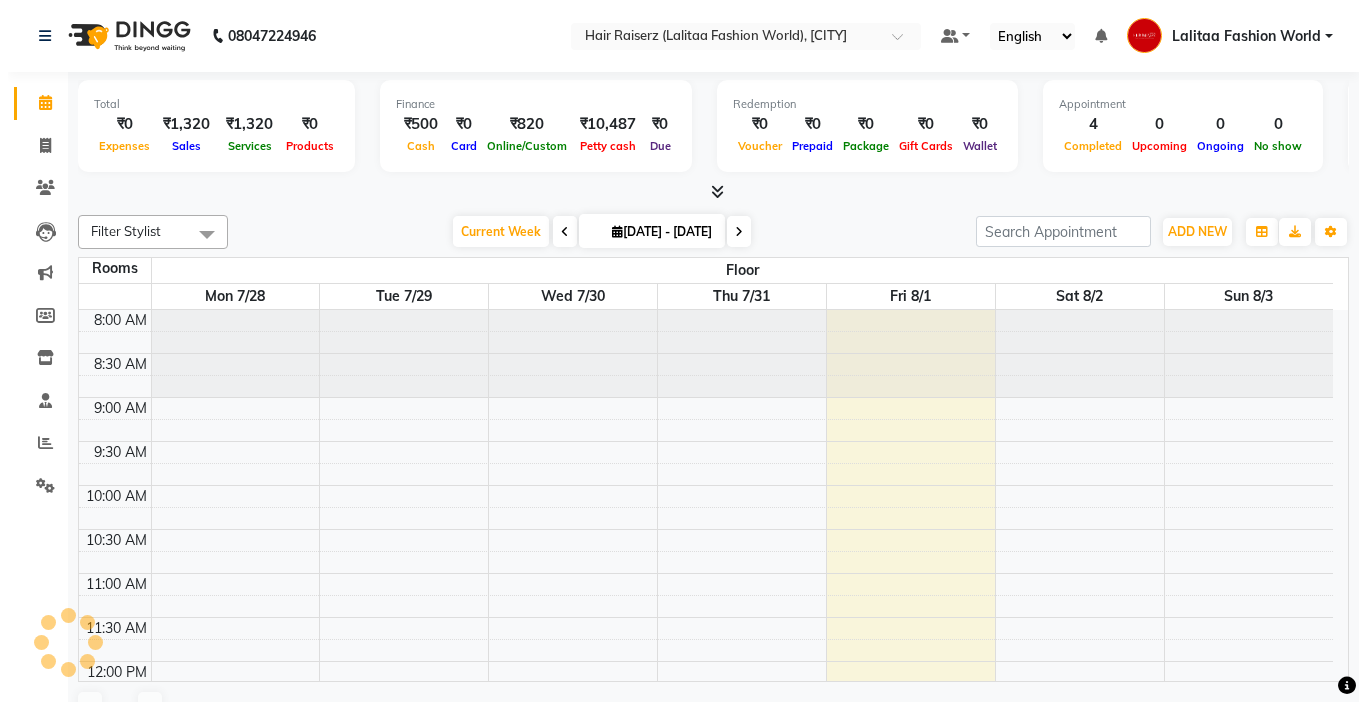 scroll, scrollTop: 764, scrollLeft: 0, axis: vertical 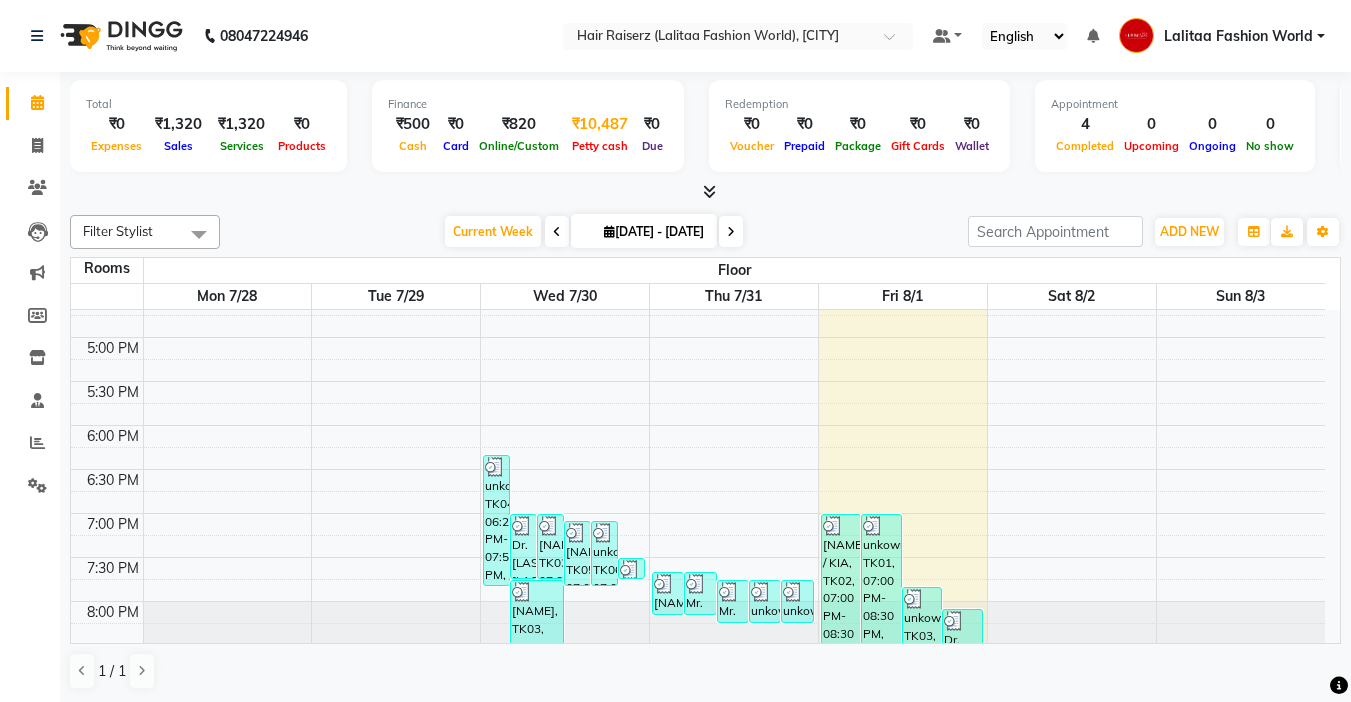 click on "₹10,487" at bounding box center [600, 124] 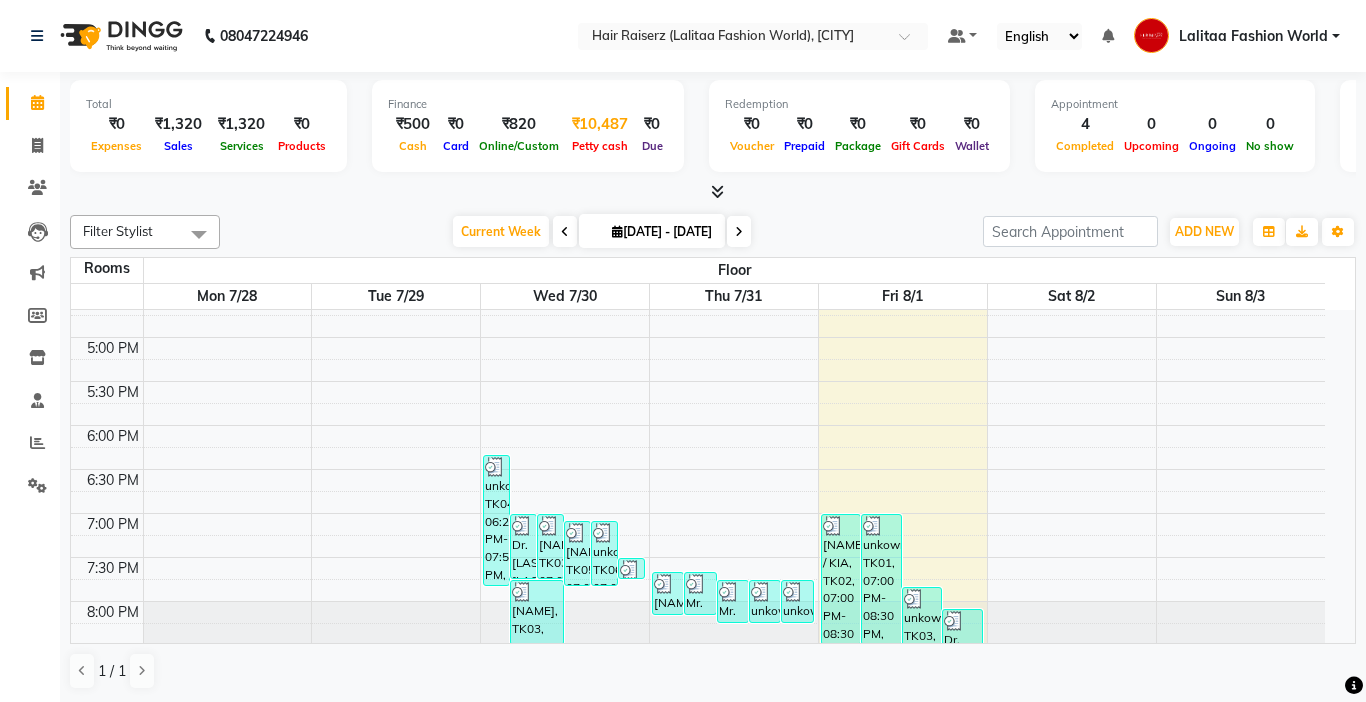 select on "6175" 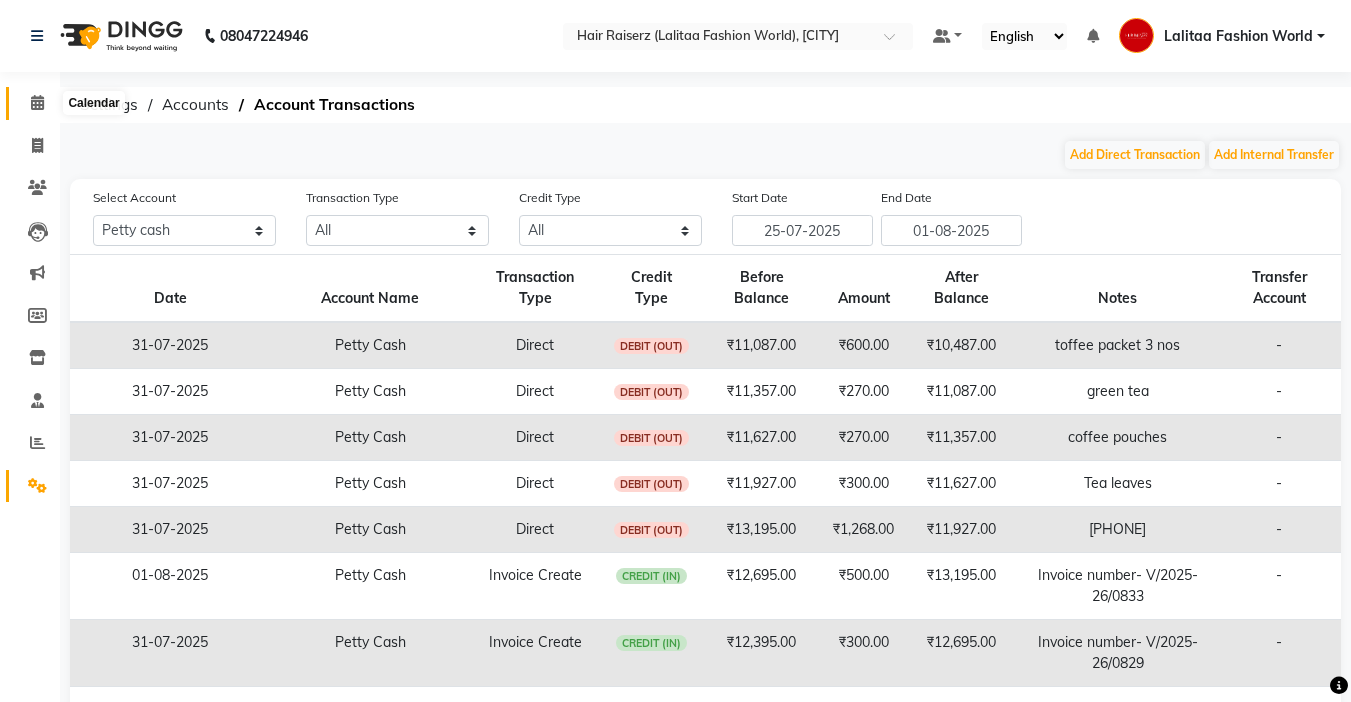 click 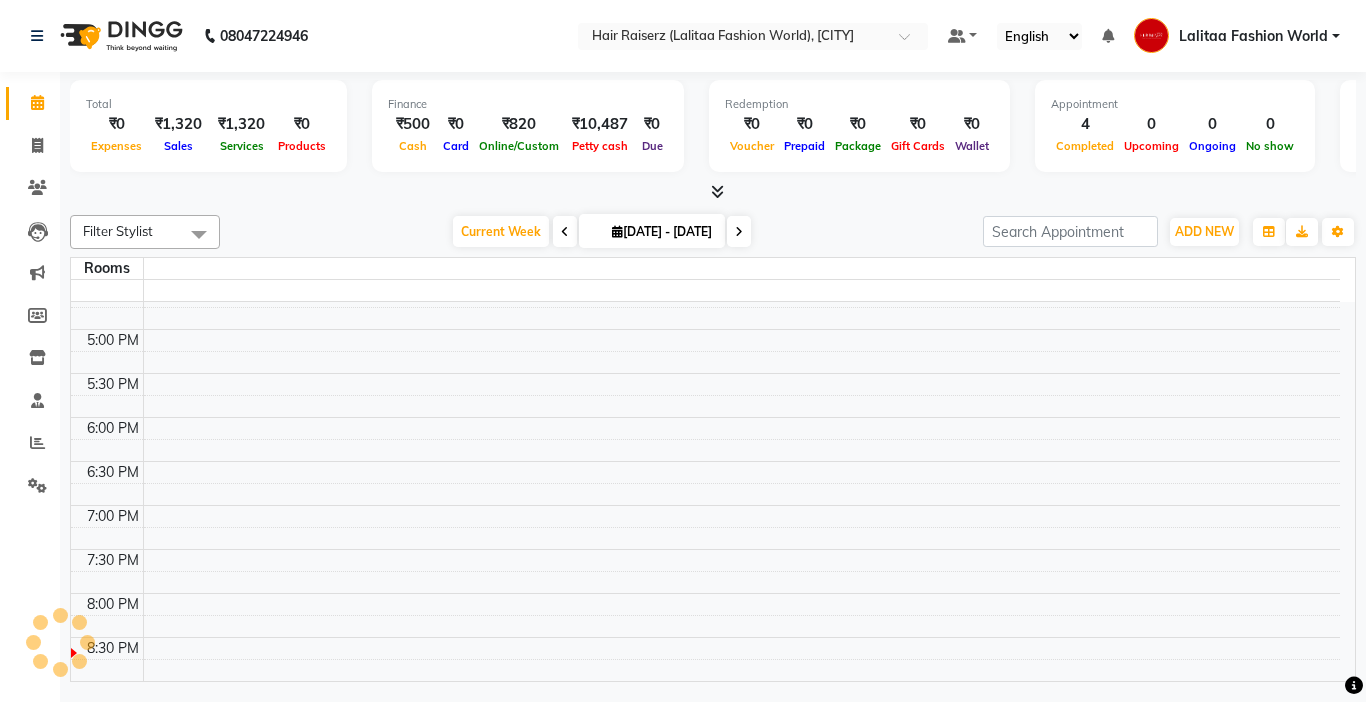 scroll, scrollTop: 0, scrollLeft: 0, axis: both 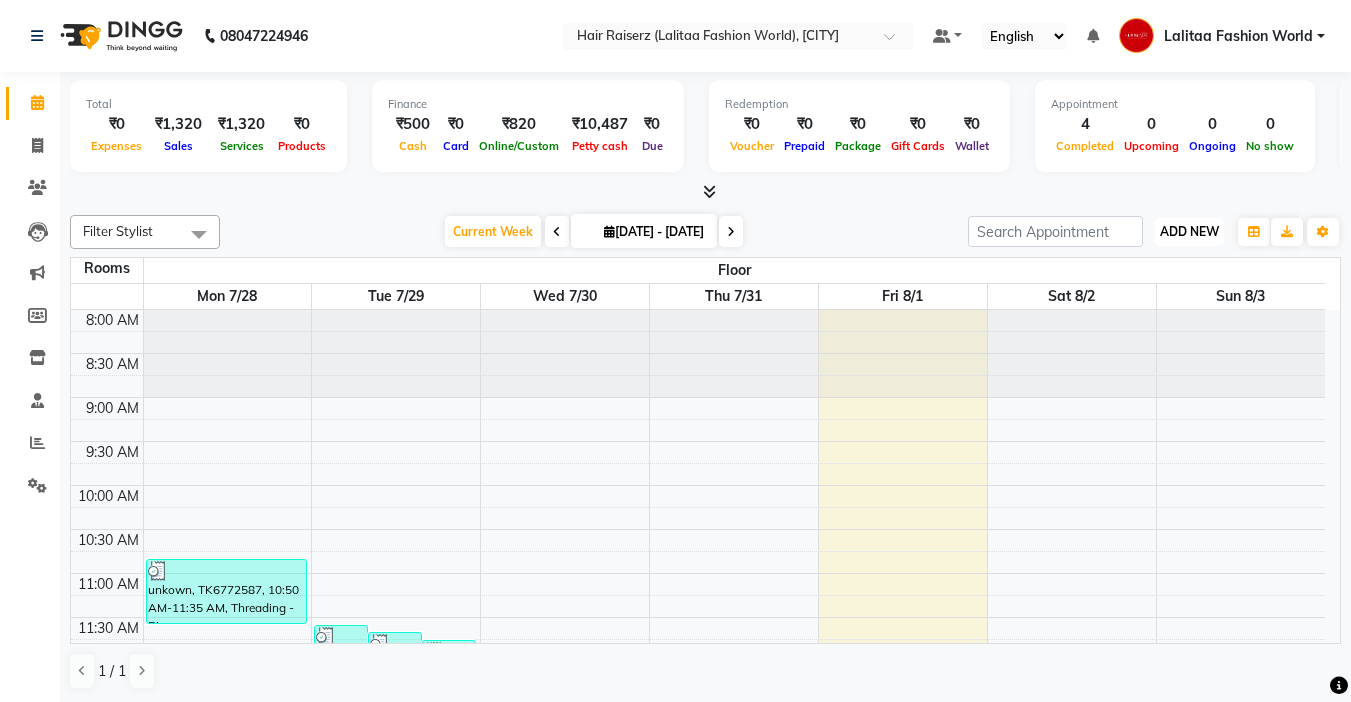 click on "ADD NEW" at bounding box center (1189, 231) 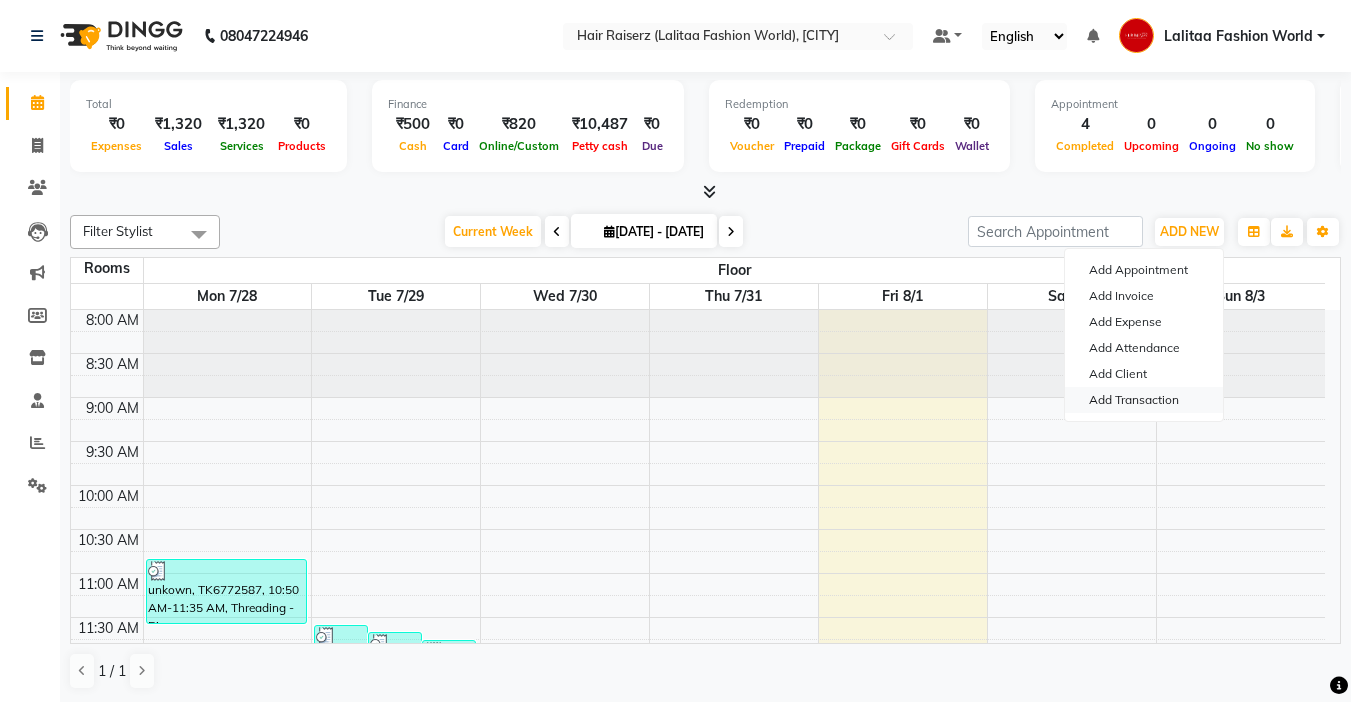 click on "Add Transaction" at bounding box center (1144, 400) 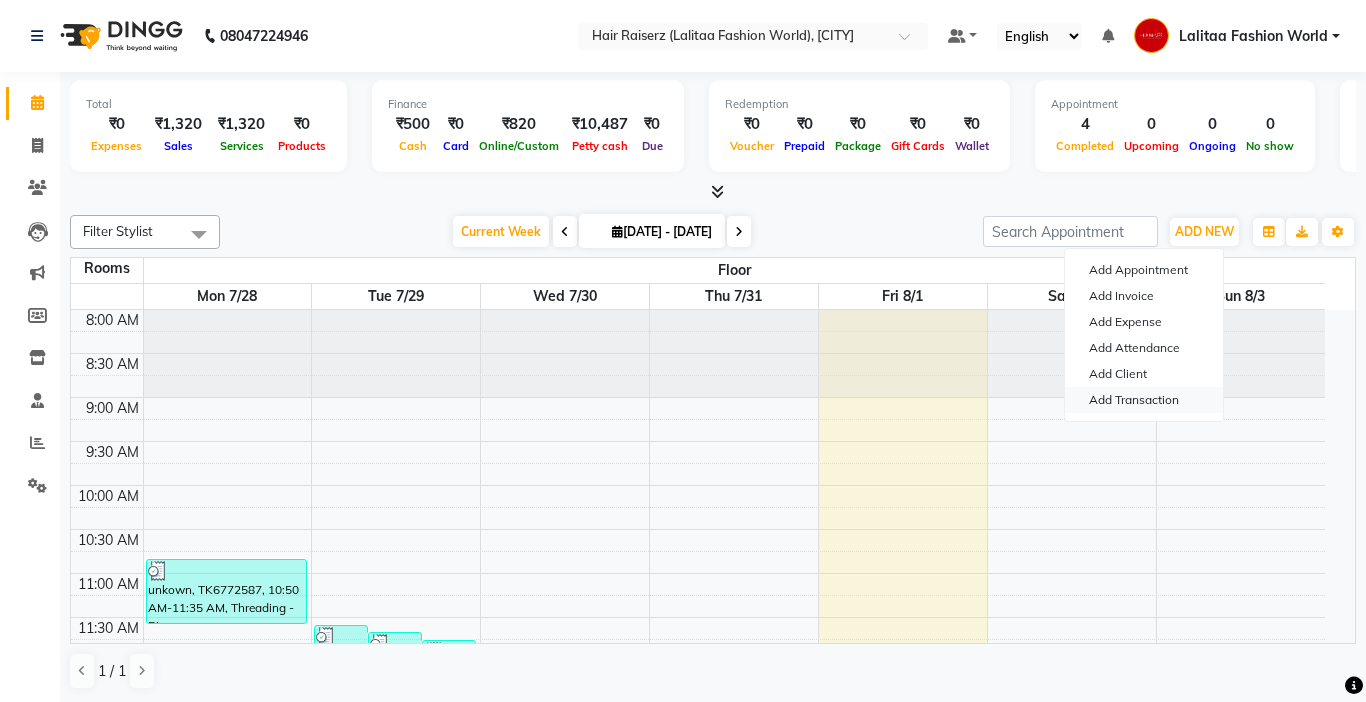 select on "direct" 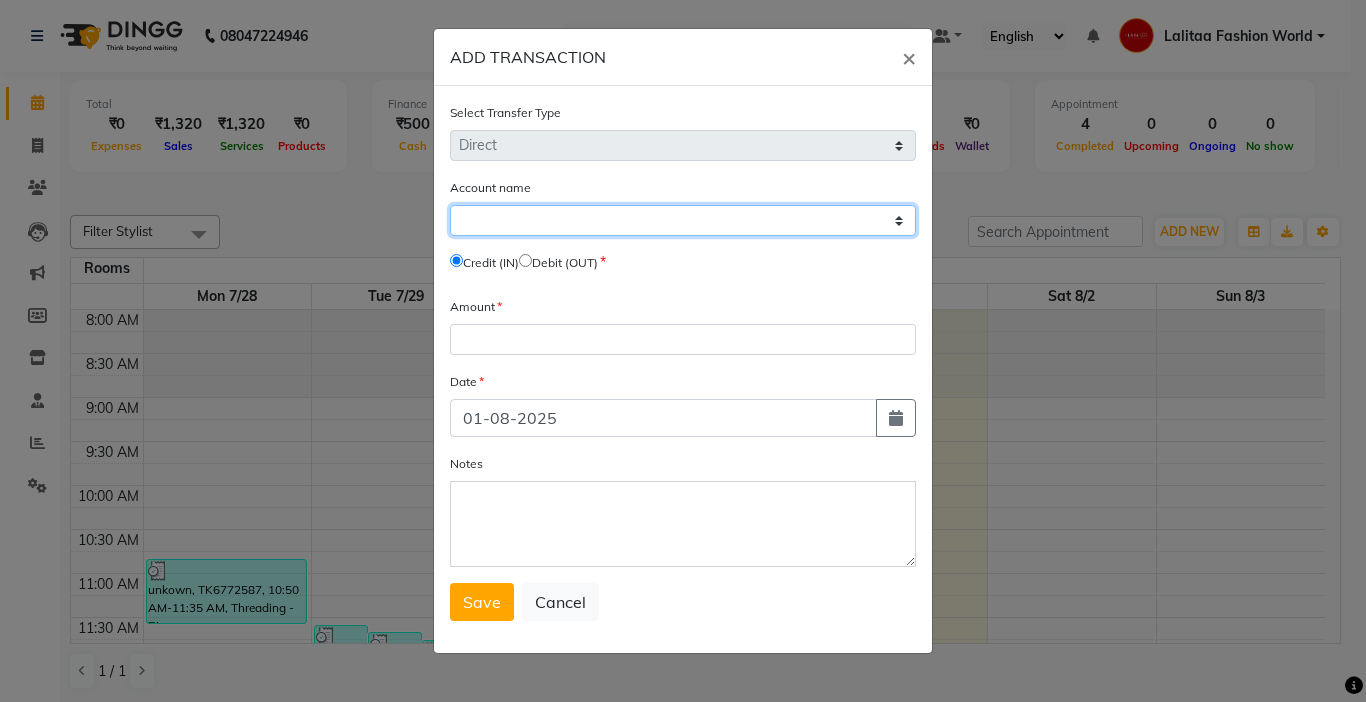 click on "Select Petty Cash Default Account" 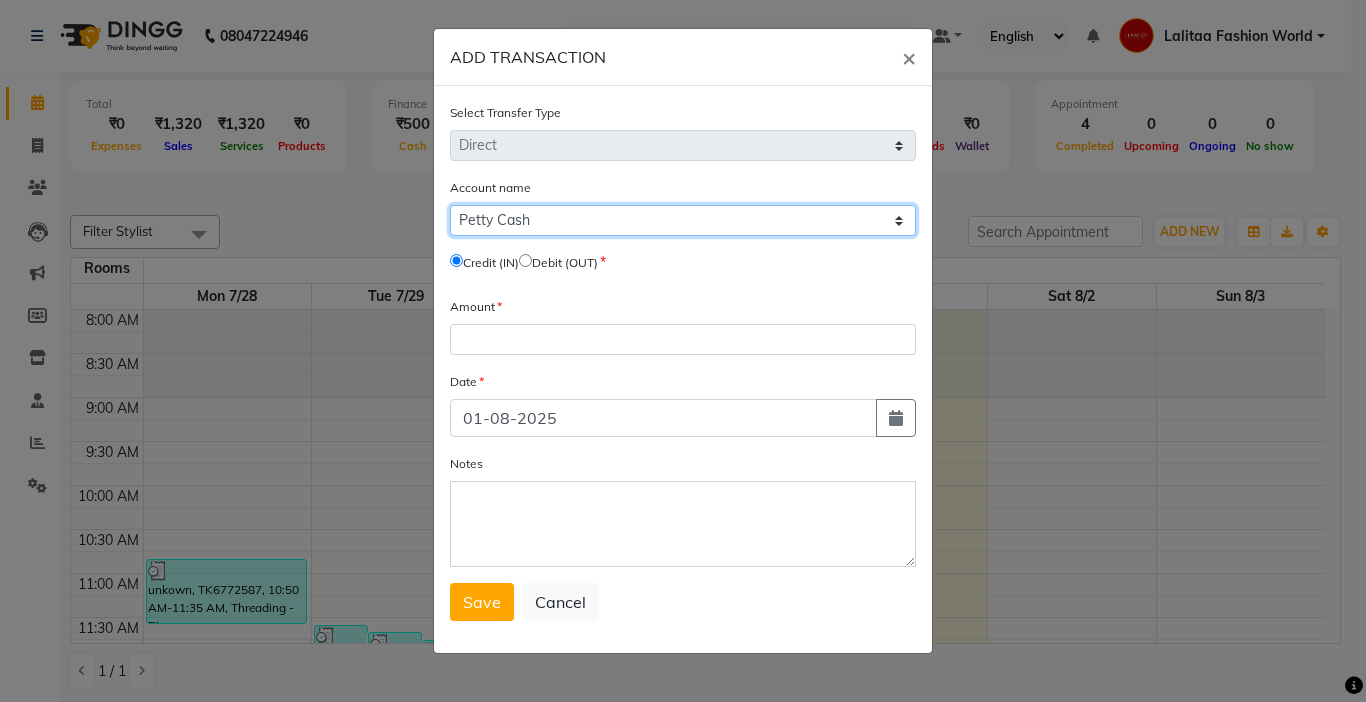 click on "Select Petty Cash Default Account" 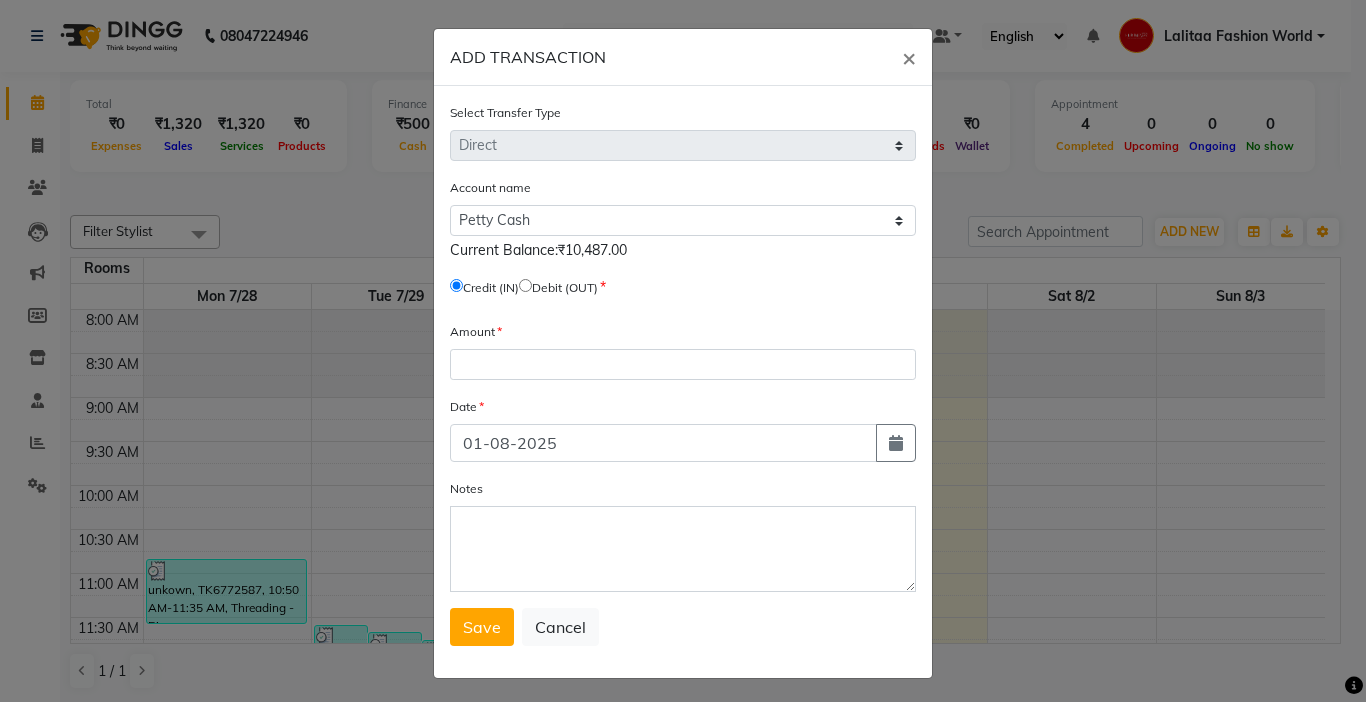 click 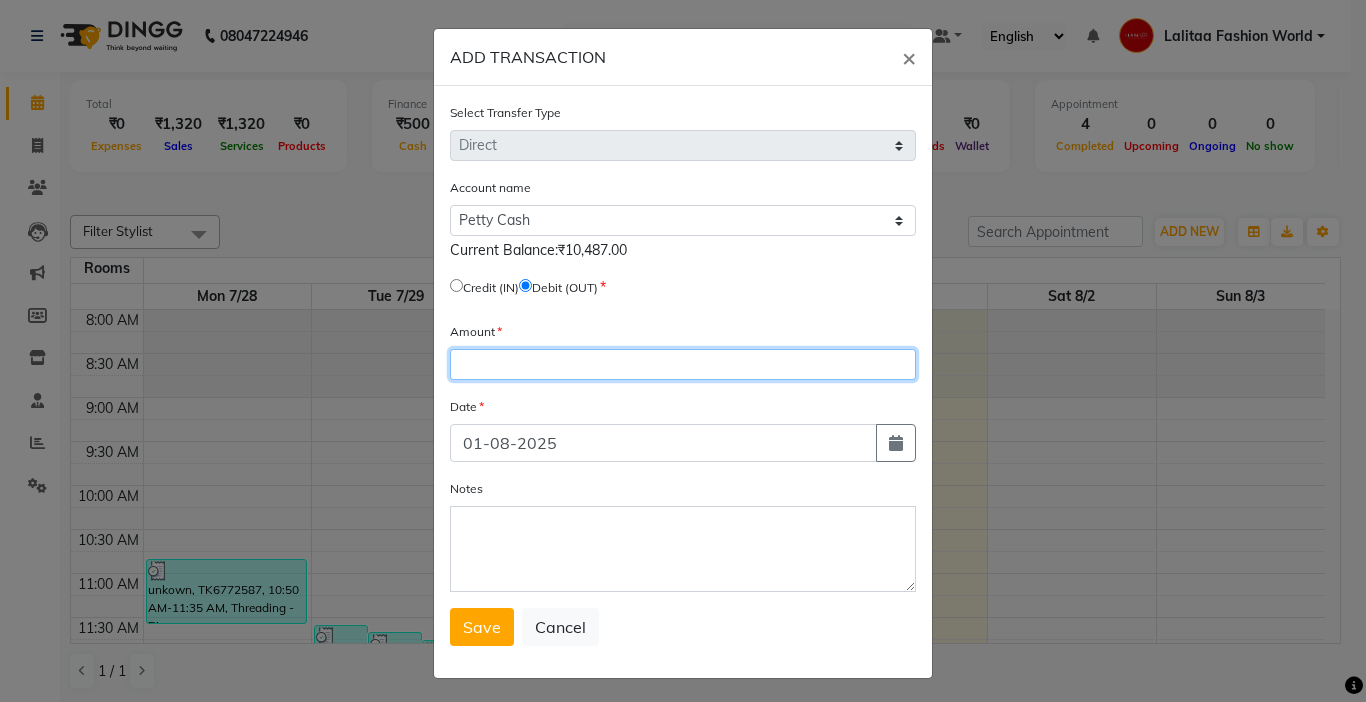 click 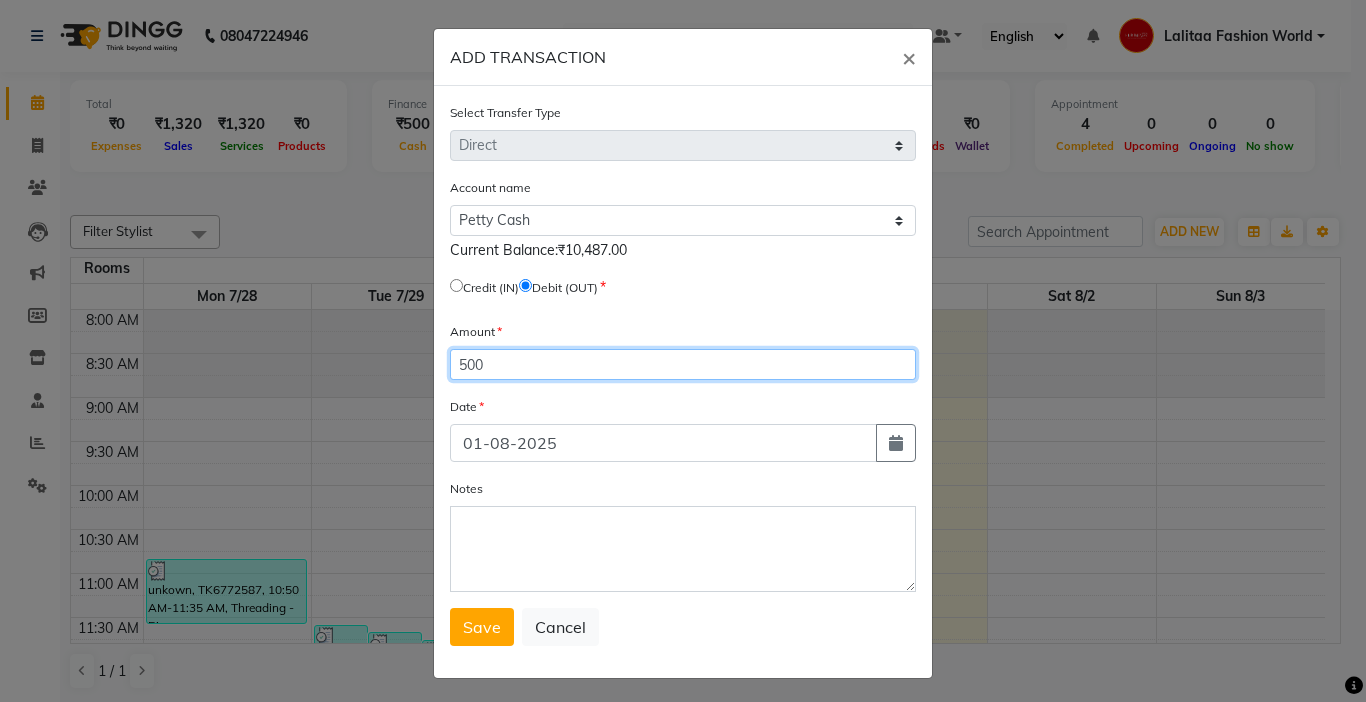 type on "500" 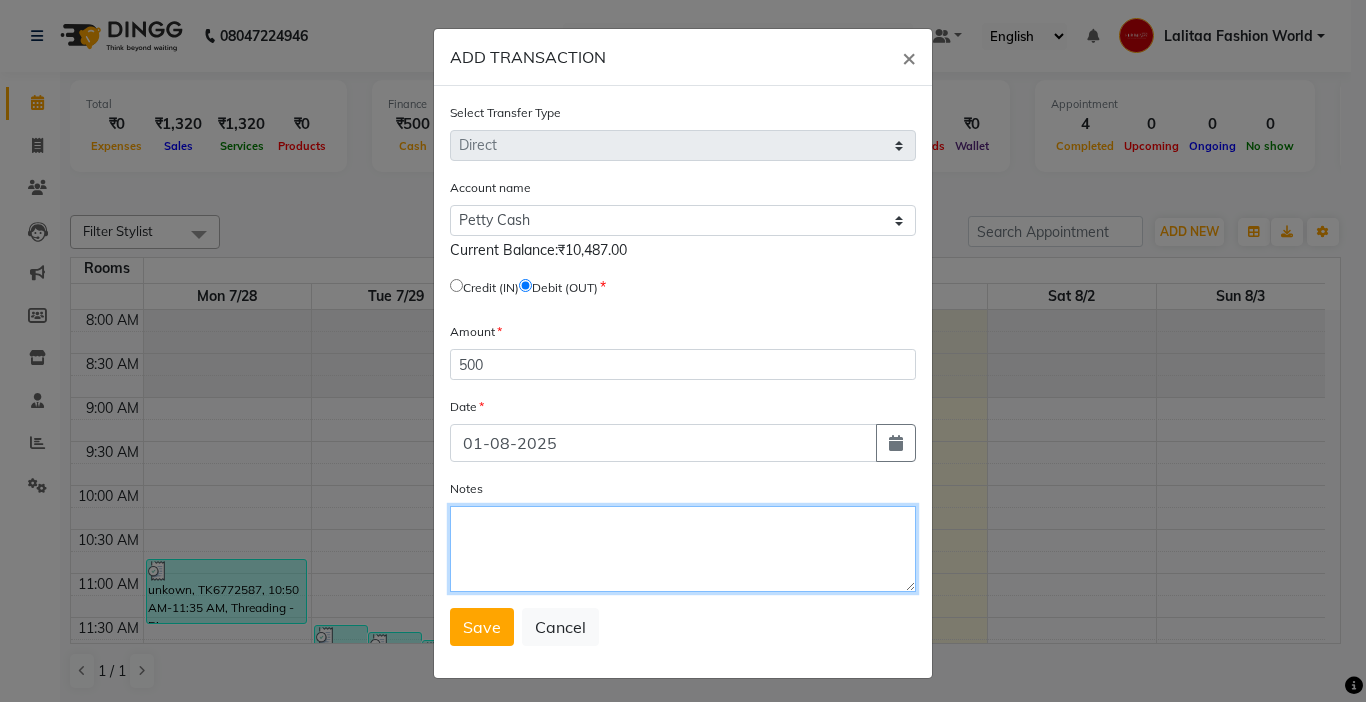 click on "Notes" at bounding box center [683, 549] 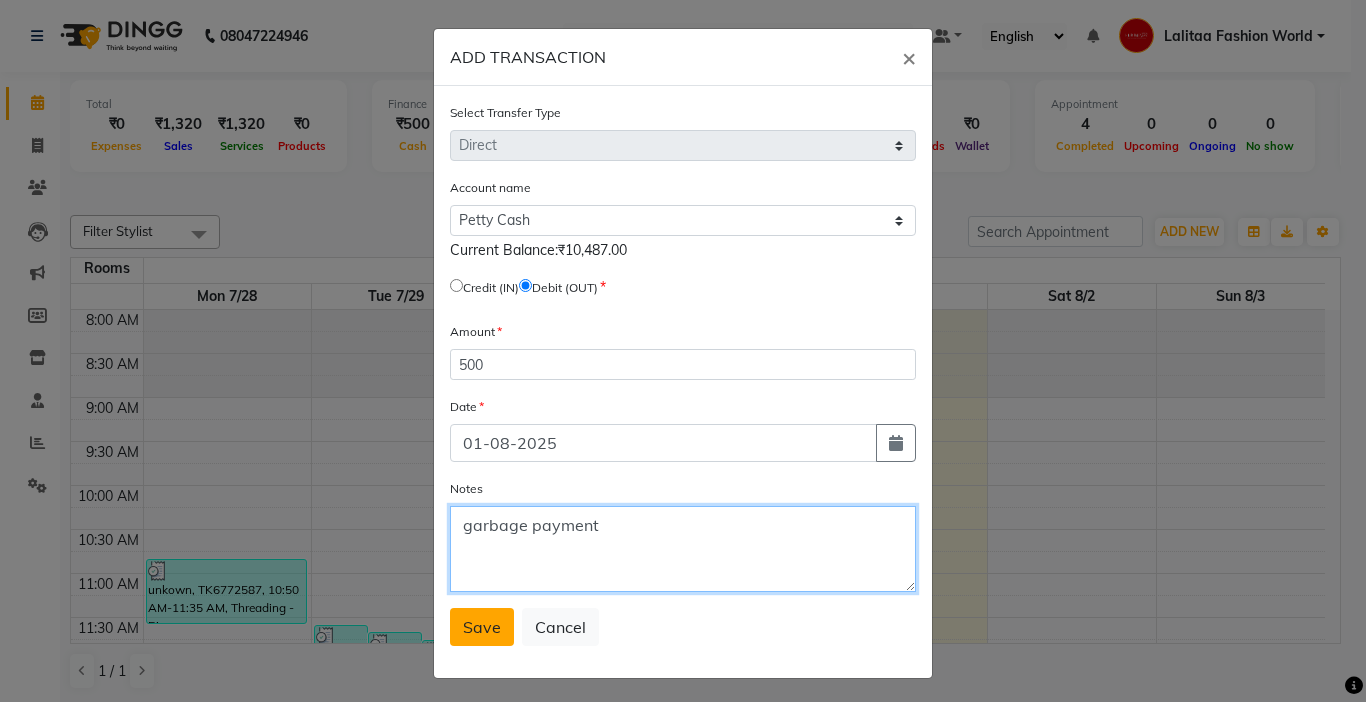type on "garbage payment" 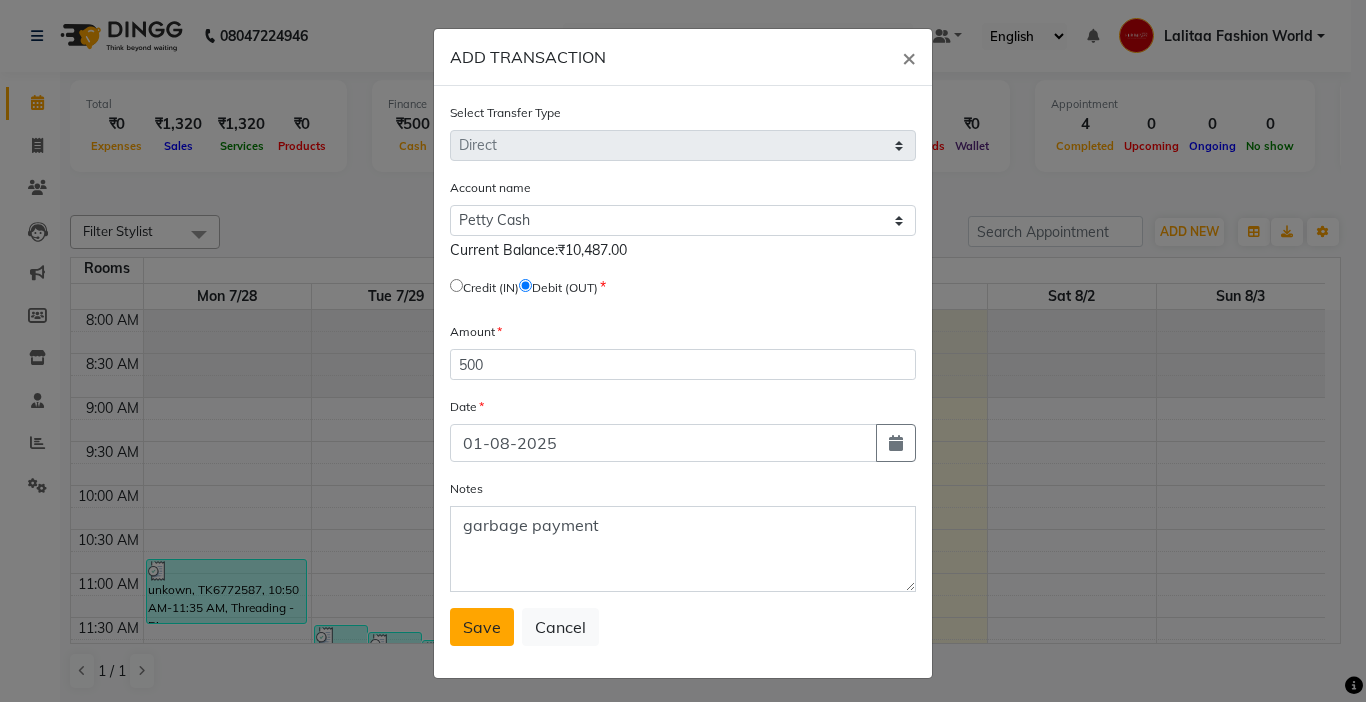 click on "Save" at bounding box center (482, 627) 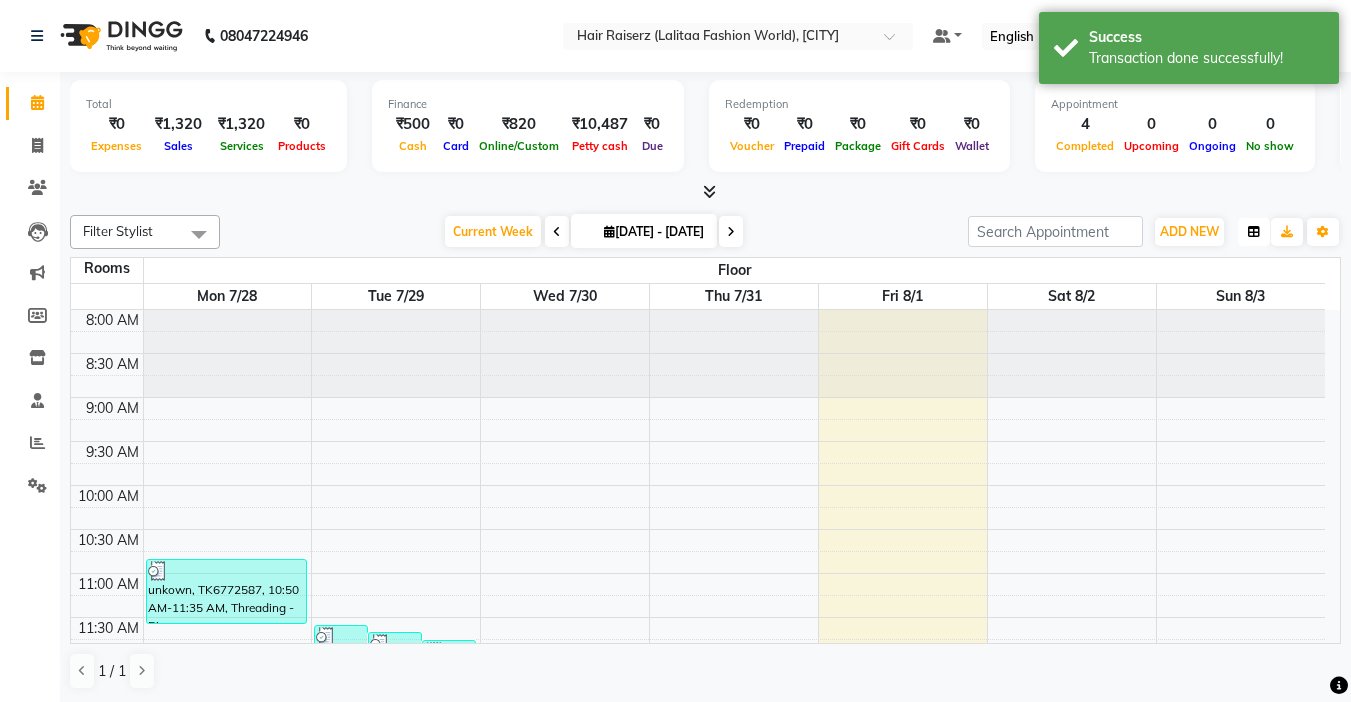 click at bounding box center [1254, 232] 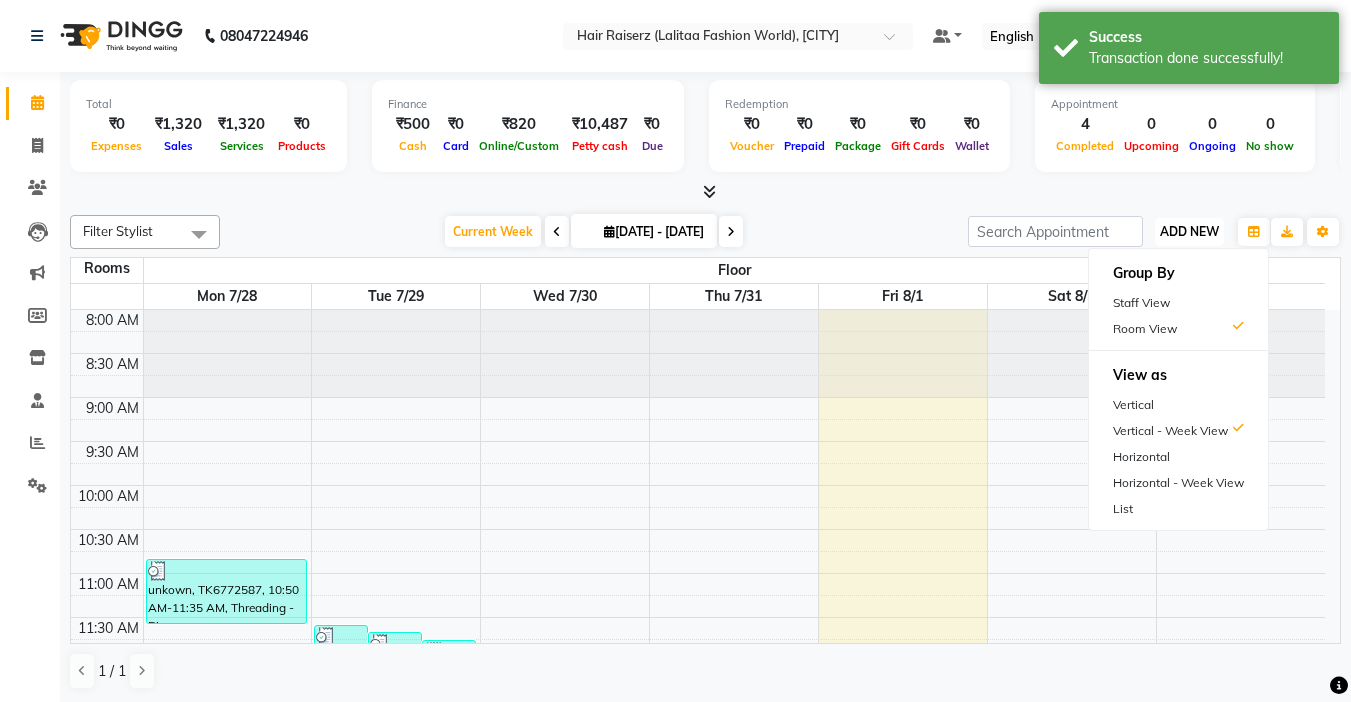 click on "ADD NEW" at bounding box center (1189, 231) 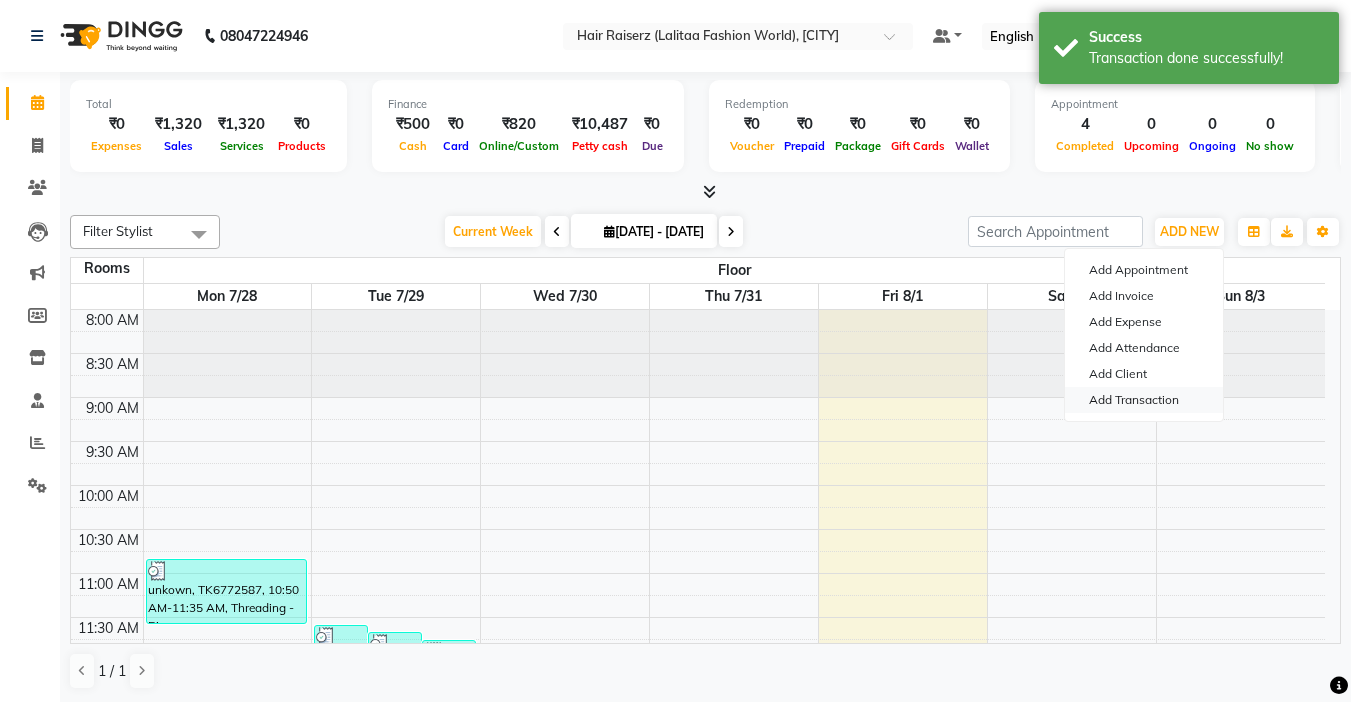 click on "Add Transaction" at bounding box center [1144, 400] 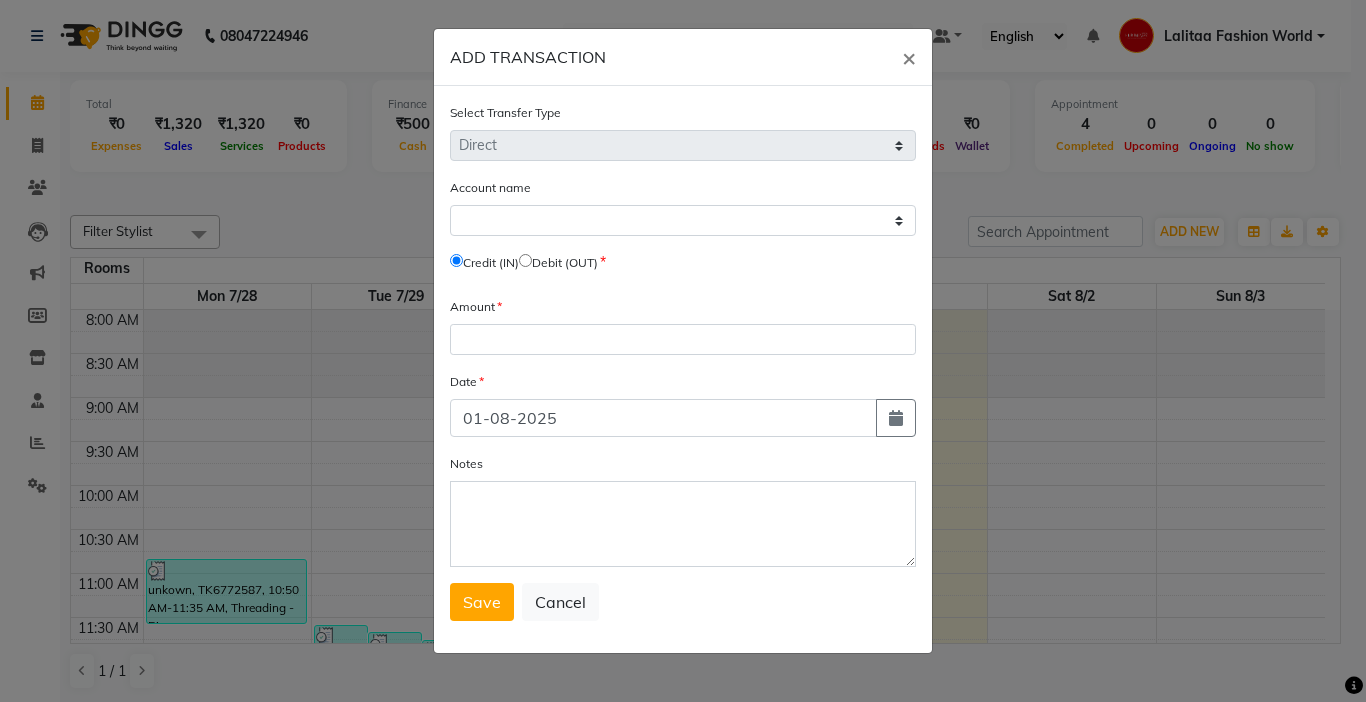 click 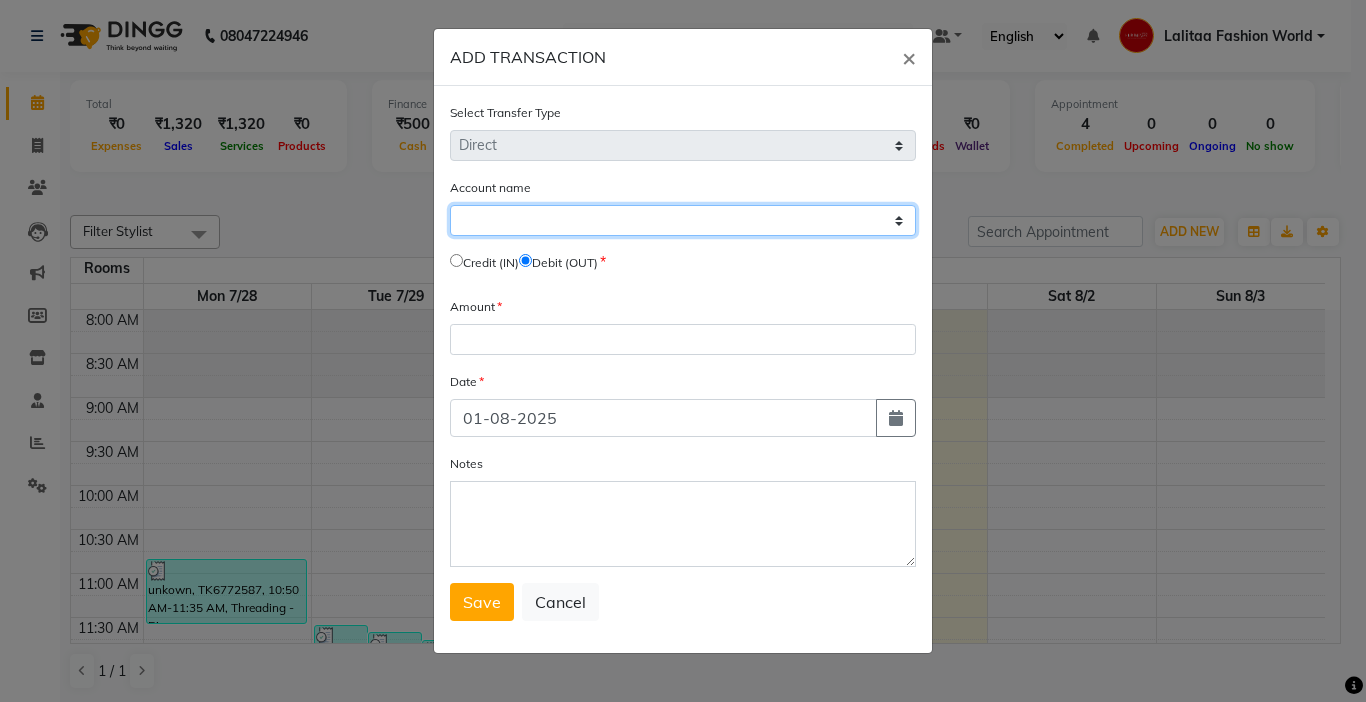 click on "Select" 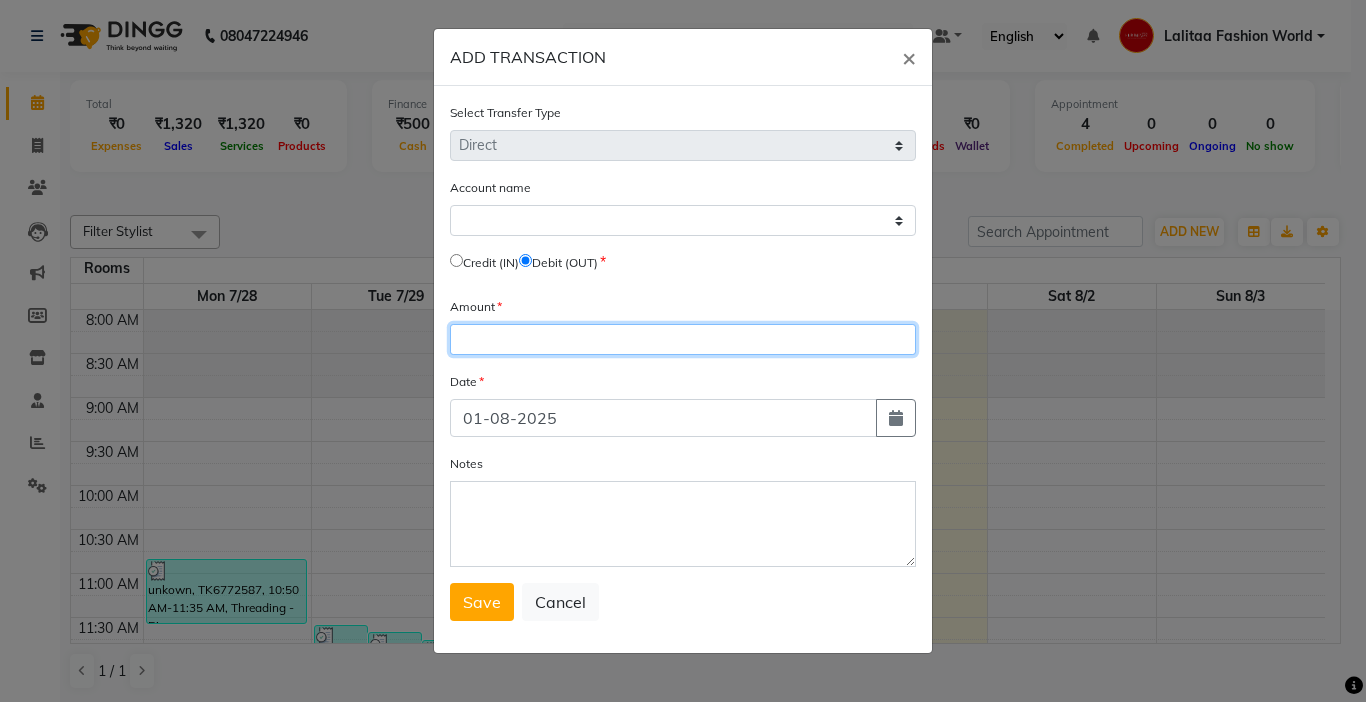 click 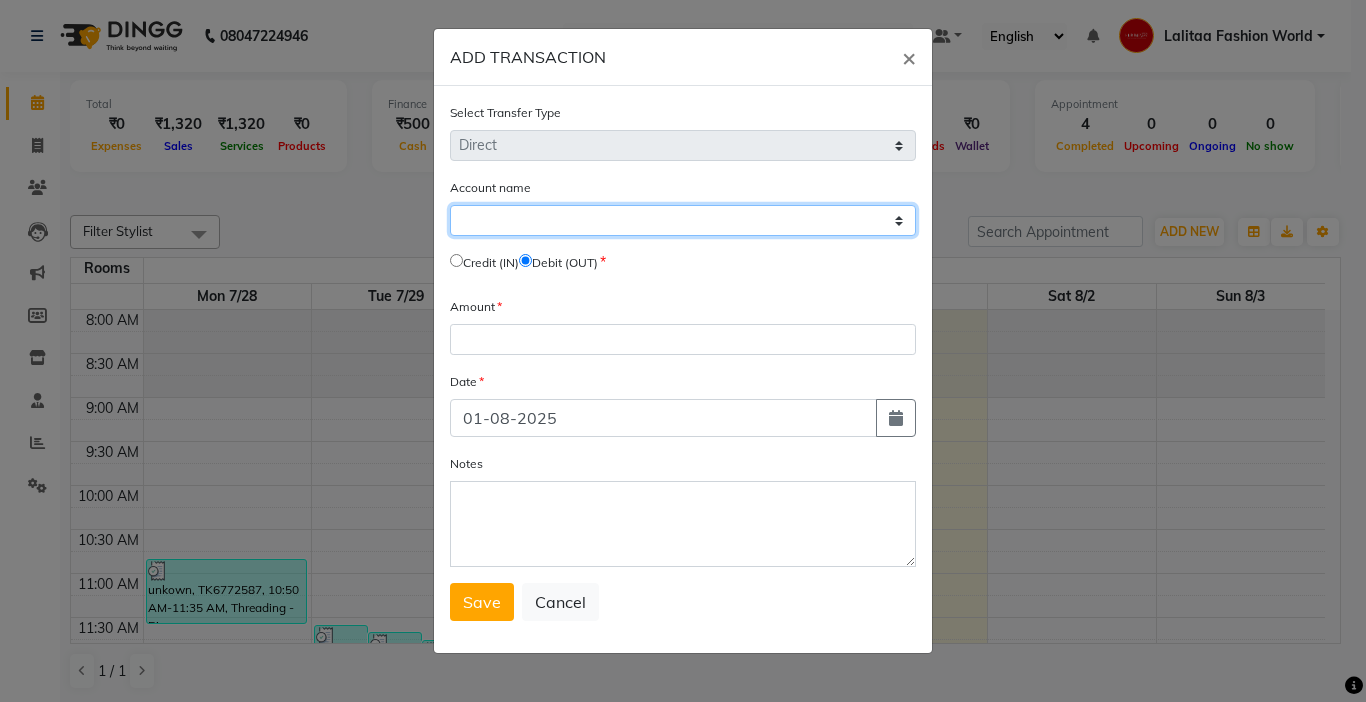 click on "Select" 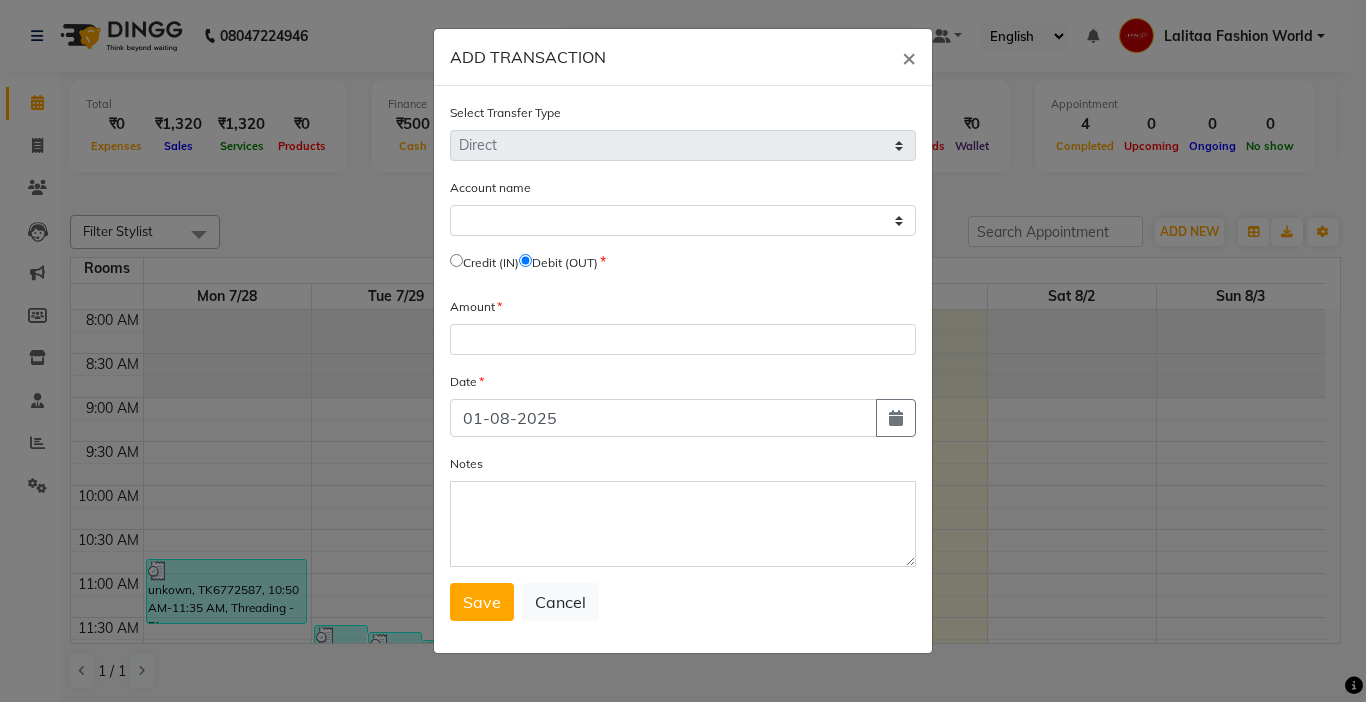 click on "ADD TRANSACTION × Select Transfer Type Select Direct Internal Account name Select   Credit (IN)     Debit (OUT) Amount Date 01-08-2025 Notes  Save   Cancel" 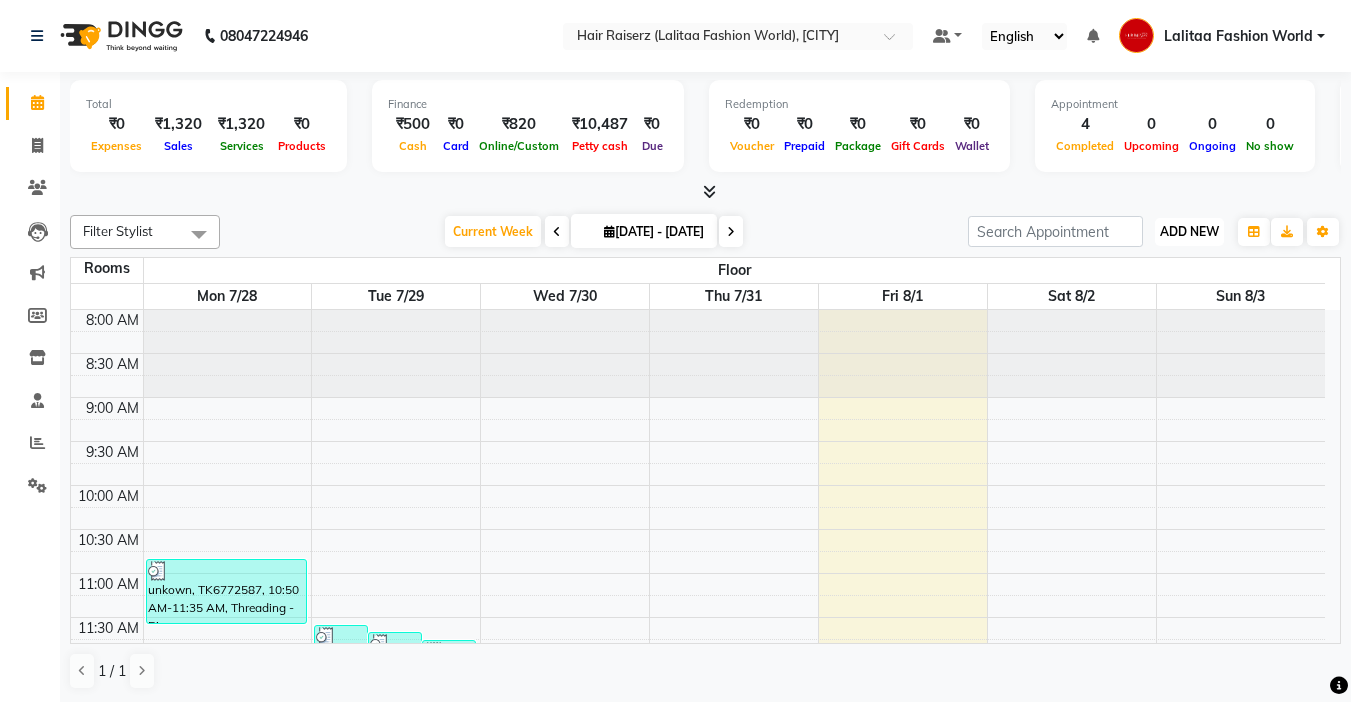 click on "ADD NEW Toggle Dropdown" at bounding box center [1189, 232] 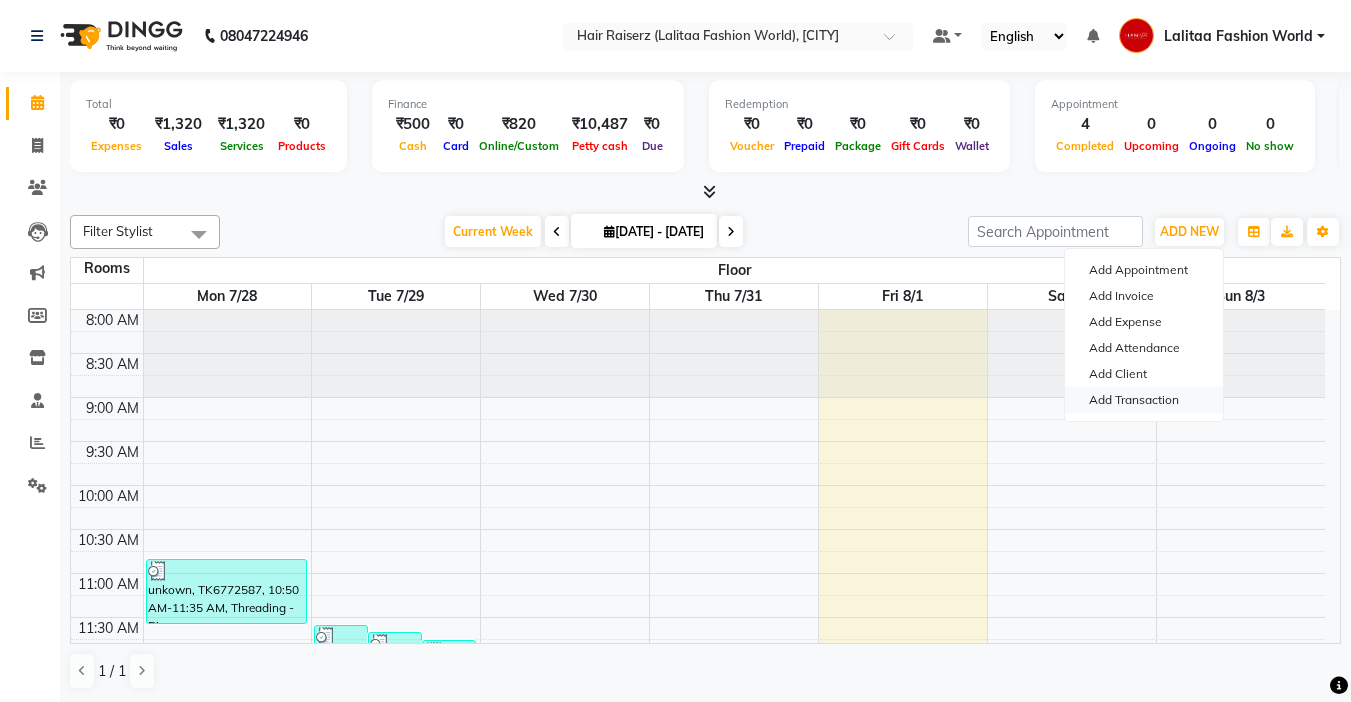 click on "Add Transaction" at bounding box center (1144, 400) 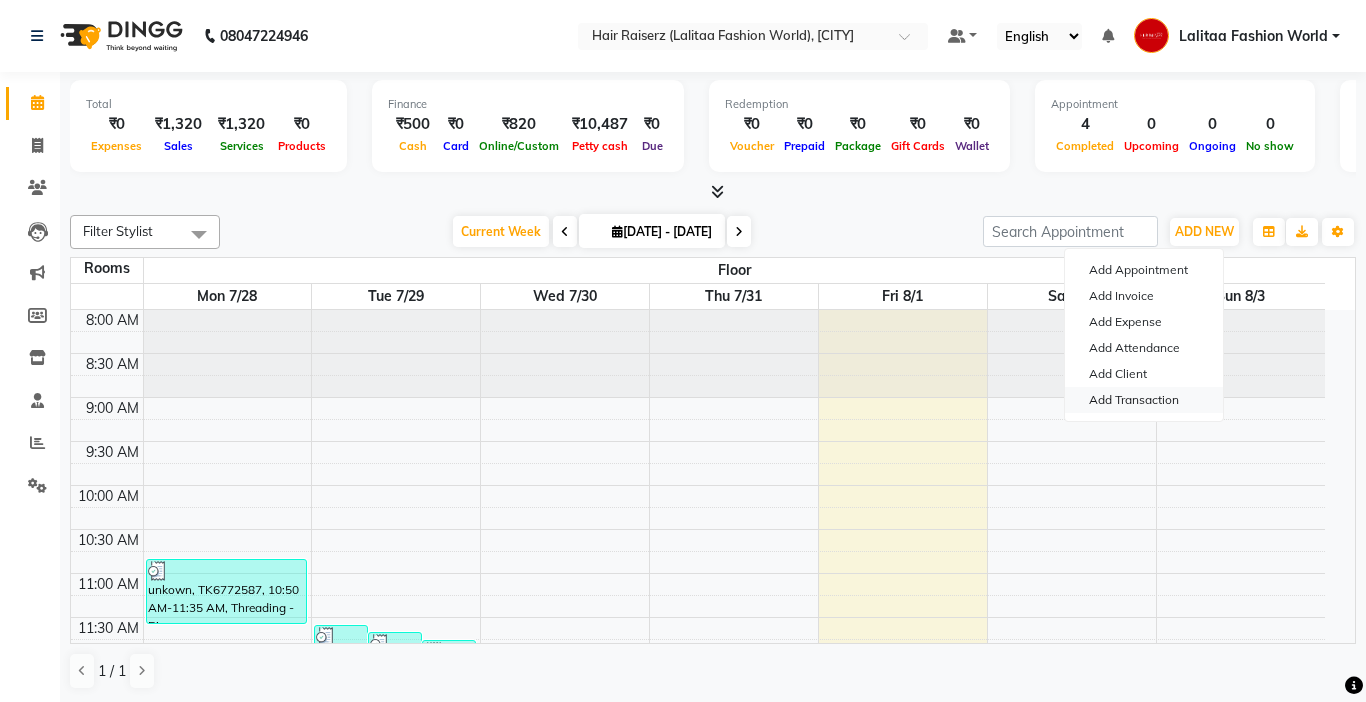 select on "direct" 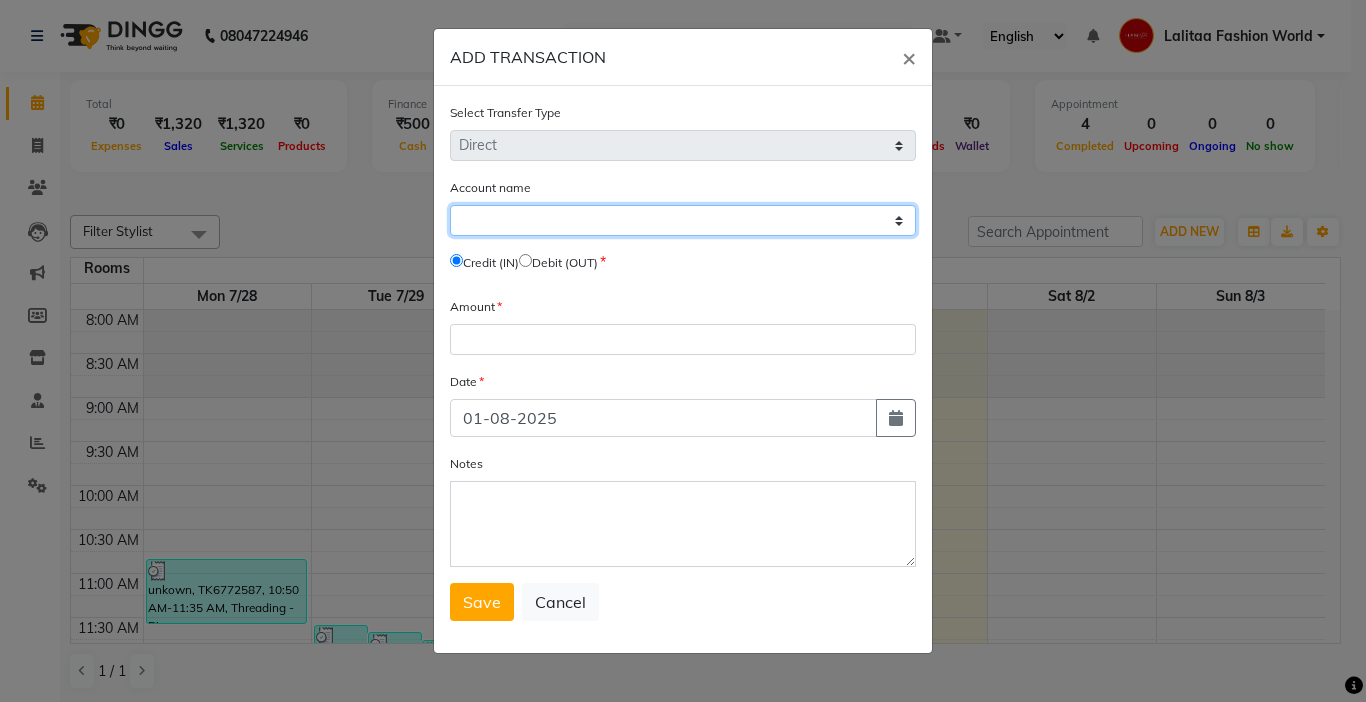 click on "Select Petty Cash Default Account" 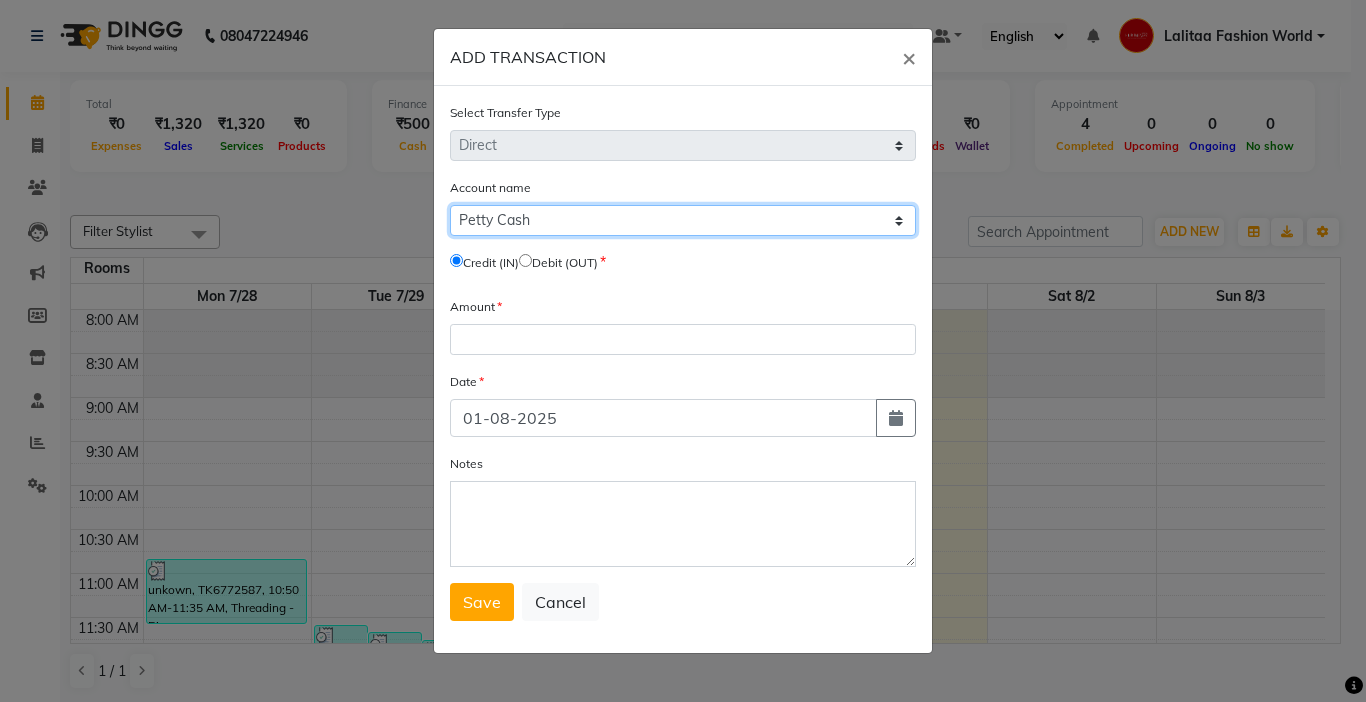 click on "Select Petty Cash Default Account" 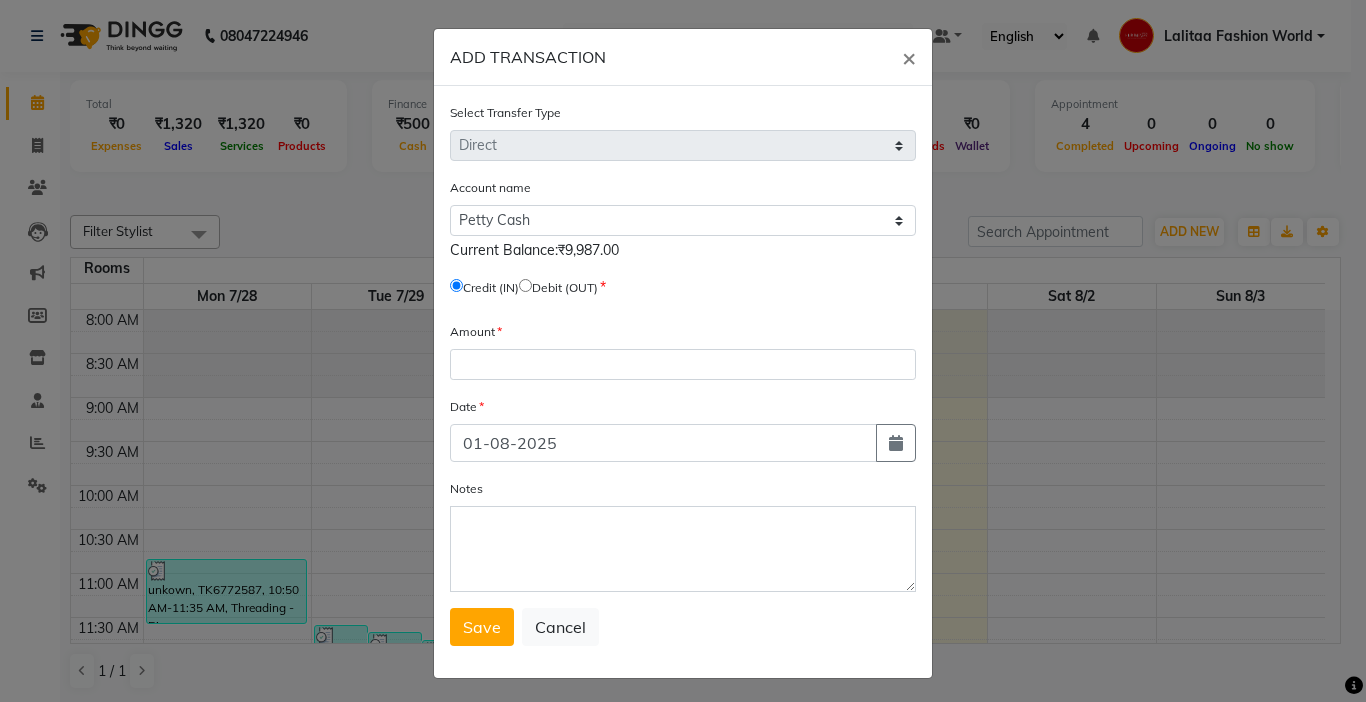 click 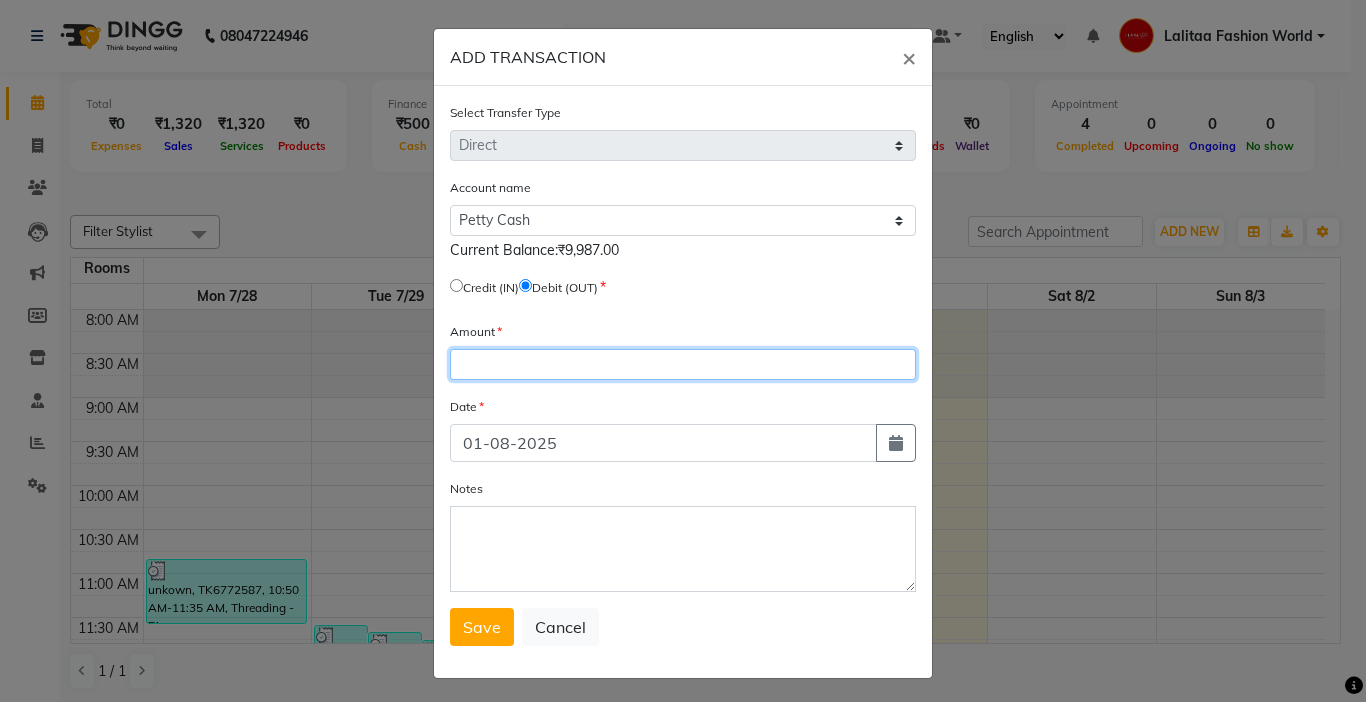 click 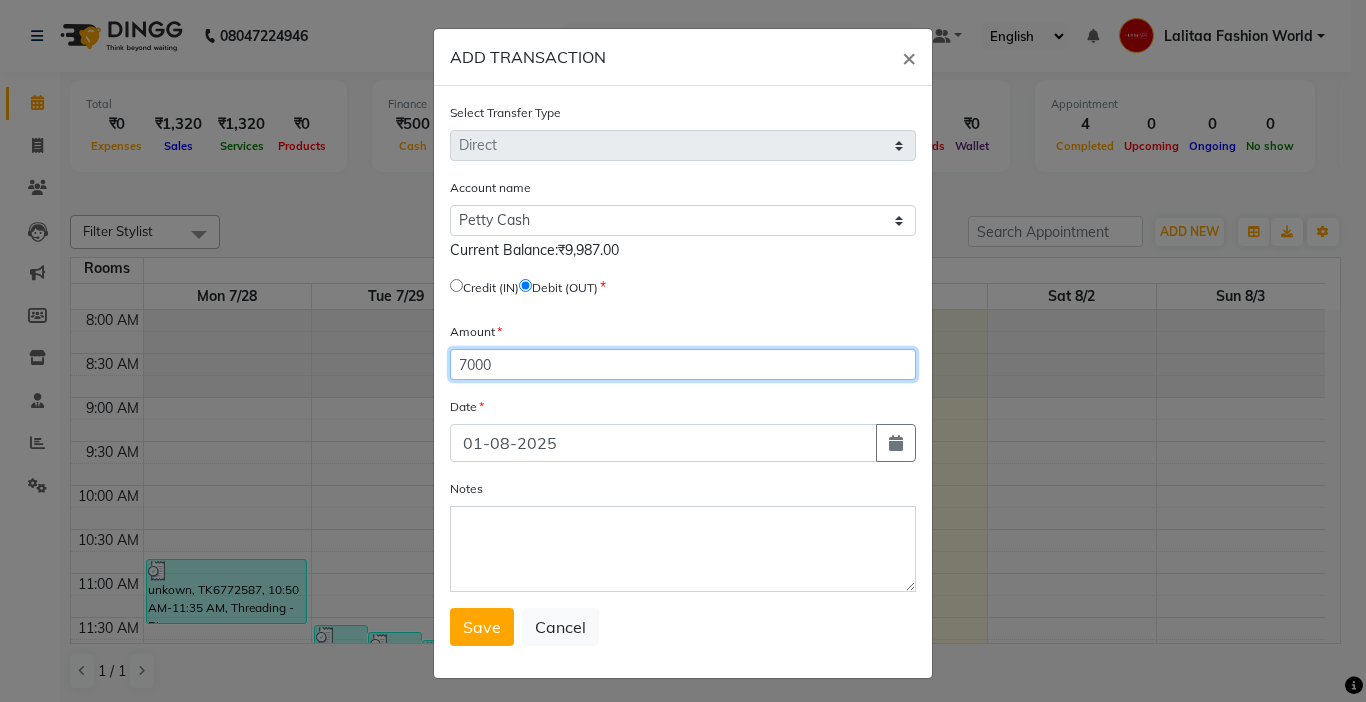 type on "7000" 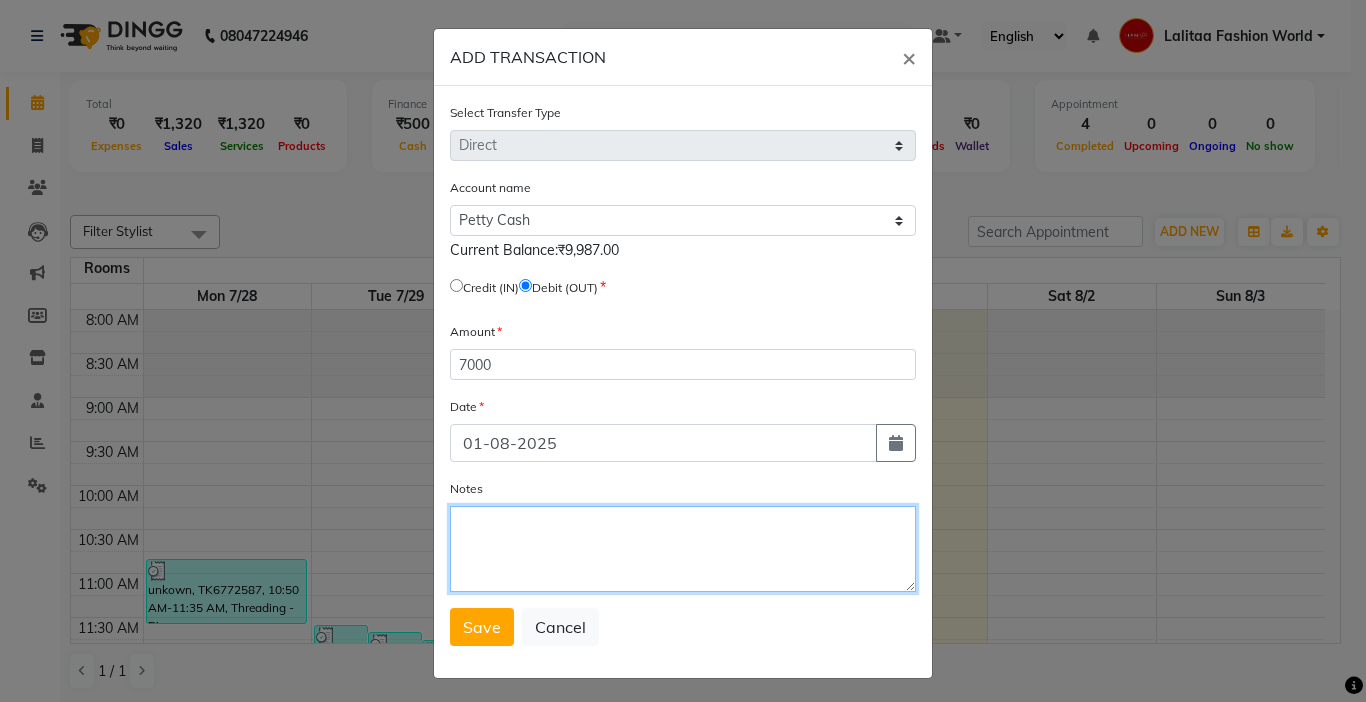 click on "Notes" at bounding box center [683, 549] 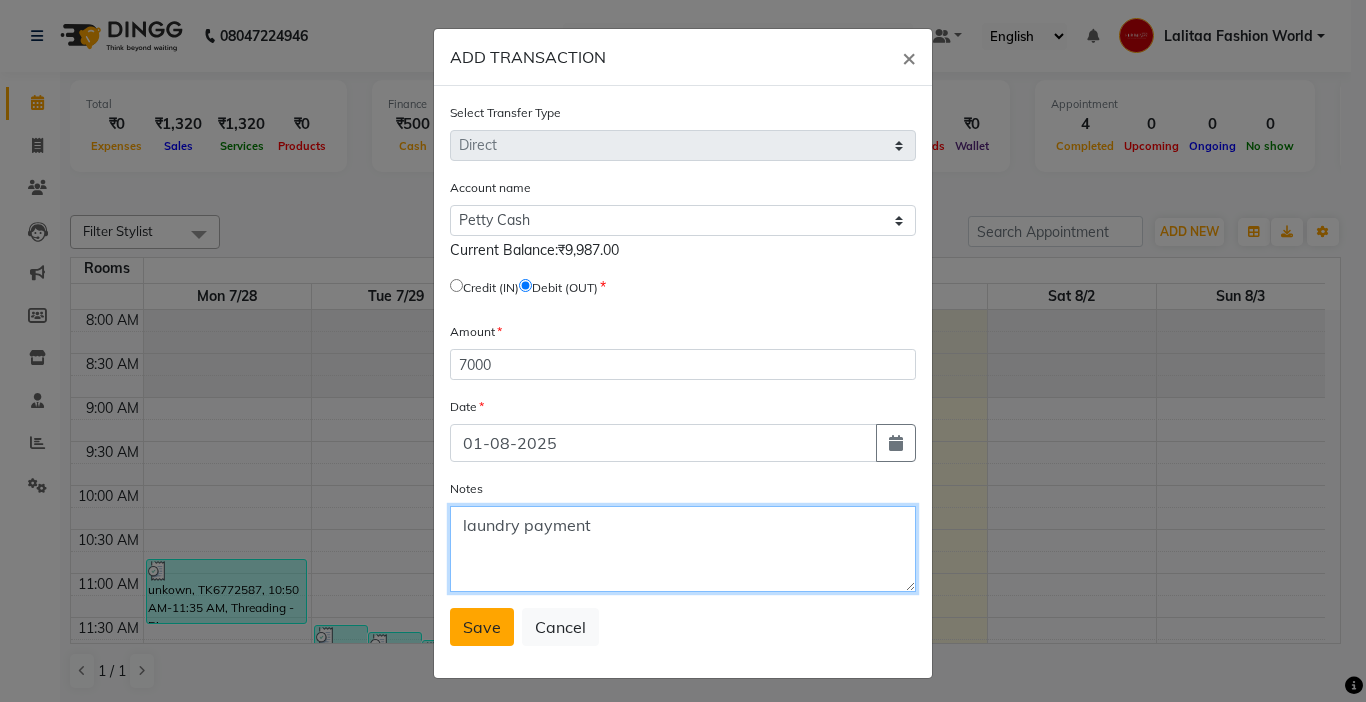 type on "laundry payment" 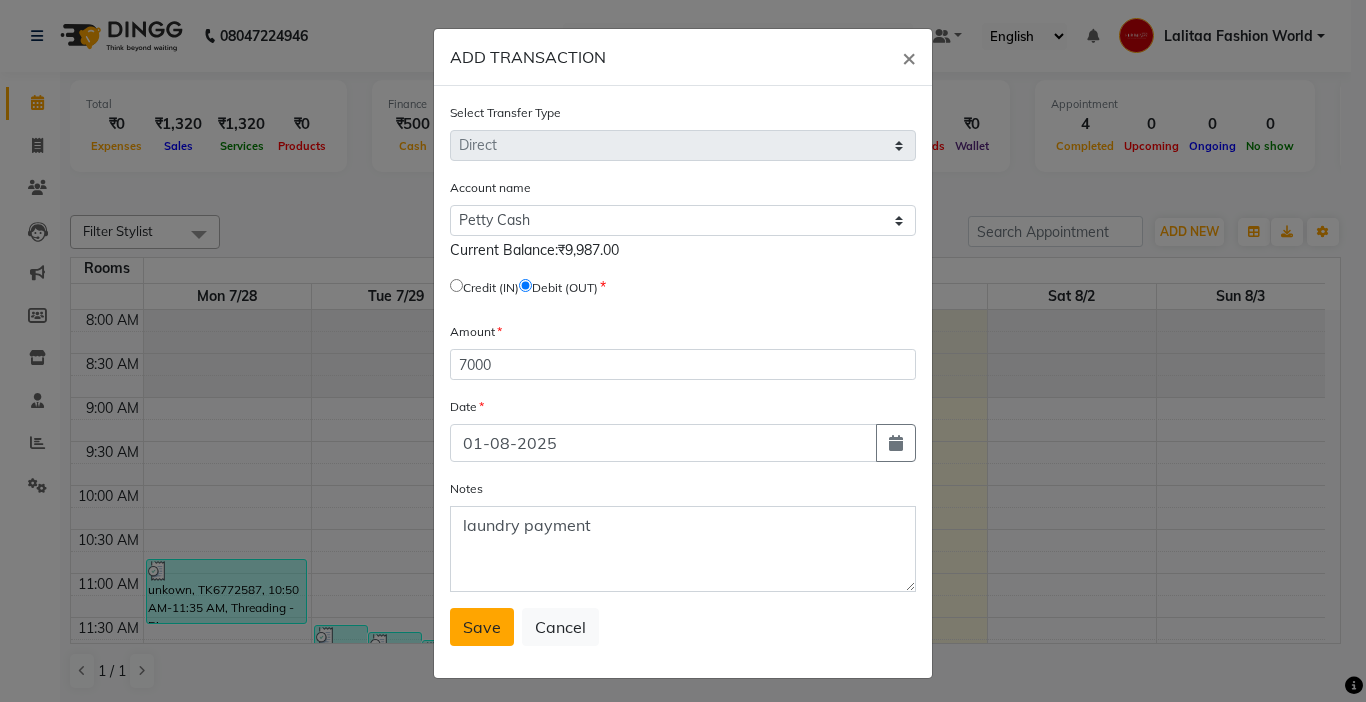 click on "Save" at bounding box center (482, 627) 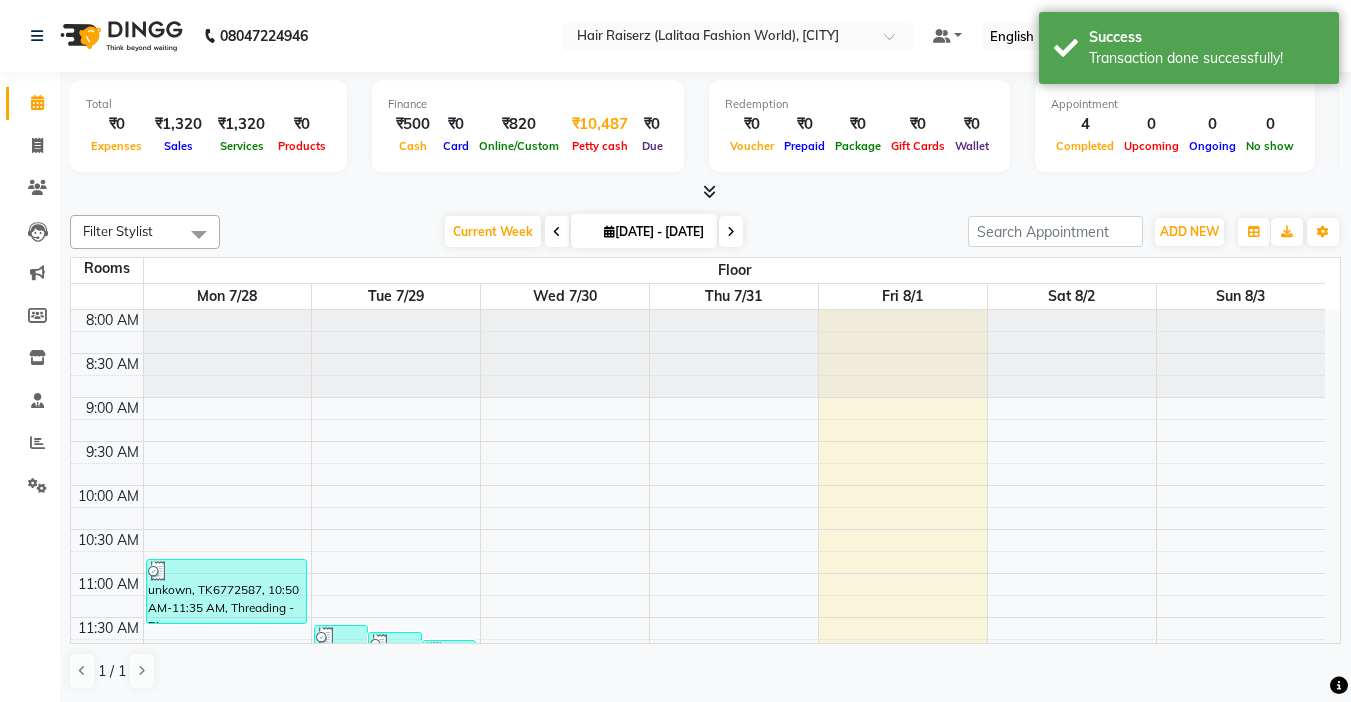 click on "₹10,487" at bounding box center (600, 124) 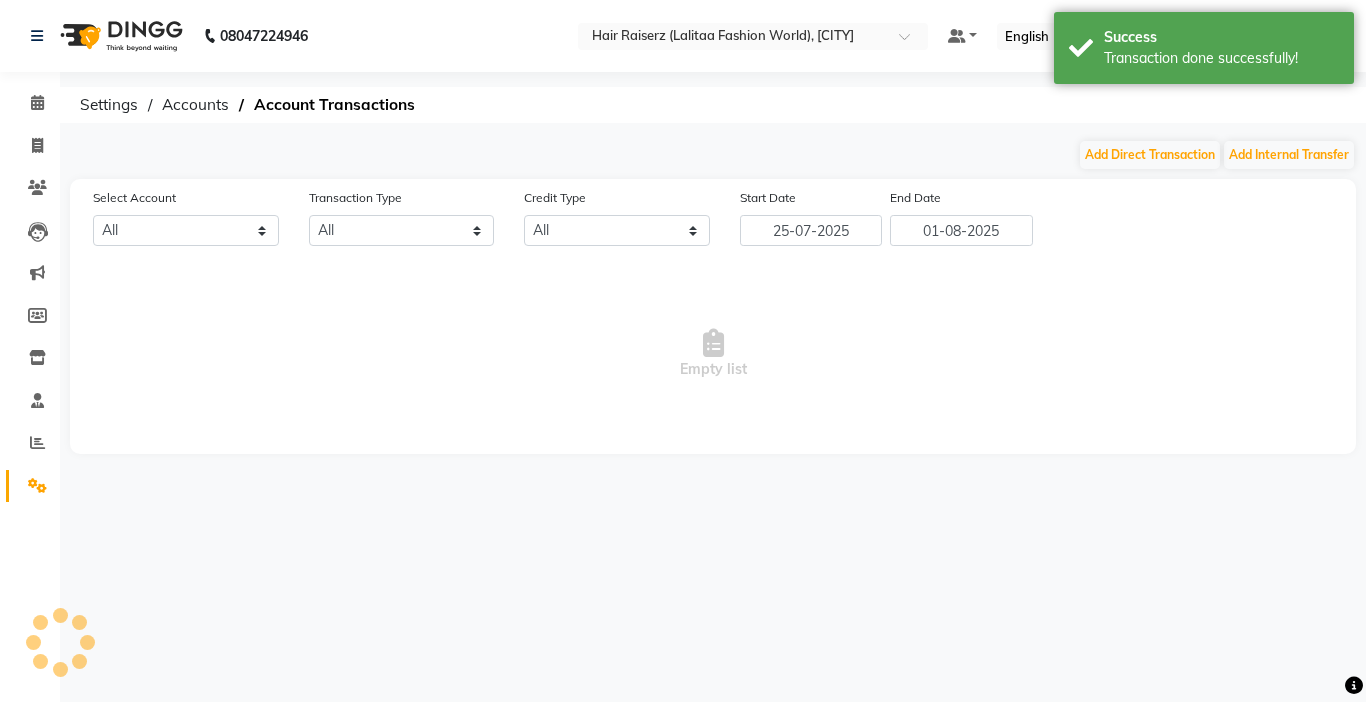 select on "6175" 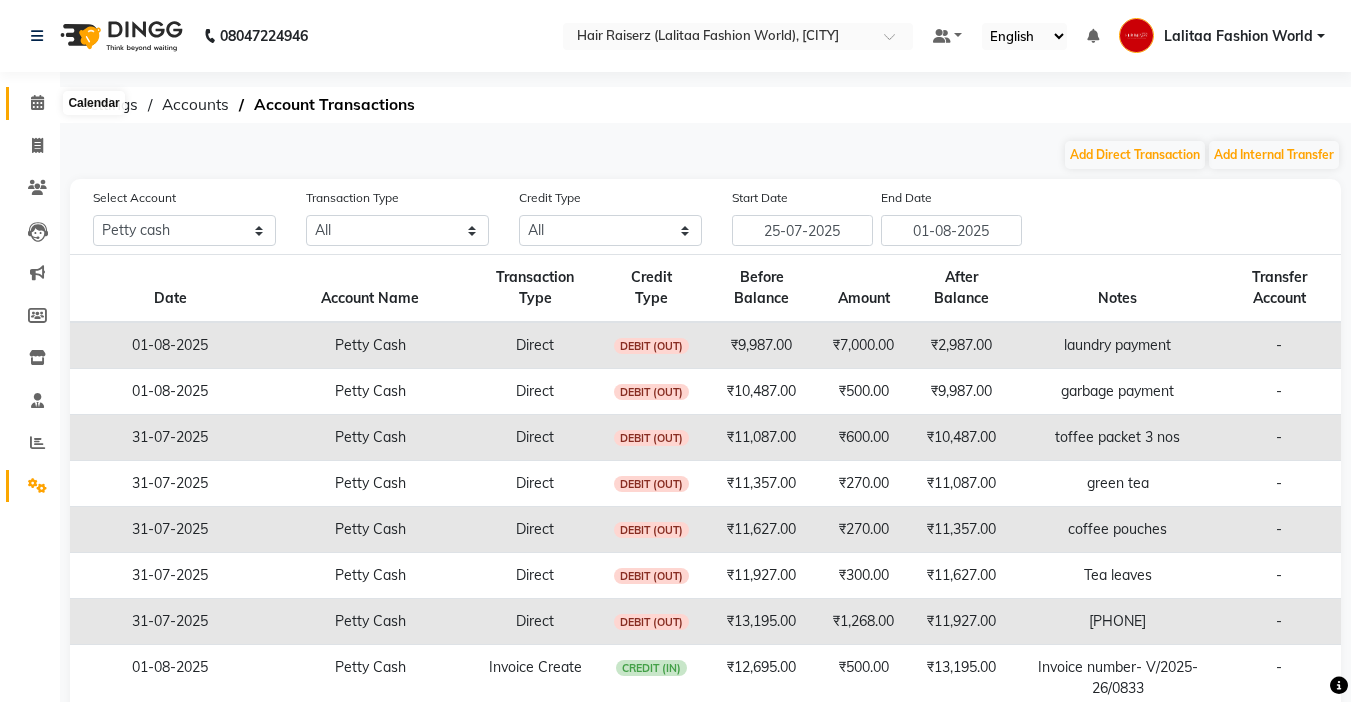 click 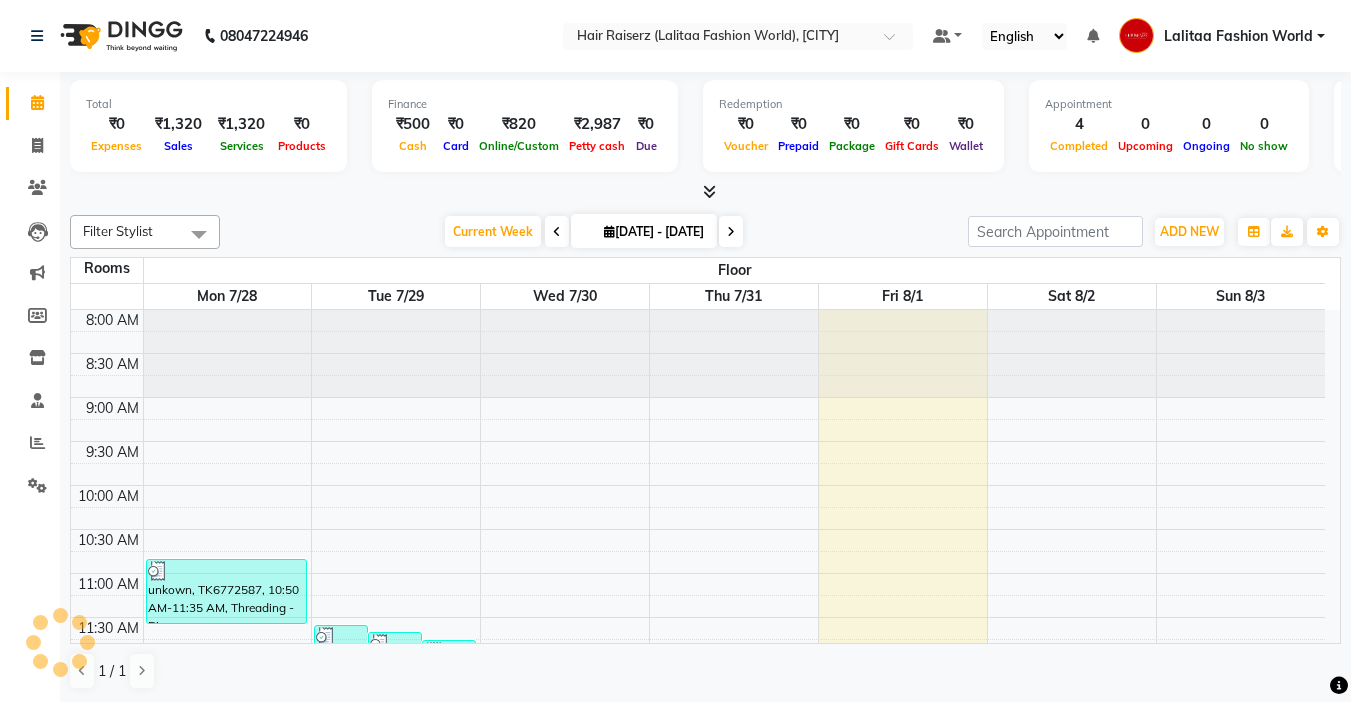 scroll, scrollTop: 0, scrollLeft: 0, axis: both 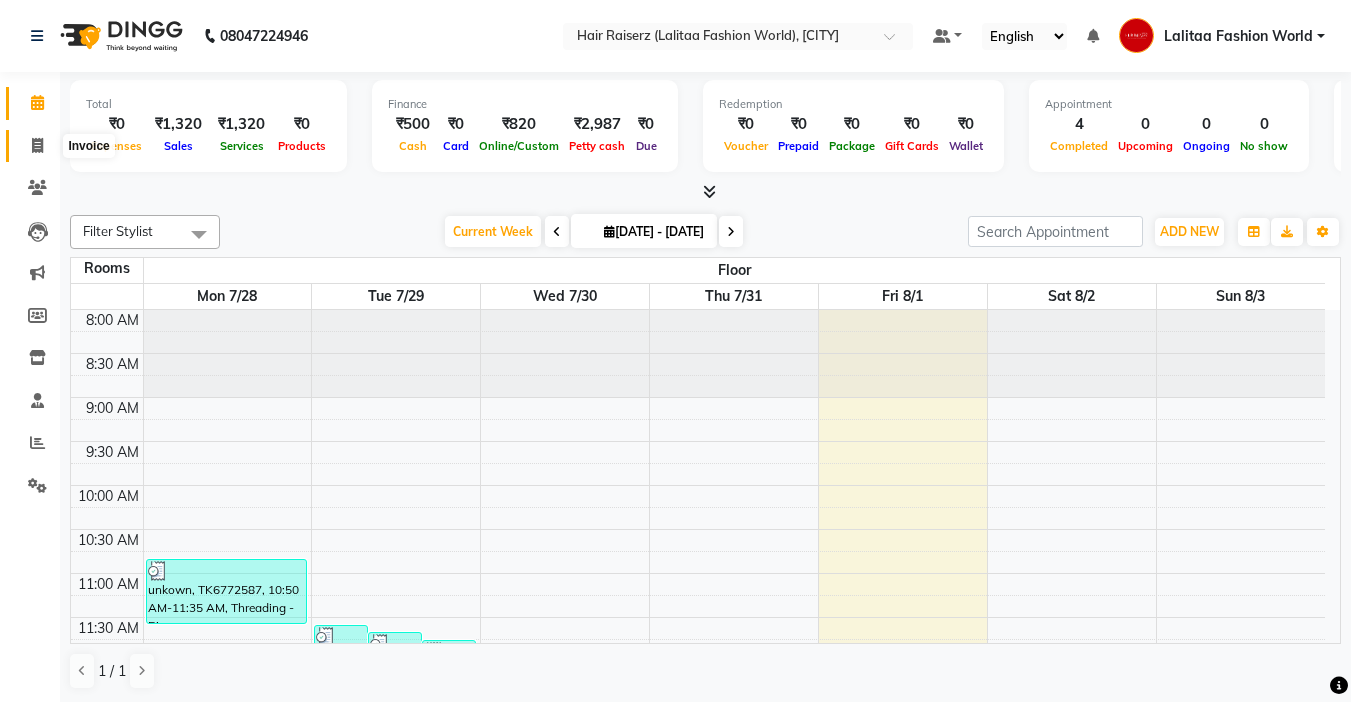 click 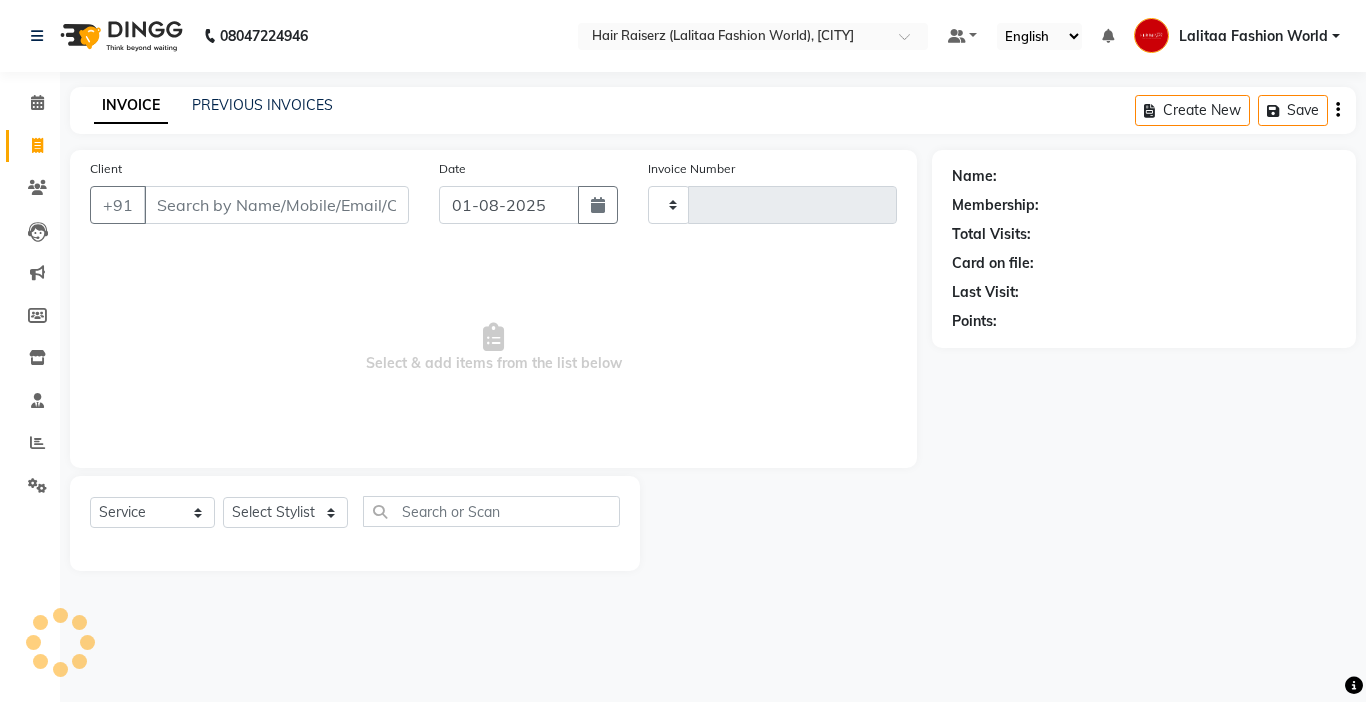 type on "0836" 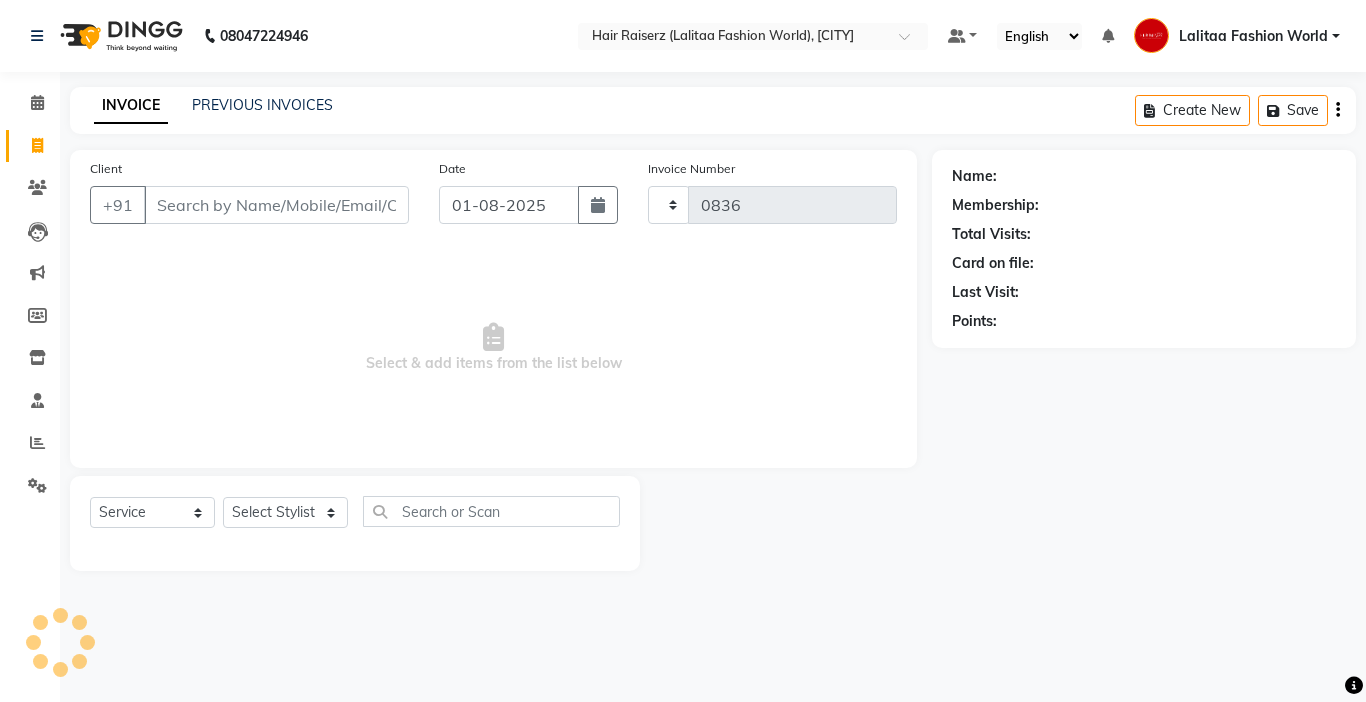 select on "7098" 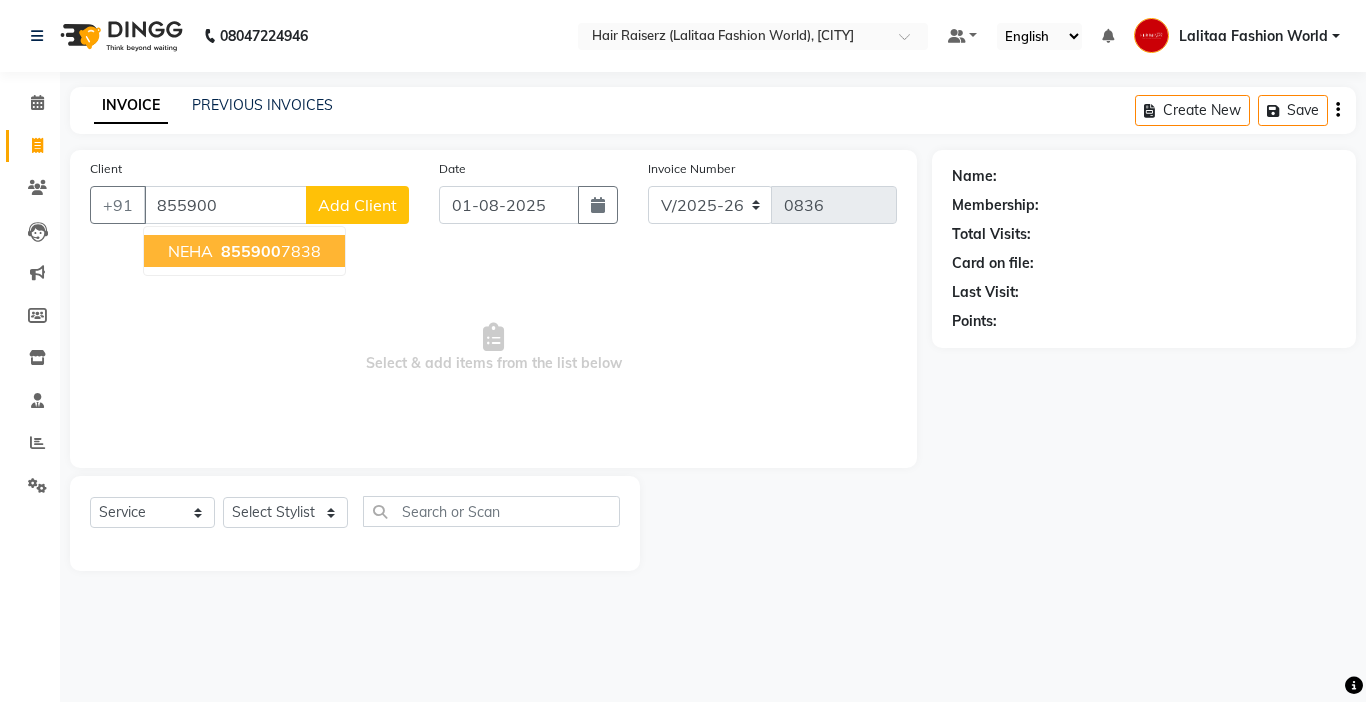 click on "NEHA" at bounding box center [190, 251] 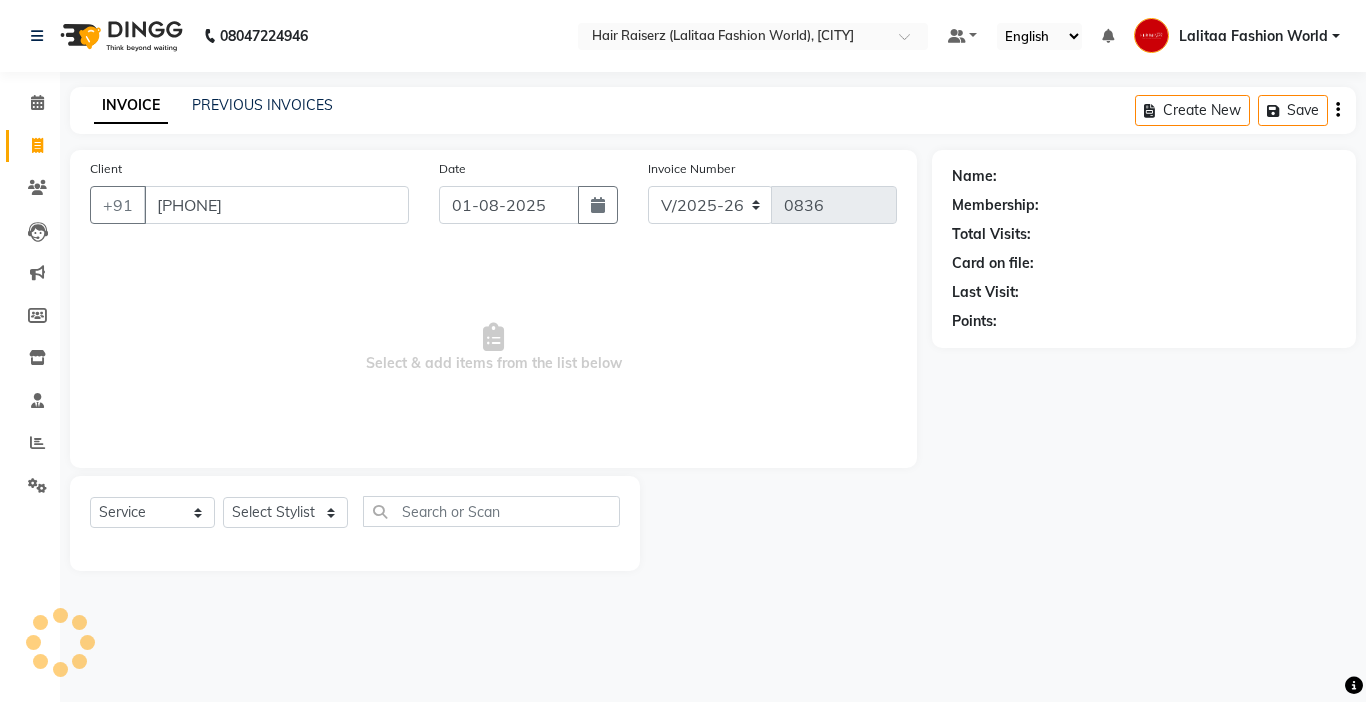 type on "[PHONE]" 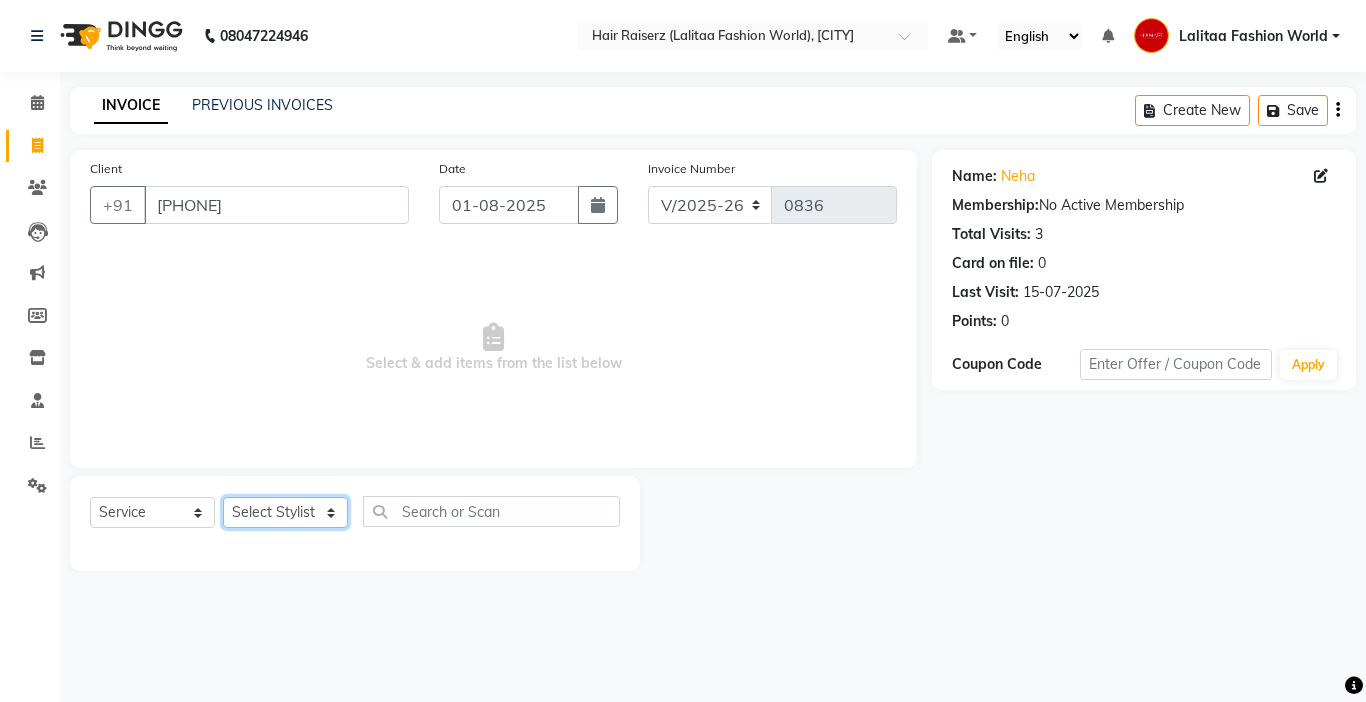 click on "Select Stylist Anukul counter sales kadar khan karam  Kuldeep  Lalitaa Fashion World Meenakshi Parul Pooja Prince  Sagar Sukhi Teena" 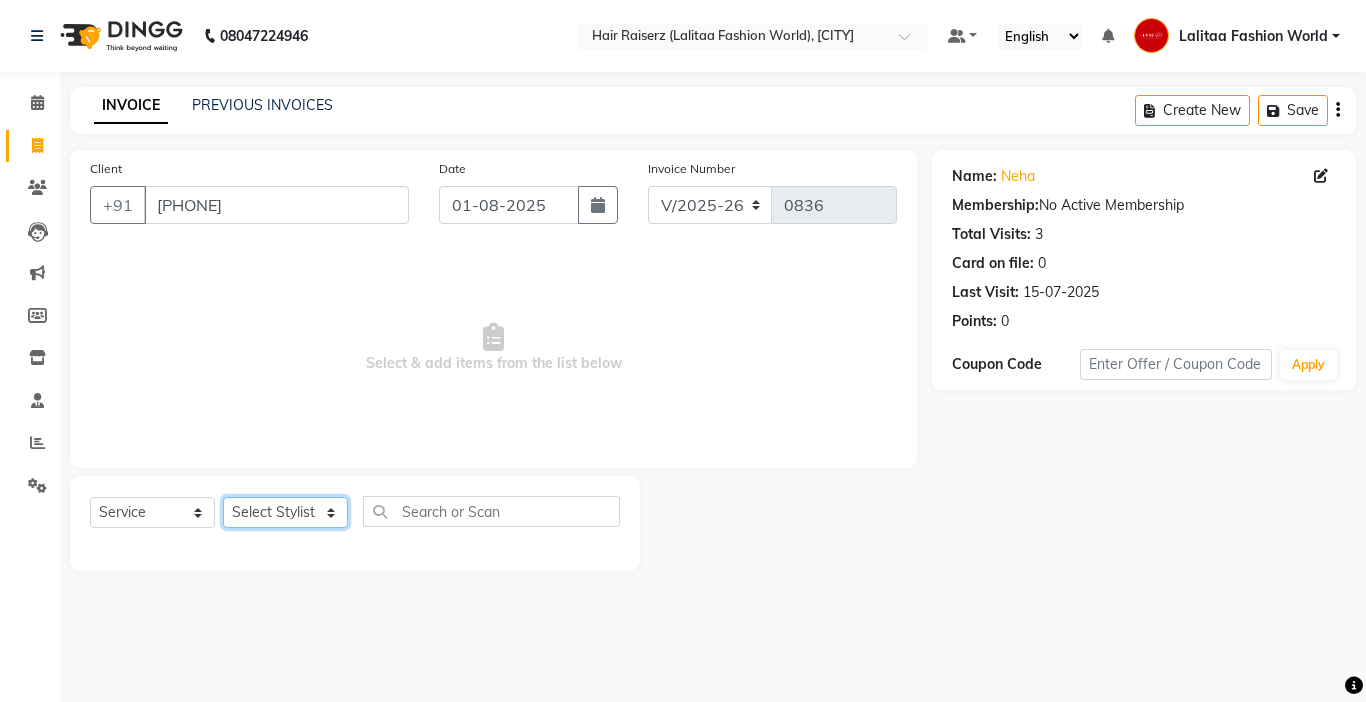 select on "86090" 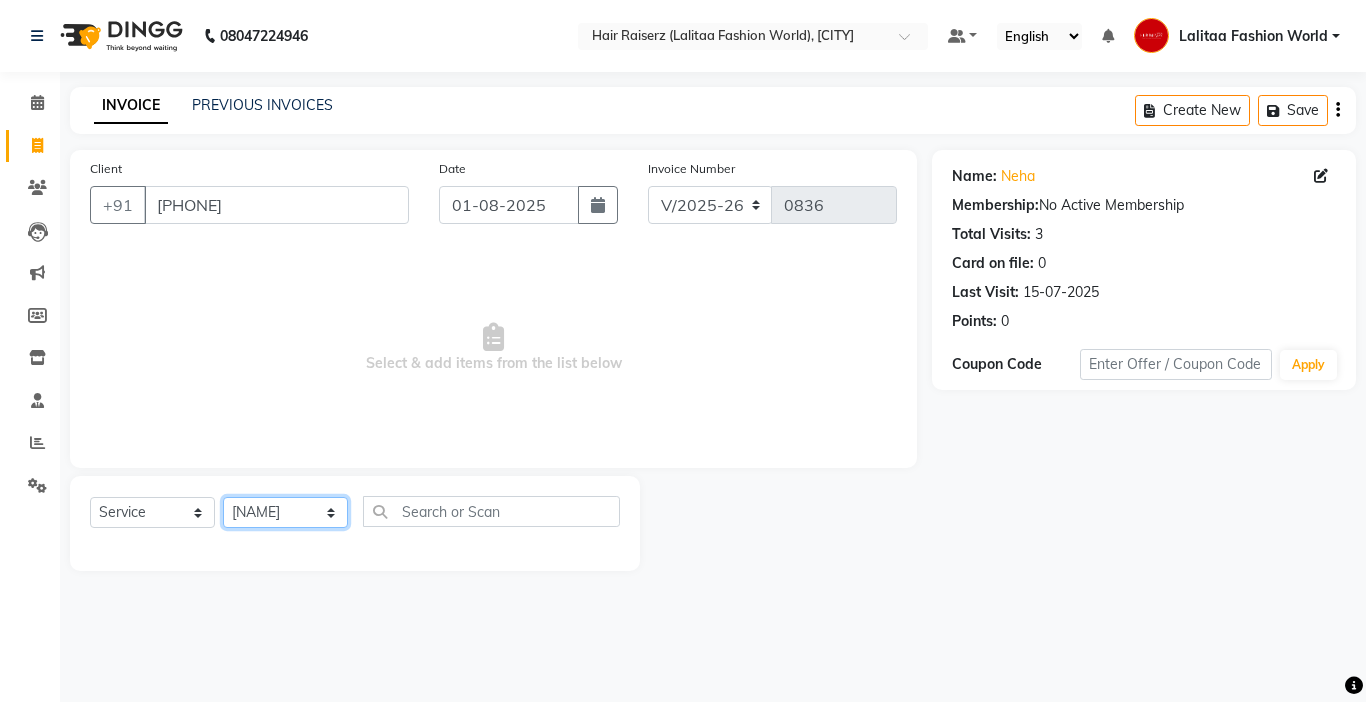 click on "Select Stylist Anukul counter sales kadar khan karam  Kuldeep  Lalitaa Fashion World Meenakshi Parul Pooja Prince  Sagar Sukhi Teena" 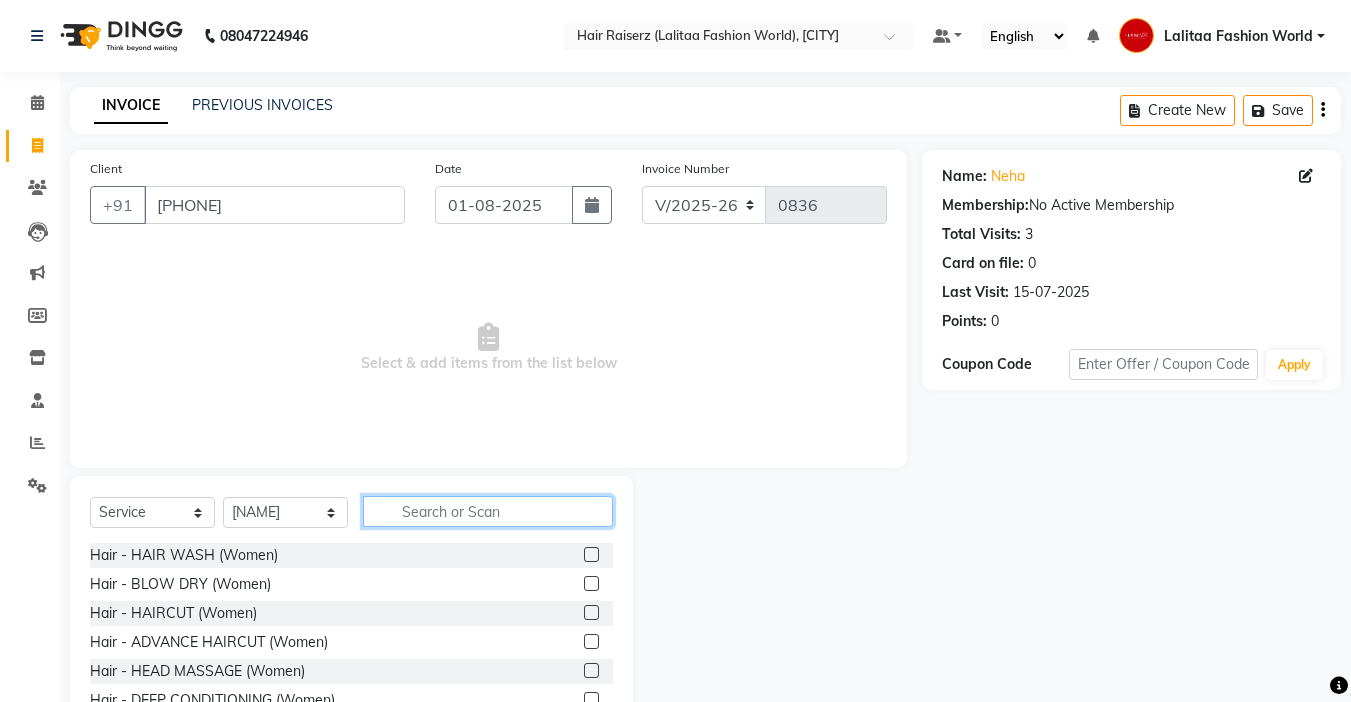 click 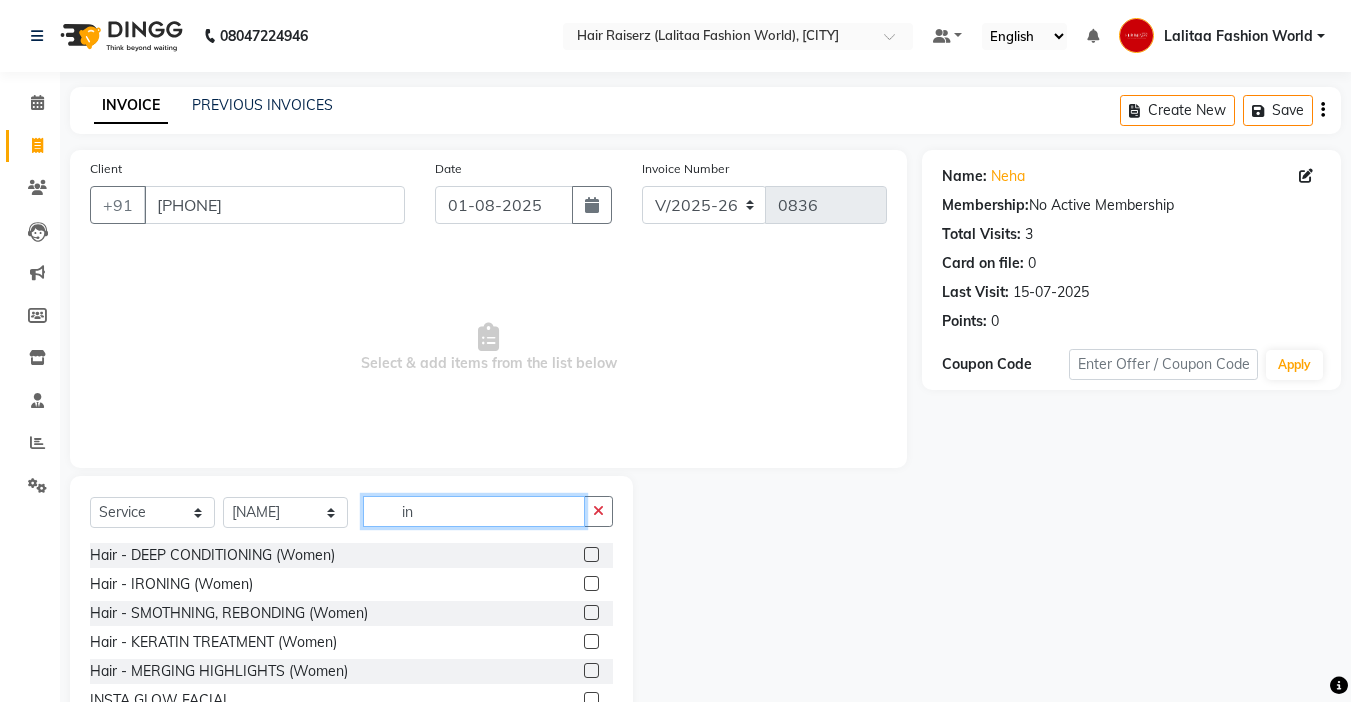 type on "in" 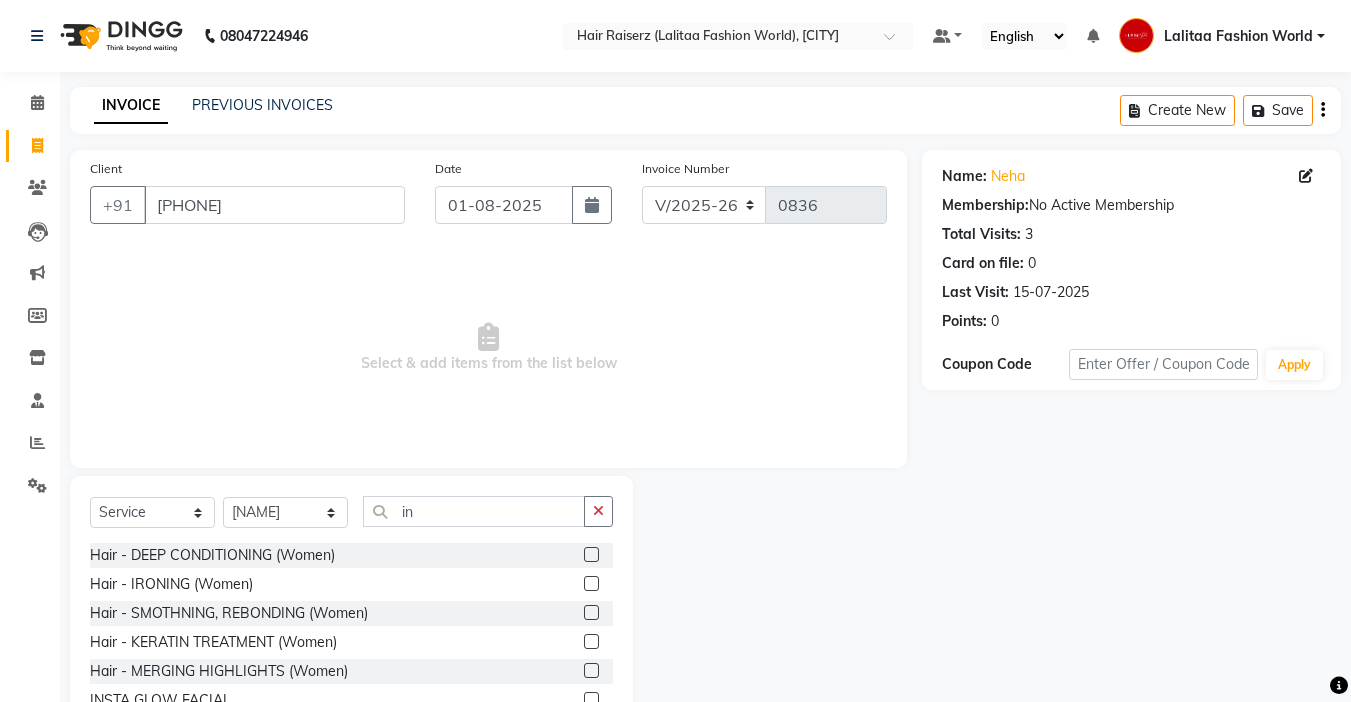click 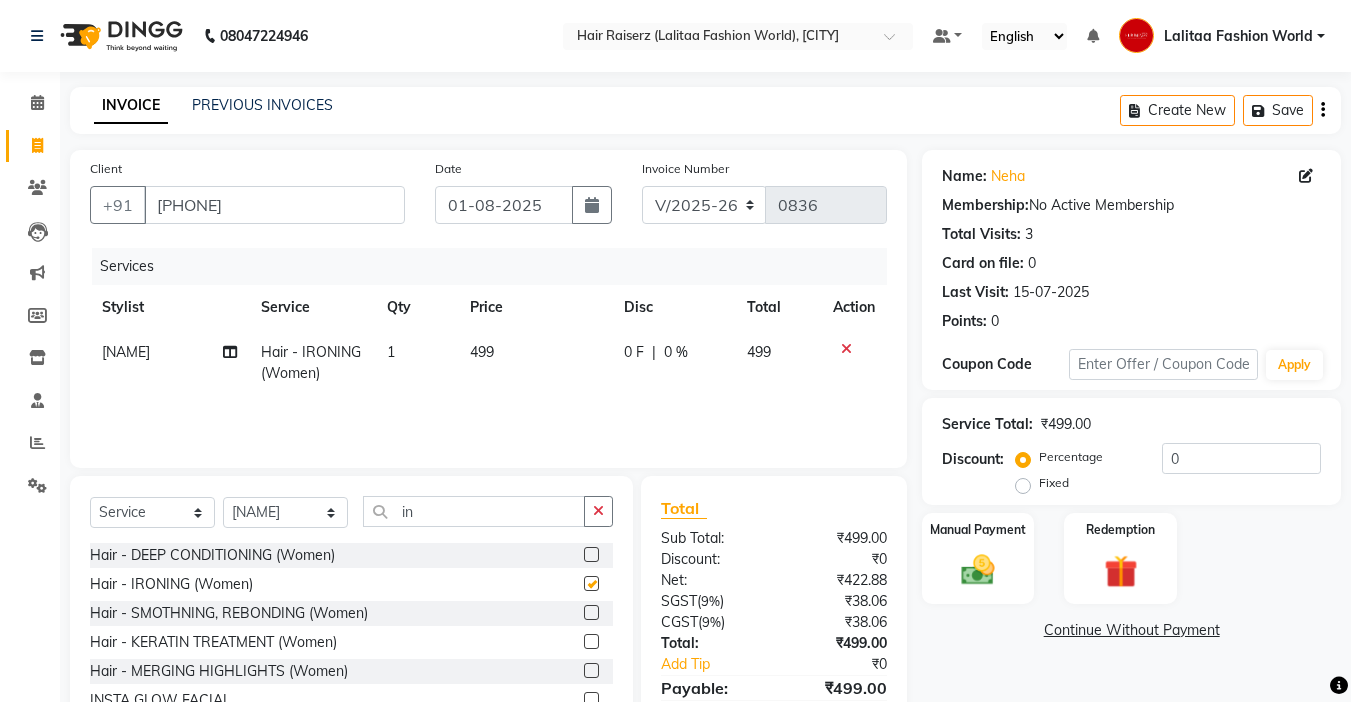 checkbox on "false" 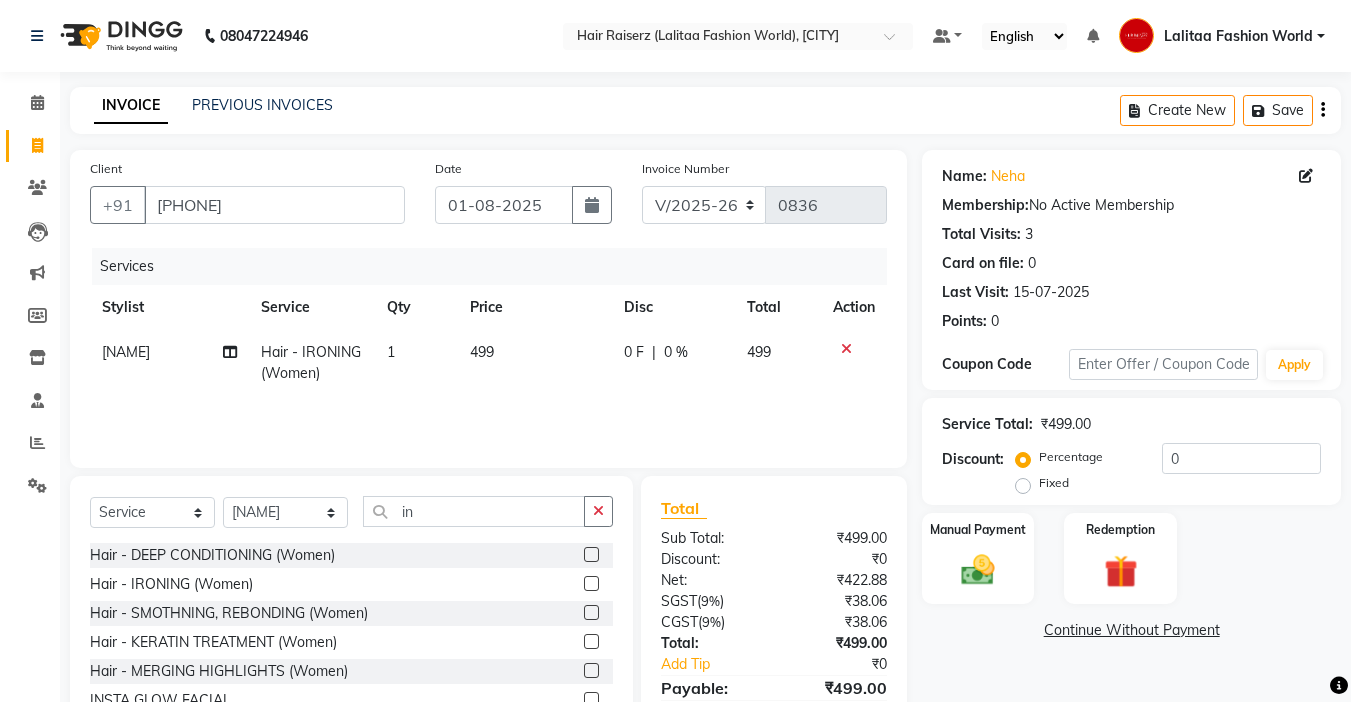 click on "499" 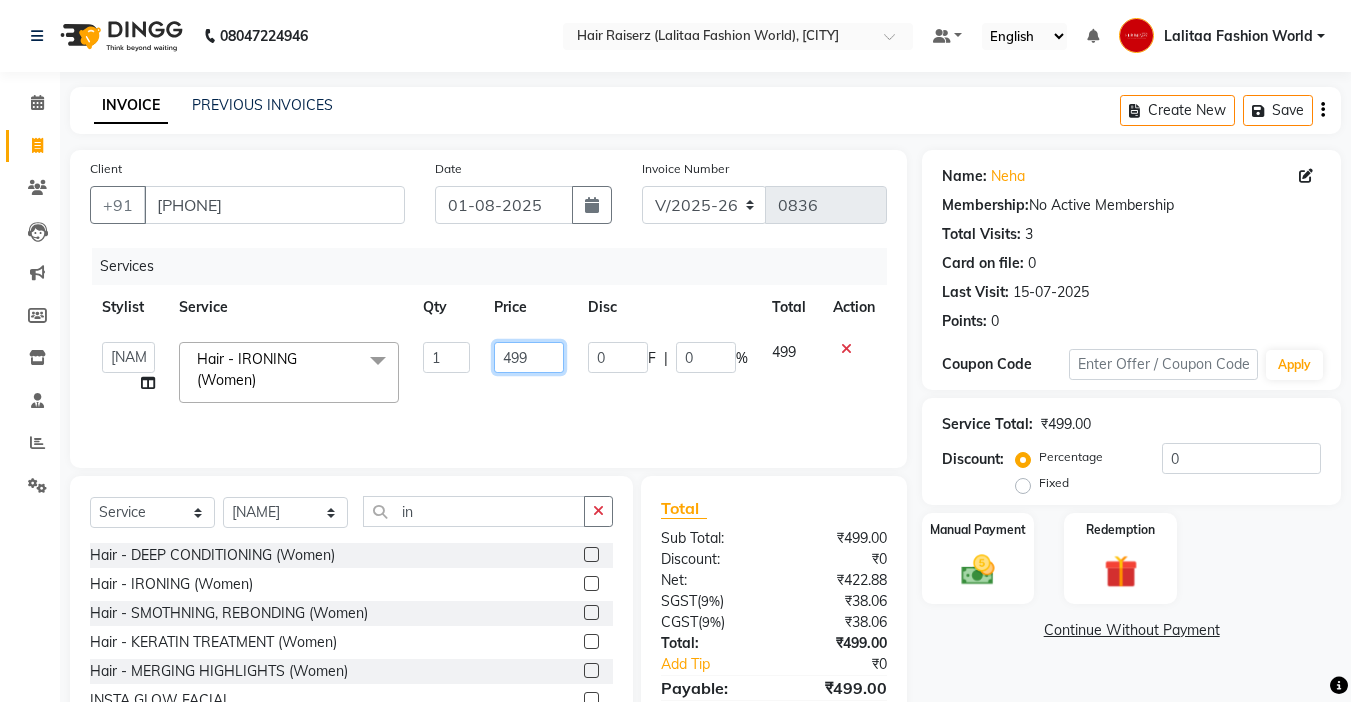 click on "499" 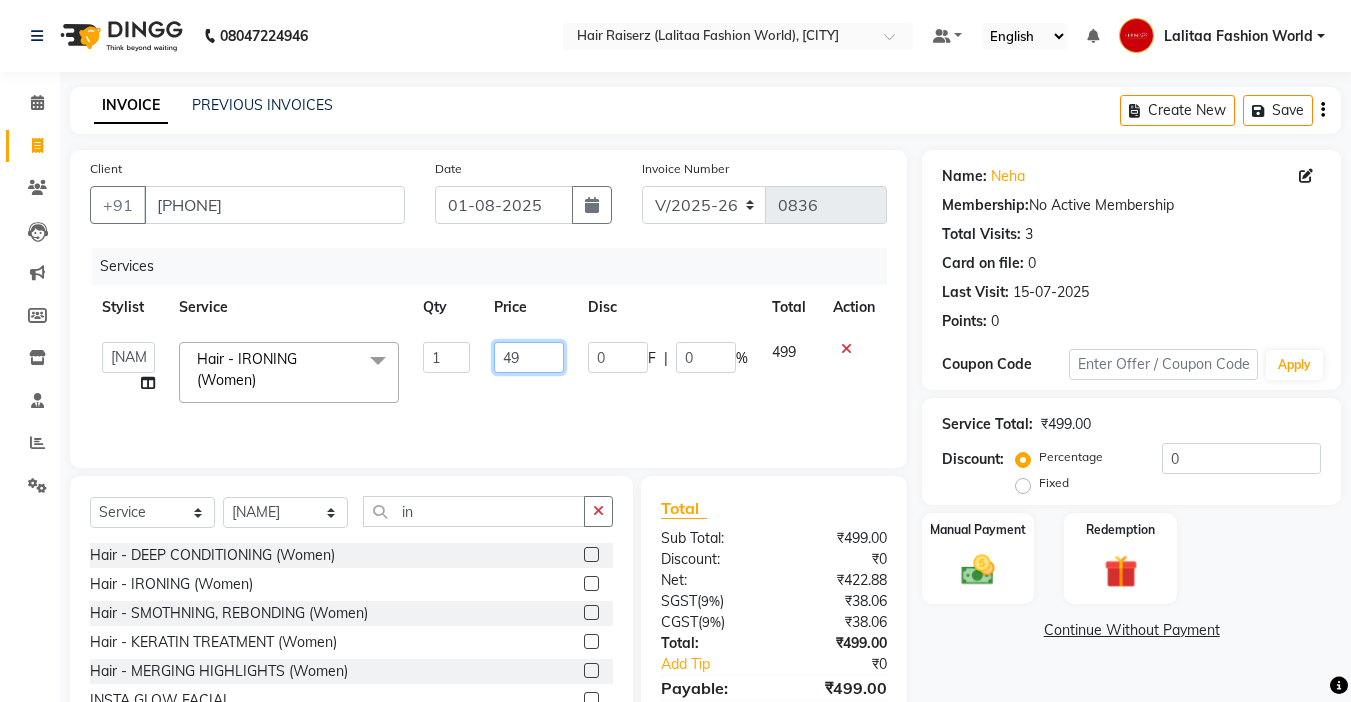 type on "4" 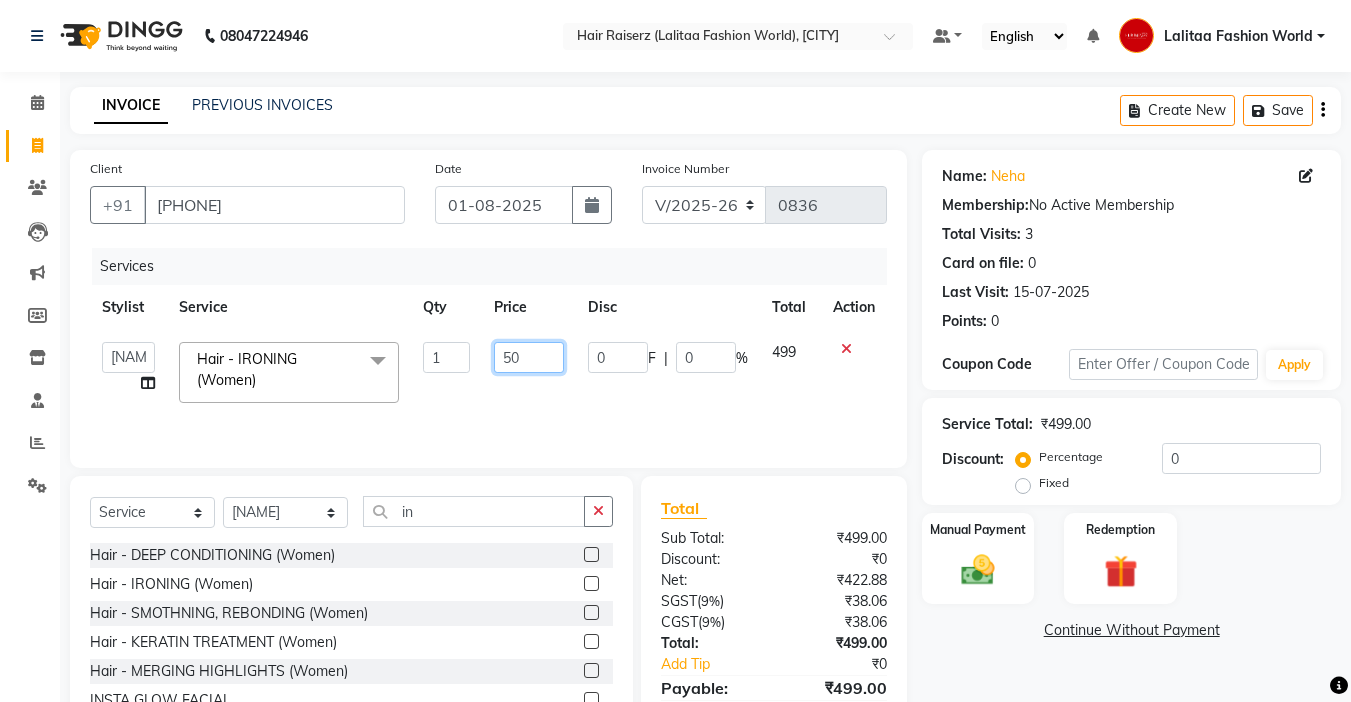 type on "500" 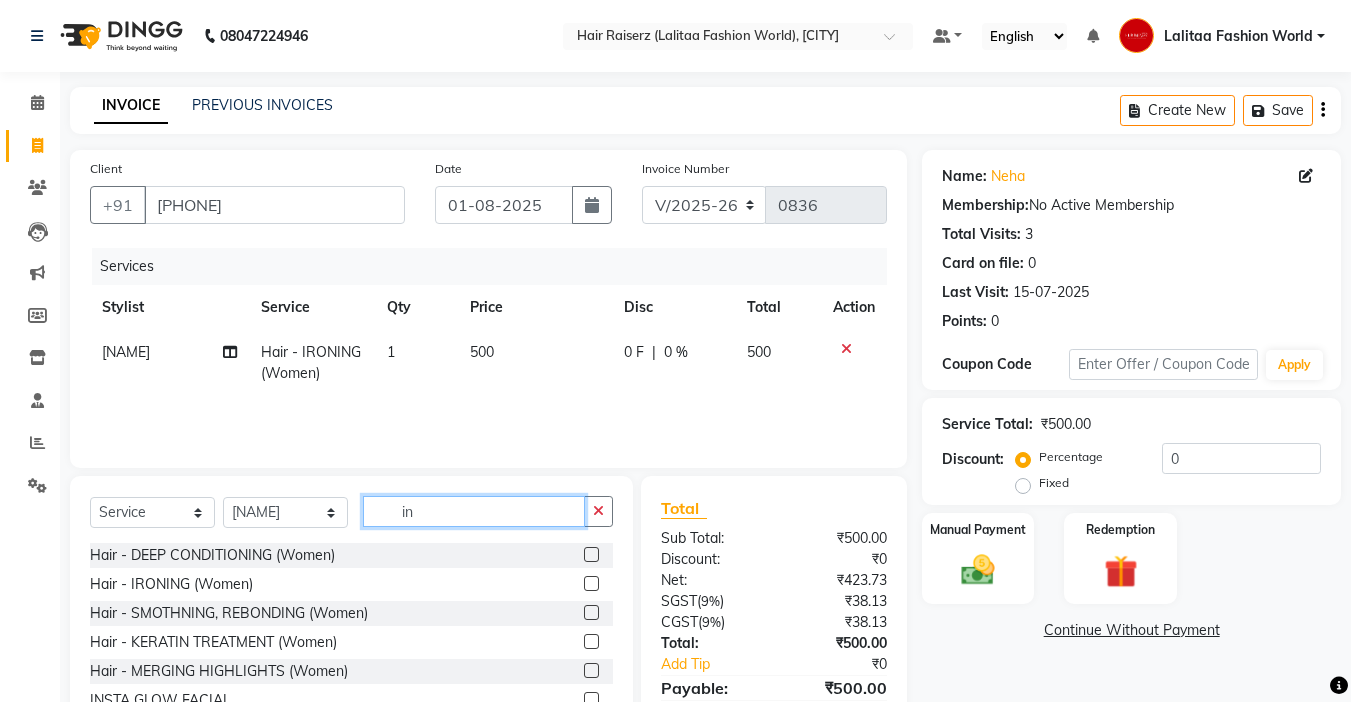 click on "in" 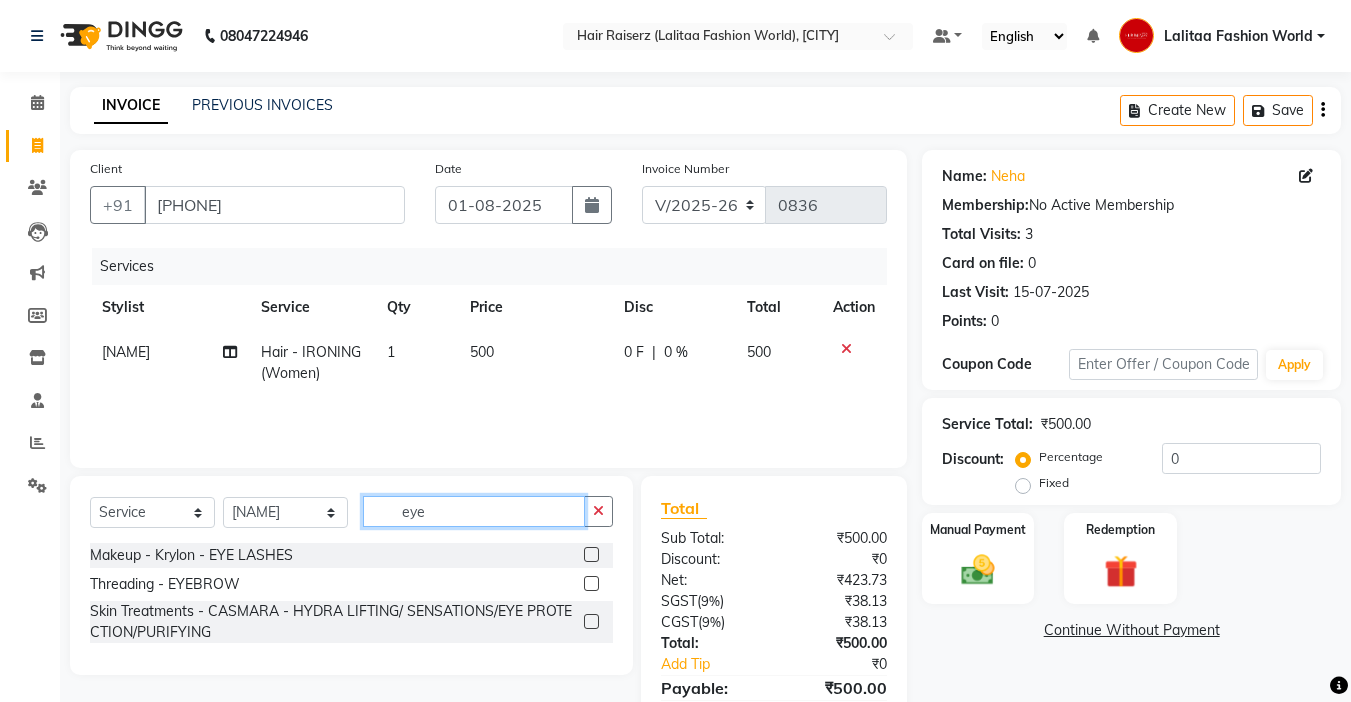 type on "eye" 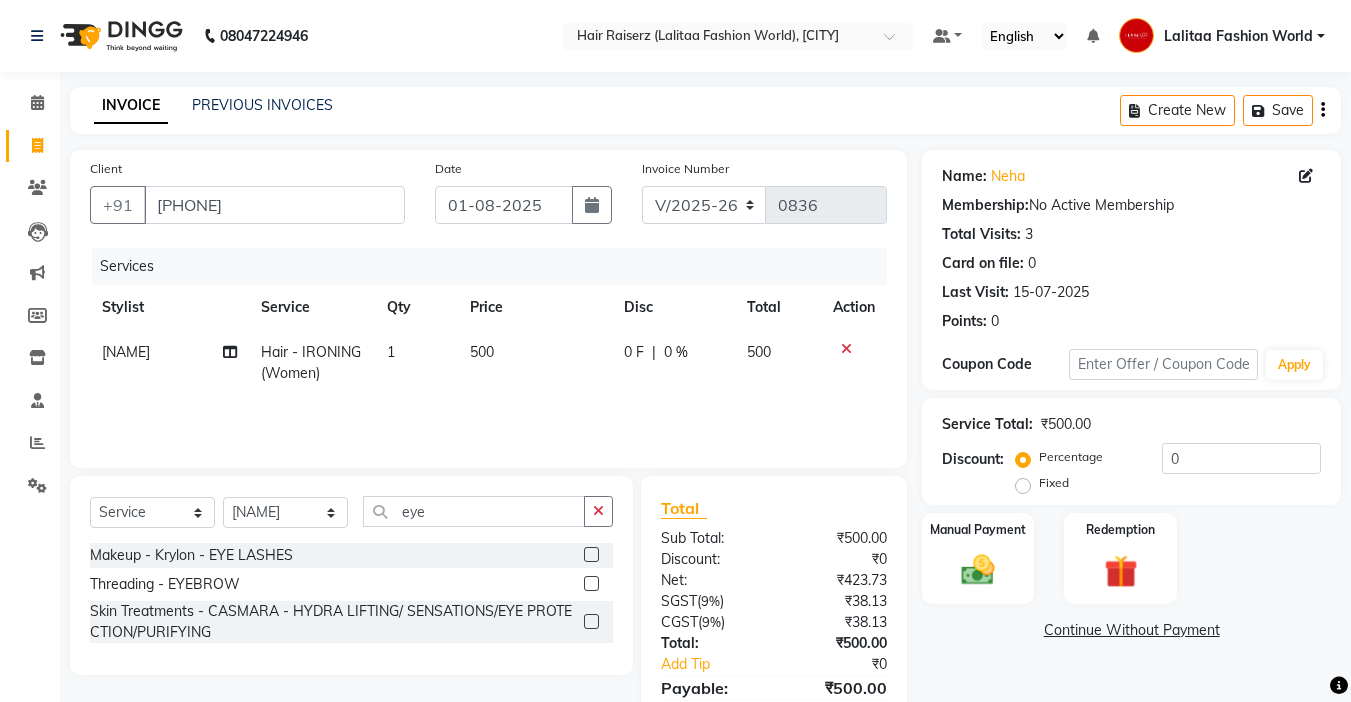 click 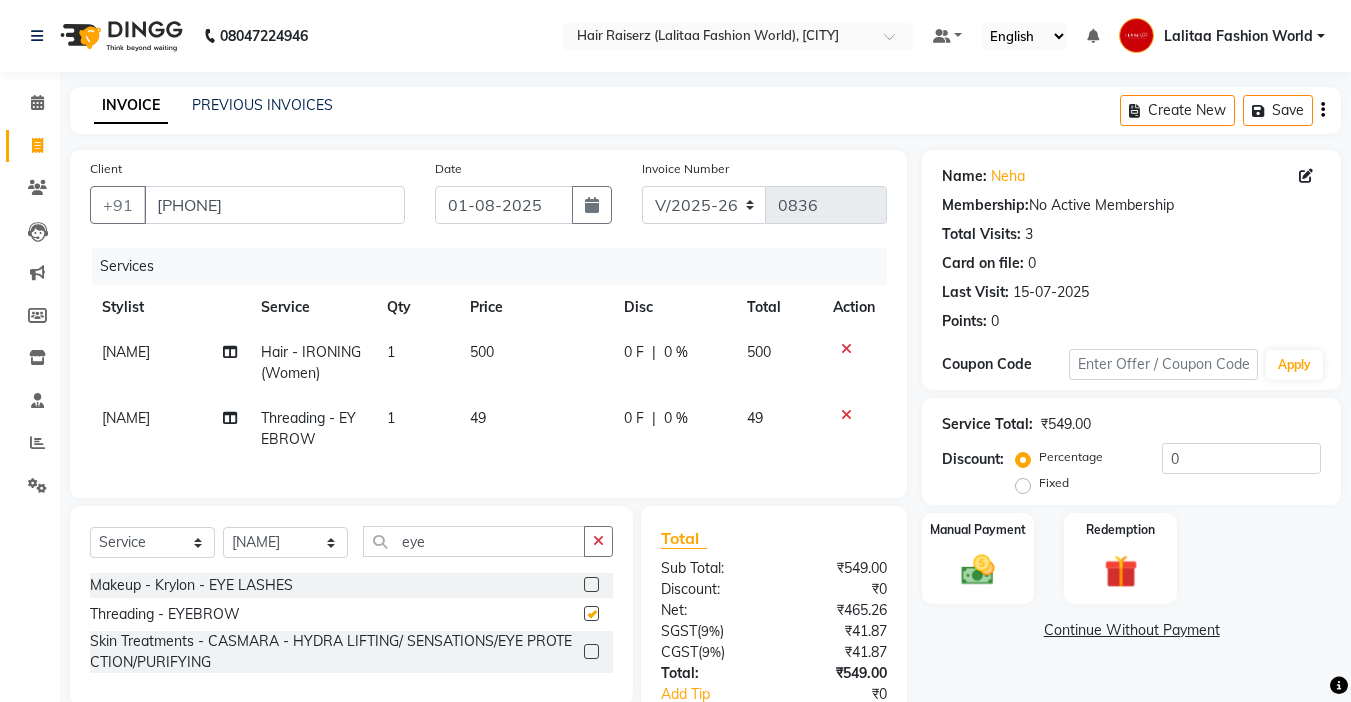 checkbox on "false" 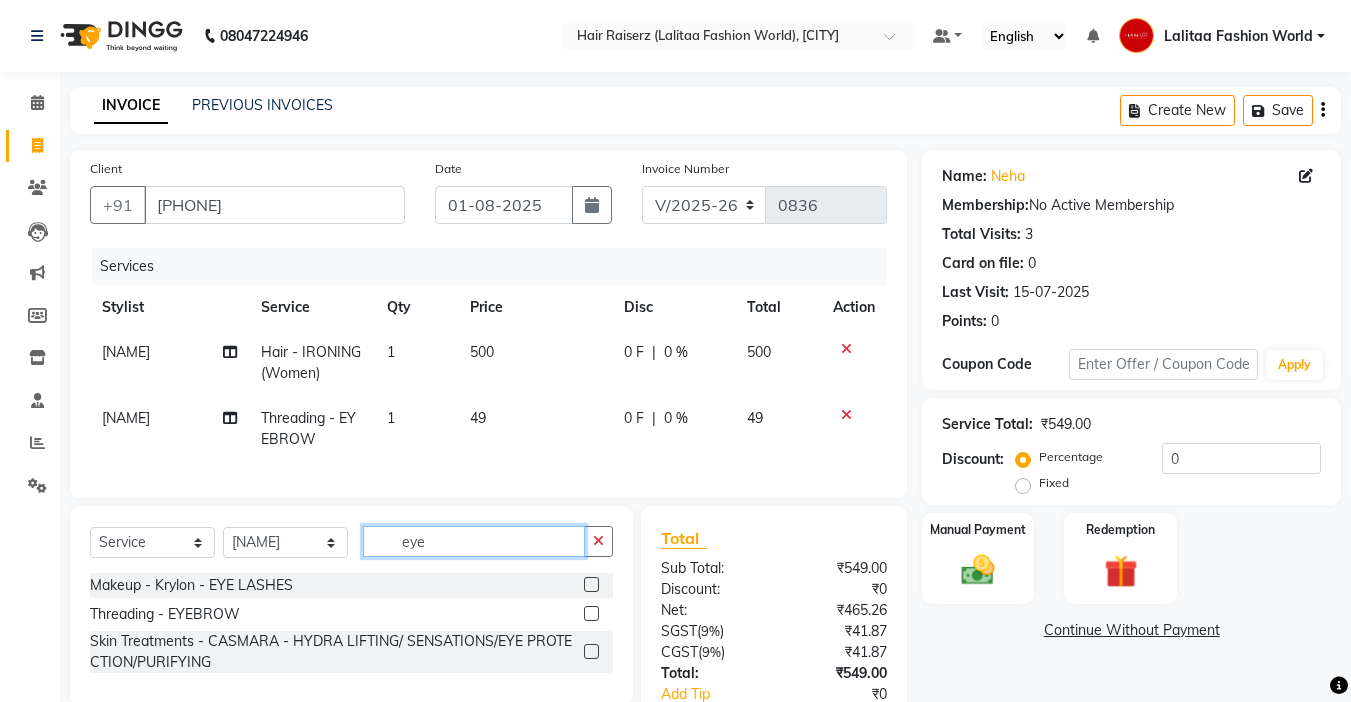 click on "eye" 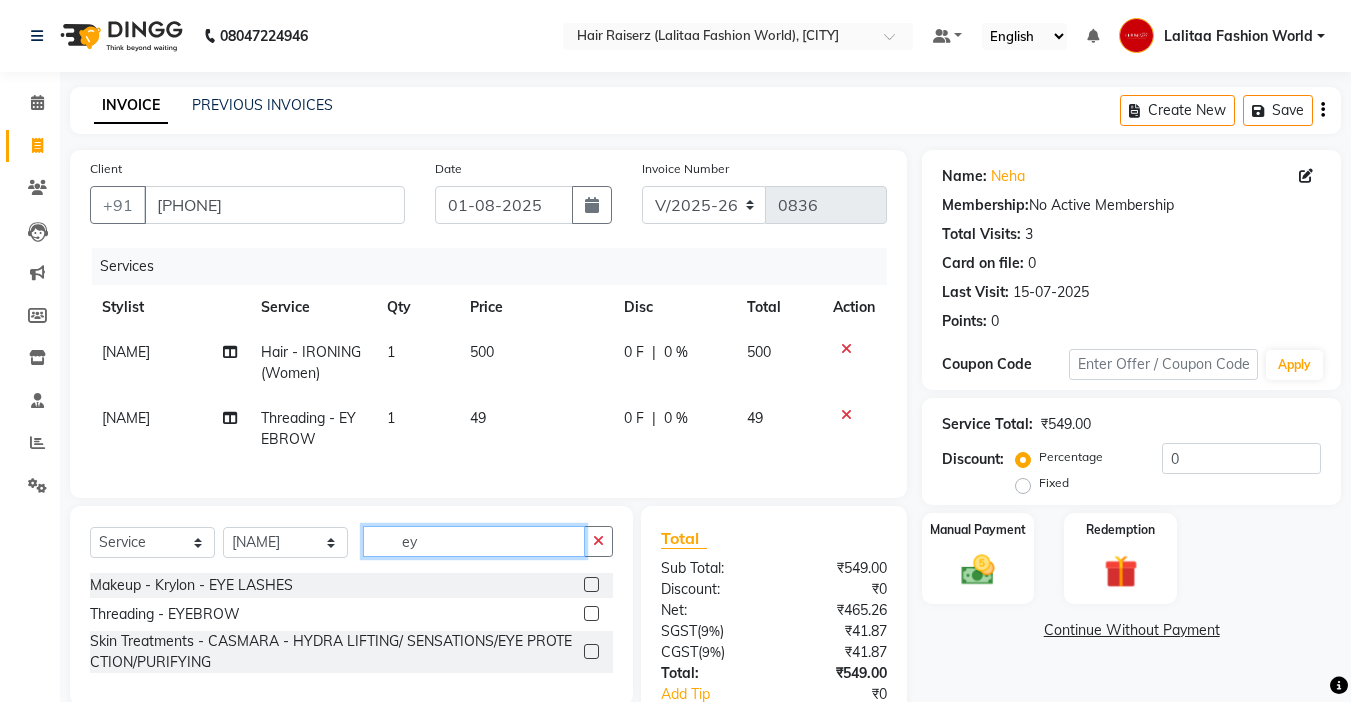 type on "e" 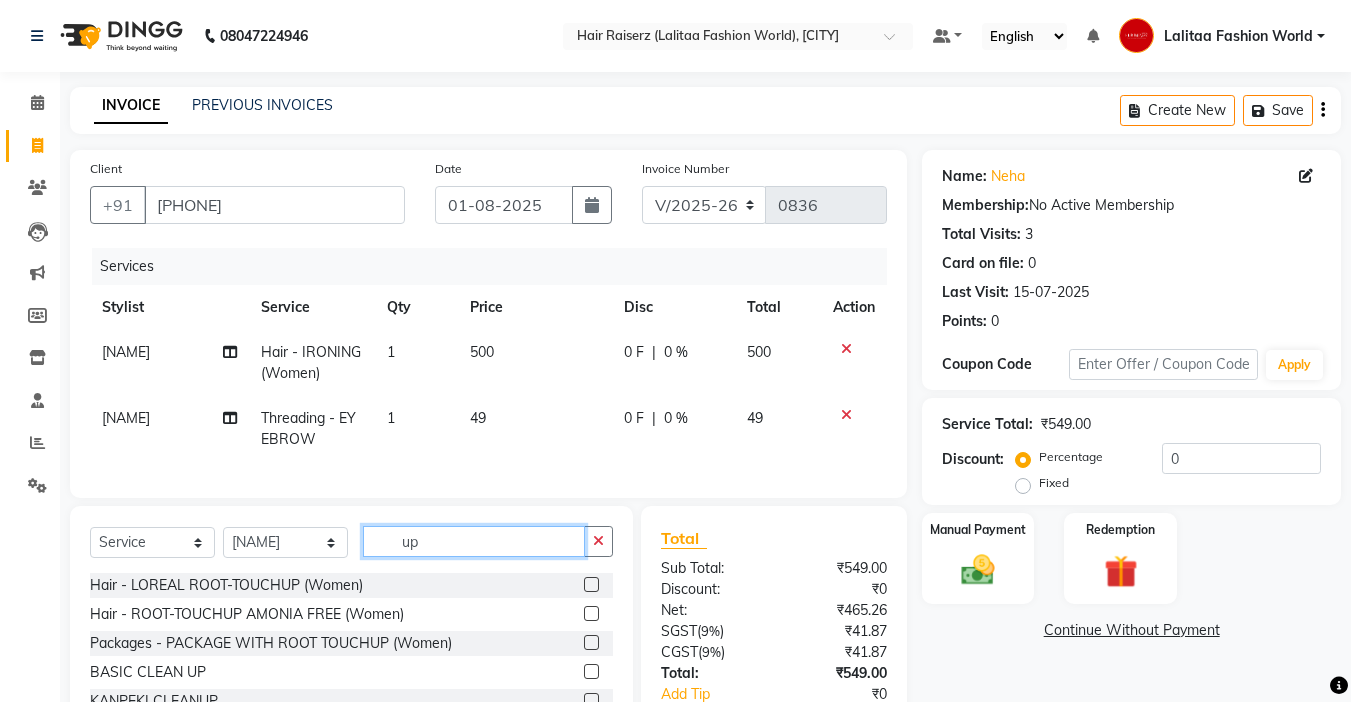 type on "up" 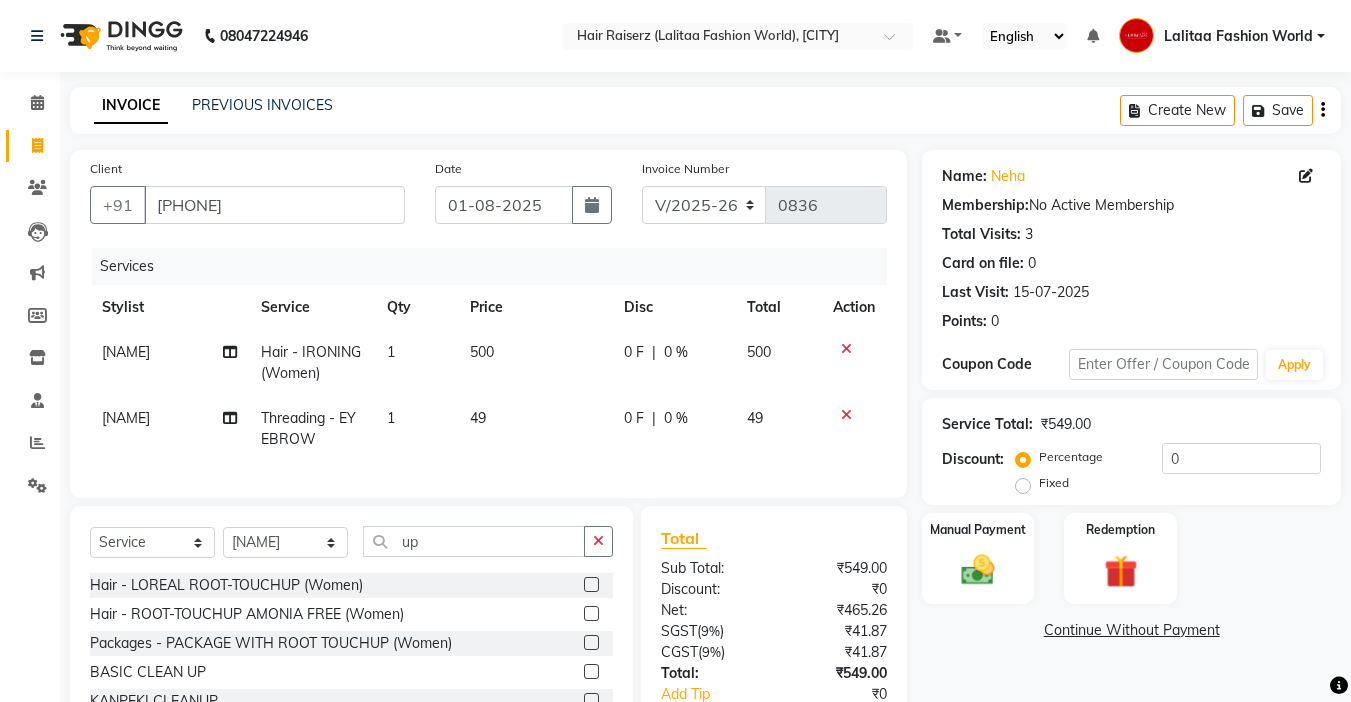 click 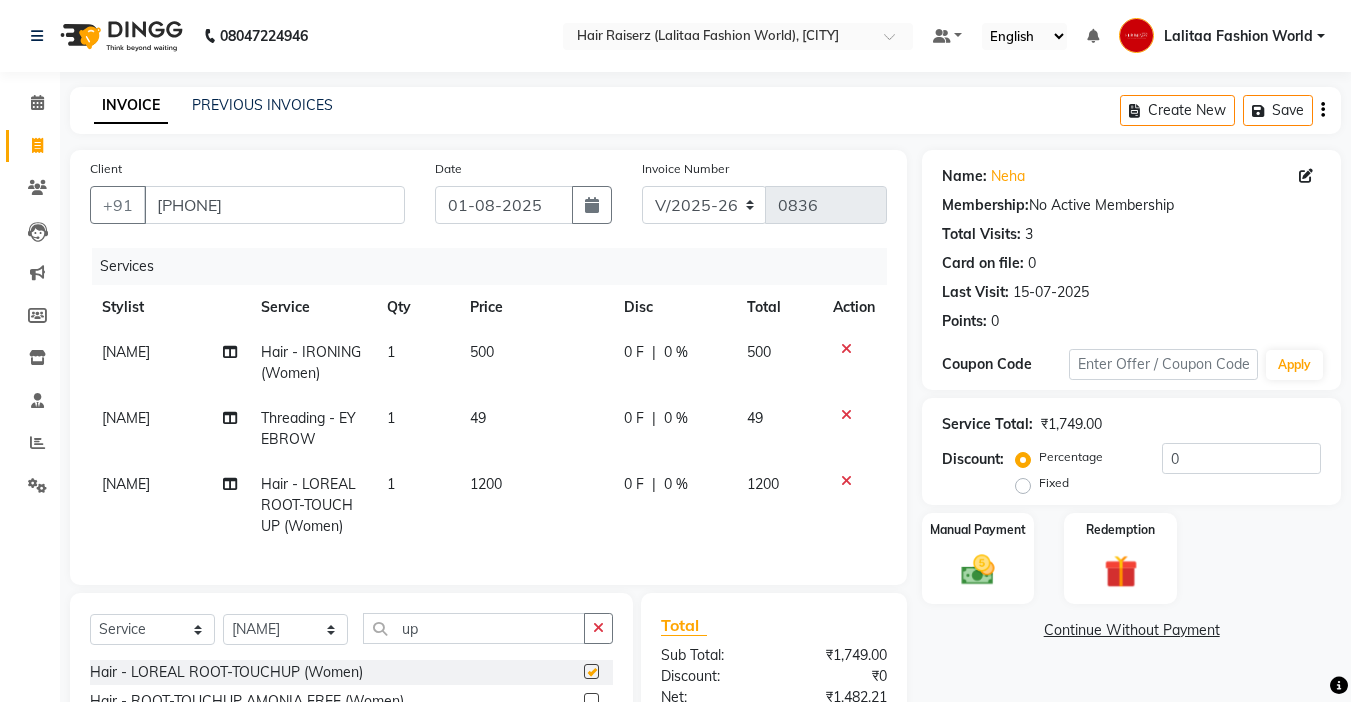 checkbox on "false" 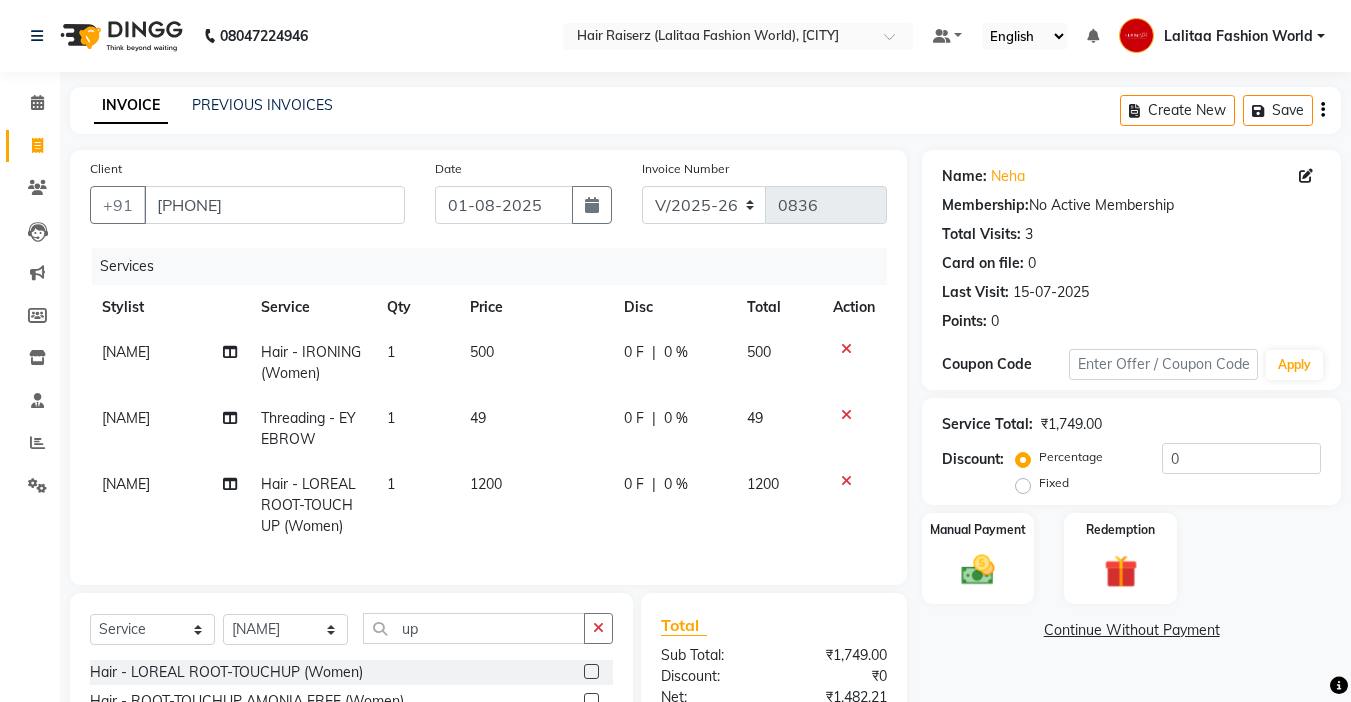 click 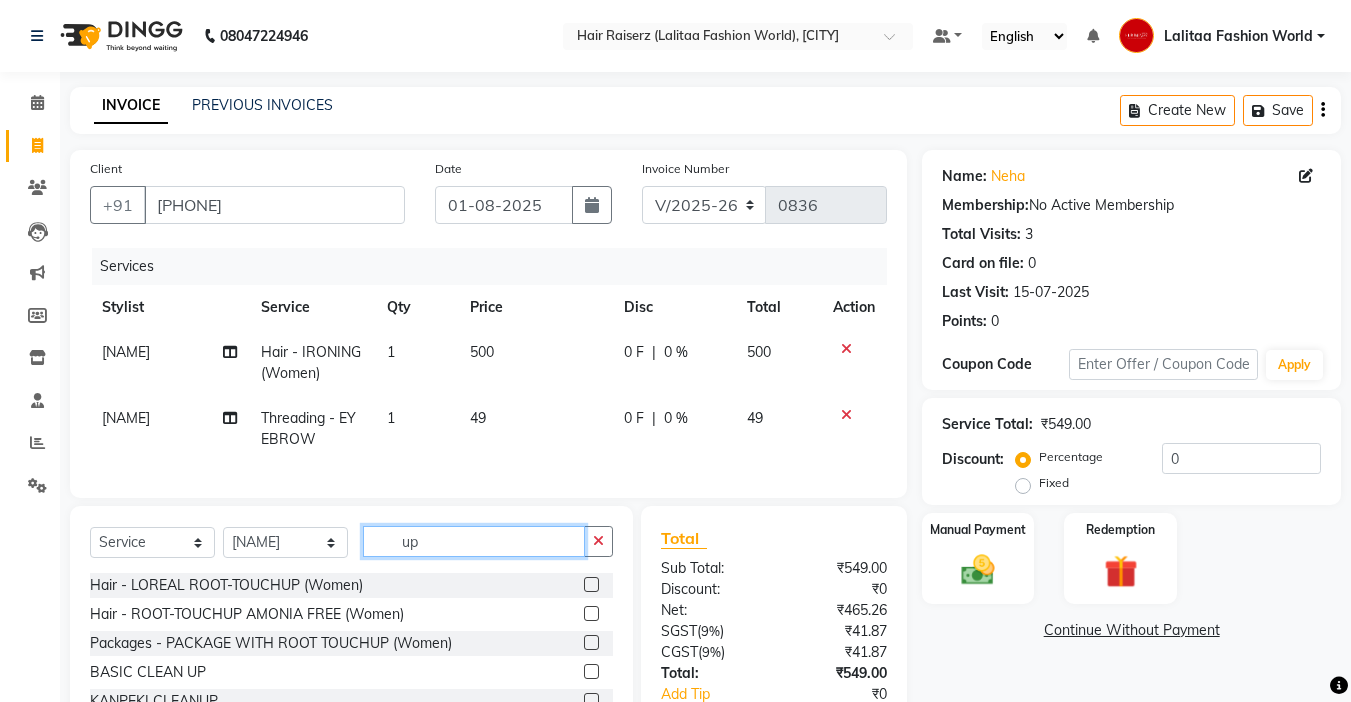click on "up" 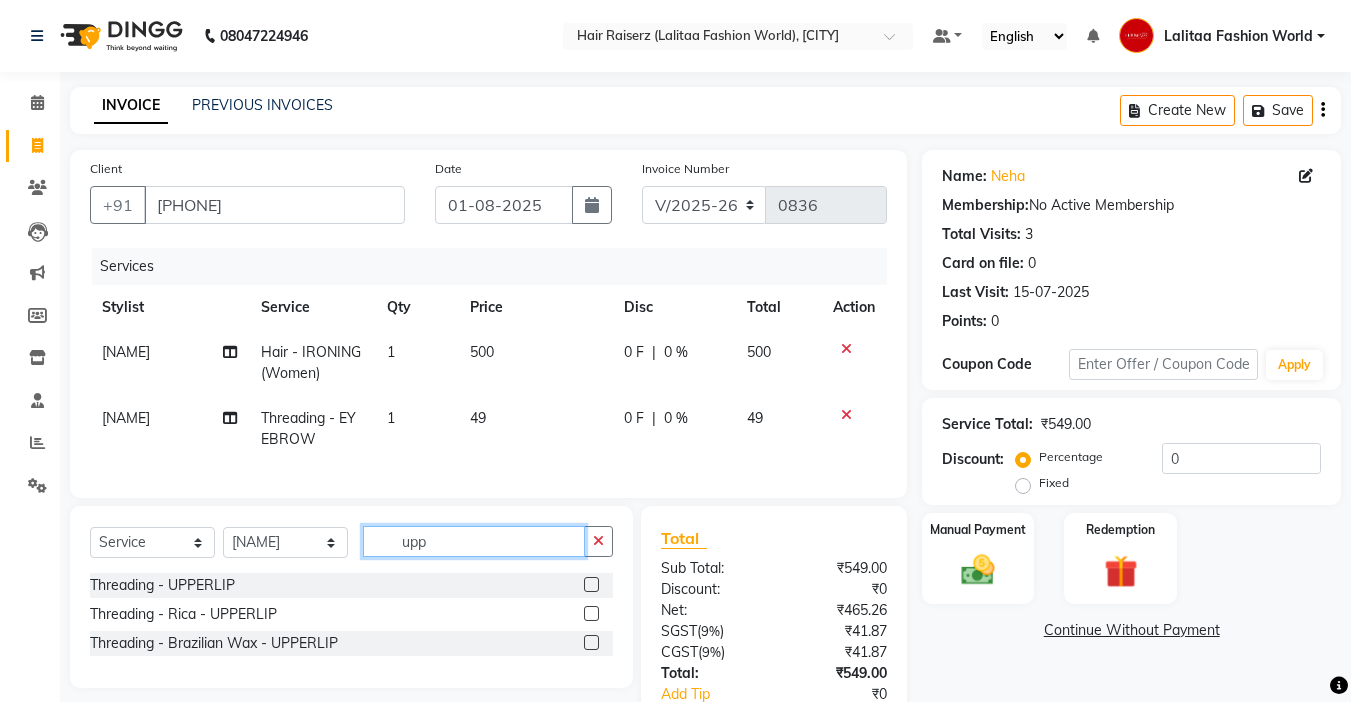 type on "upp" 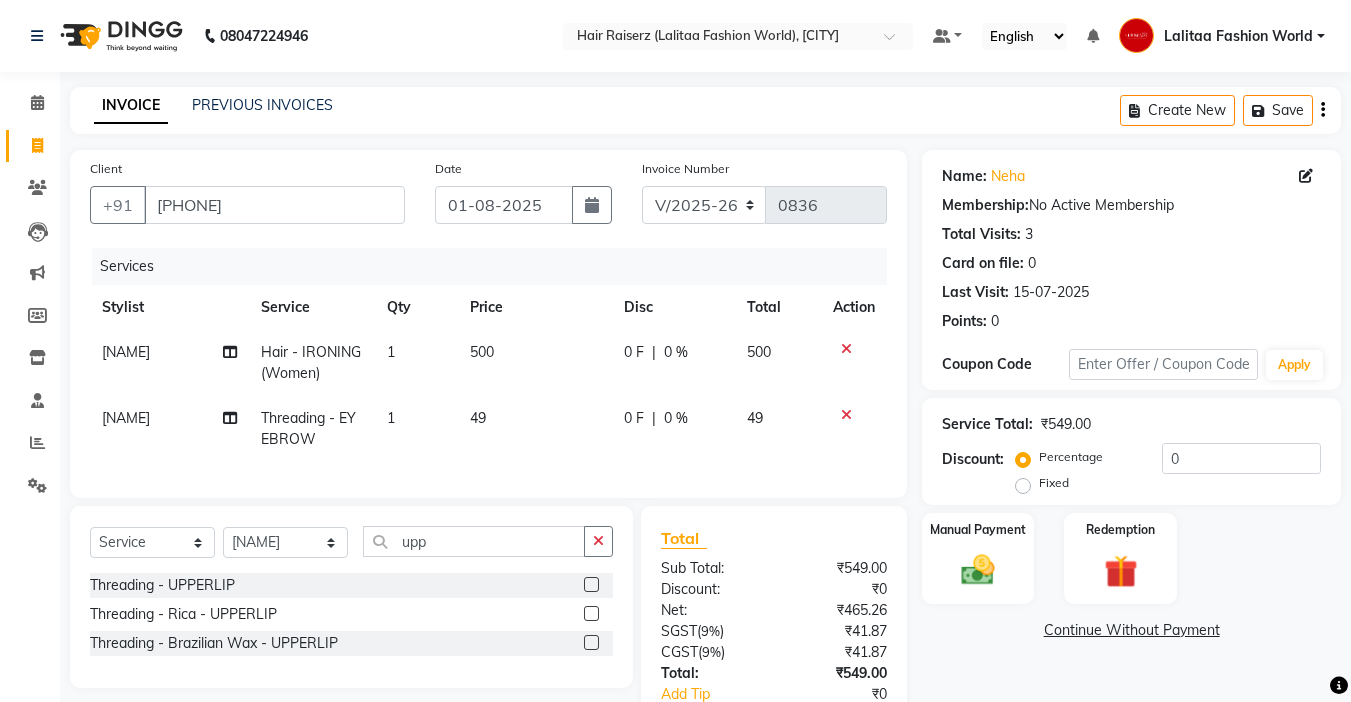 click 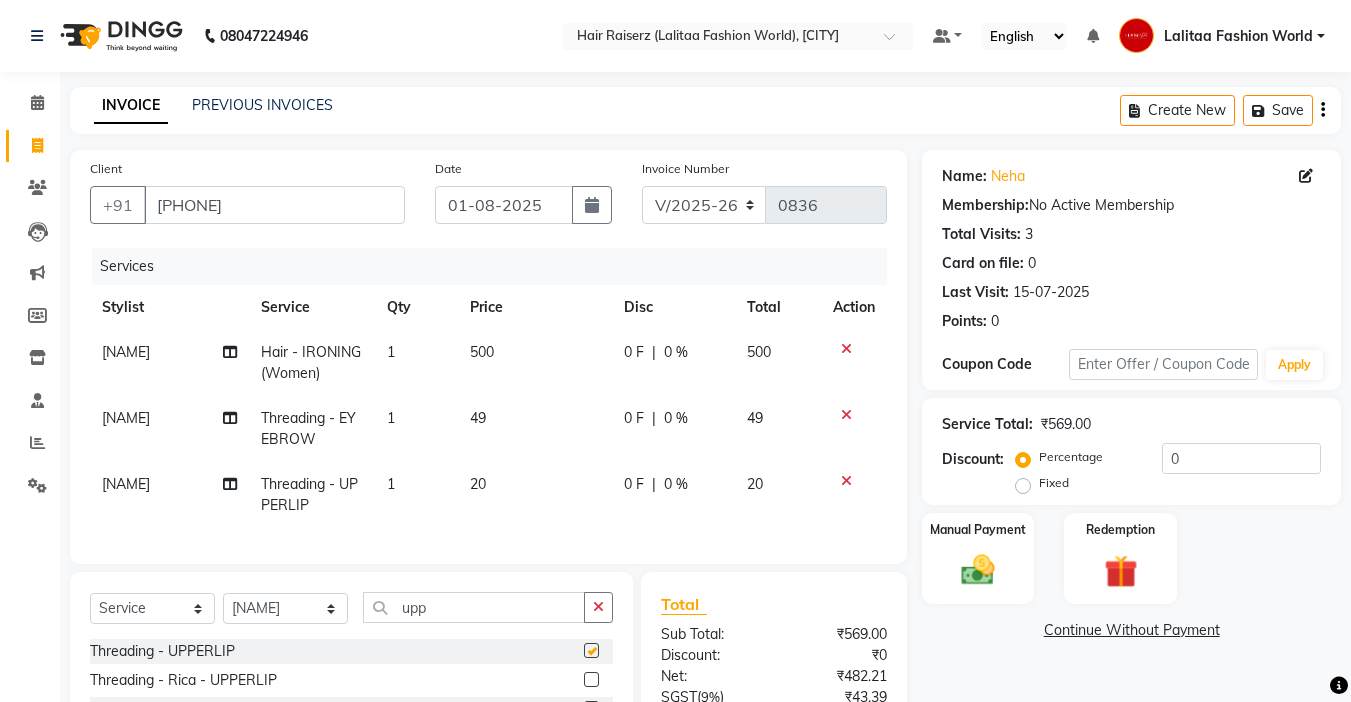 checkbox on "false" 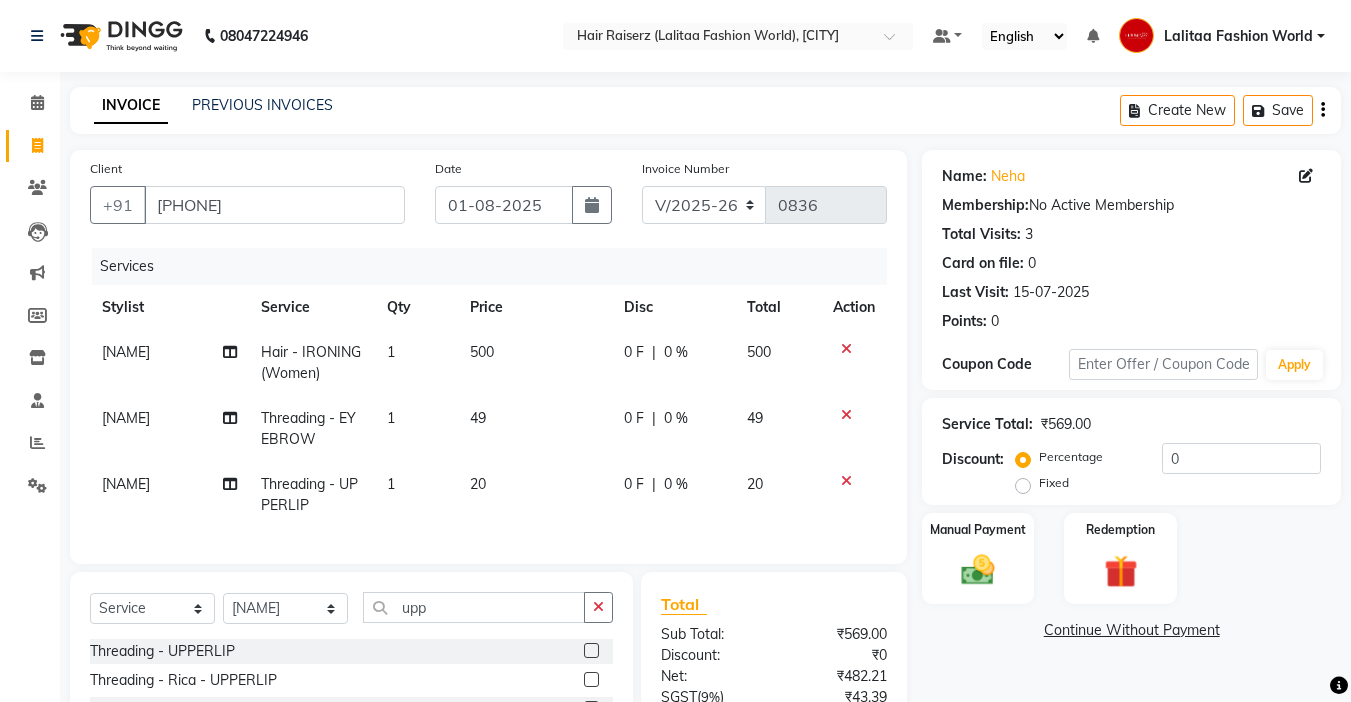 click on "49" 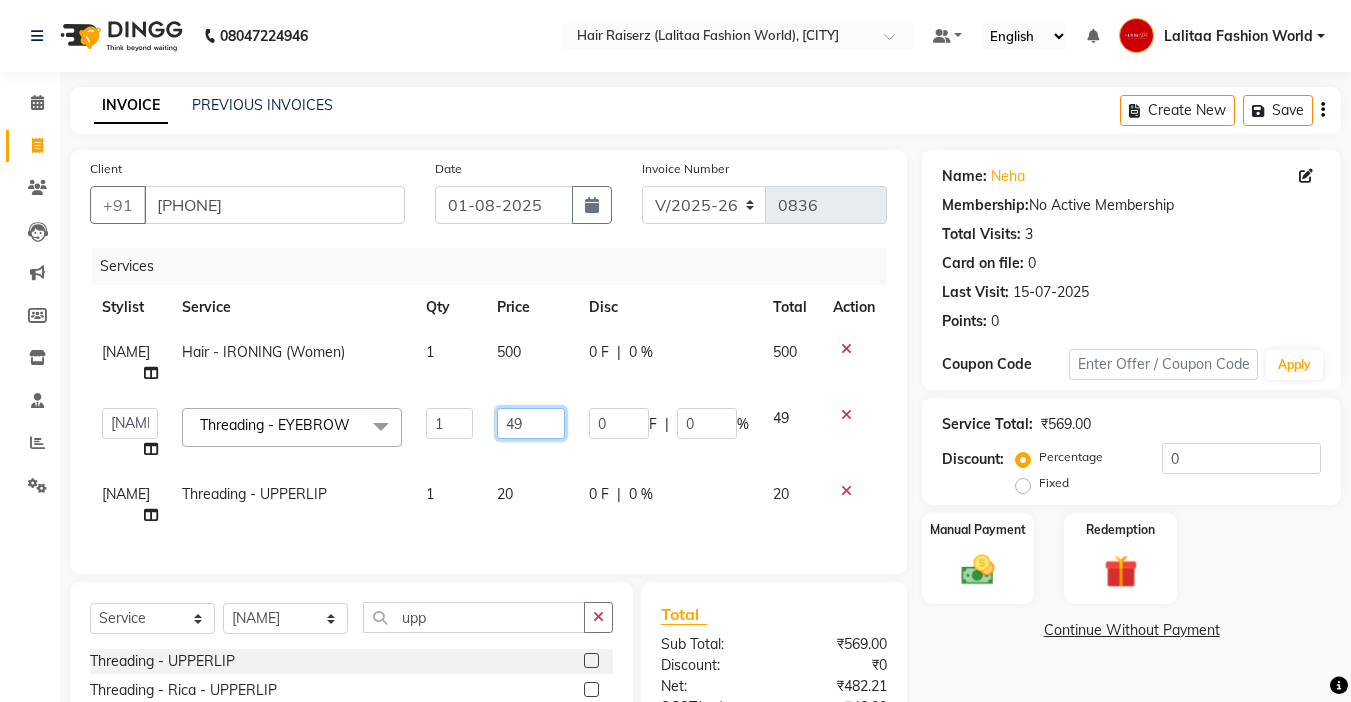 click on "49" 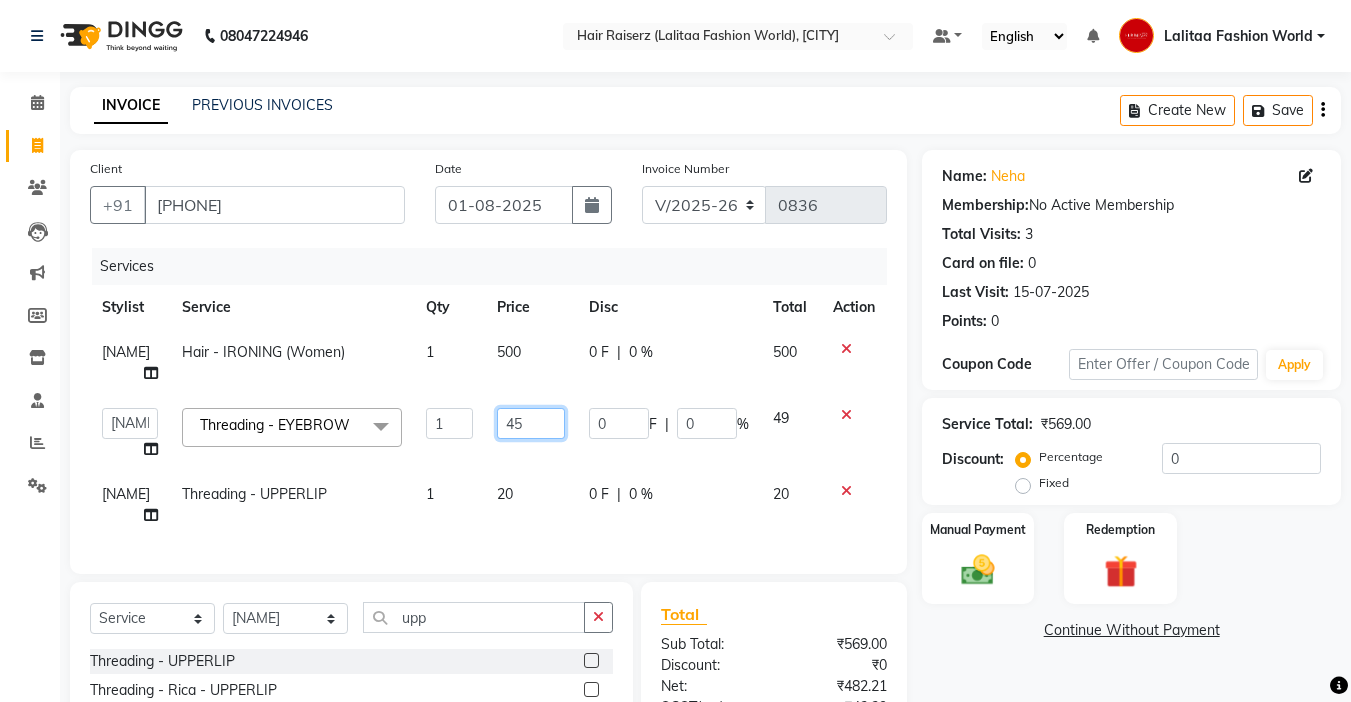 type on "4" 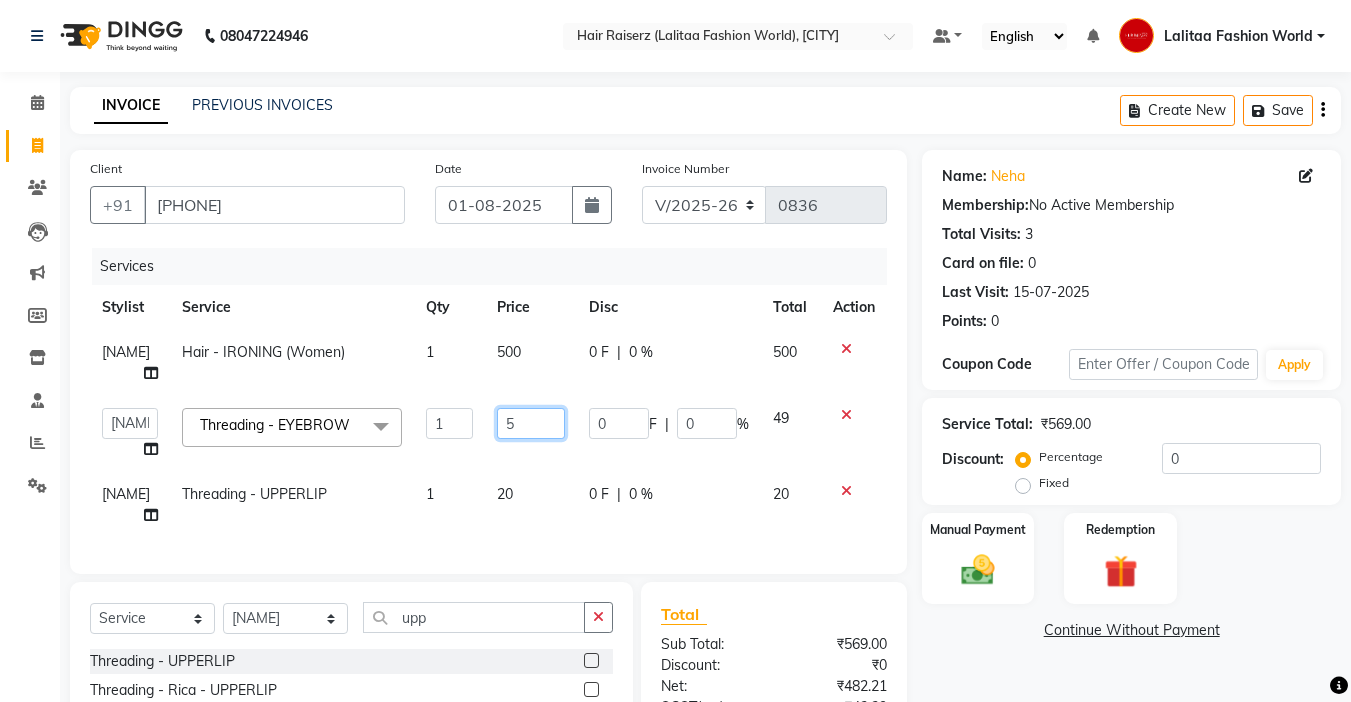 type on "50" 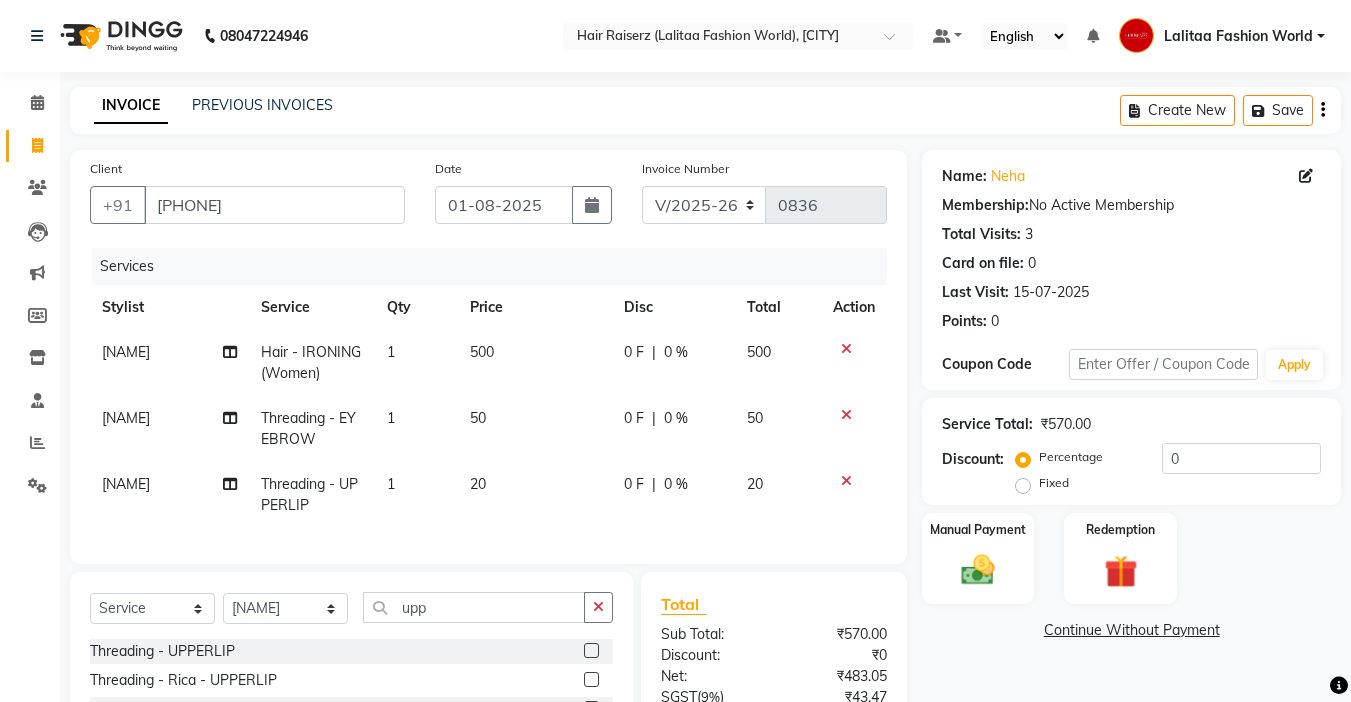 click on "Services Stylist Service Qty Price Disc Total Action [NAME] Hair - IRONING (Women) 1 500 0 F | 0 % 500 [NAME] Threading - EYEBROW 1 50 0 F | 0 % 50 [NAME] Threading - UPPERLIP 1 20 0 F | 0 % 20" 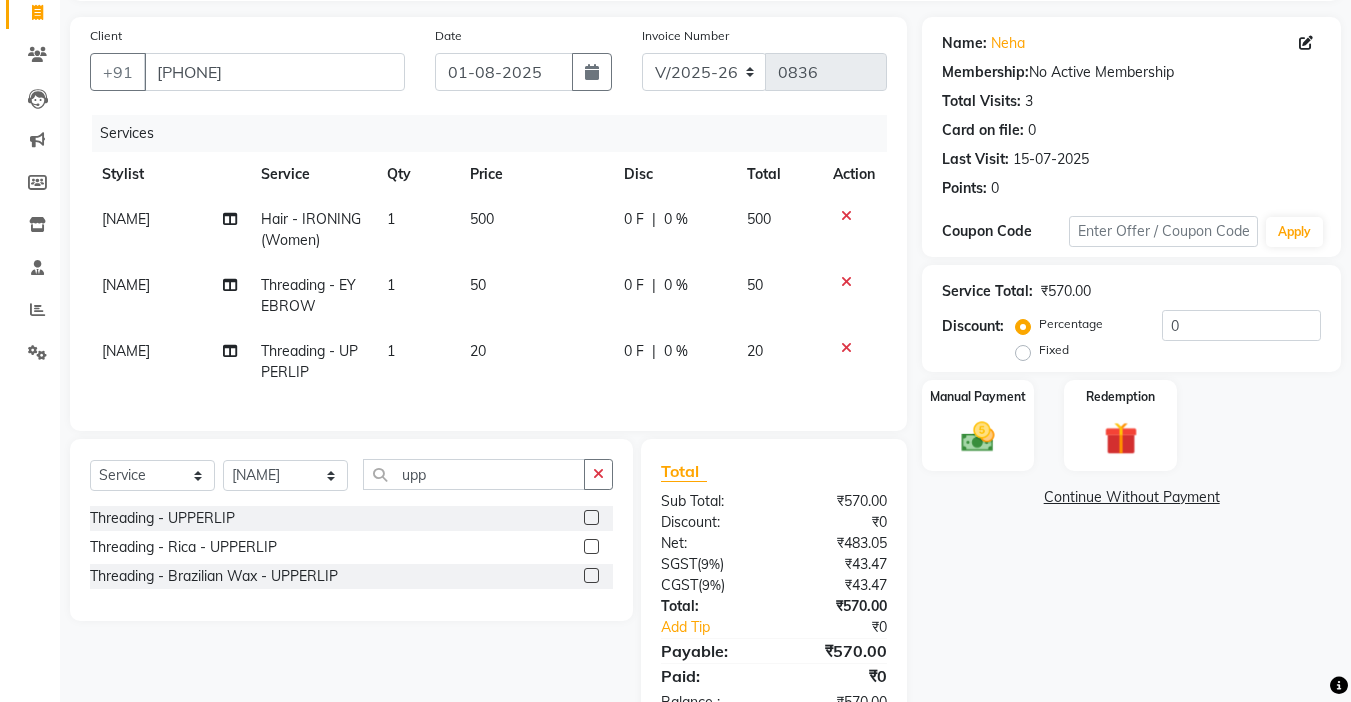 scroll, scrollTop: 154, scrollLeft: 0, axis: vertical 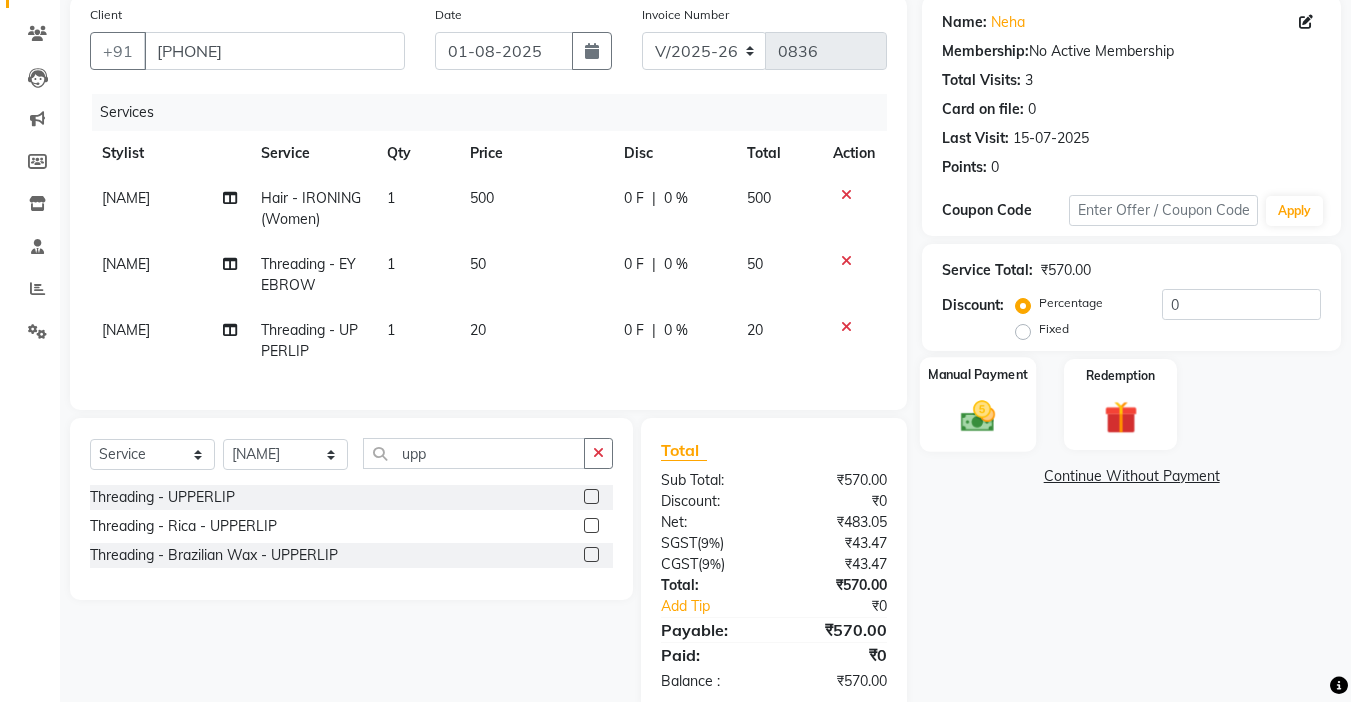 click on "Manual Payment" 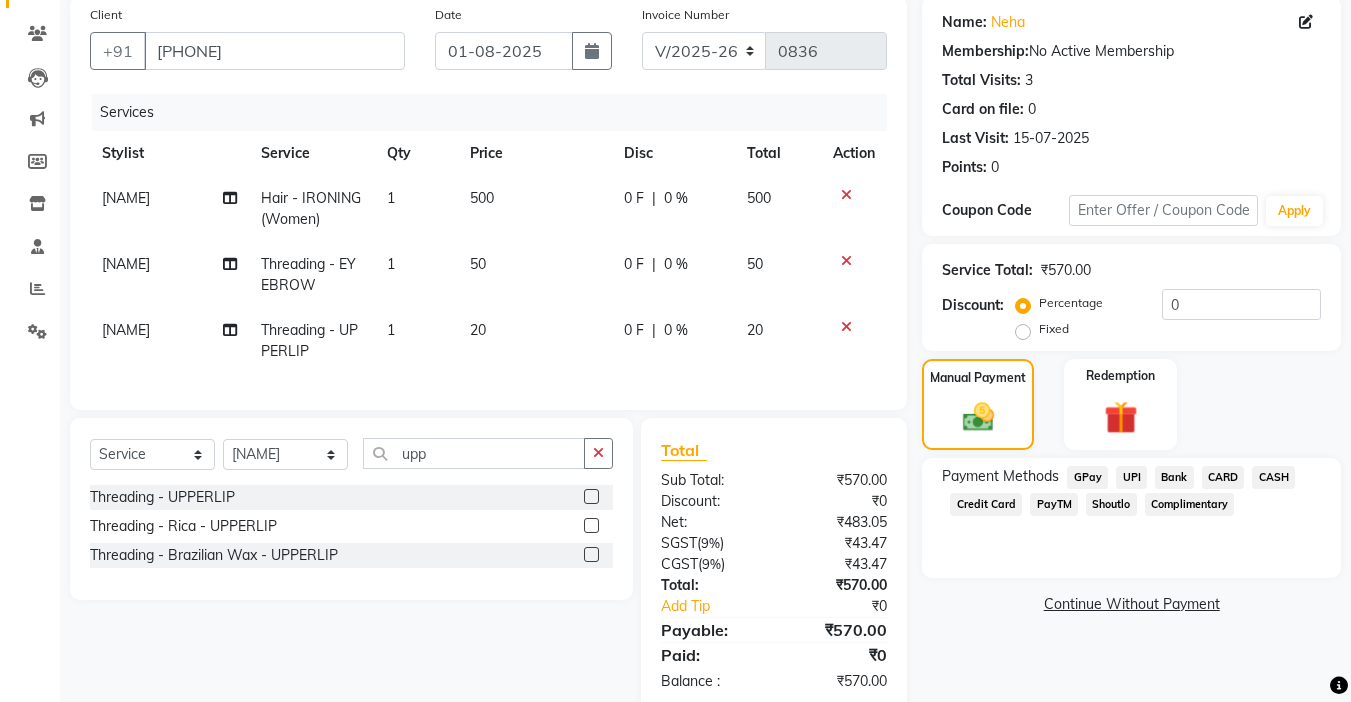 click on "UPI" 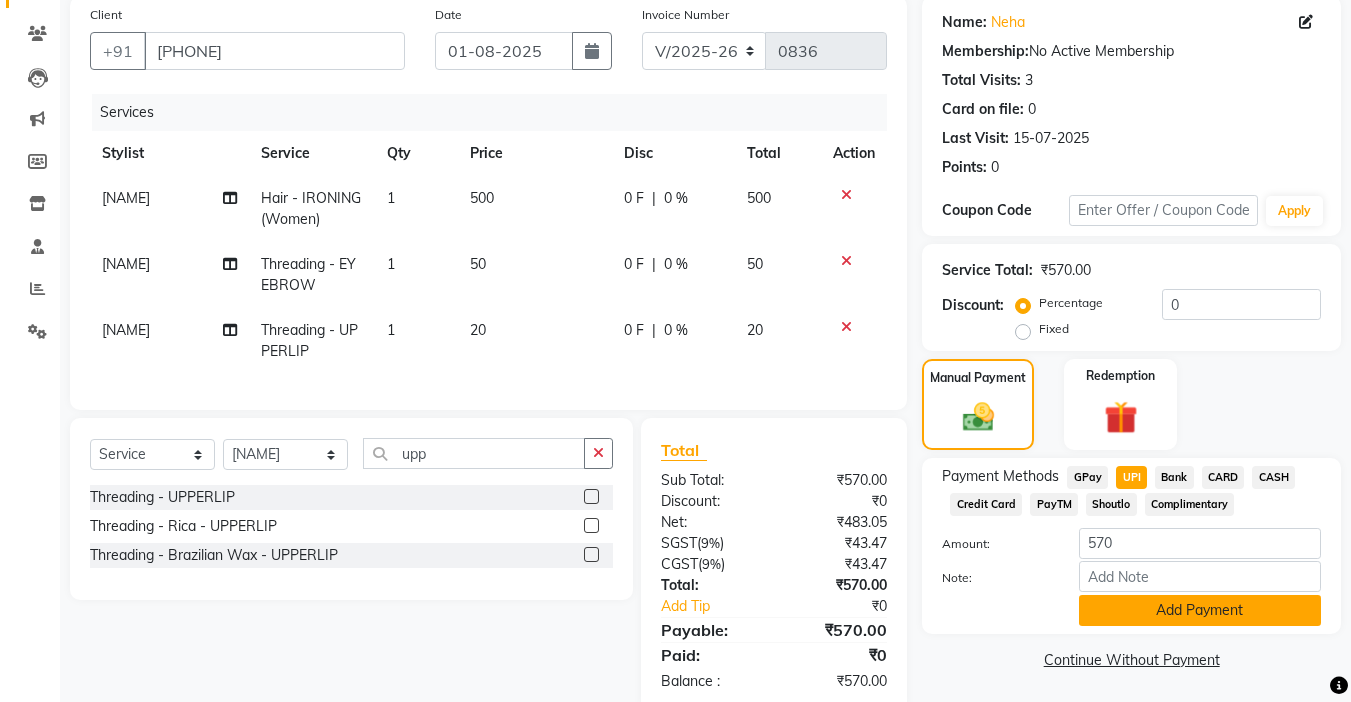 click on "Add Payment" 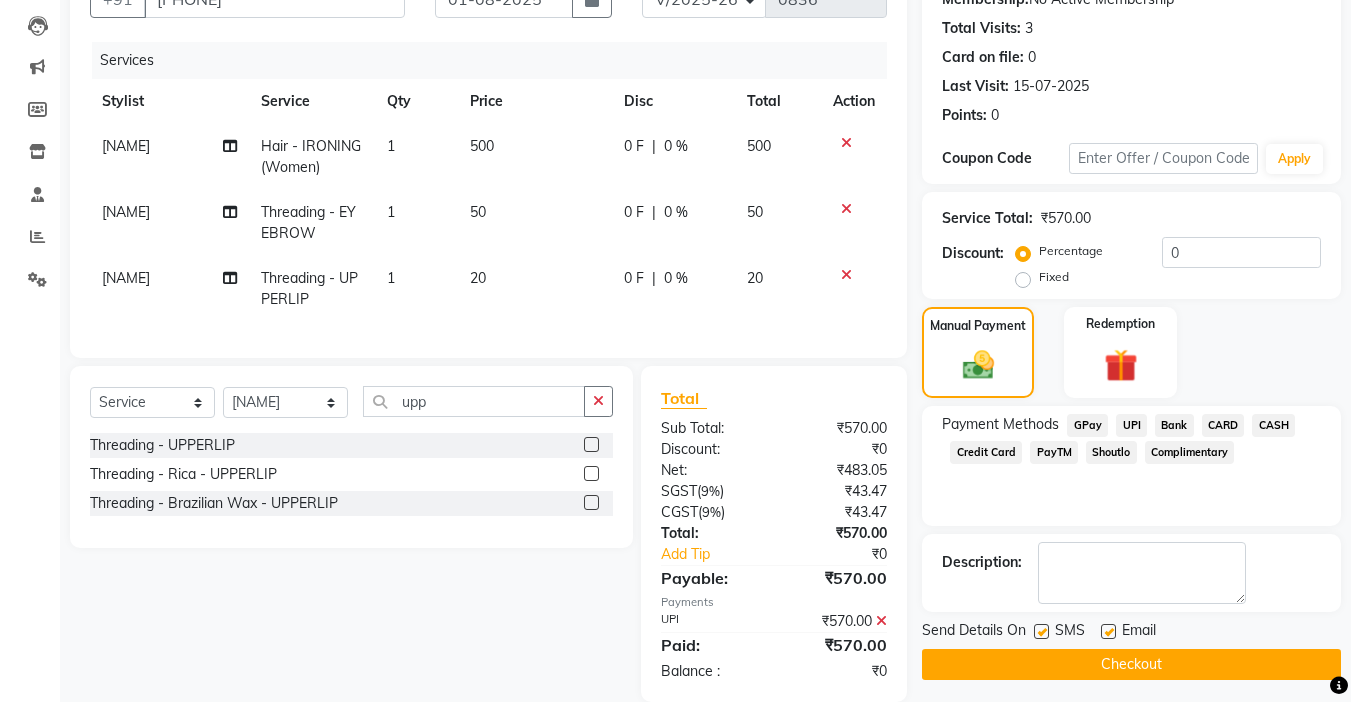 scroll, scrollTop: 251, scrollLeft: 0, axis: vertical 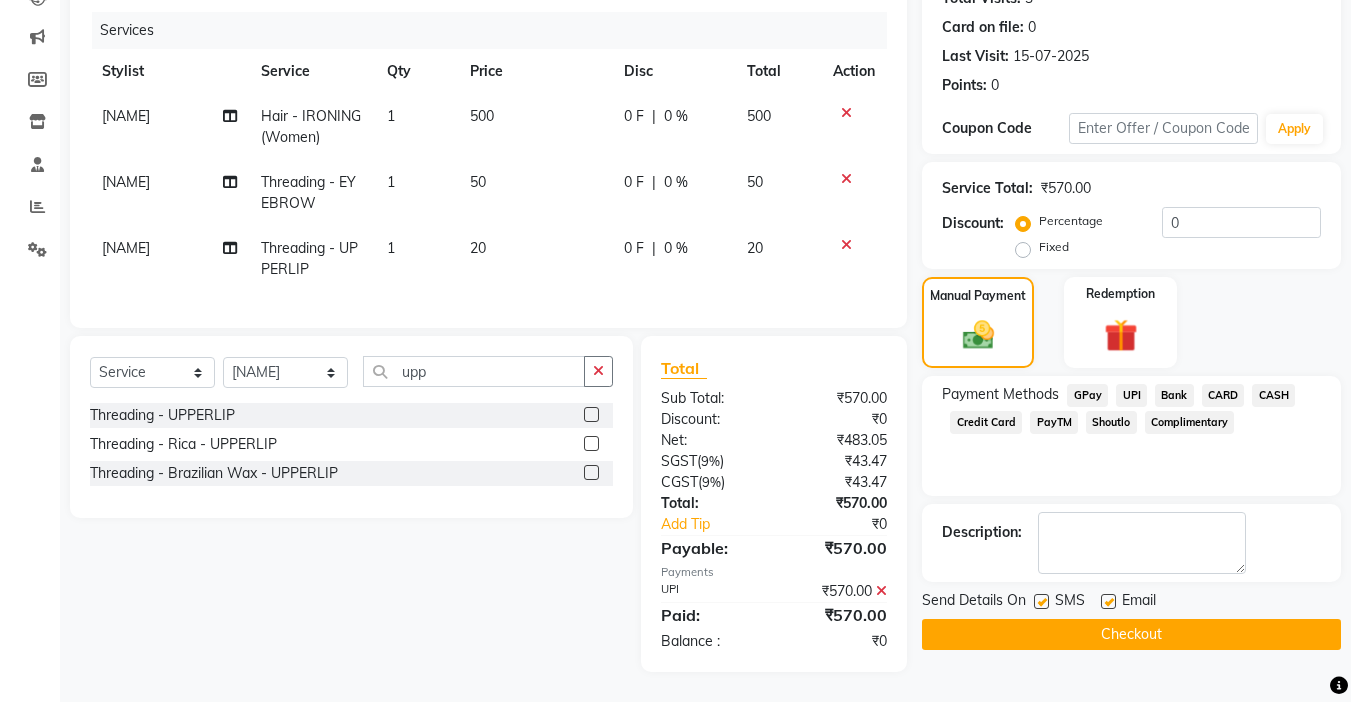 click 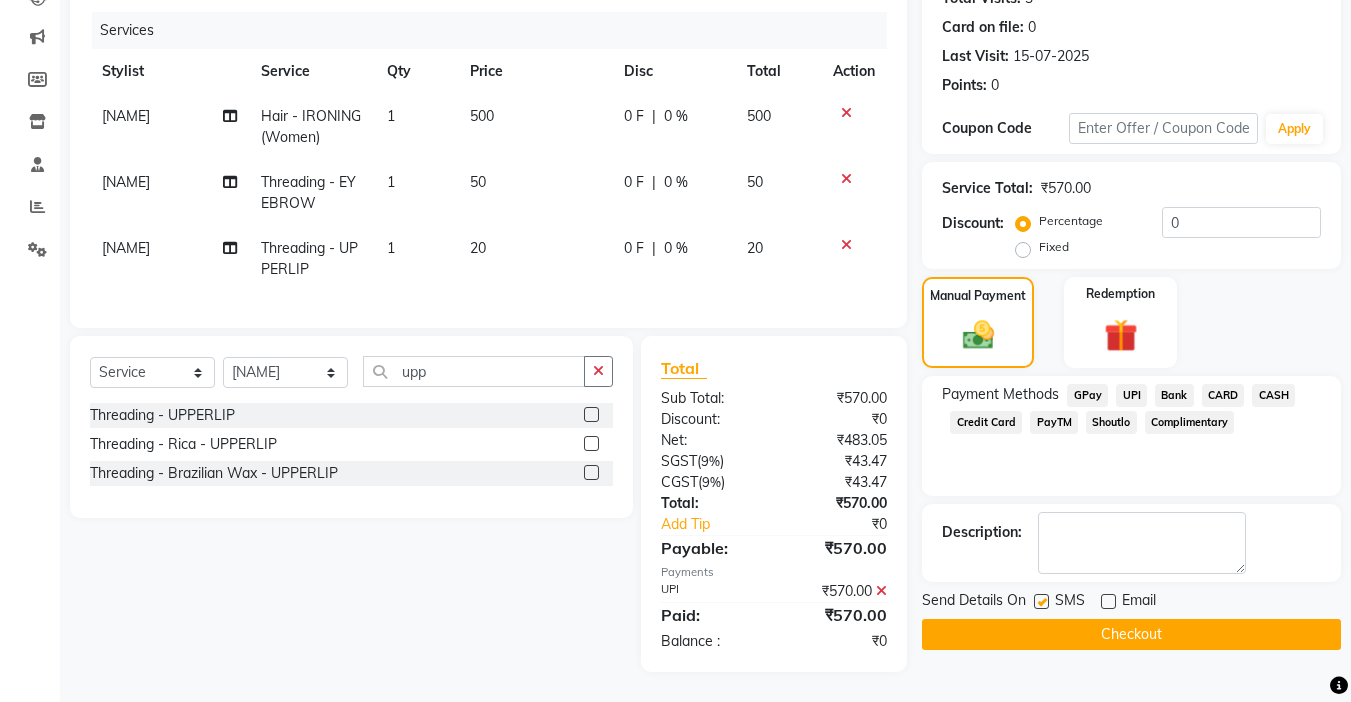 click on "Checkout" 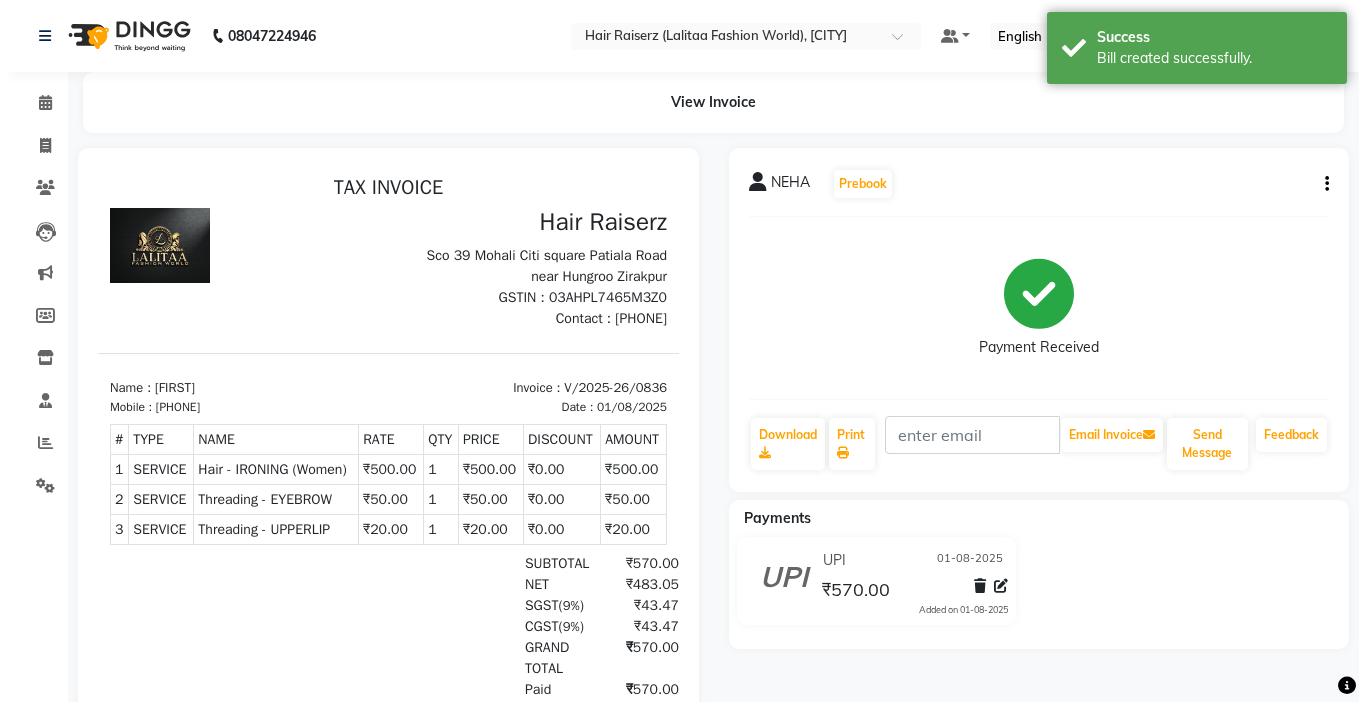 scroll, scrollTop: 0, scrollLeft: 0, axis: both 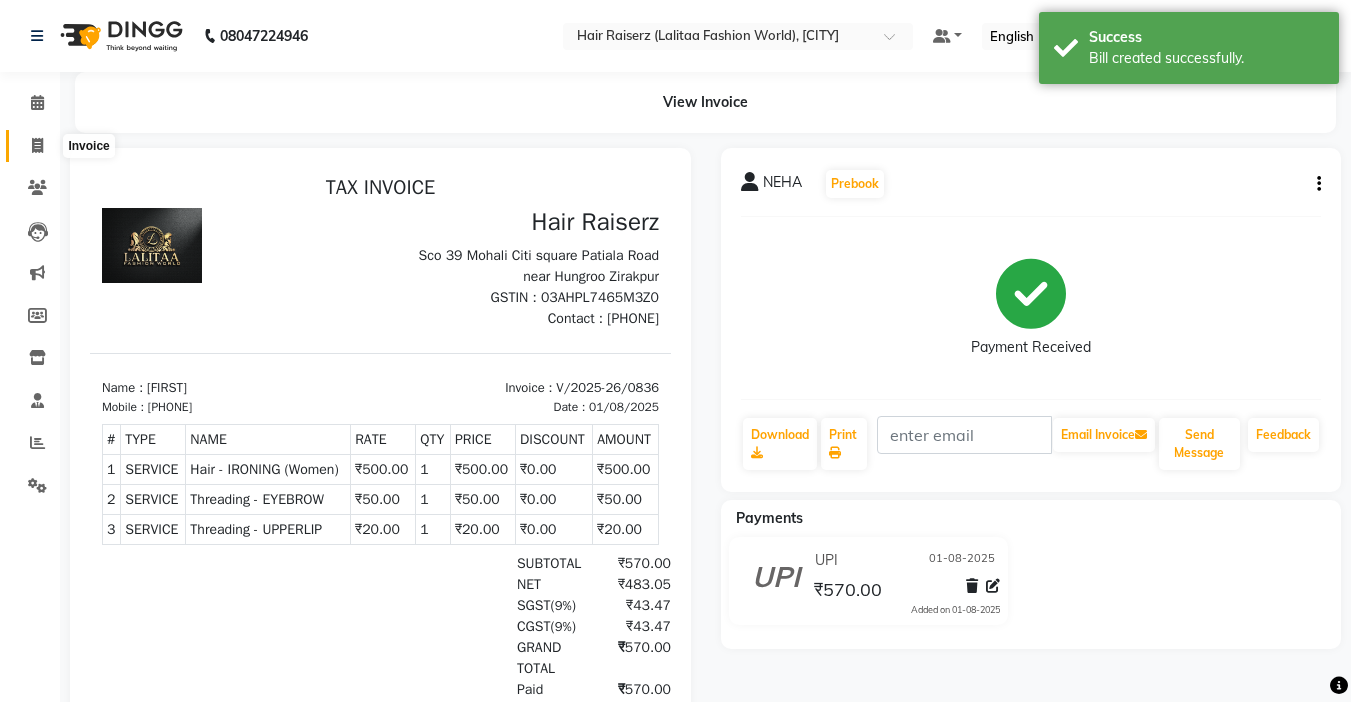 click 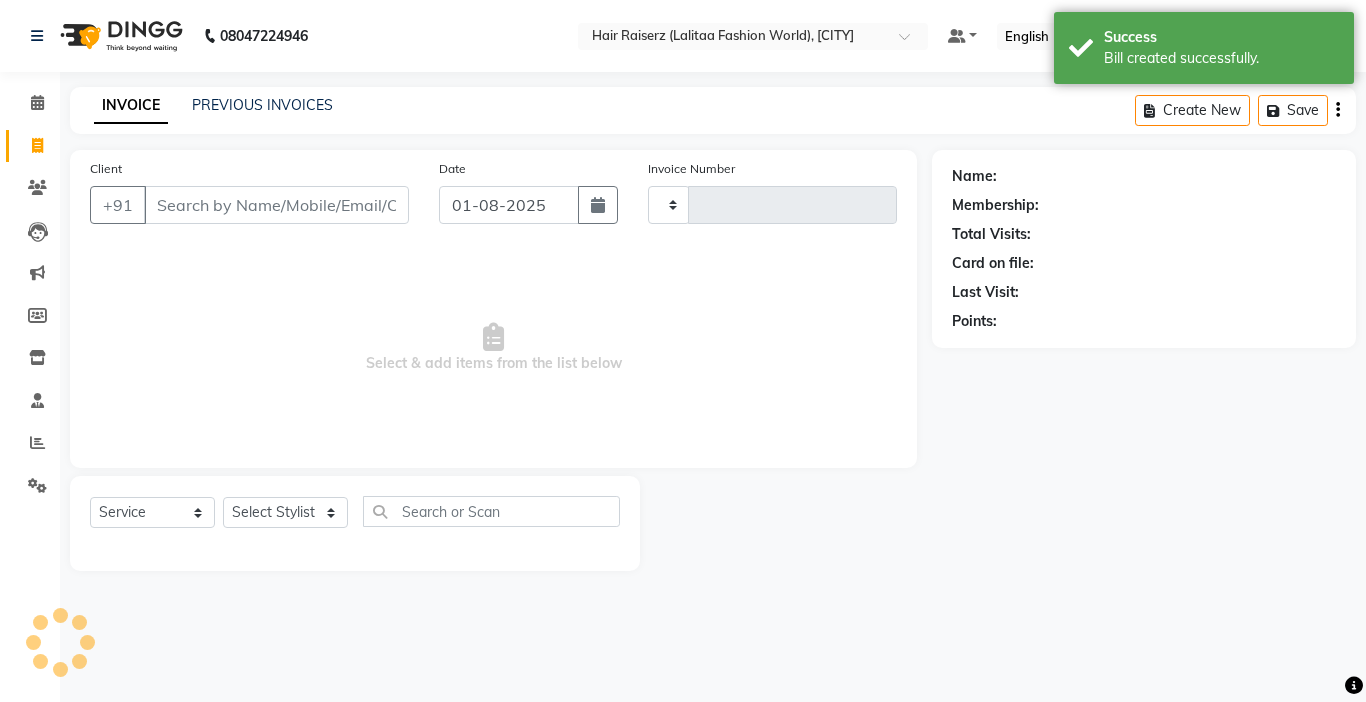 type on "0837" 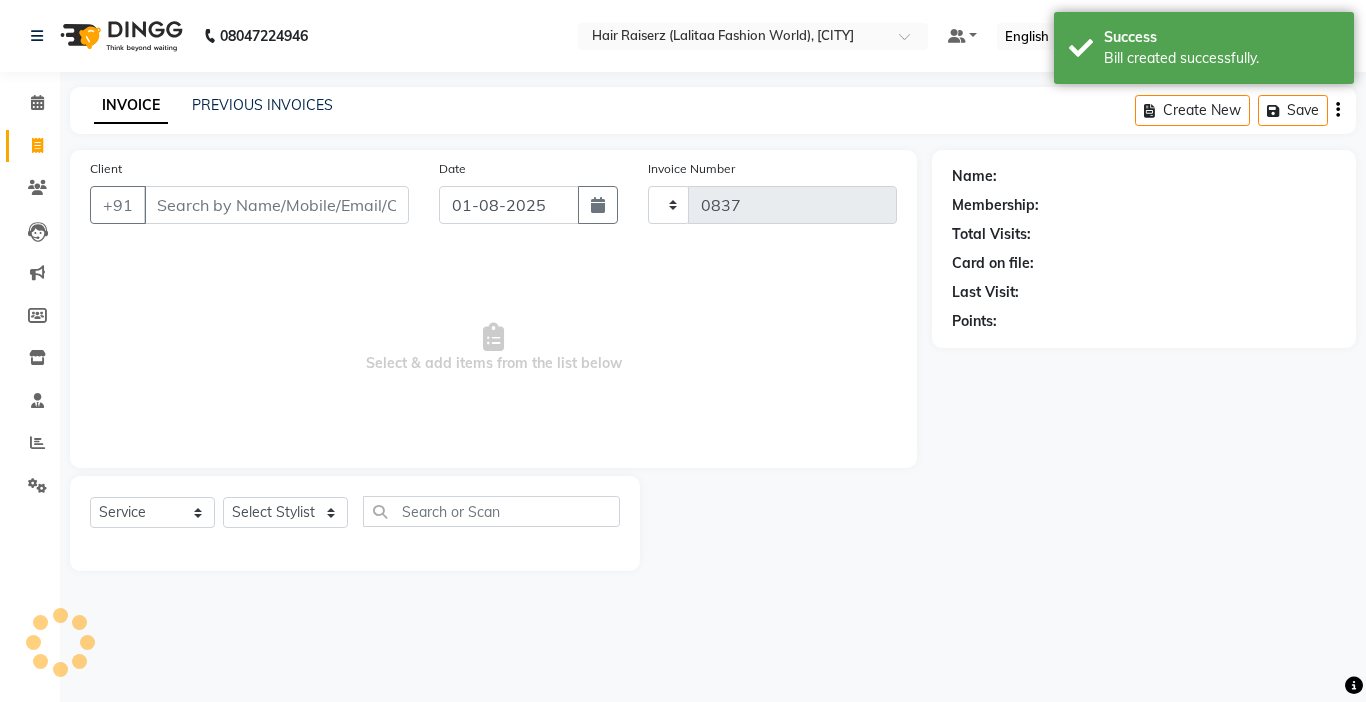 select on "7098" 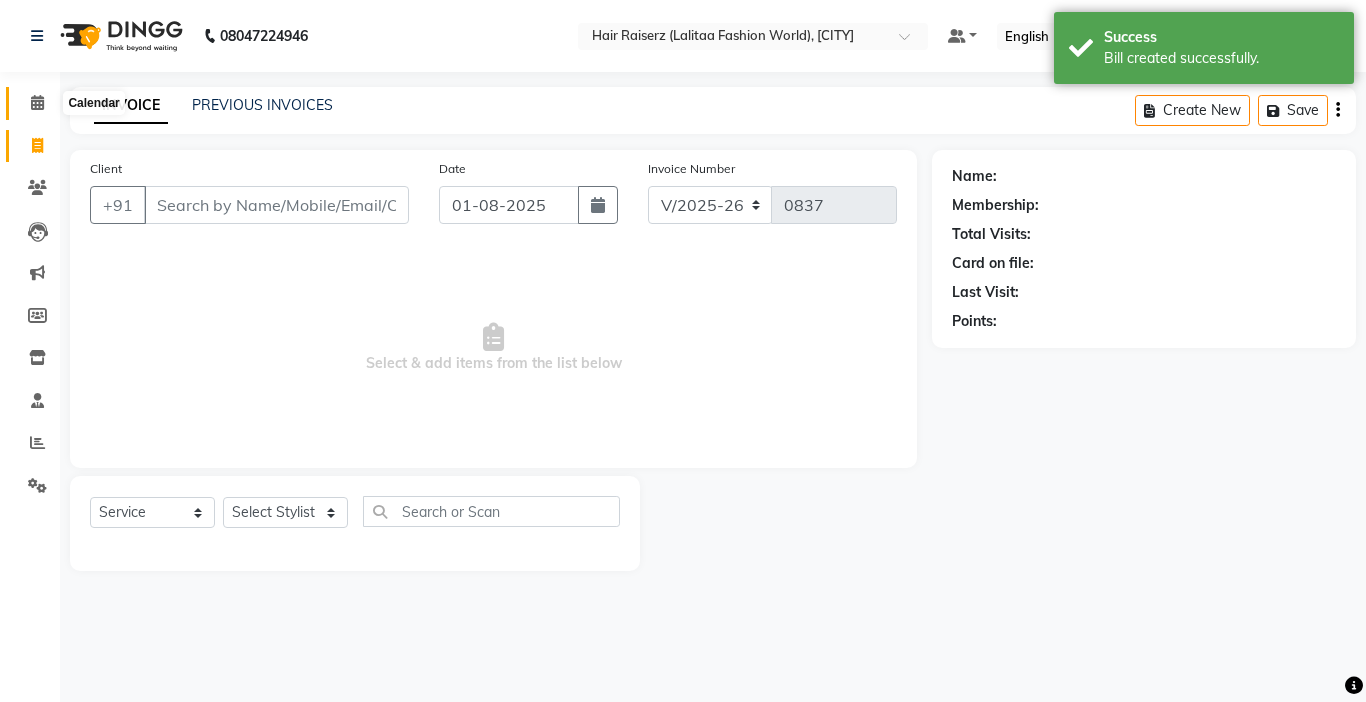click 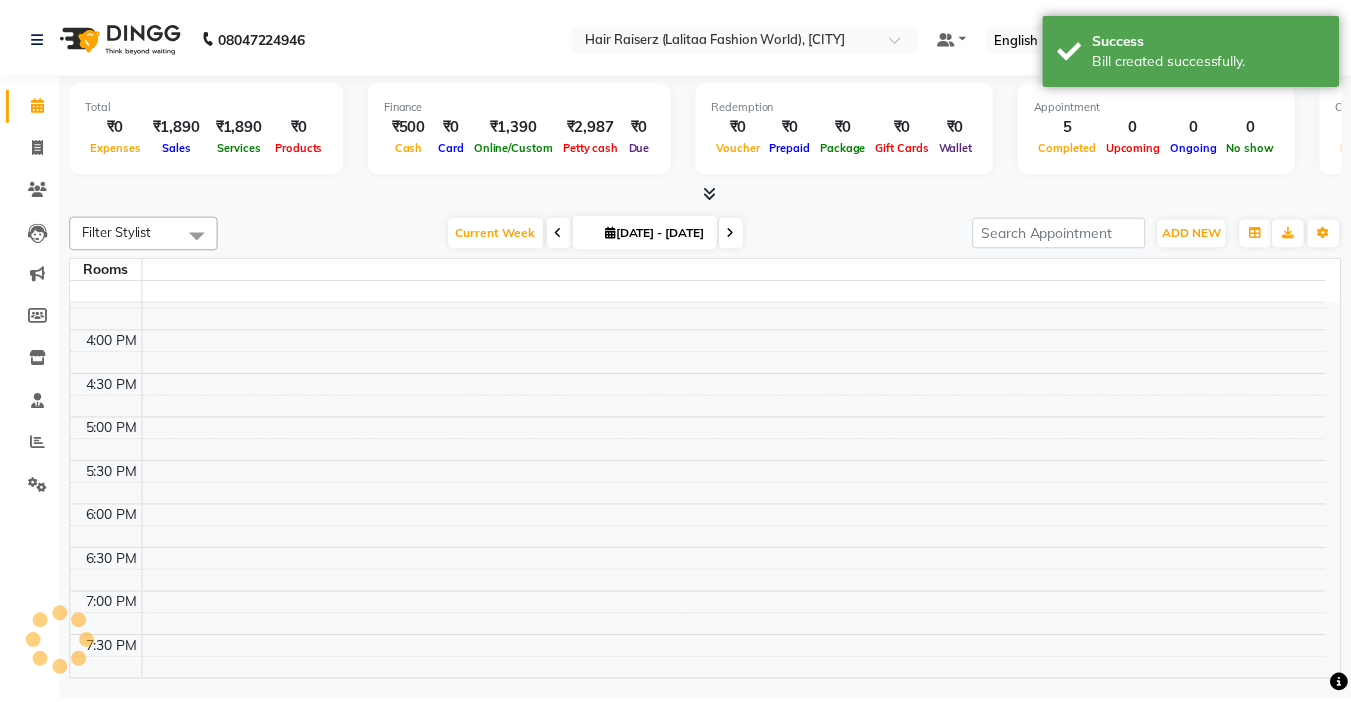 scroll, scrollTop: 0, scrollLeft: 0, axis: both 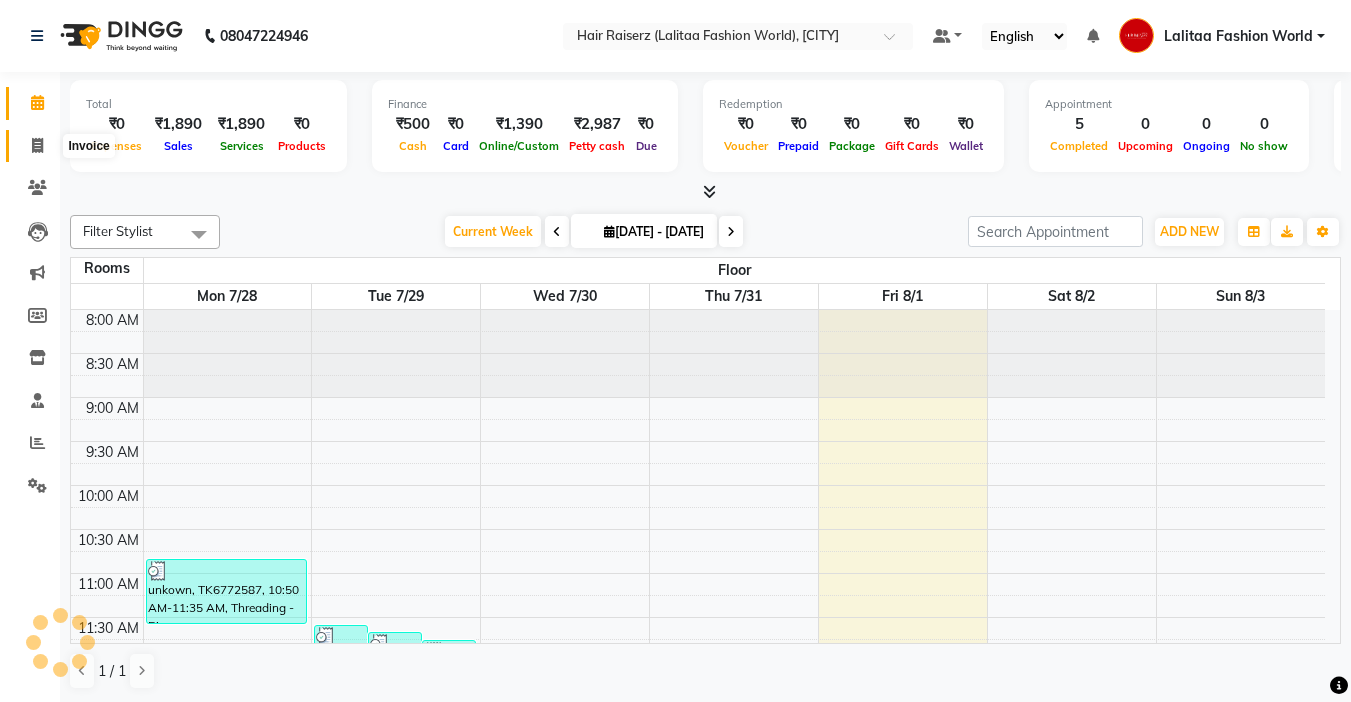click 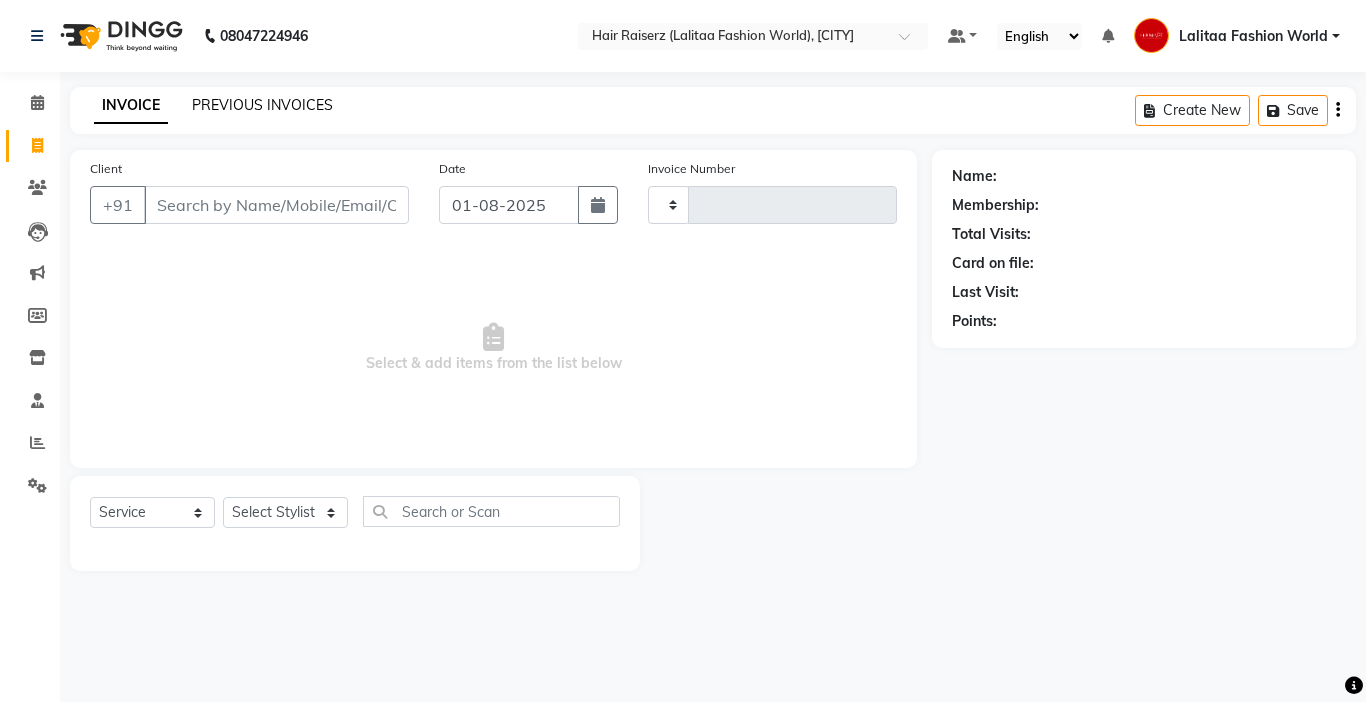 click on "PREVIOUS INVOICES" 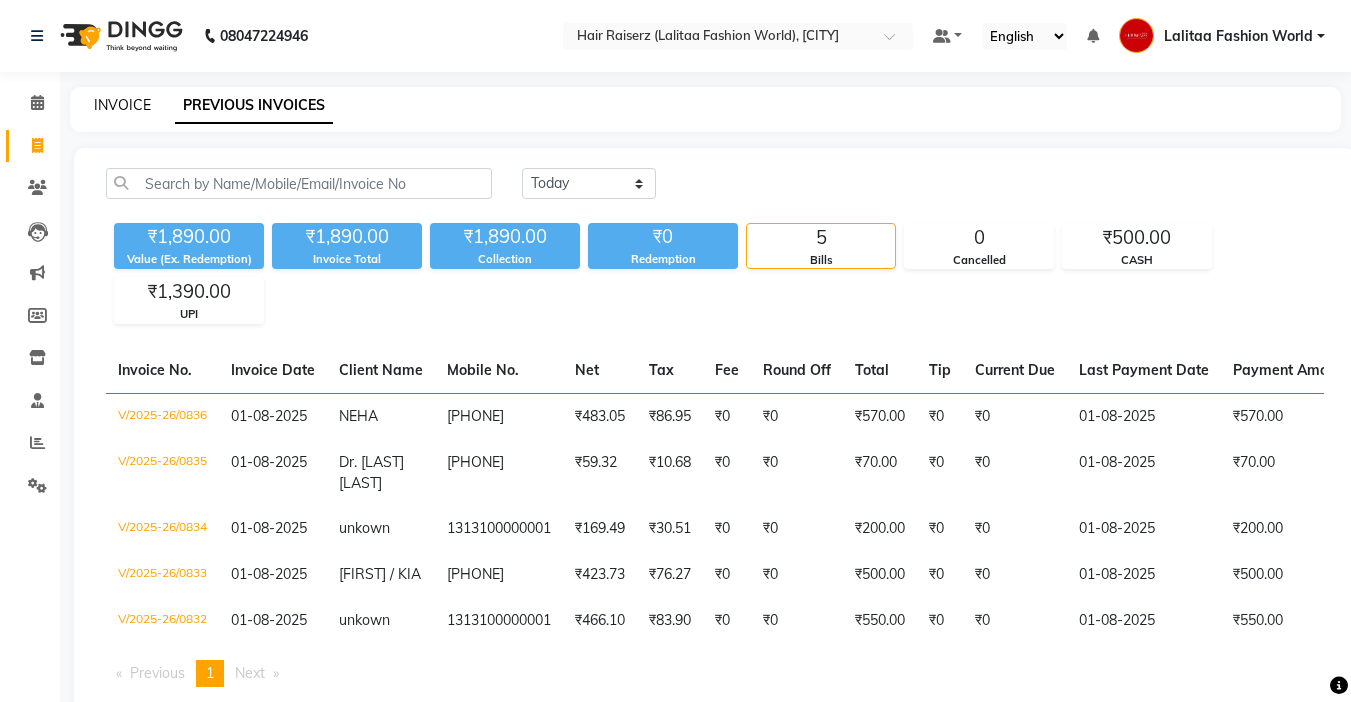 click on "INVOICE" 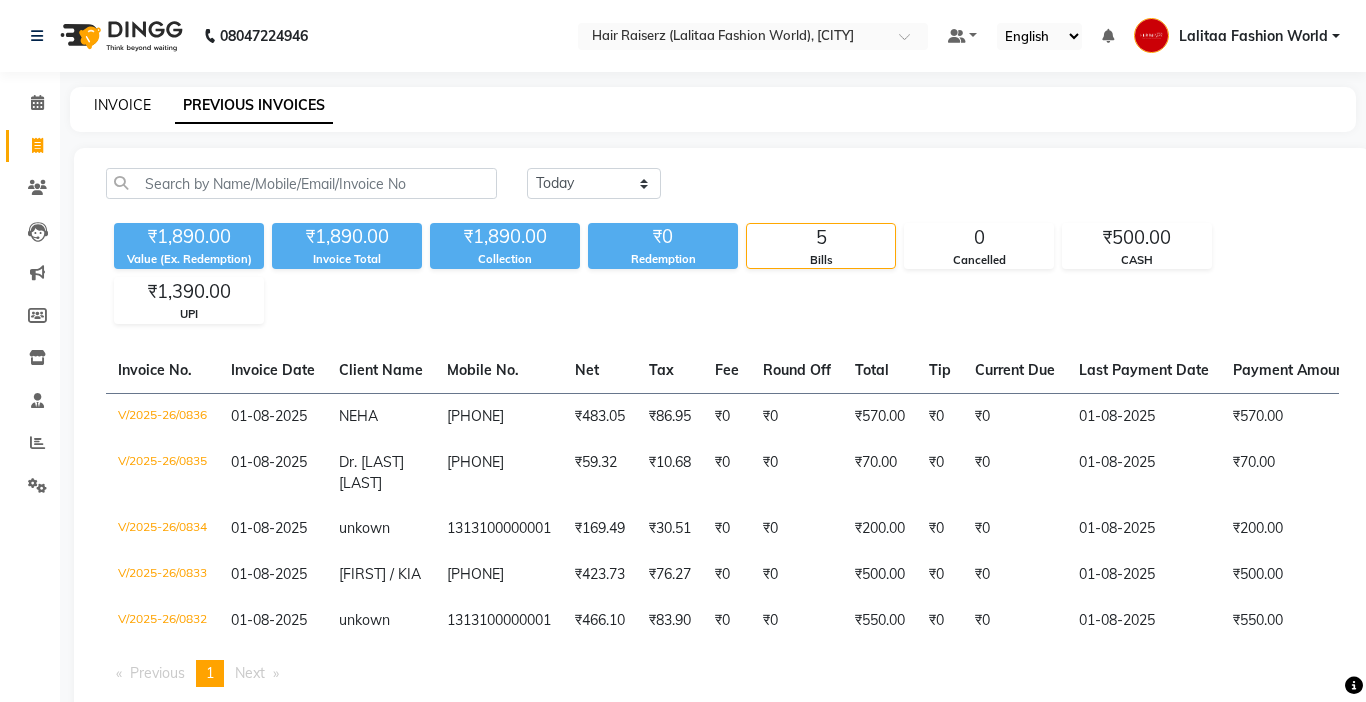 select on "service" 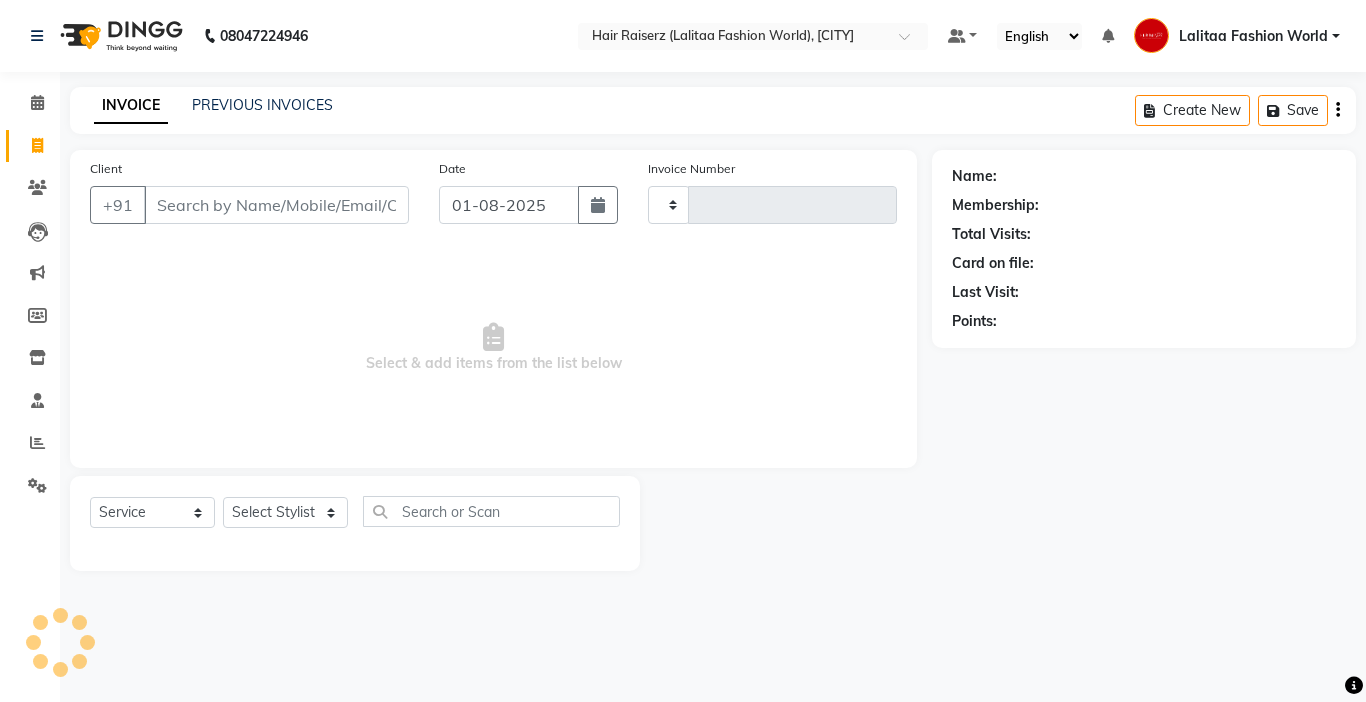 type on "0837" 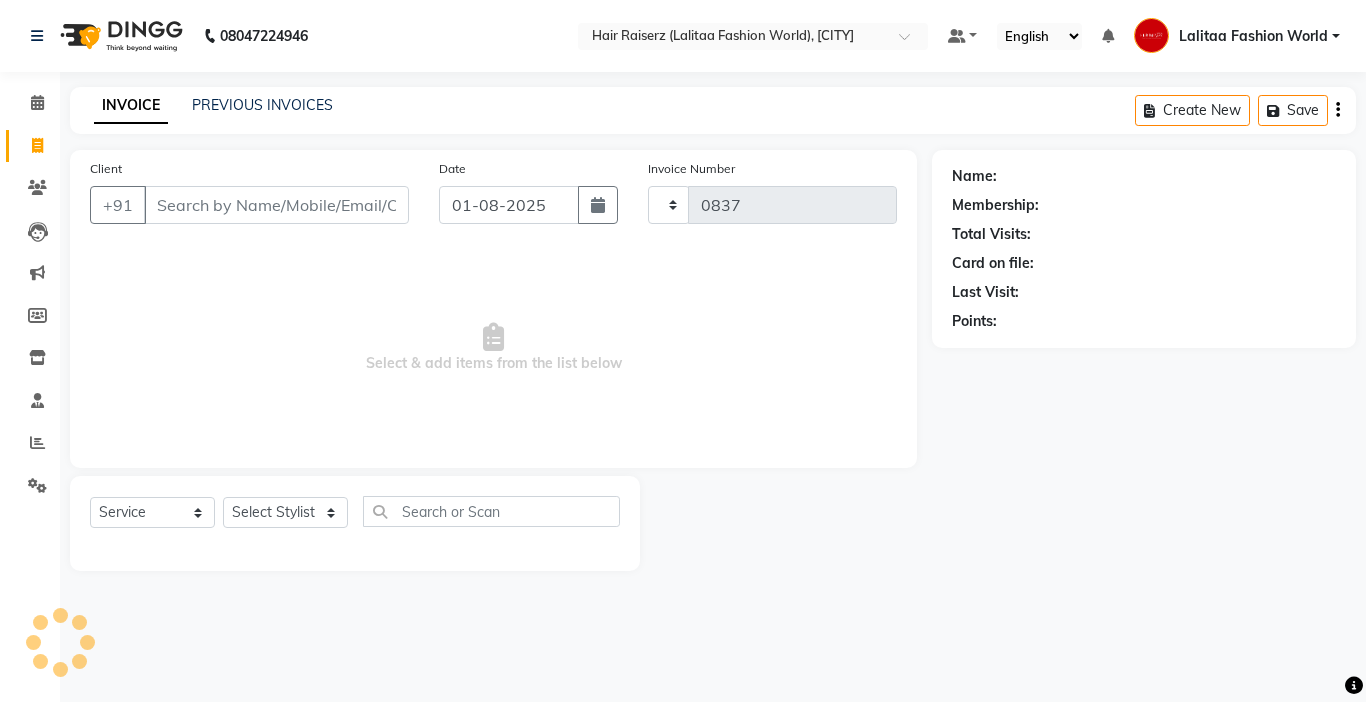 select on "7098" 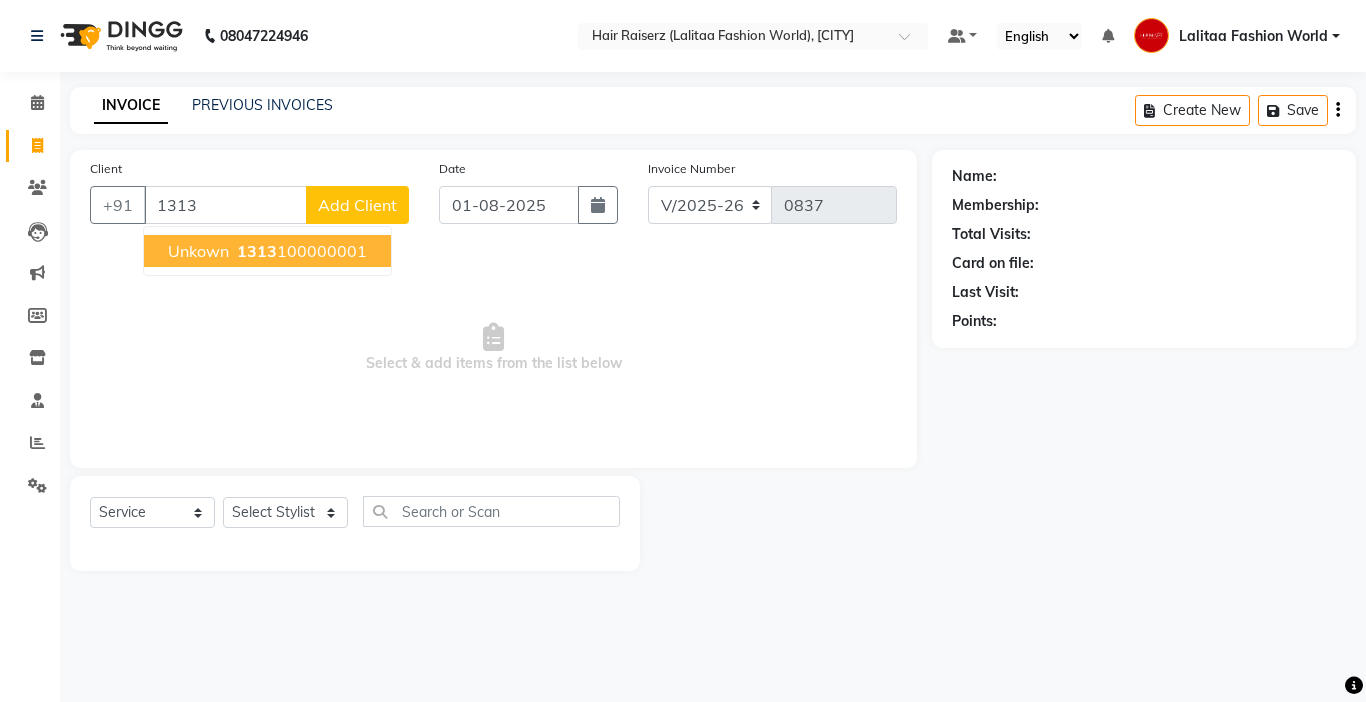 click on "unkown   1313 100000001" at bounding box center (267, 251) 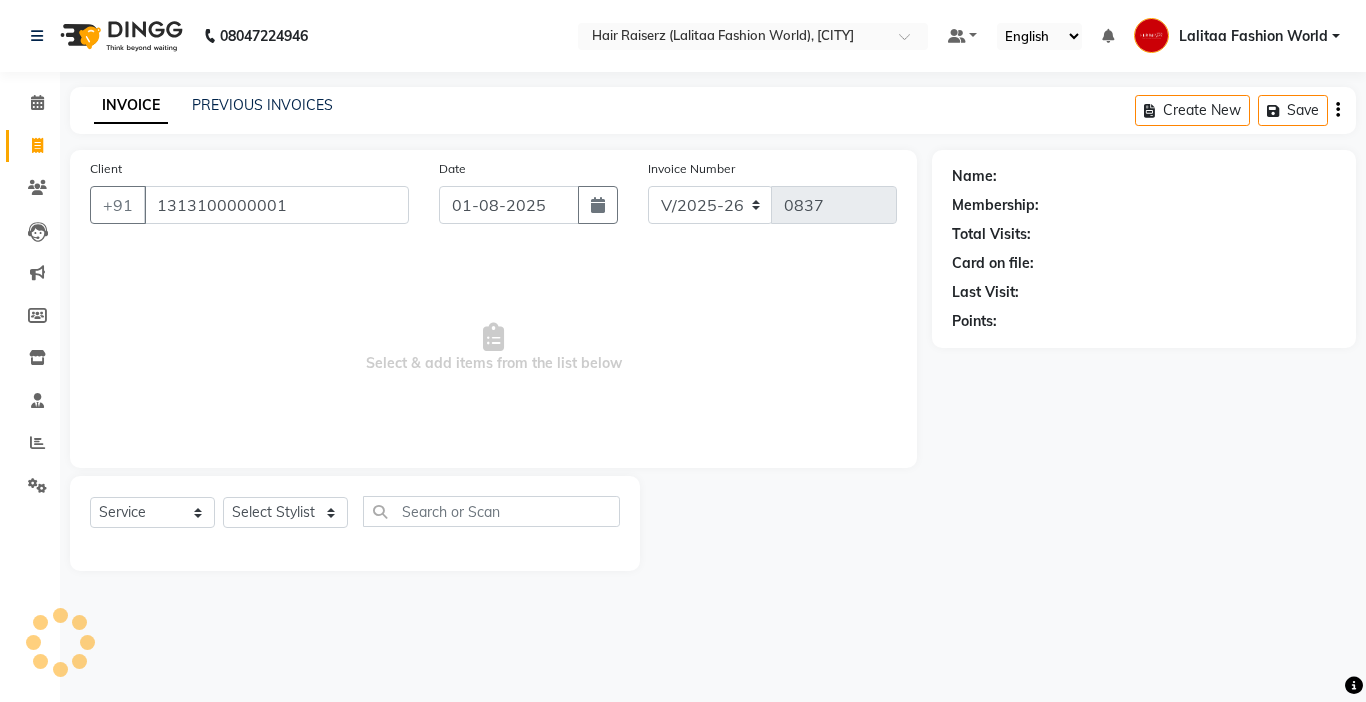type on "1313100000001" 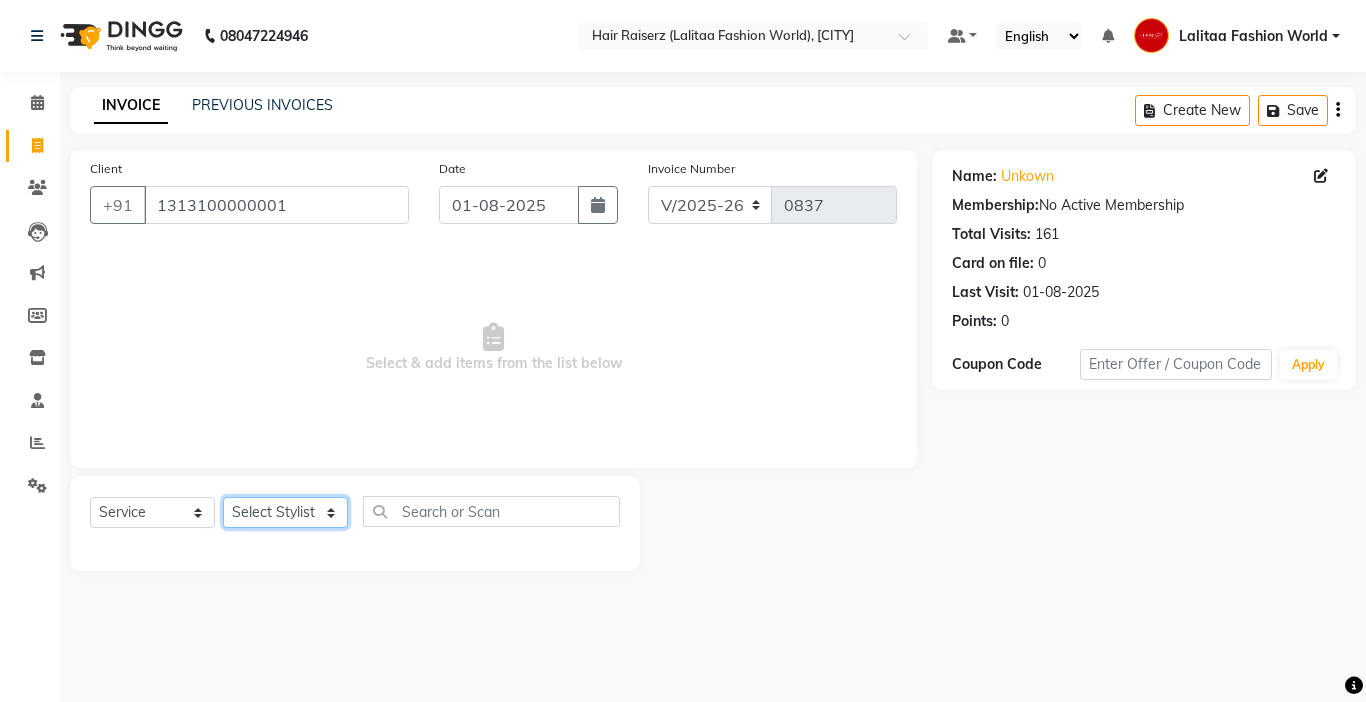 click on "Select Stylist Anukul counter sales kadar khan karam  Kuldeep  Lalitaa Fashion World Meenakshi Parul Pooja Prince  Sagar Sukhi Teena" 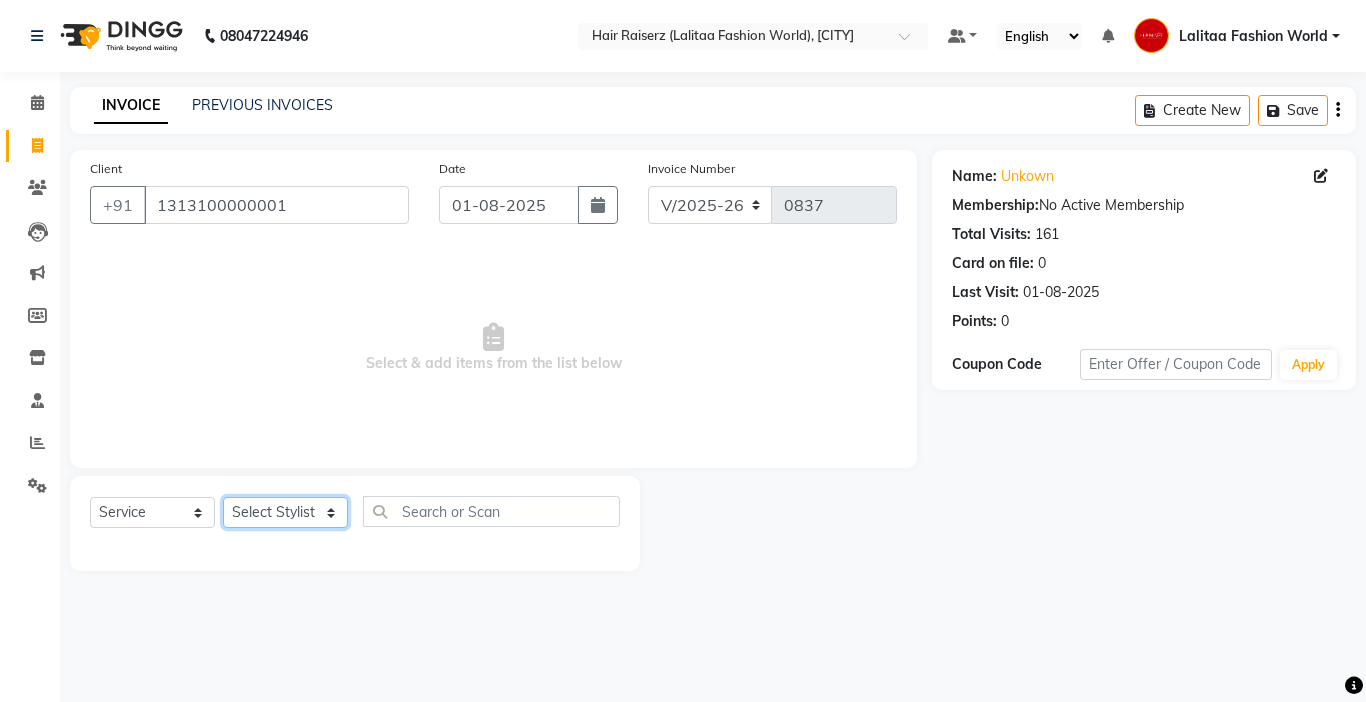 select on "67729" 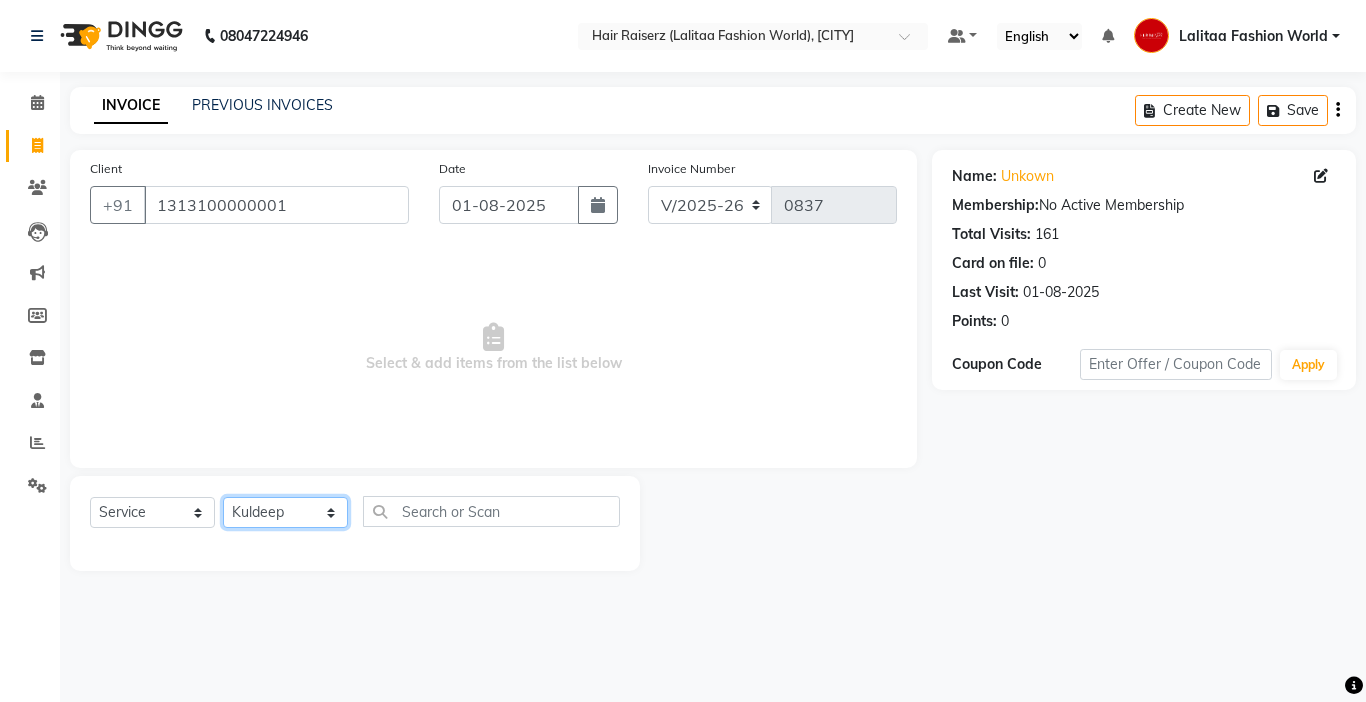 click on "Select Stylist Anukul counter sales kadar khan karam  Kuldeep  Lalitaa Fashion World Meenakshi Parul Pooja Prince  Sagar Sukhi Teena" 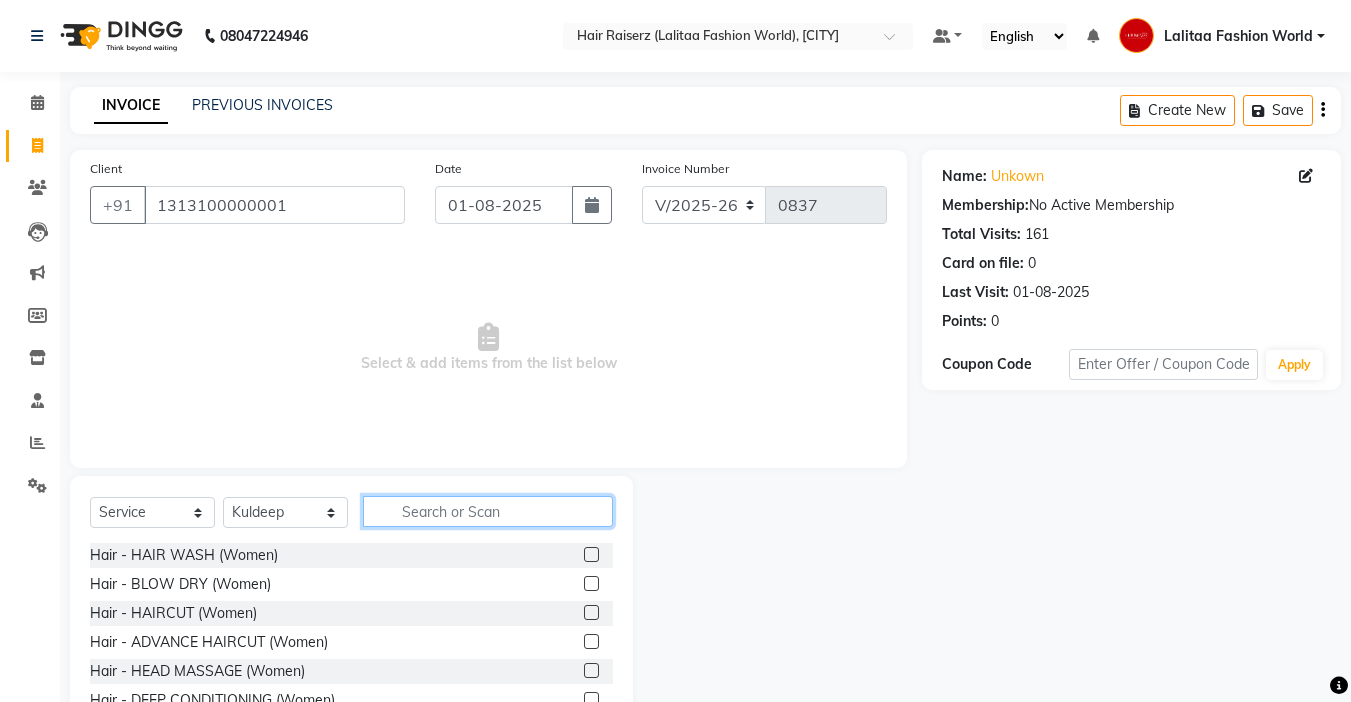 click 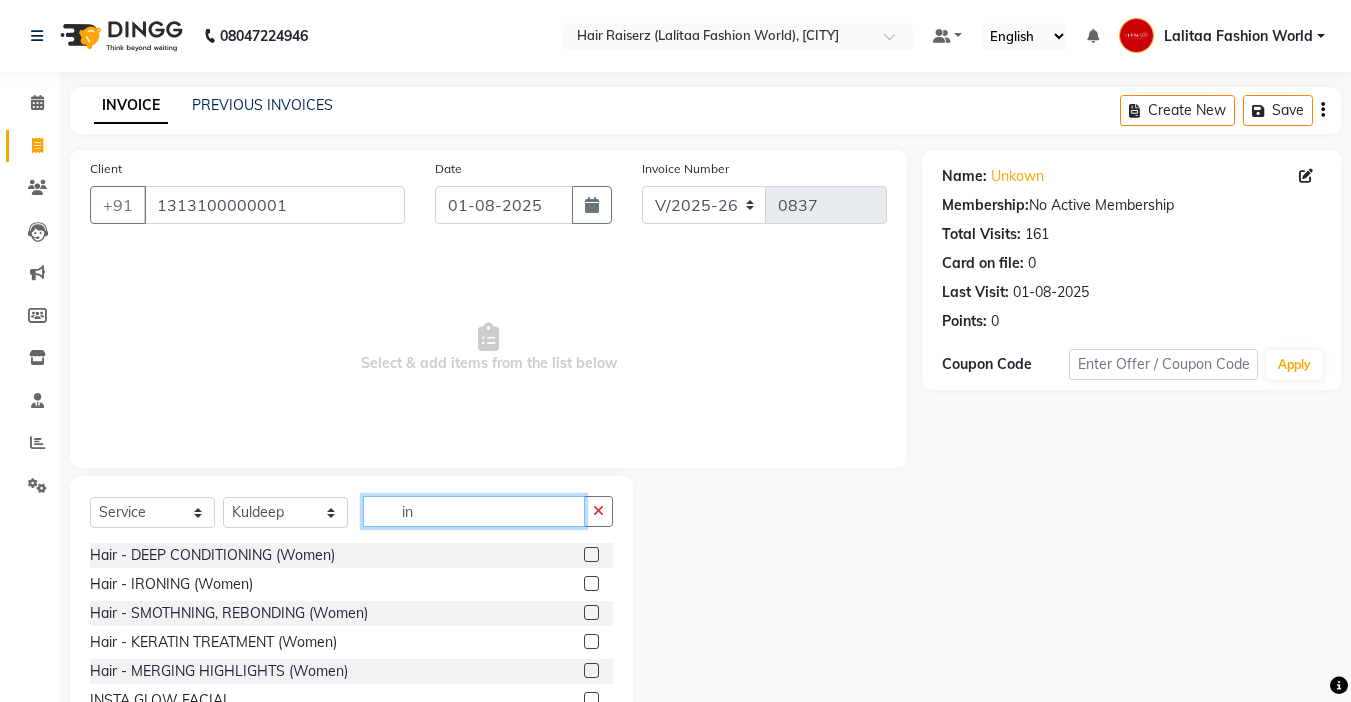 type on "in" 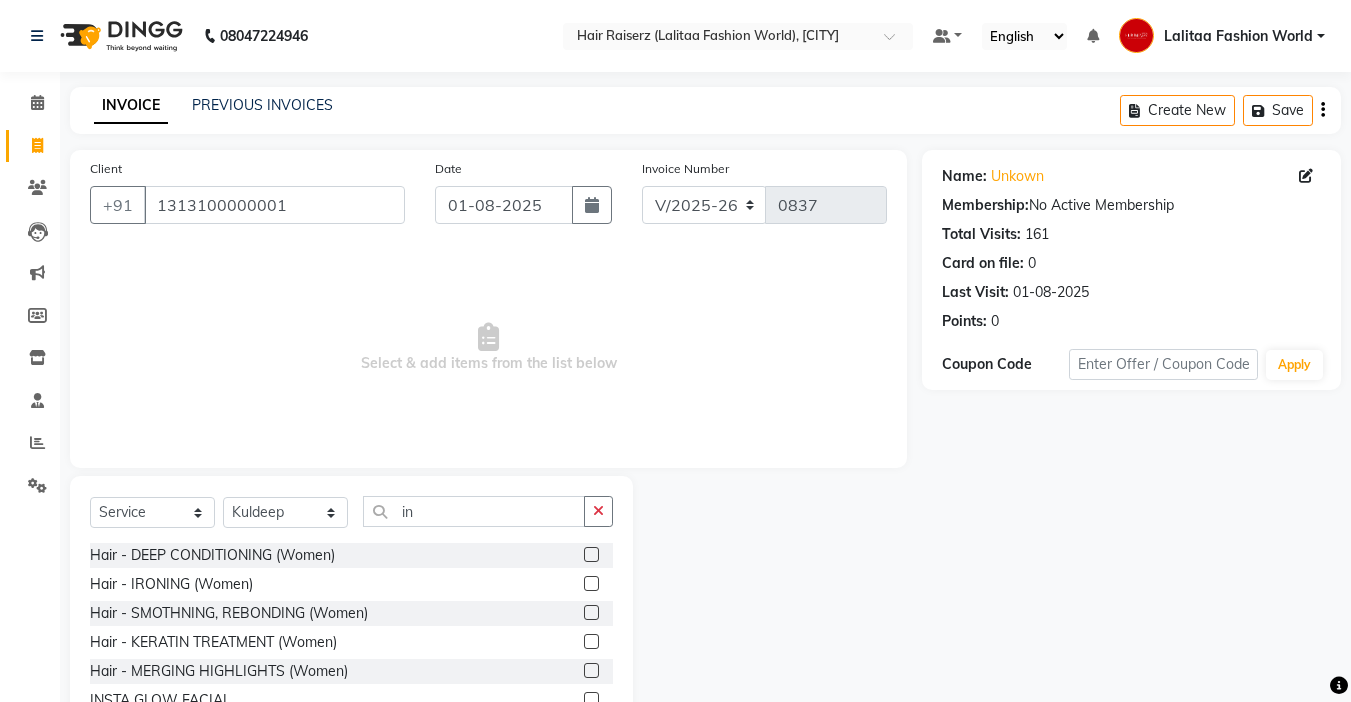 click 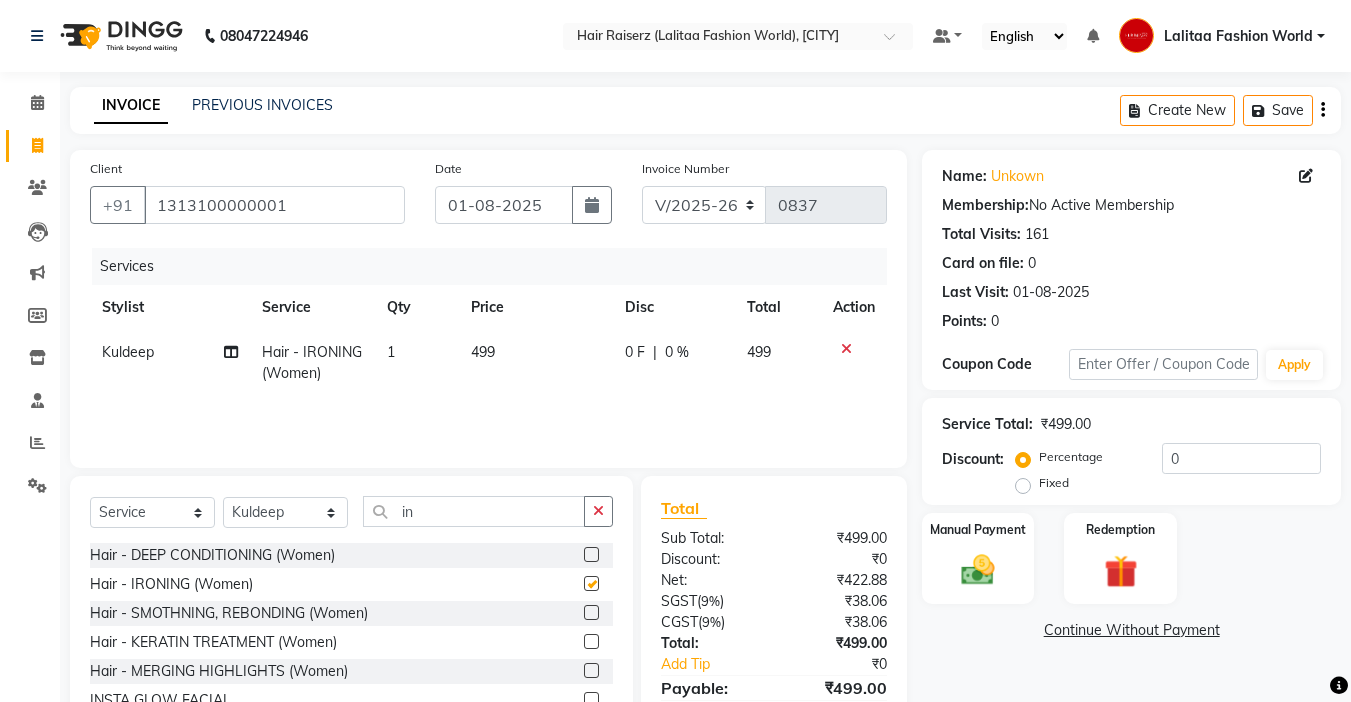 checkbox on "false" 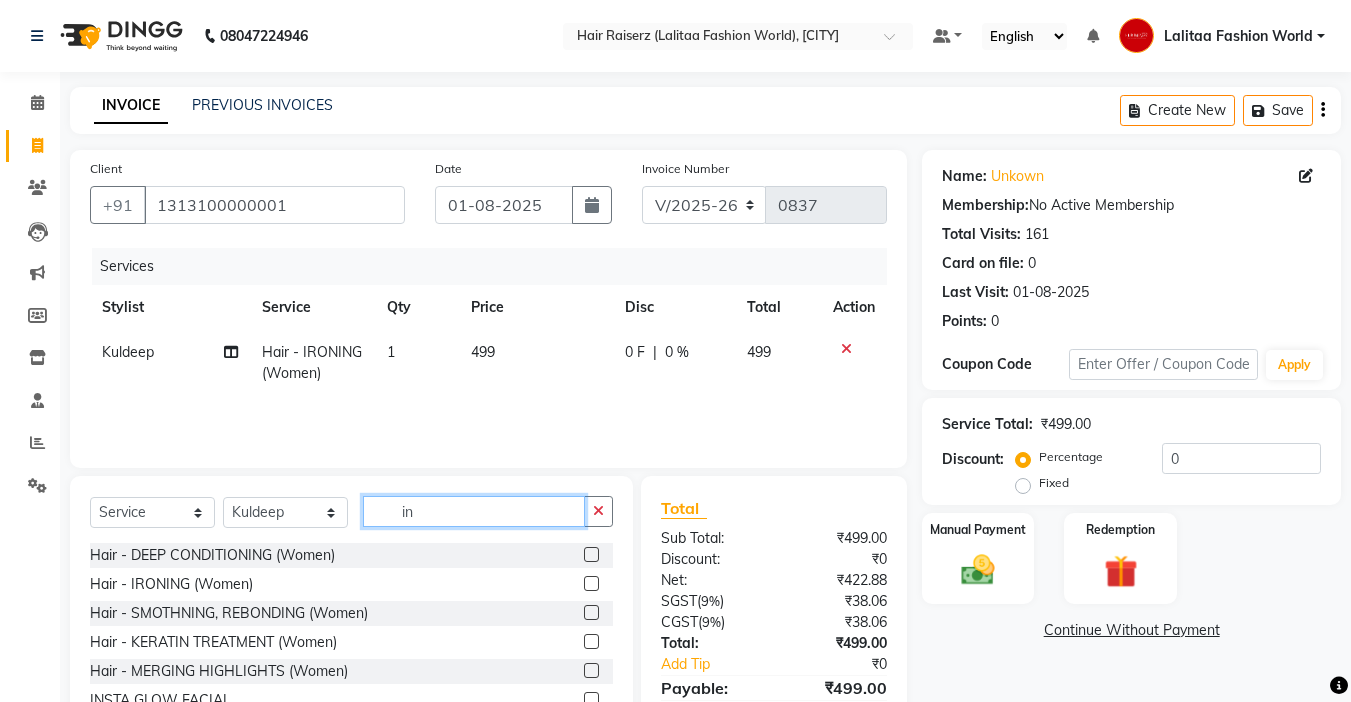click on "in" 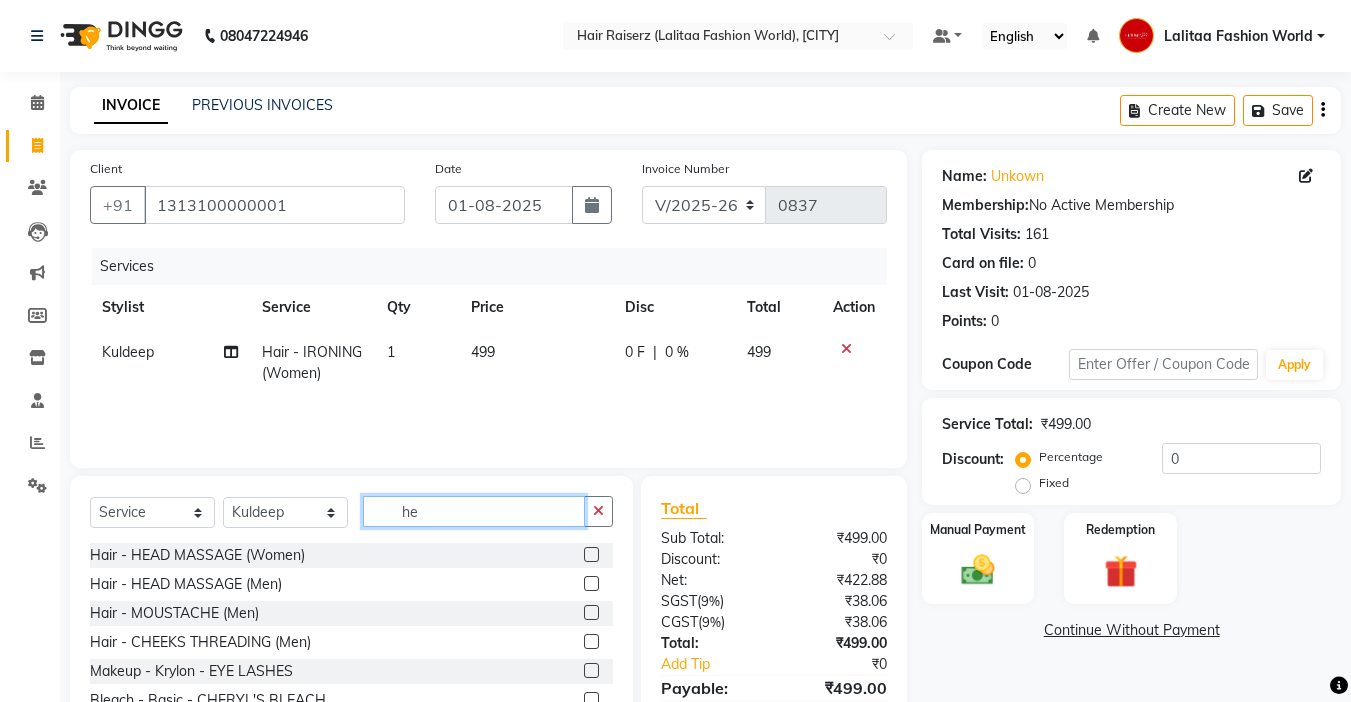 type on "h" 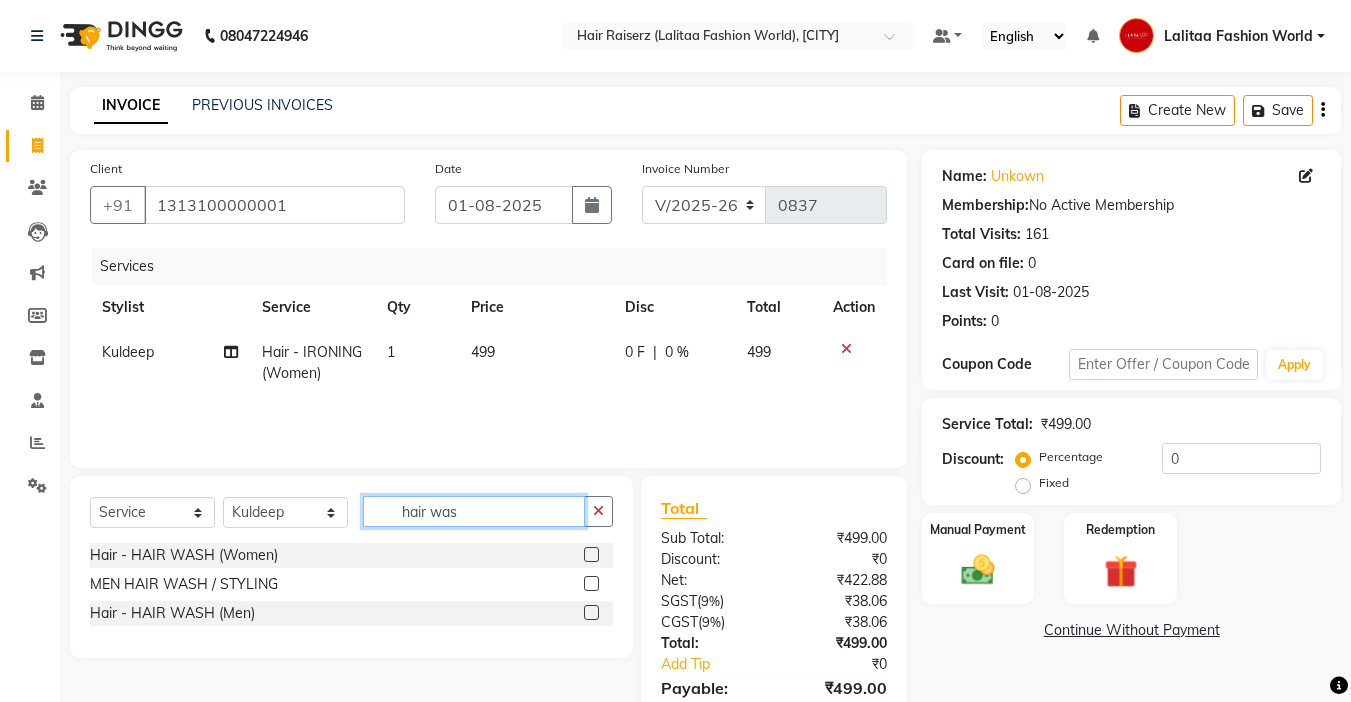type on "hair was" 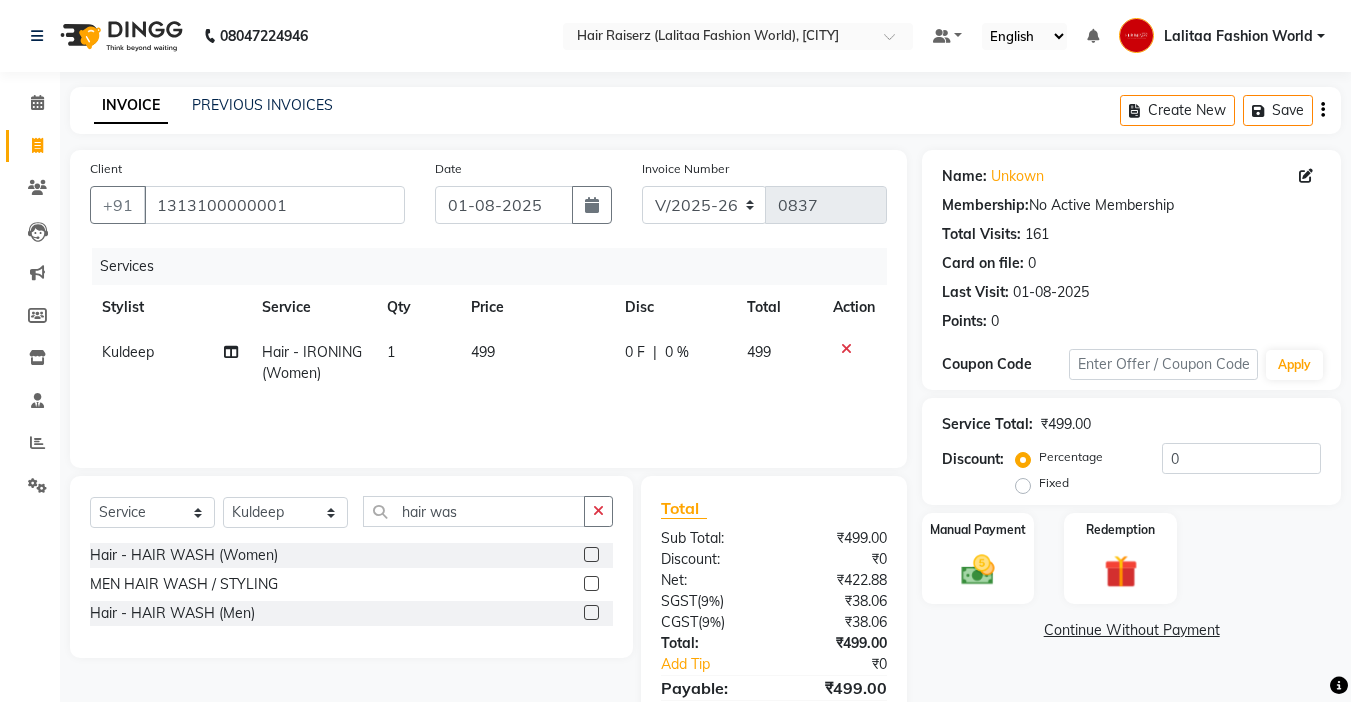 click 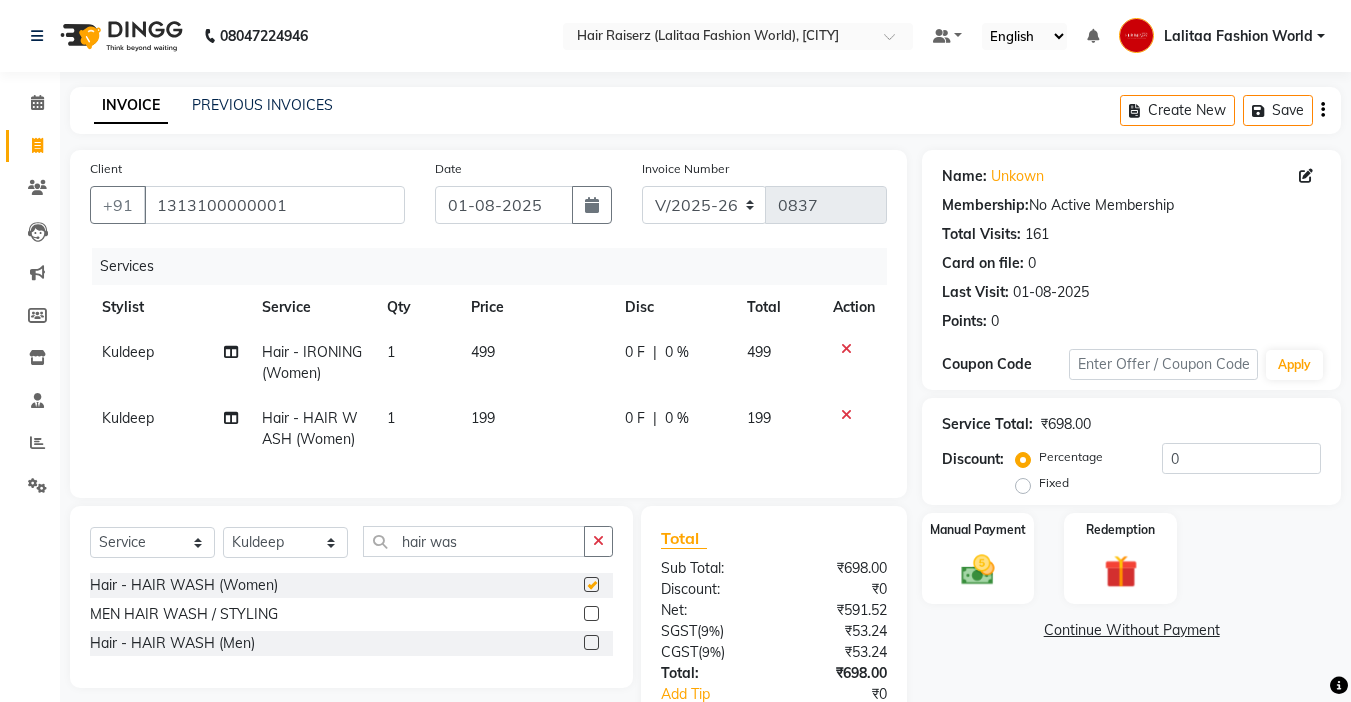 checkbox on "false" 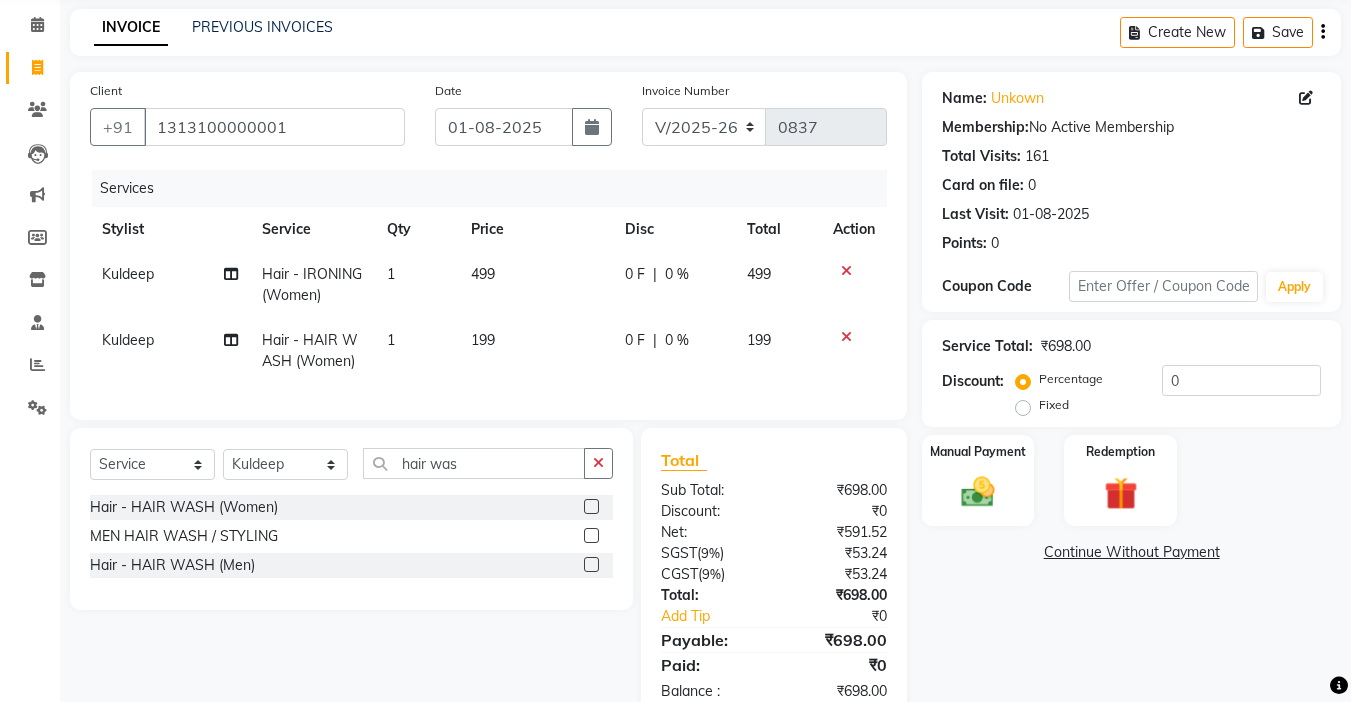 scroll, scrollTop: 143, scrollLeft: 0, axis: vertical 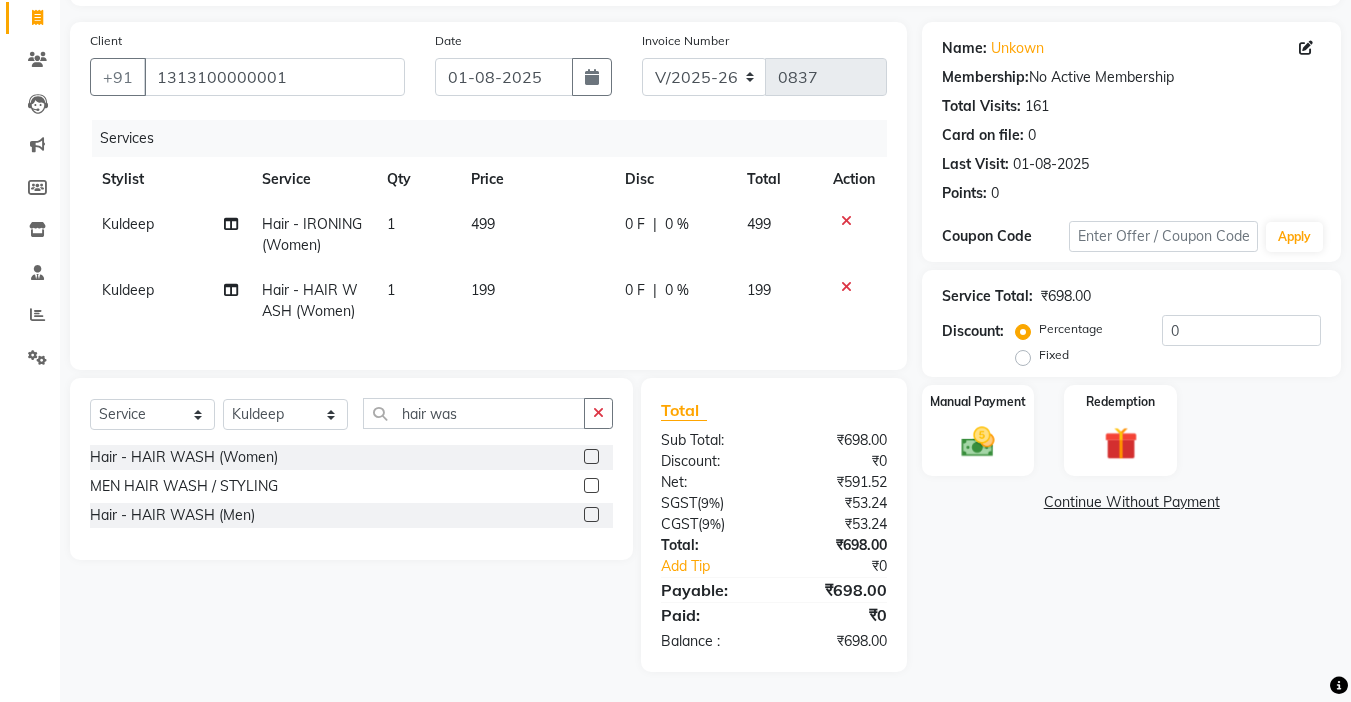 click on "499" 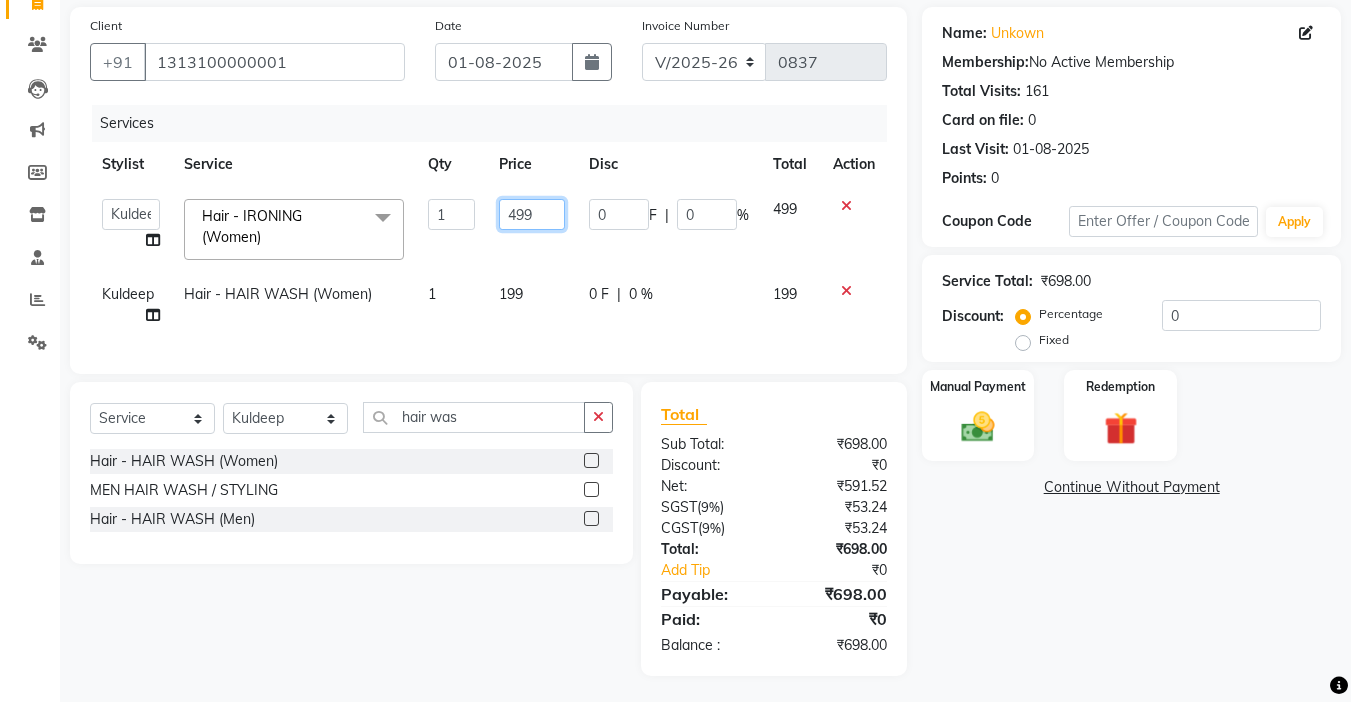 click on "499" 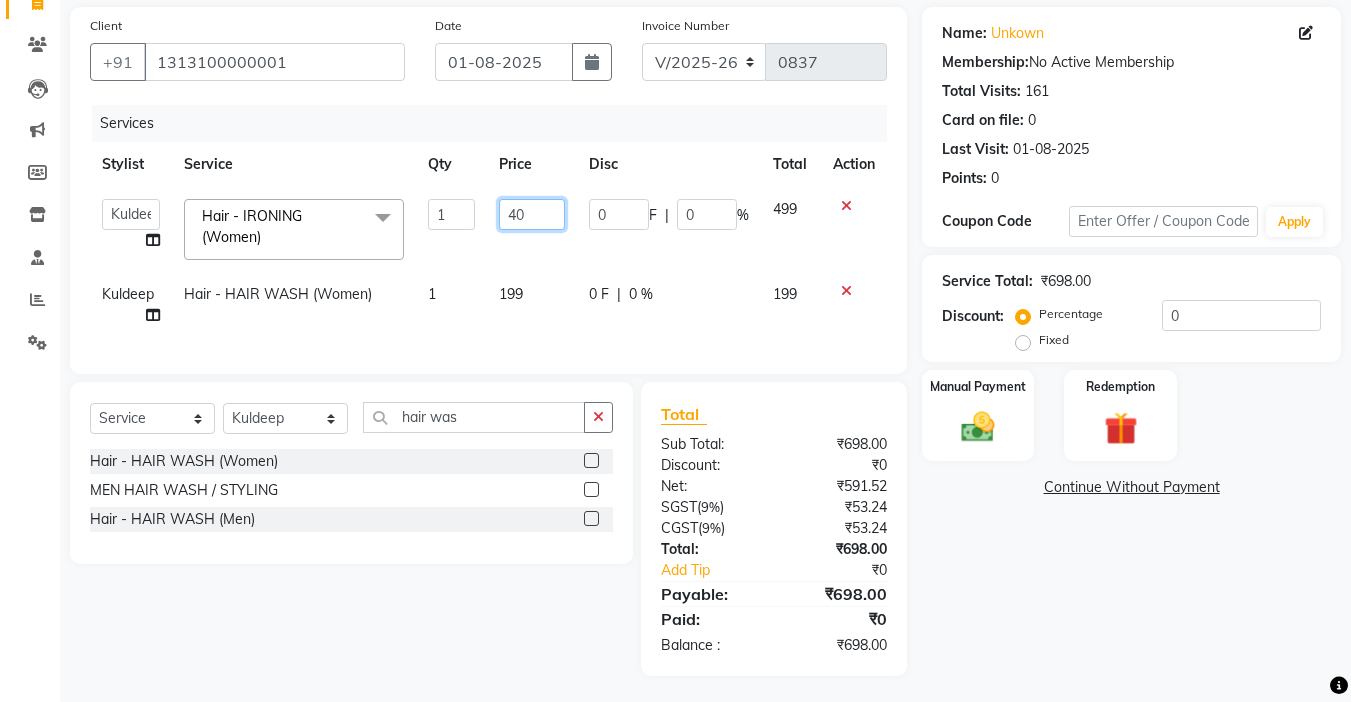 type on "400" 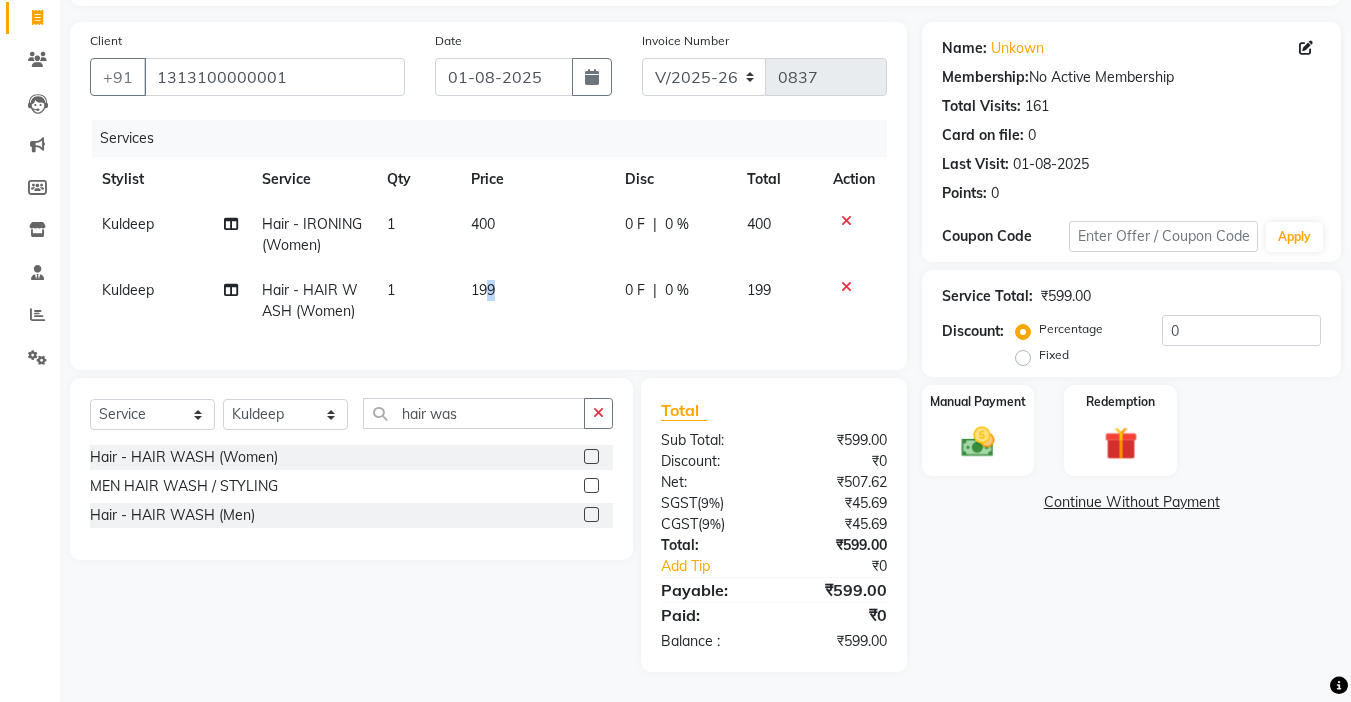drag, startPoint x: 512, startPoint y: 294, endPoint x: 490, endPoint y: 267, distance: 34.828148 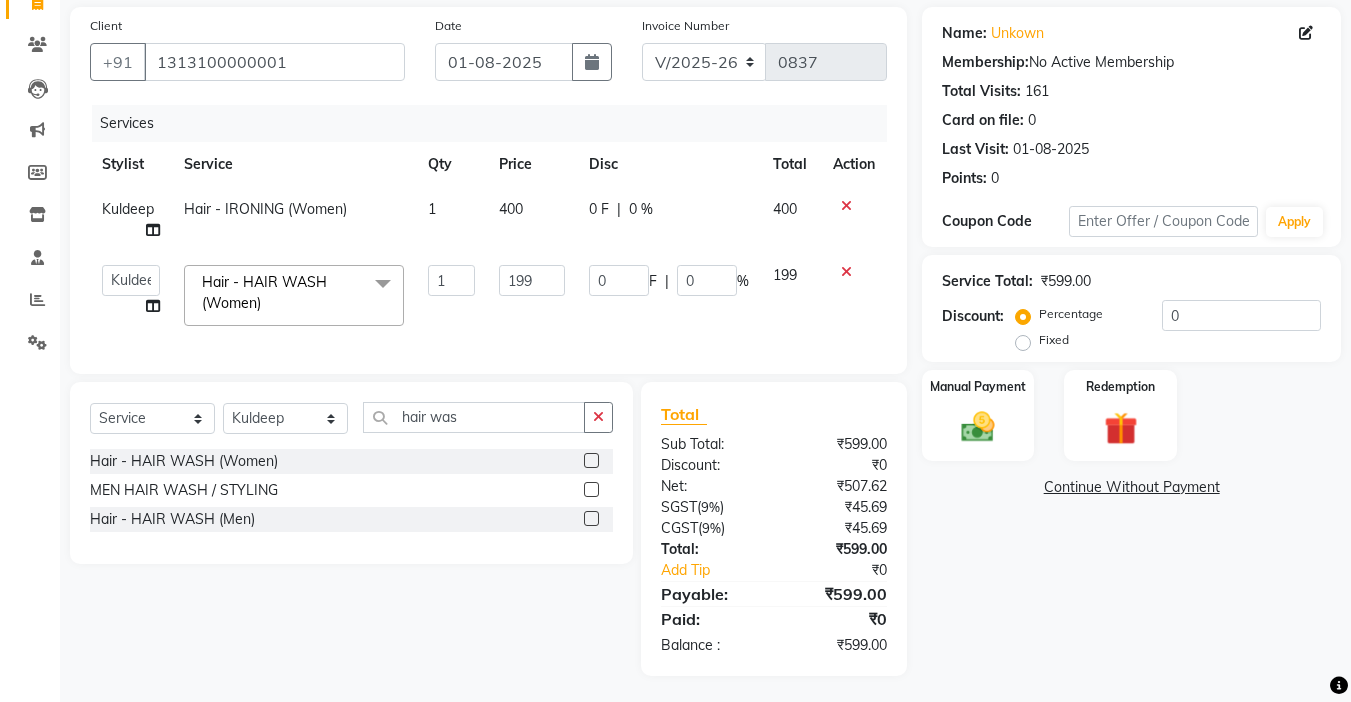click on "199" 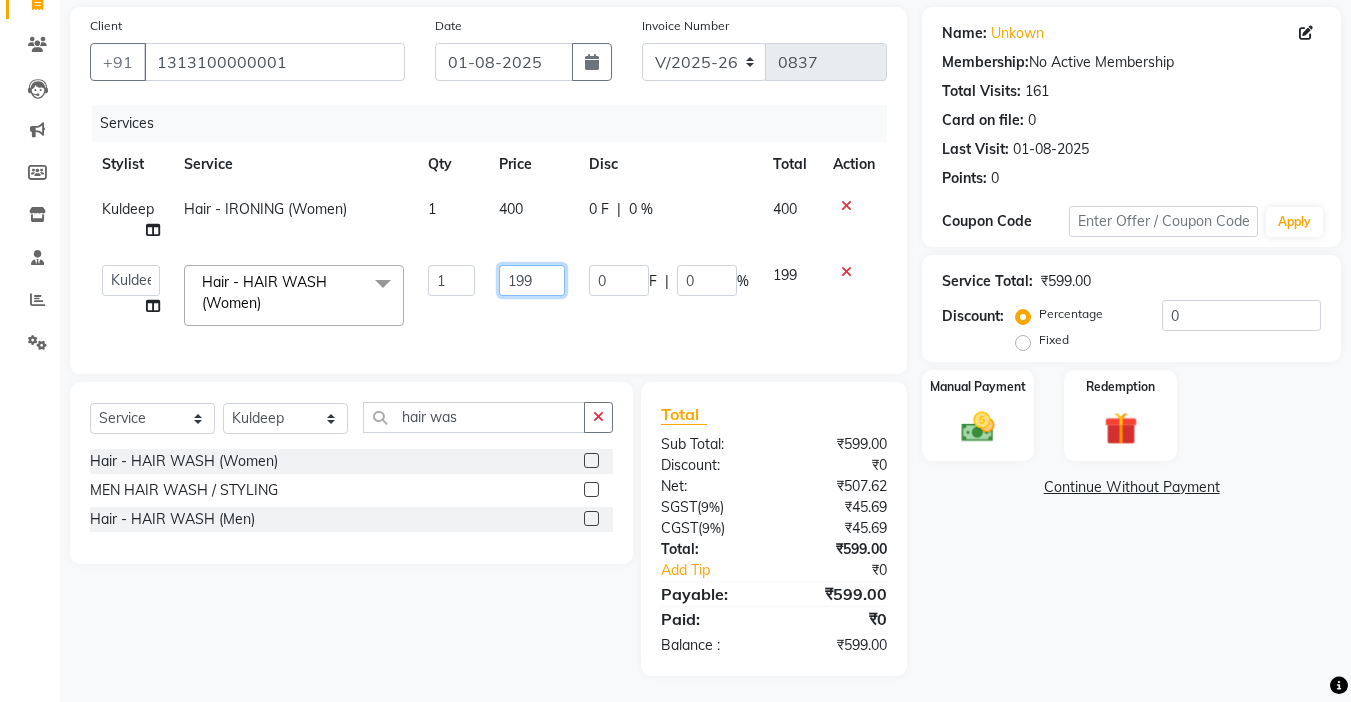click on "199" 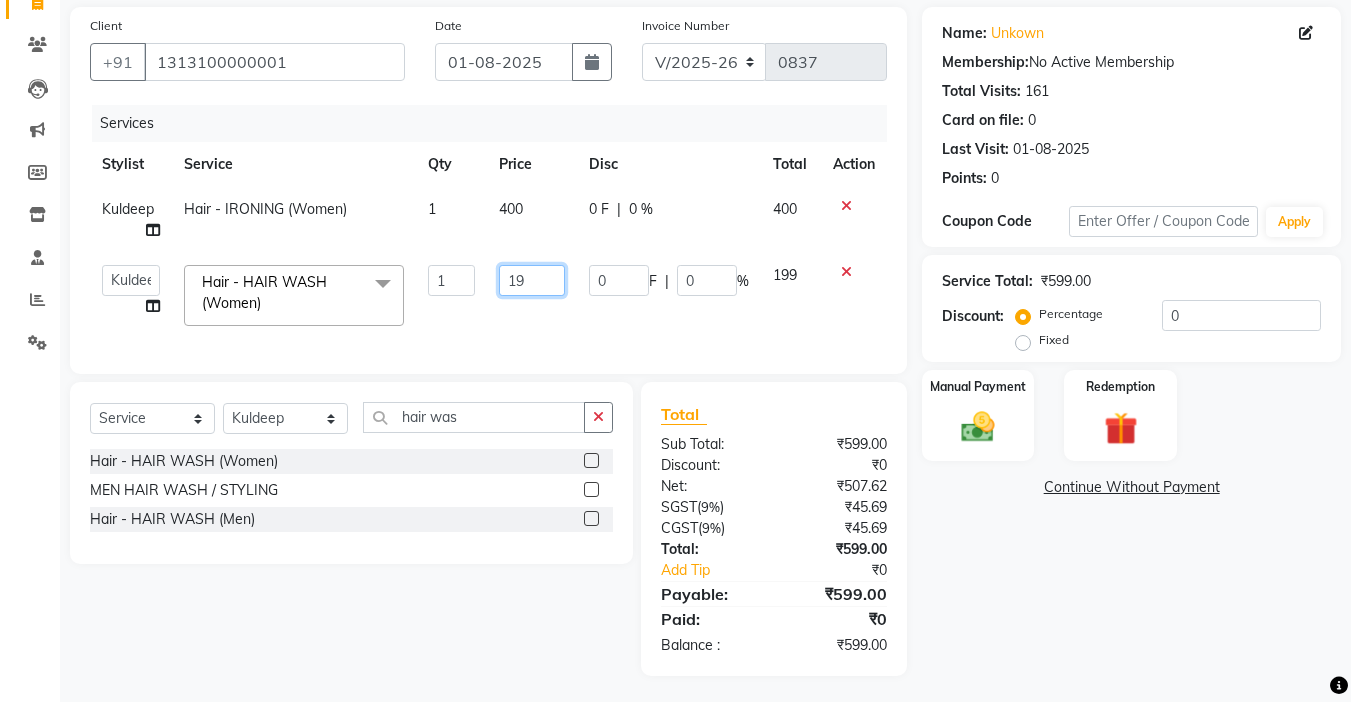 type on "1" 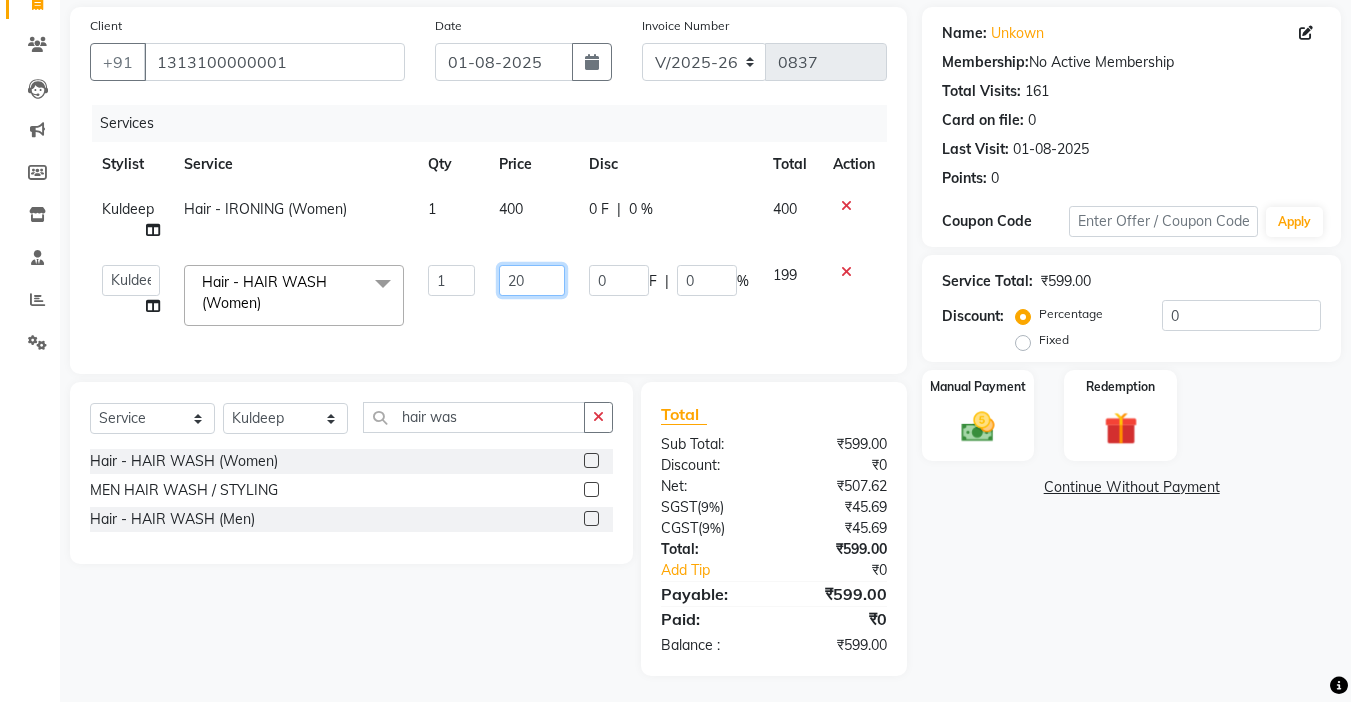 type on "200" 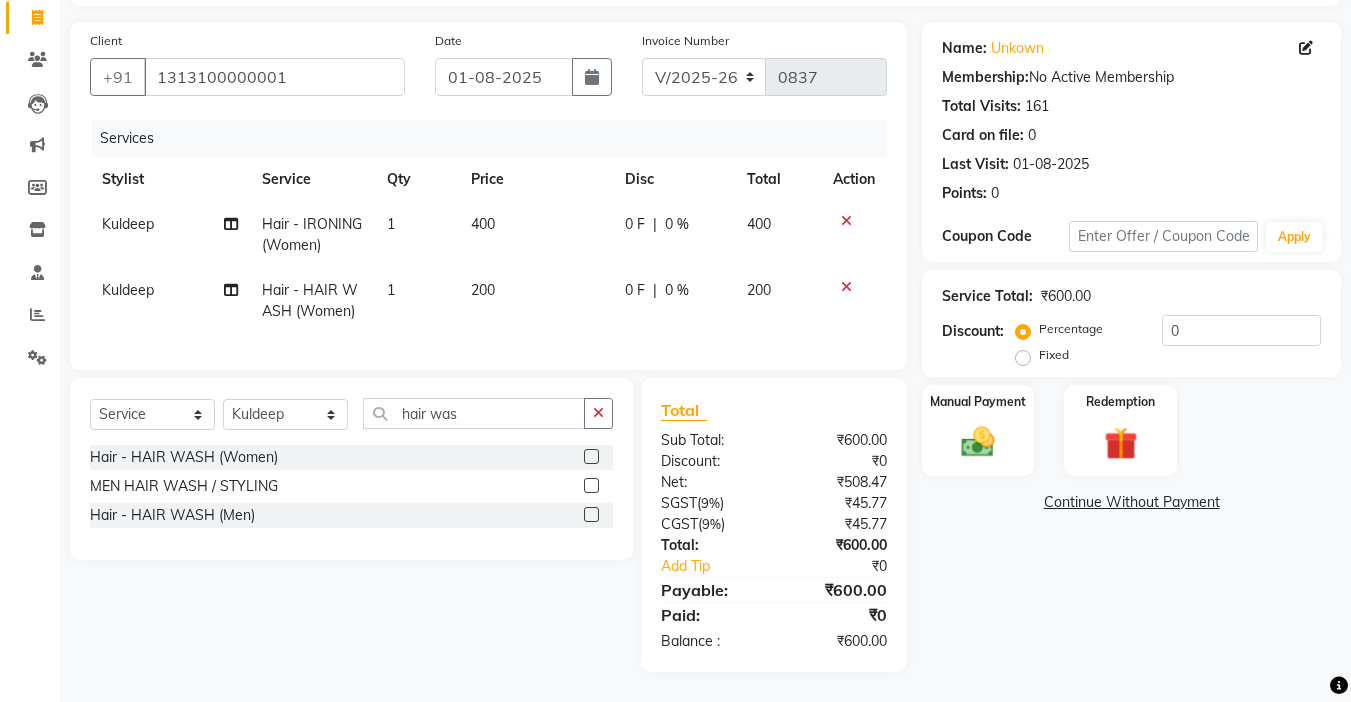 click on "Services Stylist Service Qty Price Disc Total Action [NAME]  Hair - IRONING (Women) 1 400 0 F | 0 % 400 [NAME]  Hair - HAIR WASH (Women) 1 200 0 F | 0 % 200" 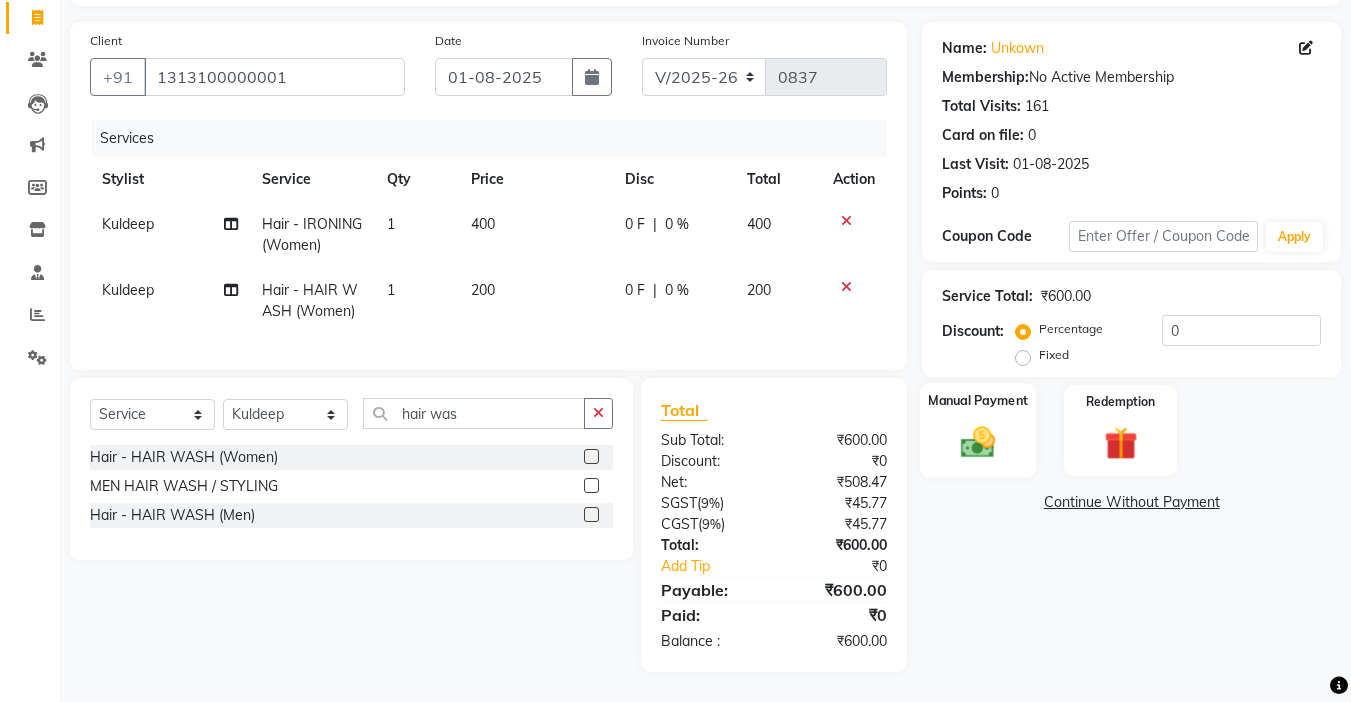 click 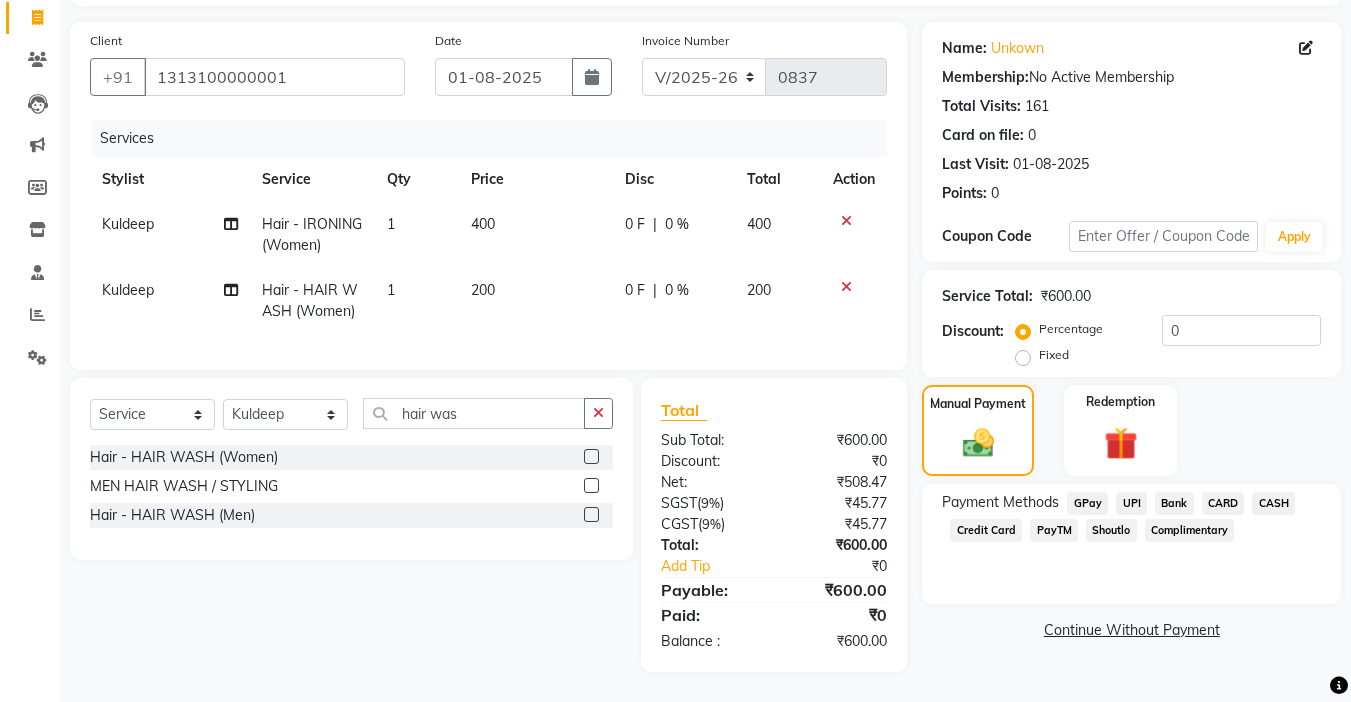 click on "UPI" 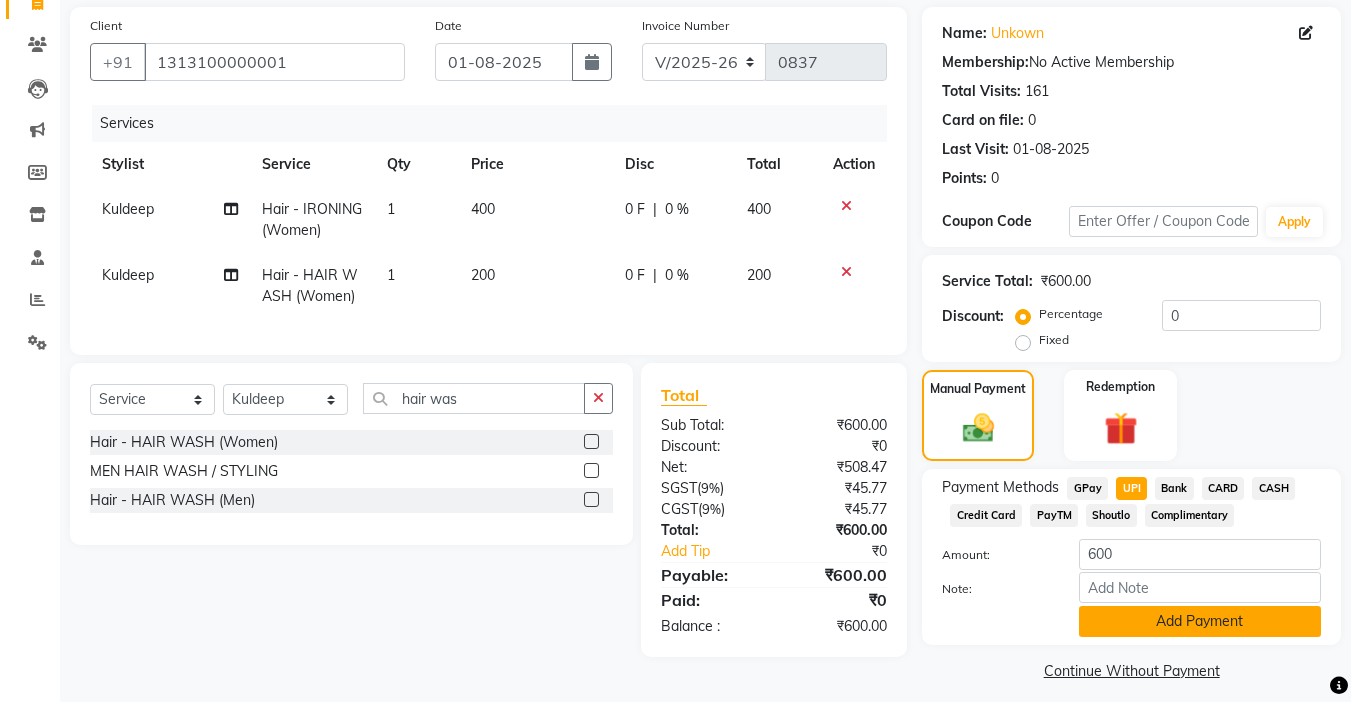 click on "Add Payment" 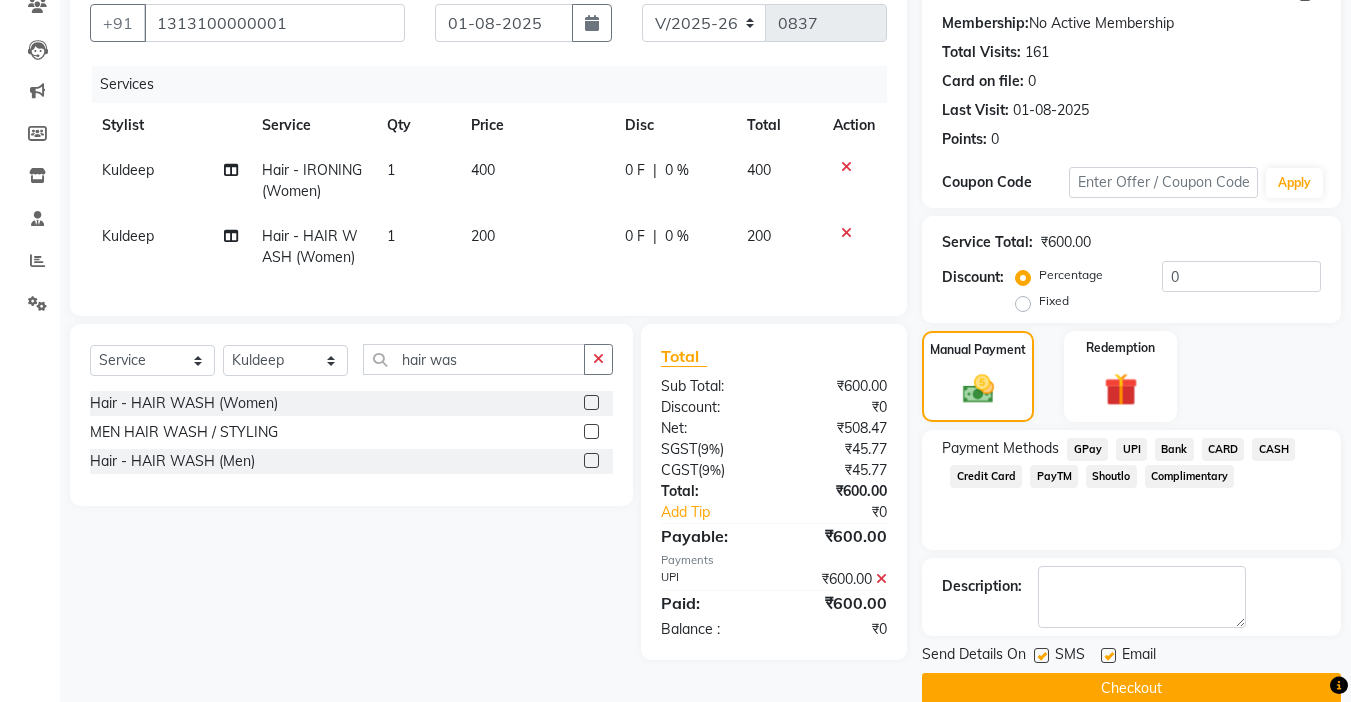 scroll, scrollTop: 214, scrollLeft: 0, axis: vertical 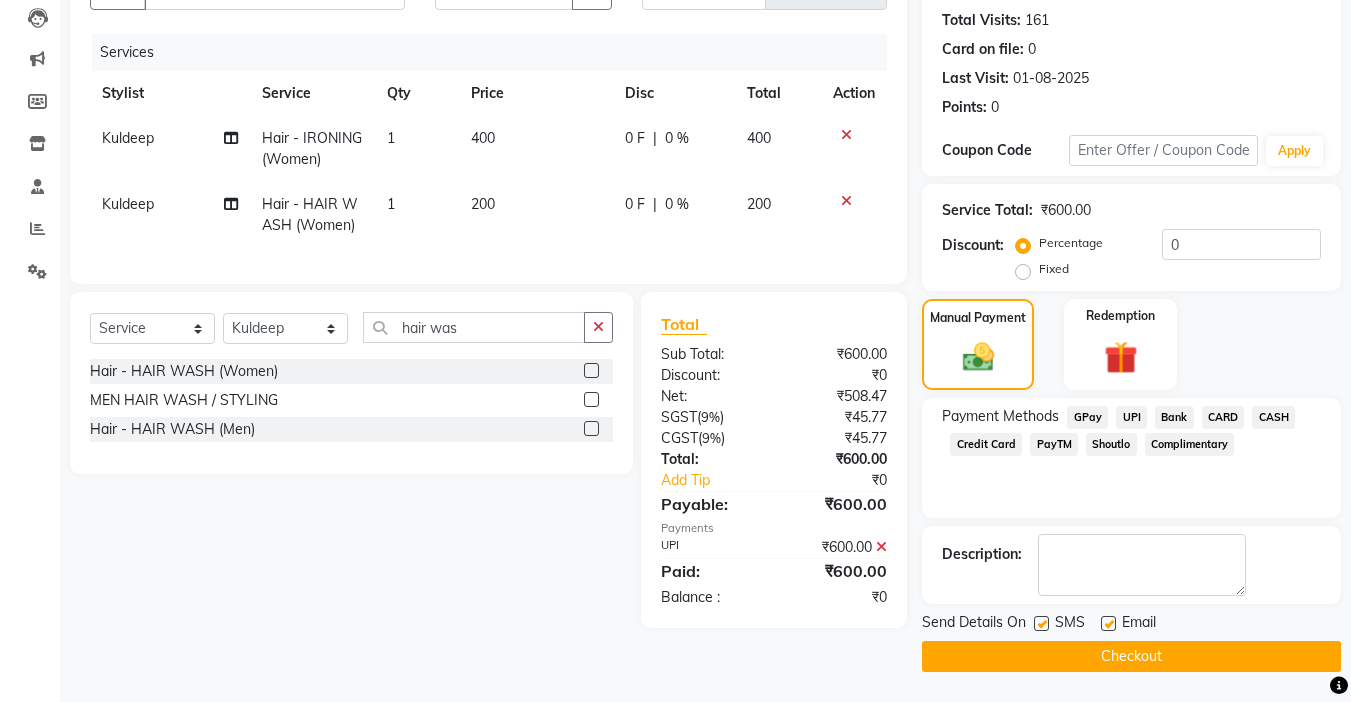 click 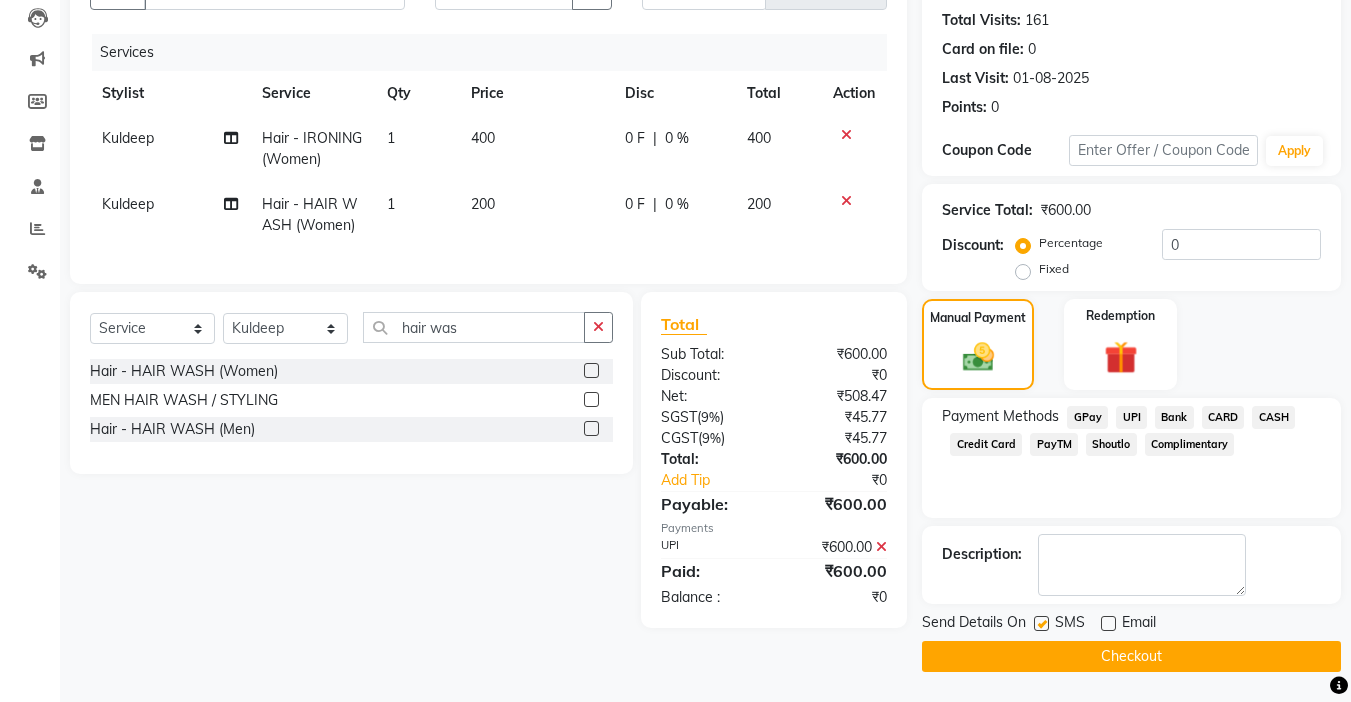 click 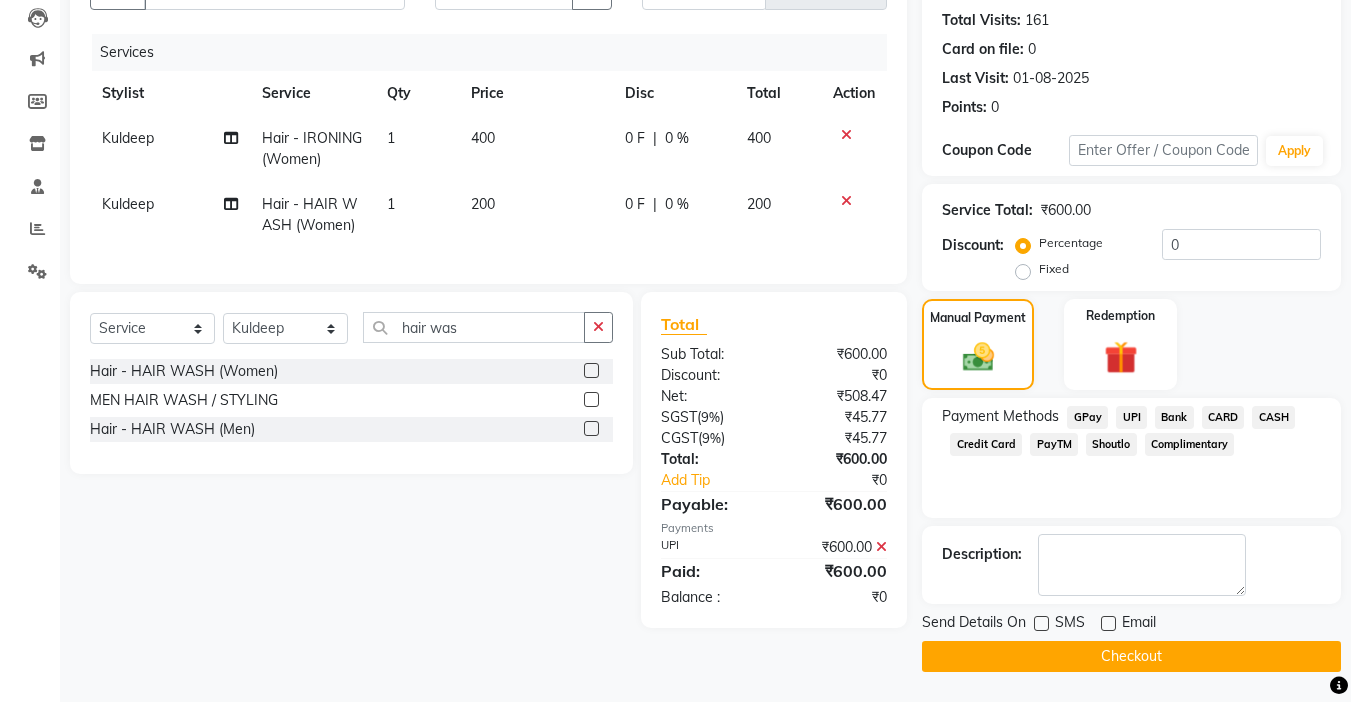 click on "Checkout" 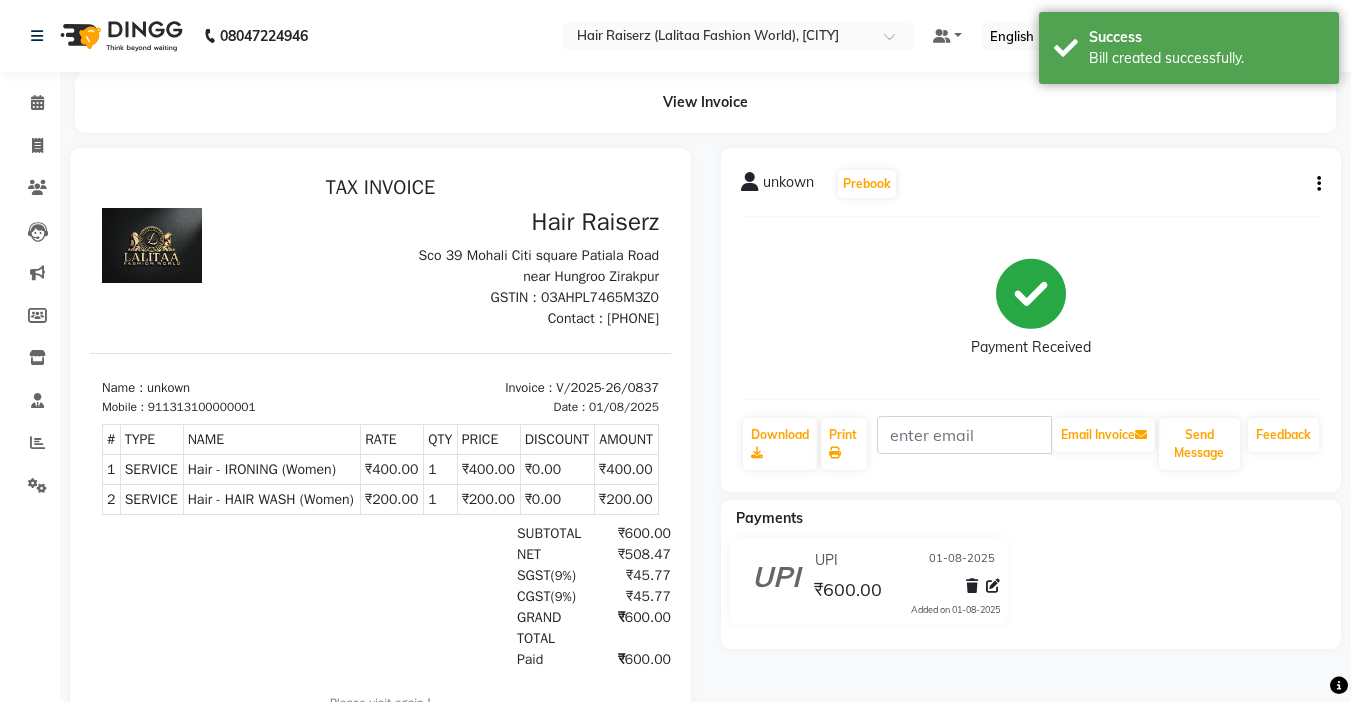 scroll, scrollTop: 0, scrollLeft: 0, axis: both 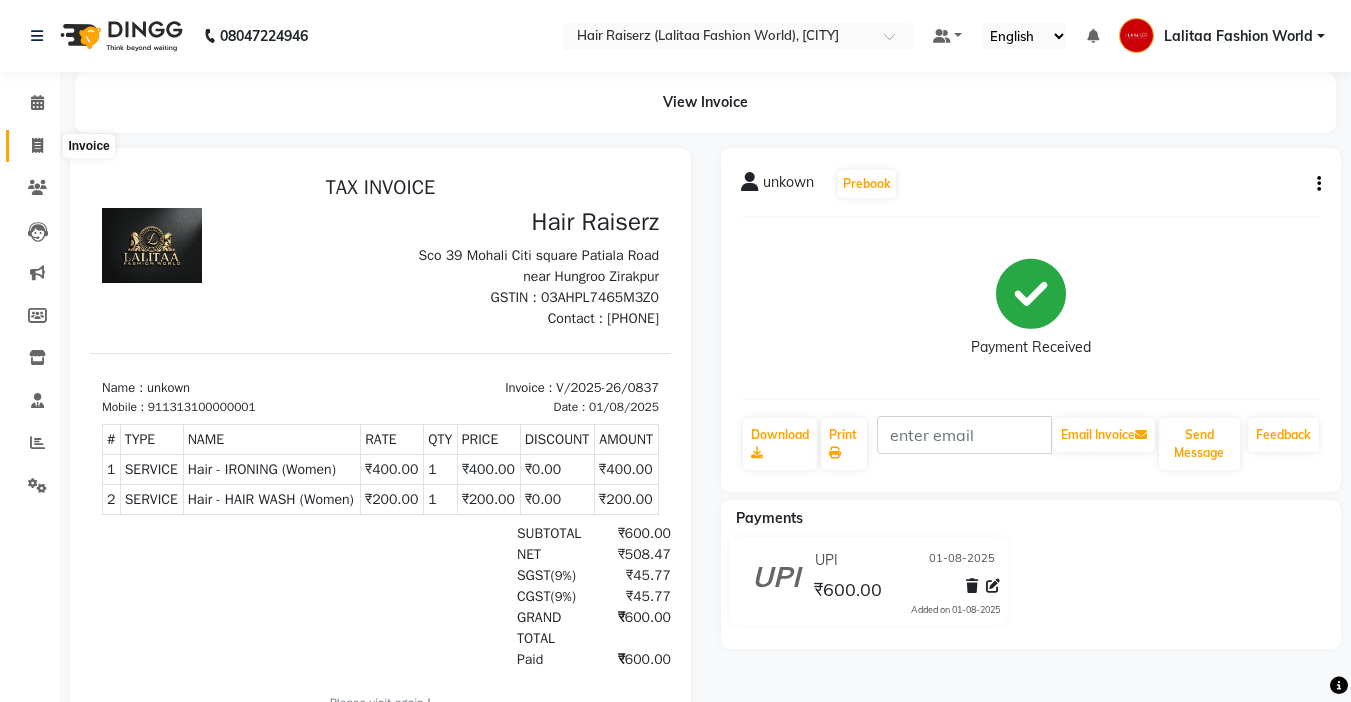 click 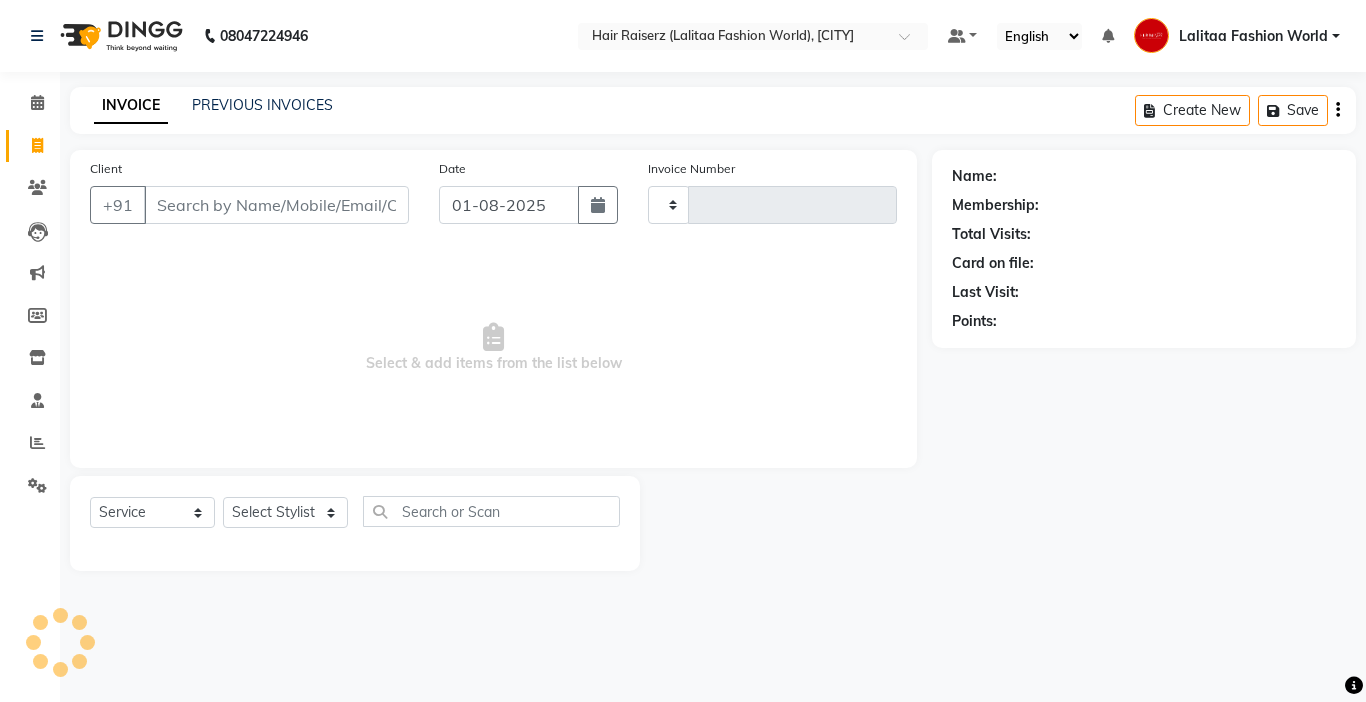 type on "0838" 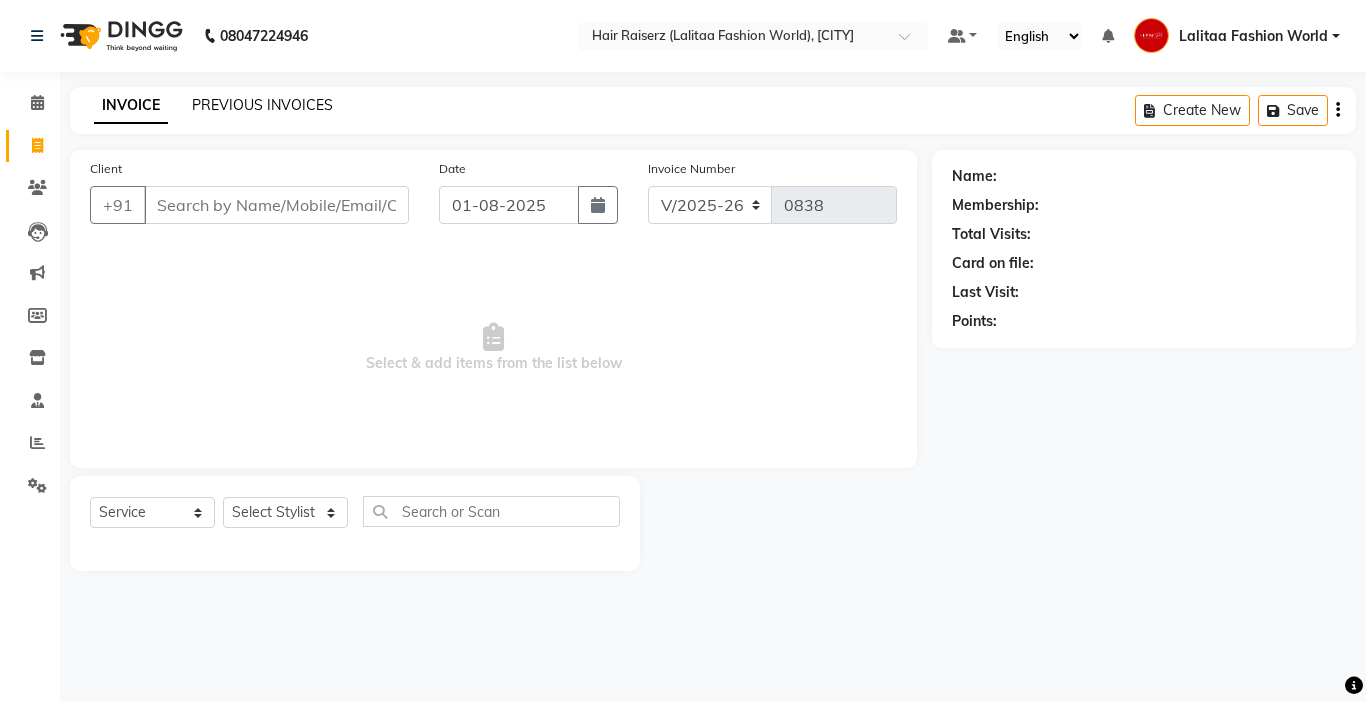 click on "PREVIOUS INVOICES" 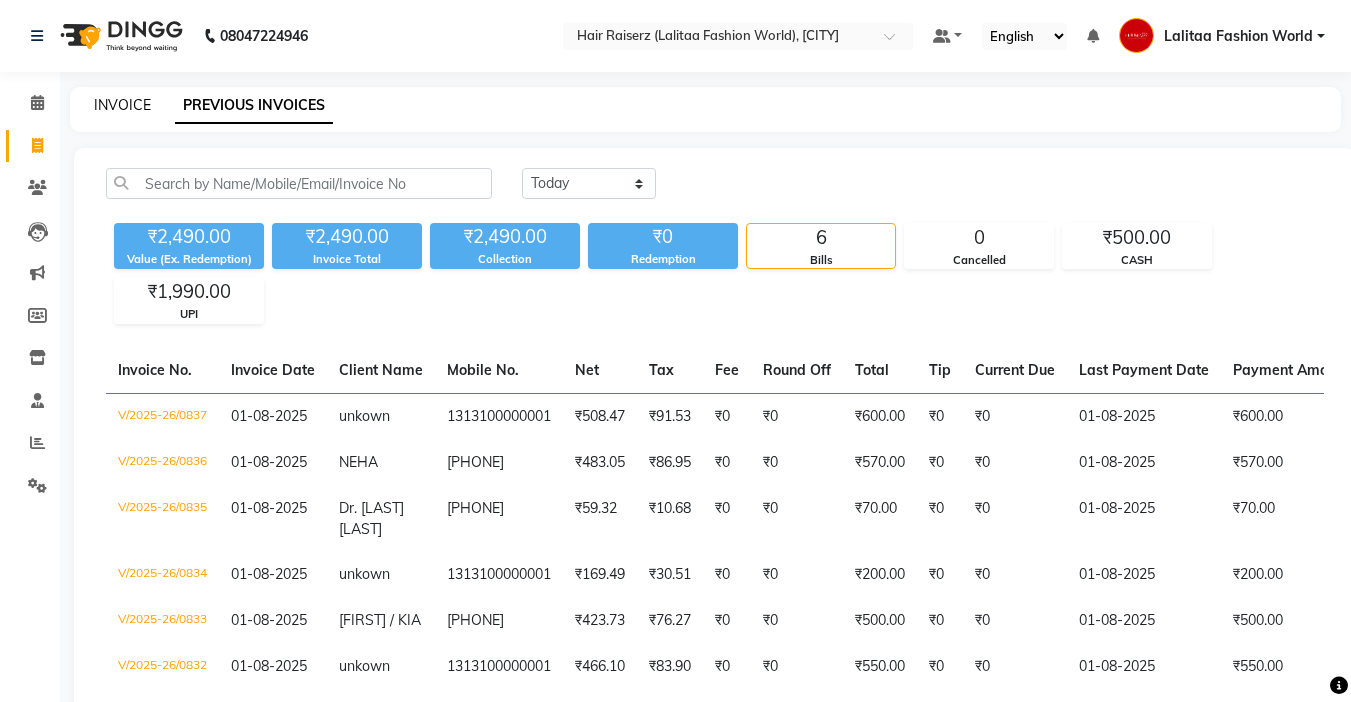 click on "INVOICE" 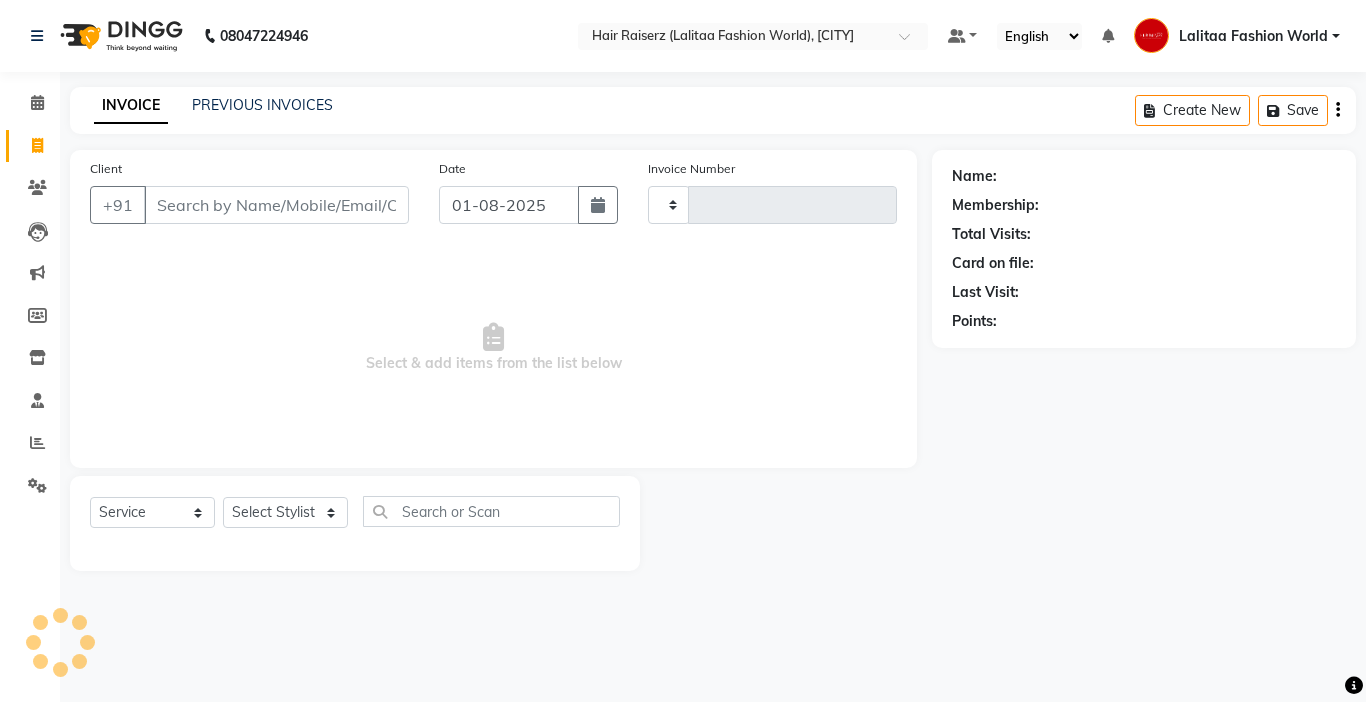 type on "0838" 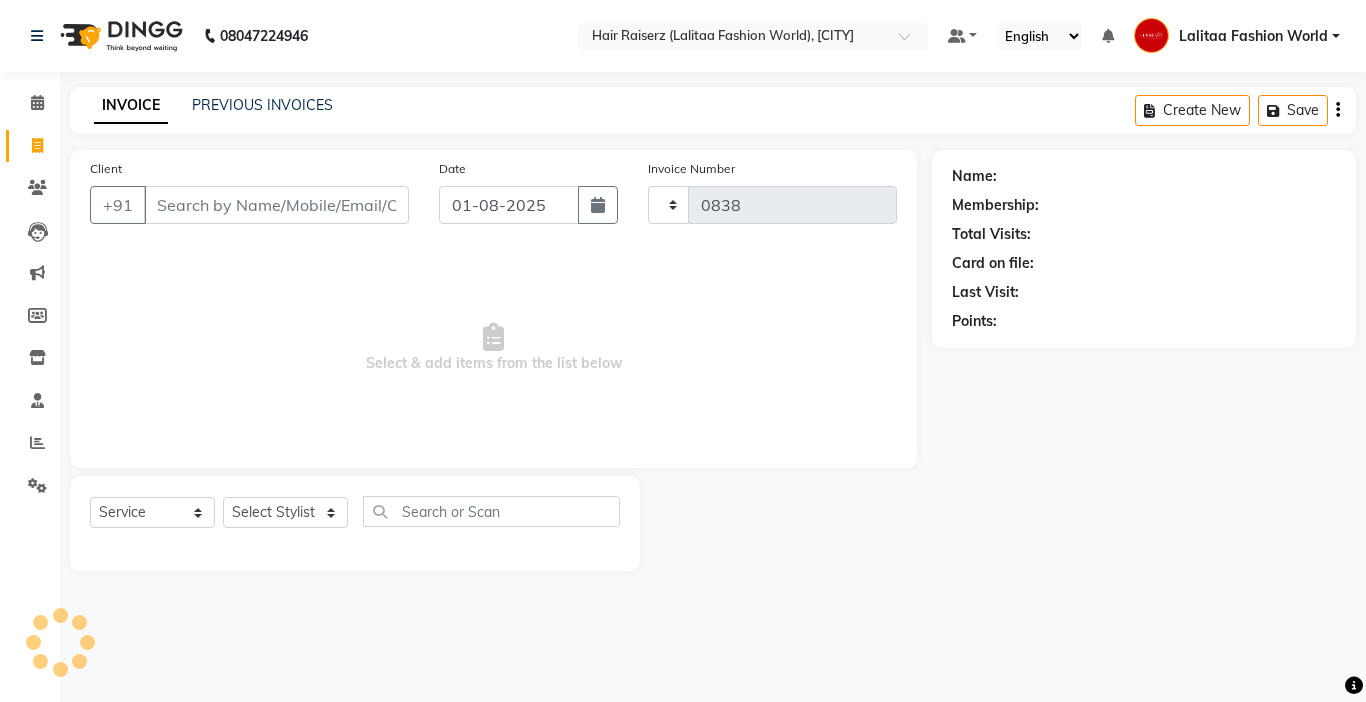 select on "7098" 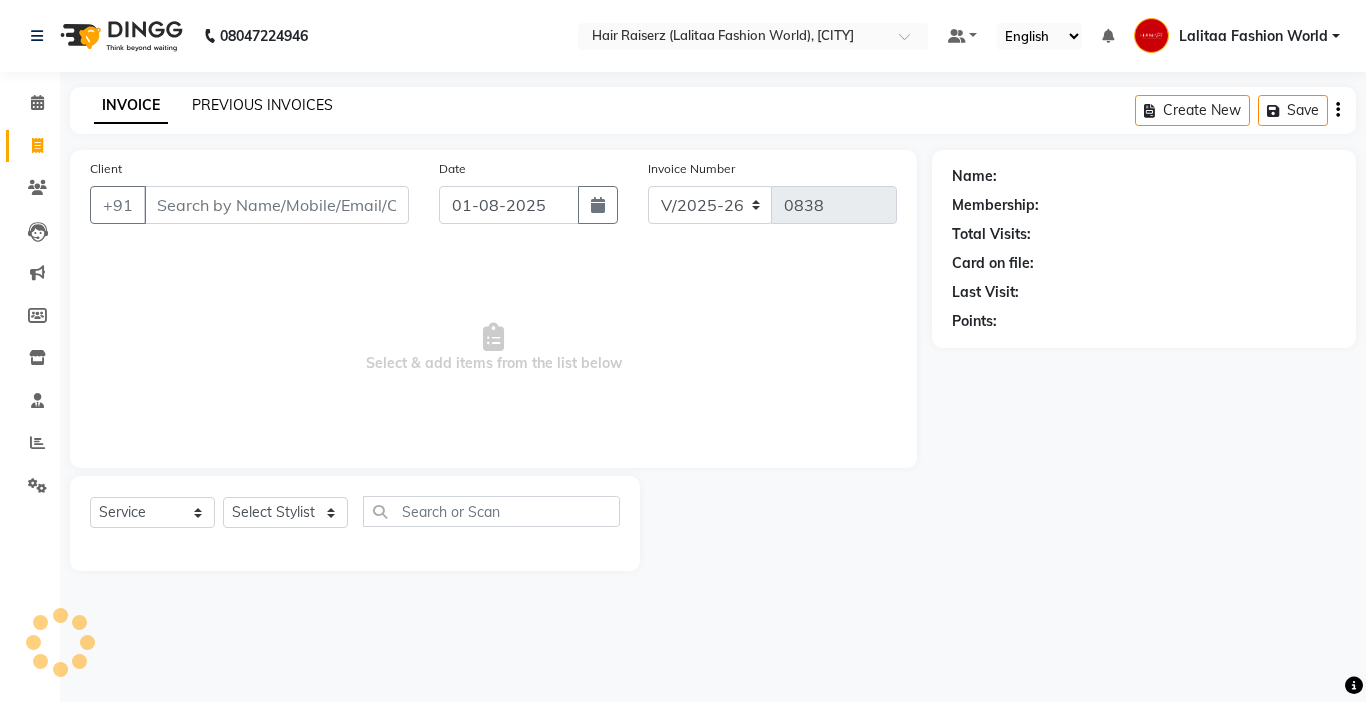 click on "PREVIOUS INVOICES" 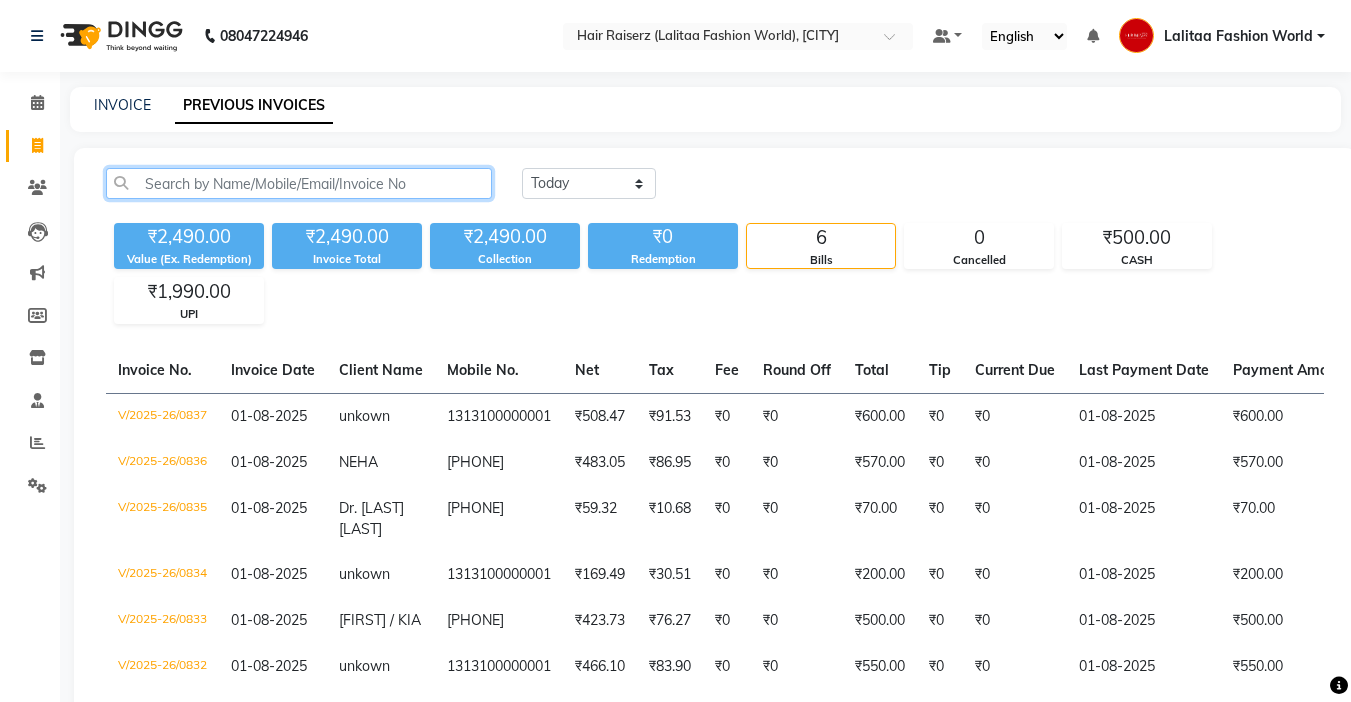click 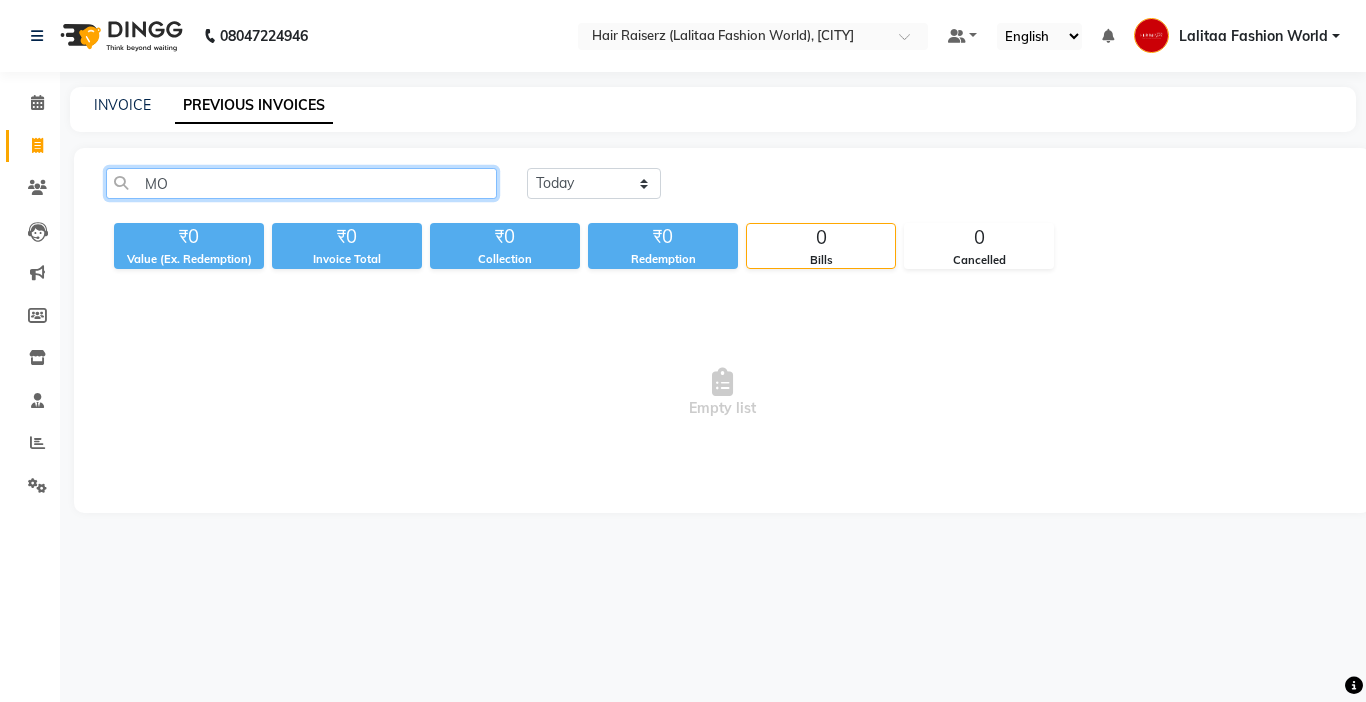 type on "M" 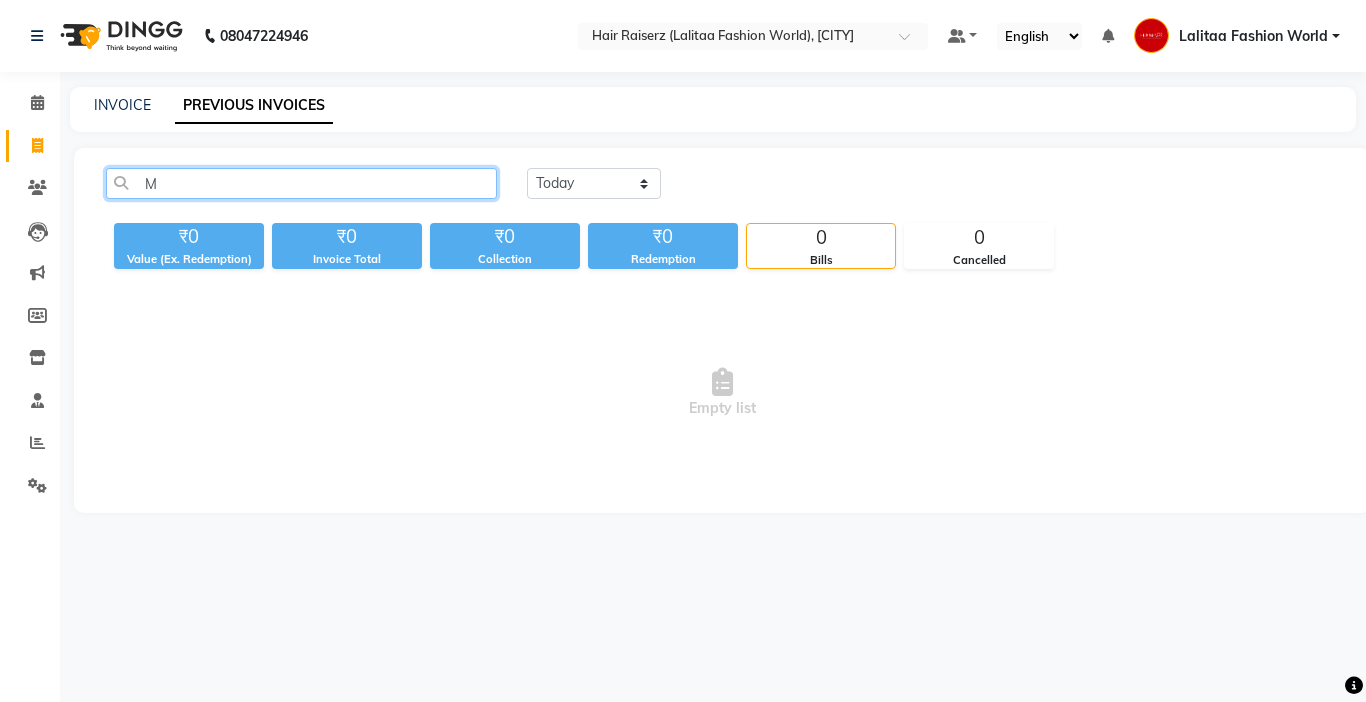 type 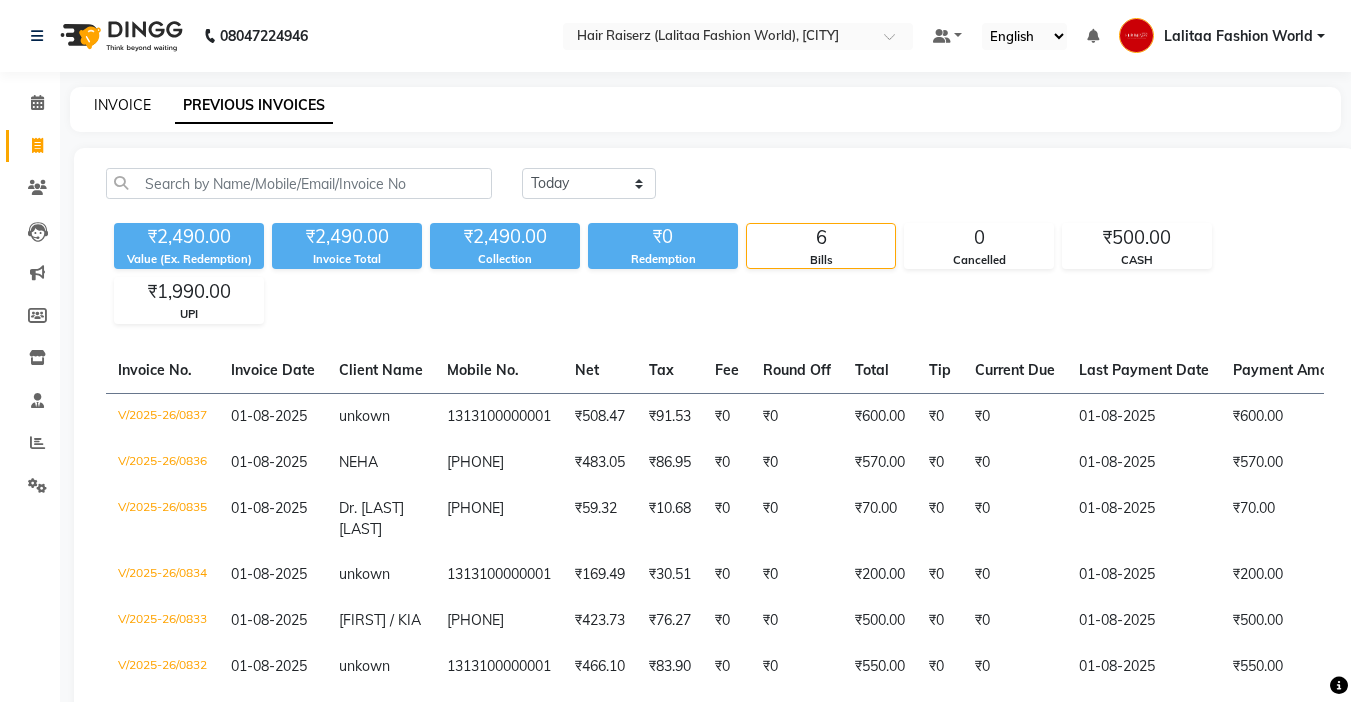 click on "INVOICE" 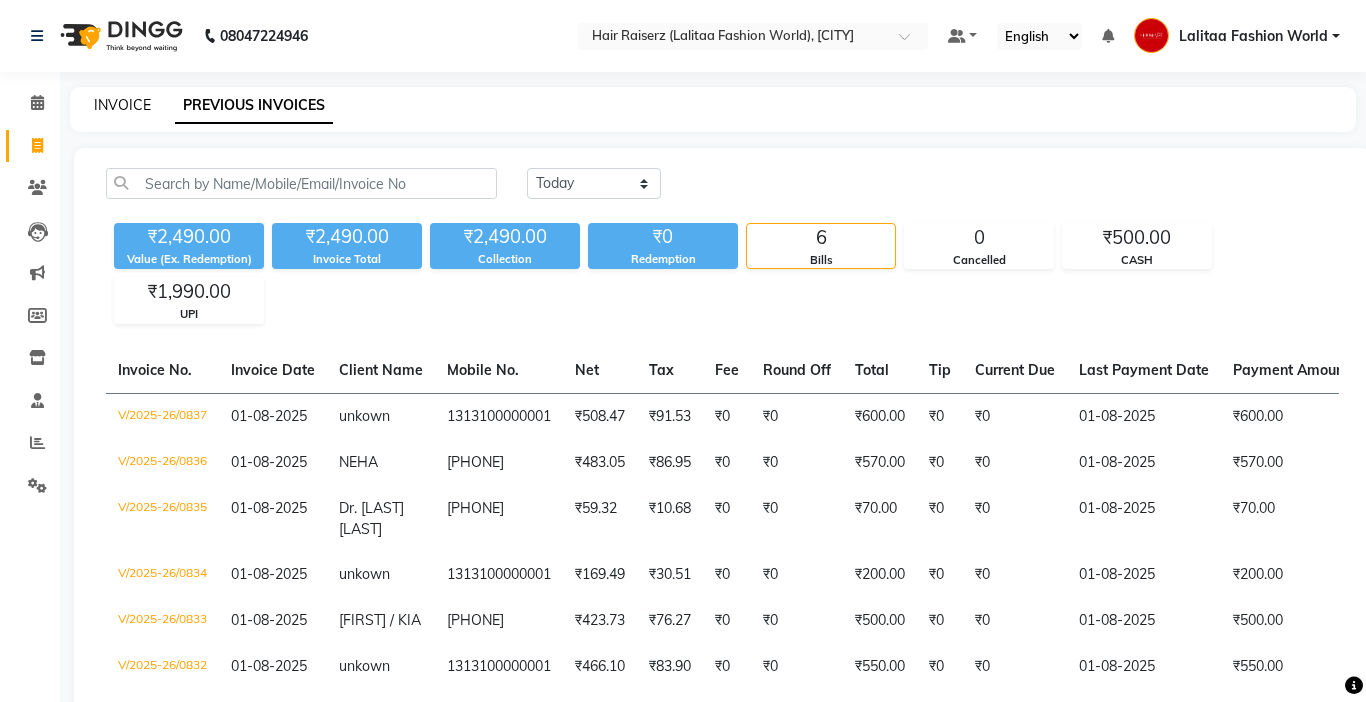 select on "service" 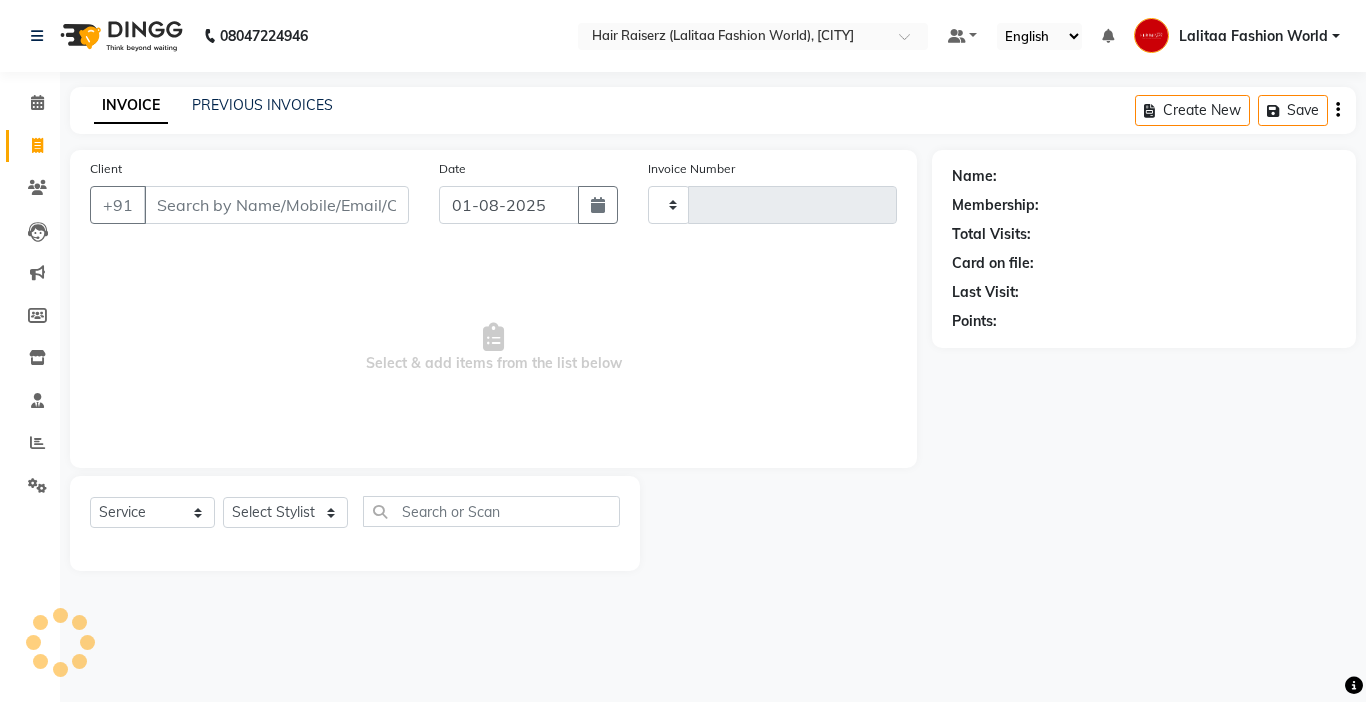 type on "0838" 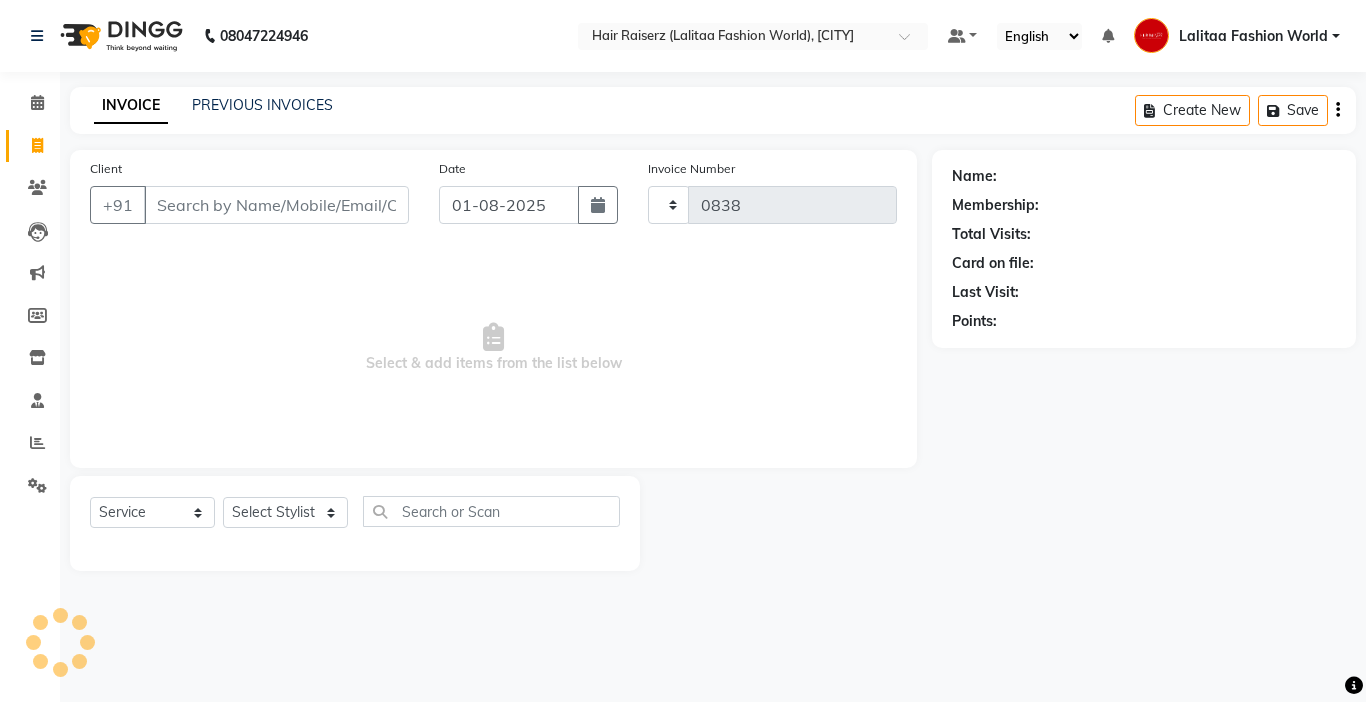 select on "7098" 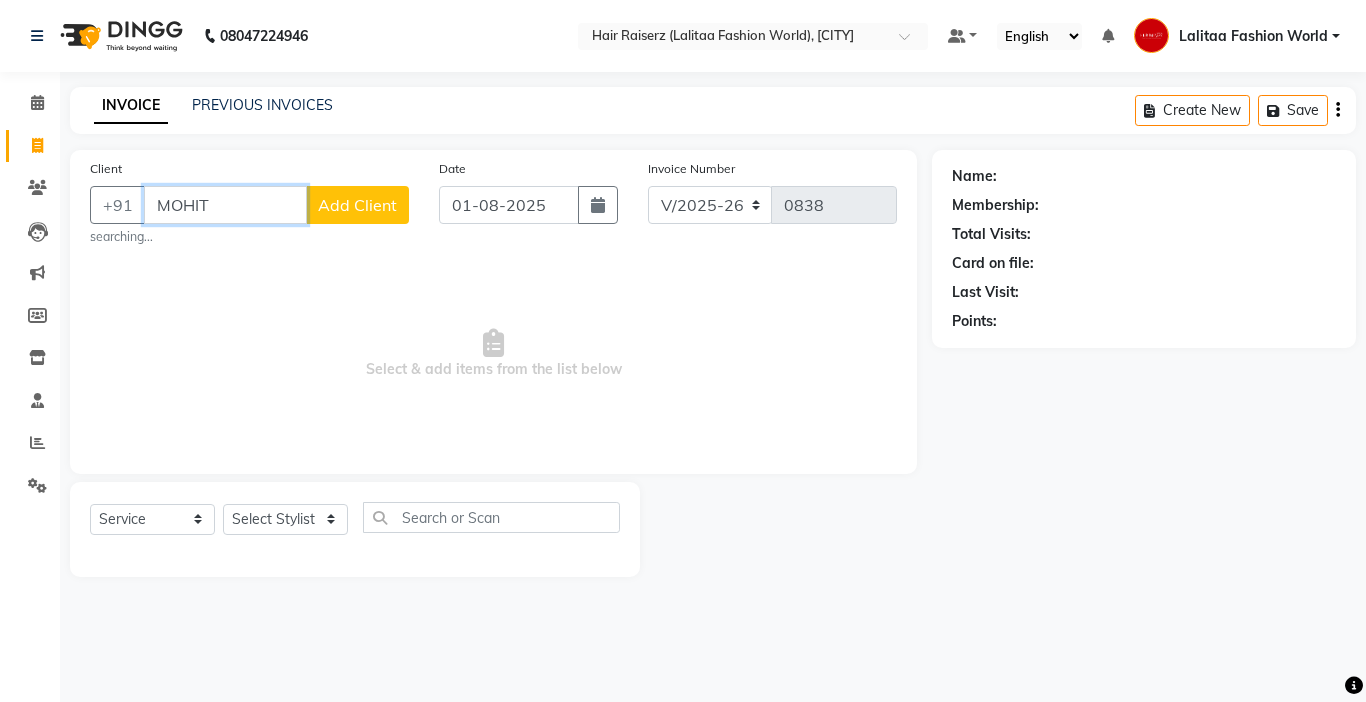 click on "MOHIT" at bounding box center [225, 205] 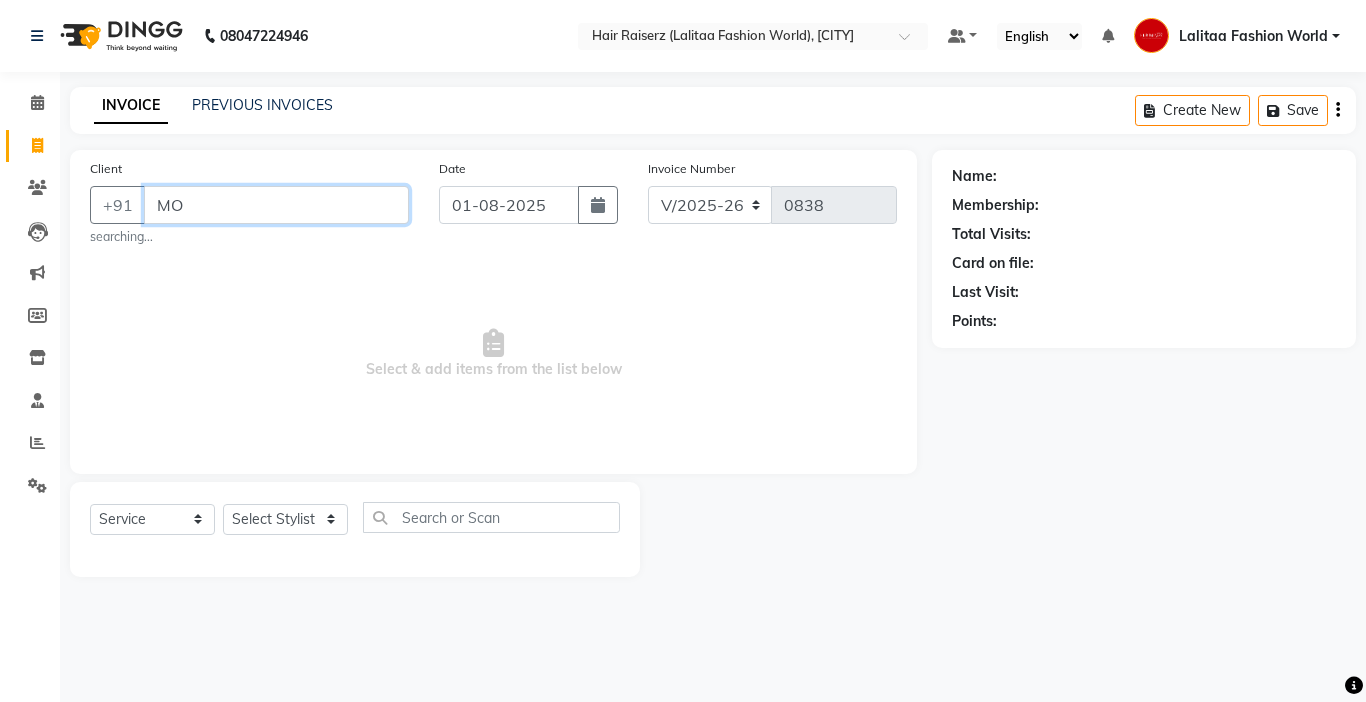 type on "M" 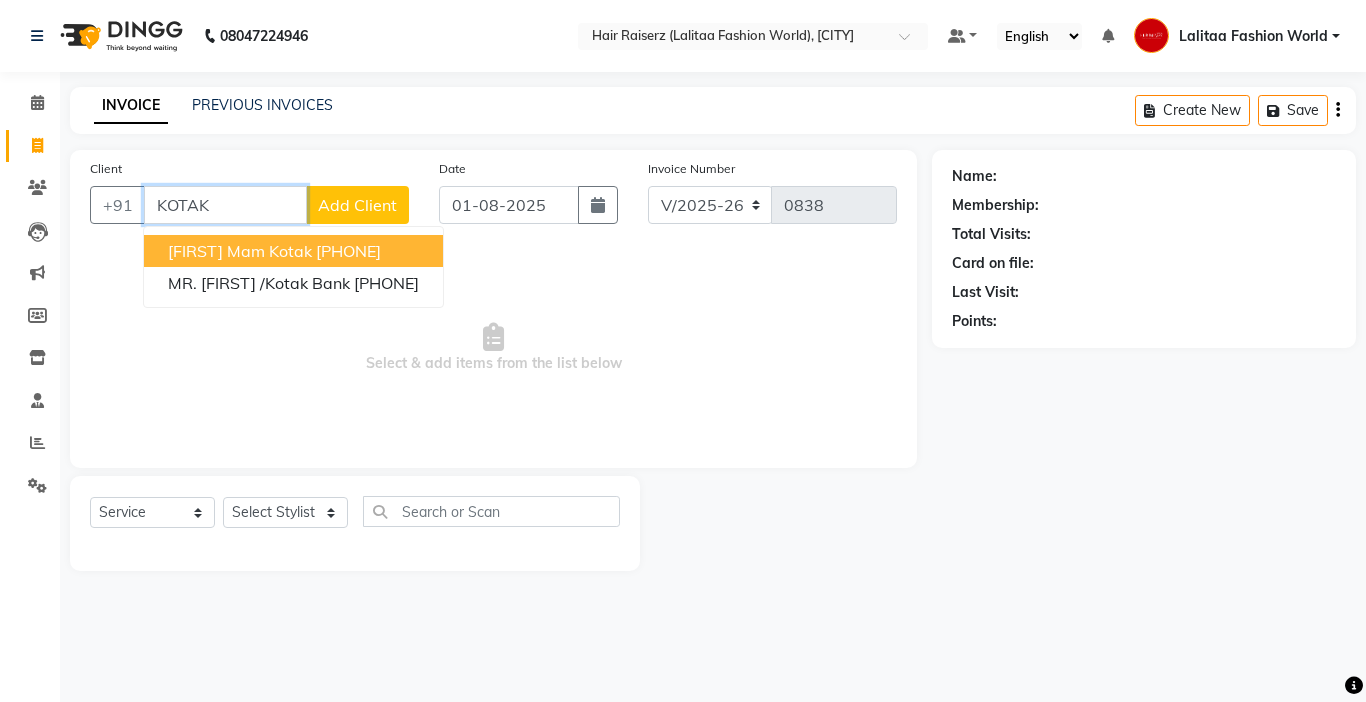 click on "KOTAK" at bounding box center (225, 205) 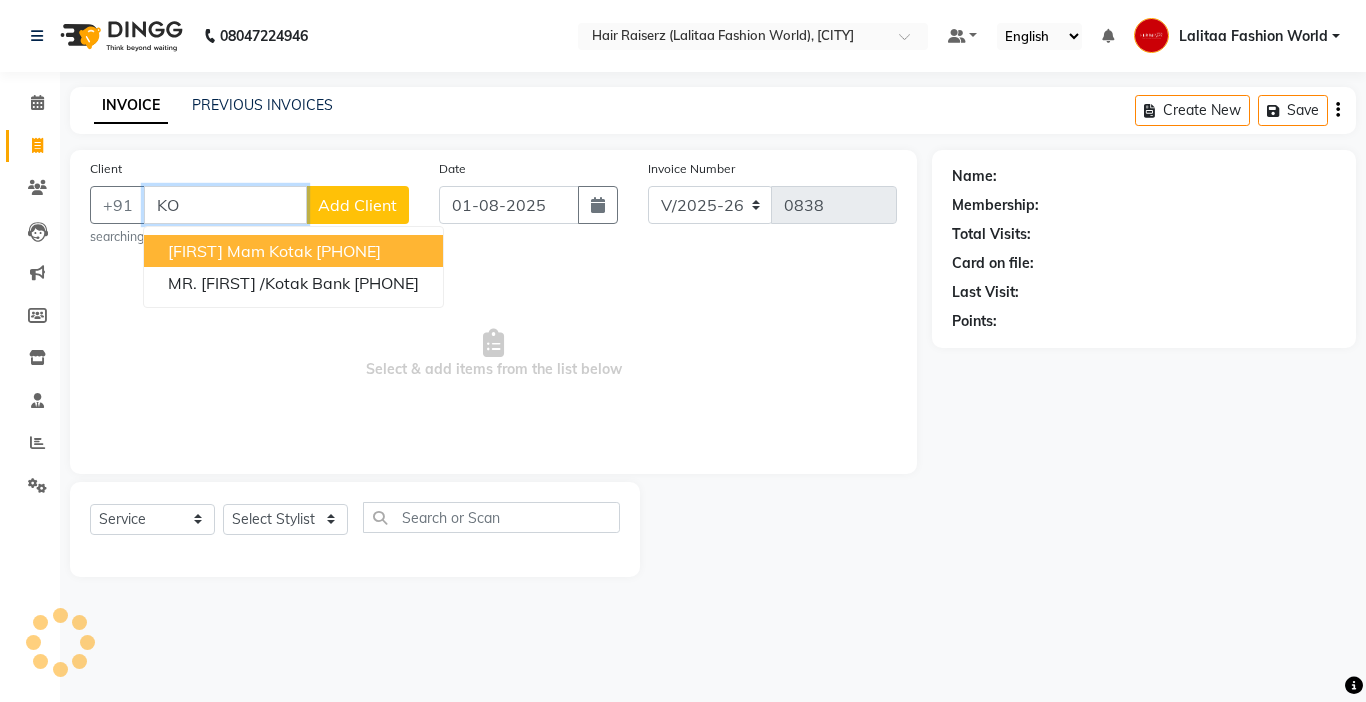 type on "K" 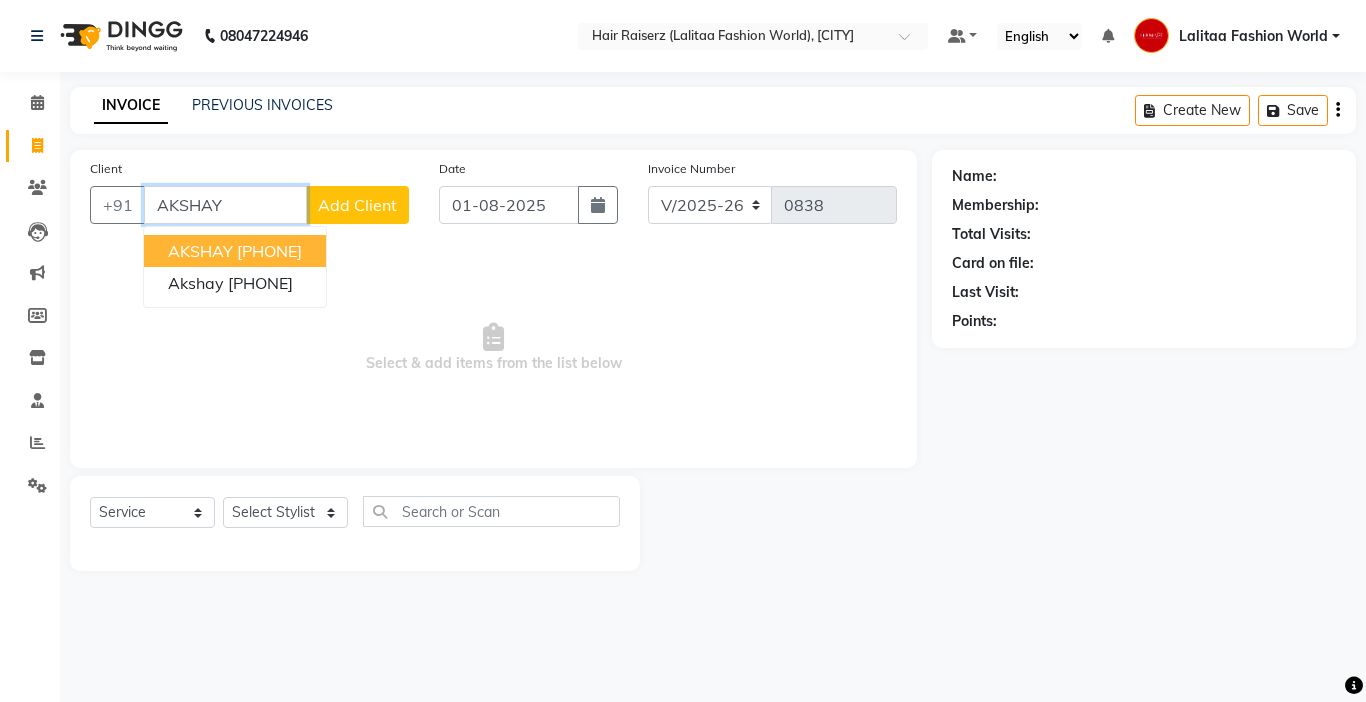 click on "AKSHAY" at bounding box center (225, 205) 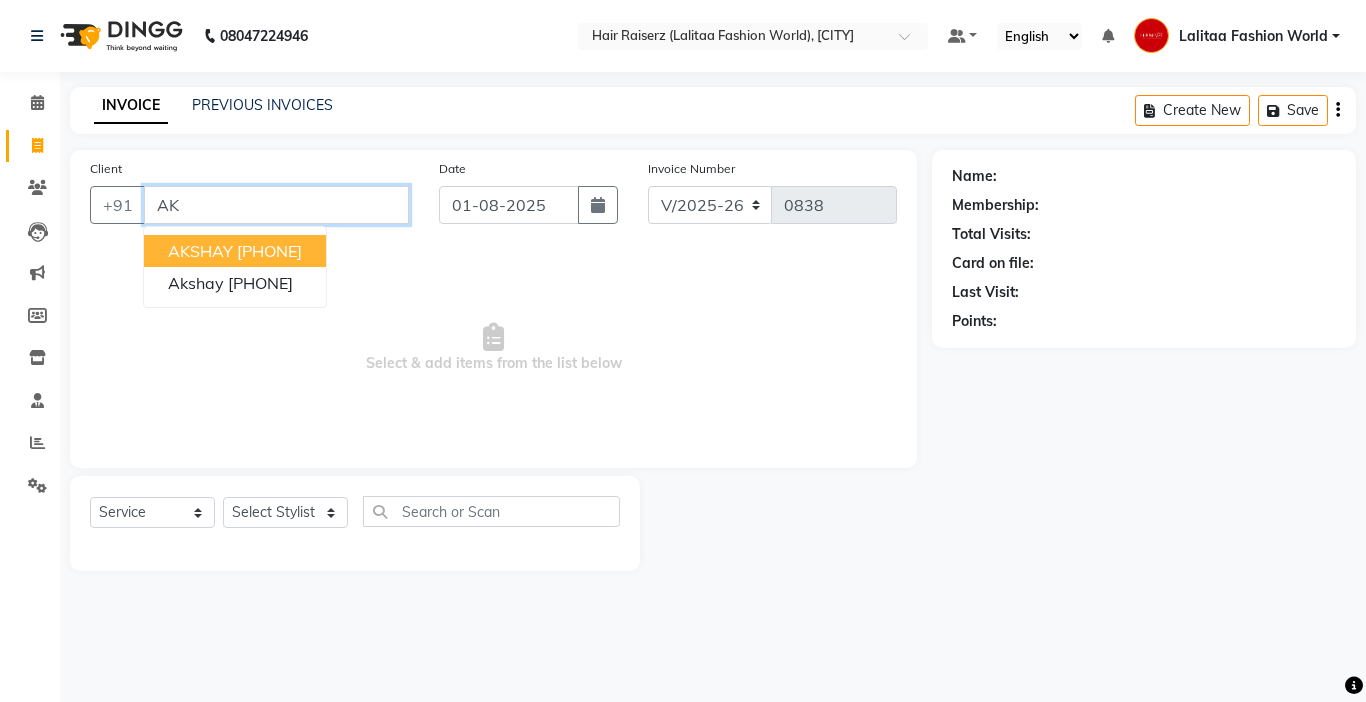 type on "A" 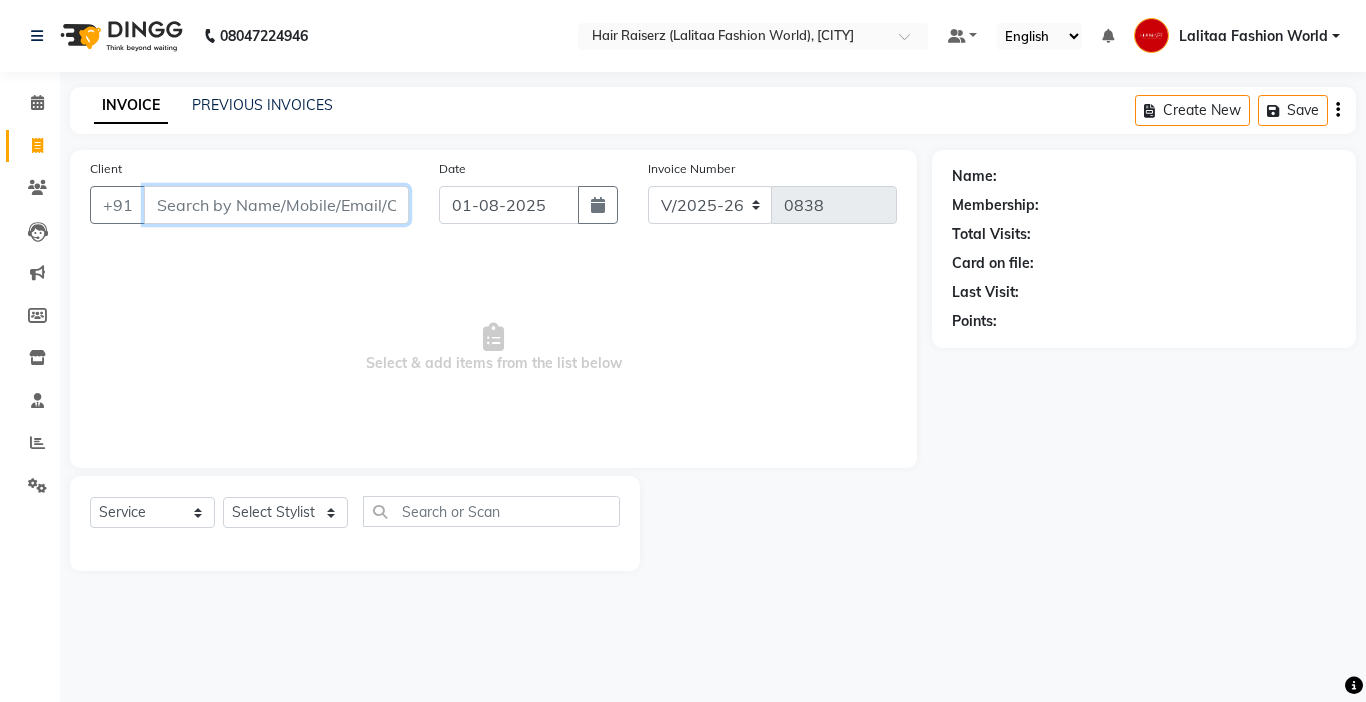 type 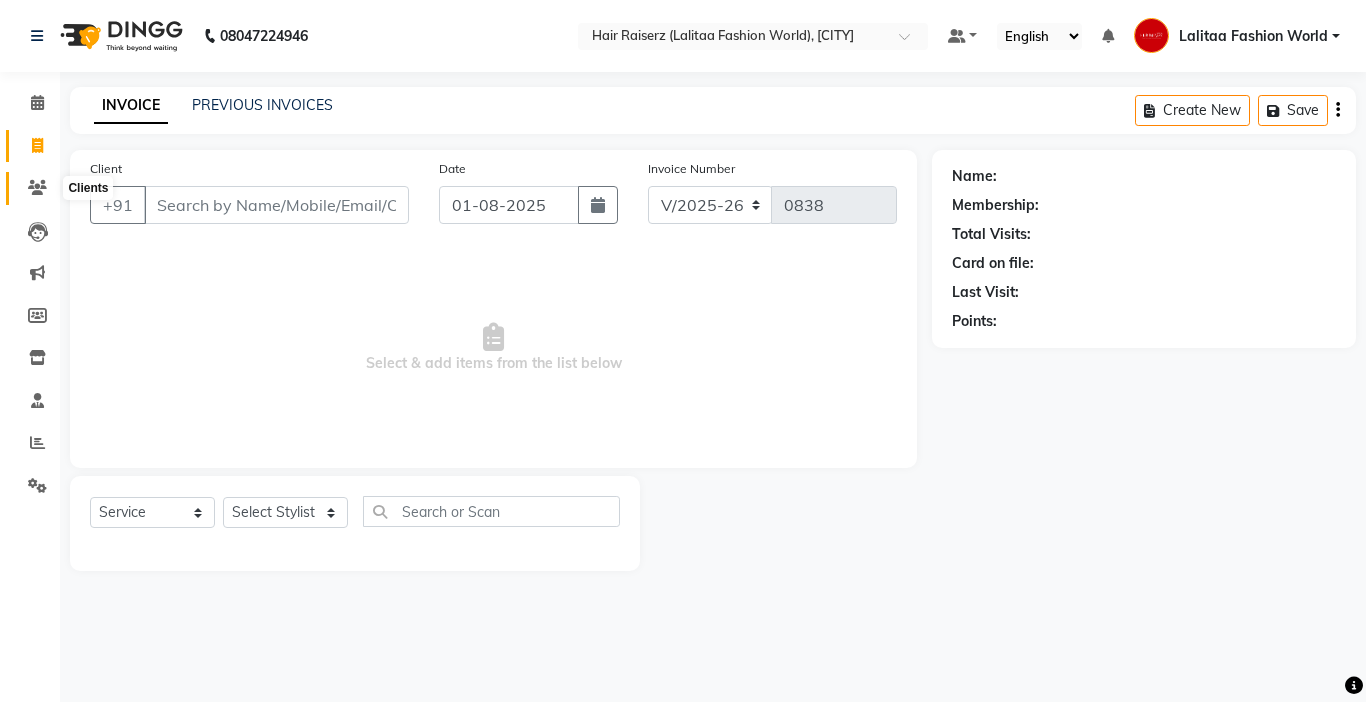 click 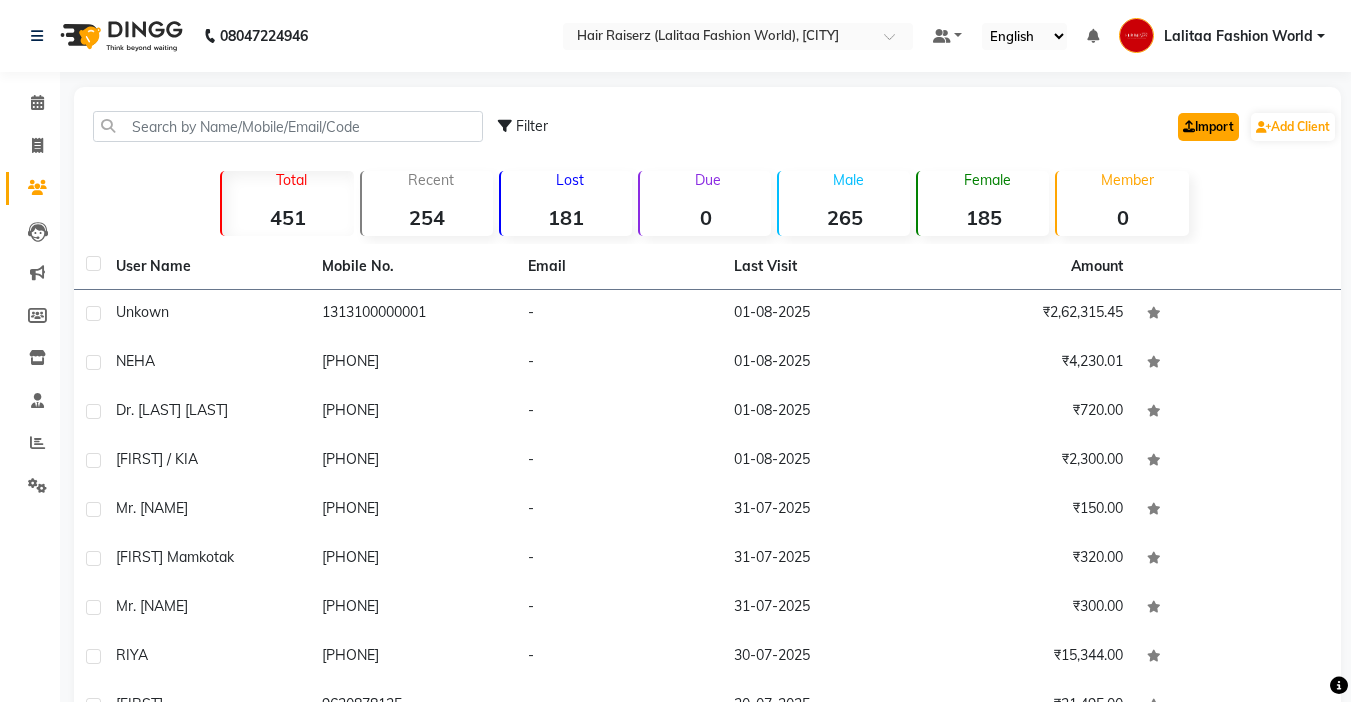 click on "Import" 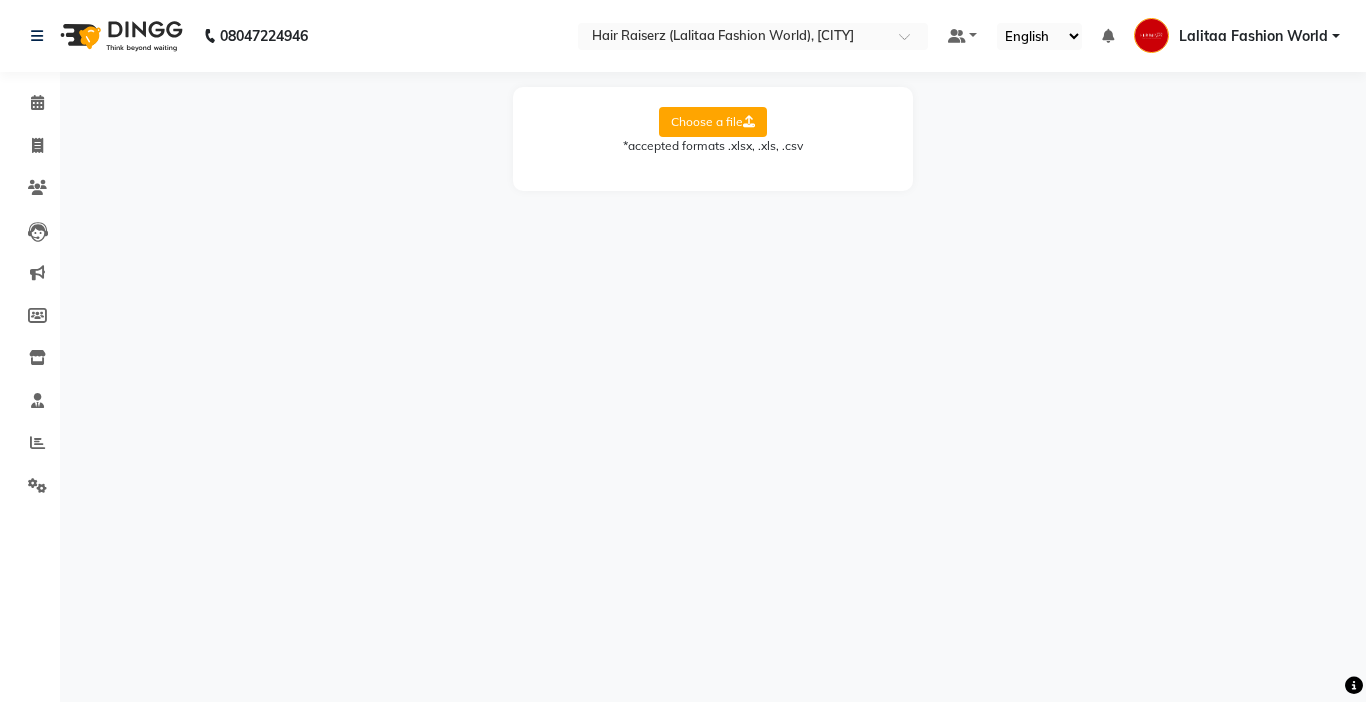 click on "Choose a file" 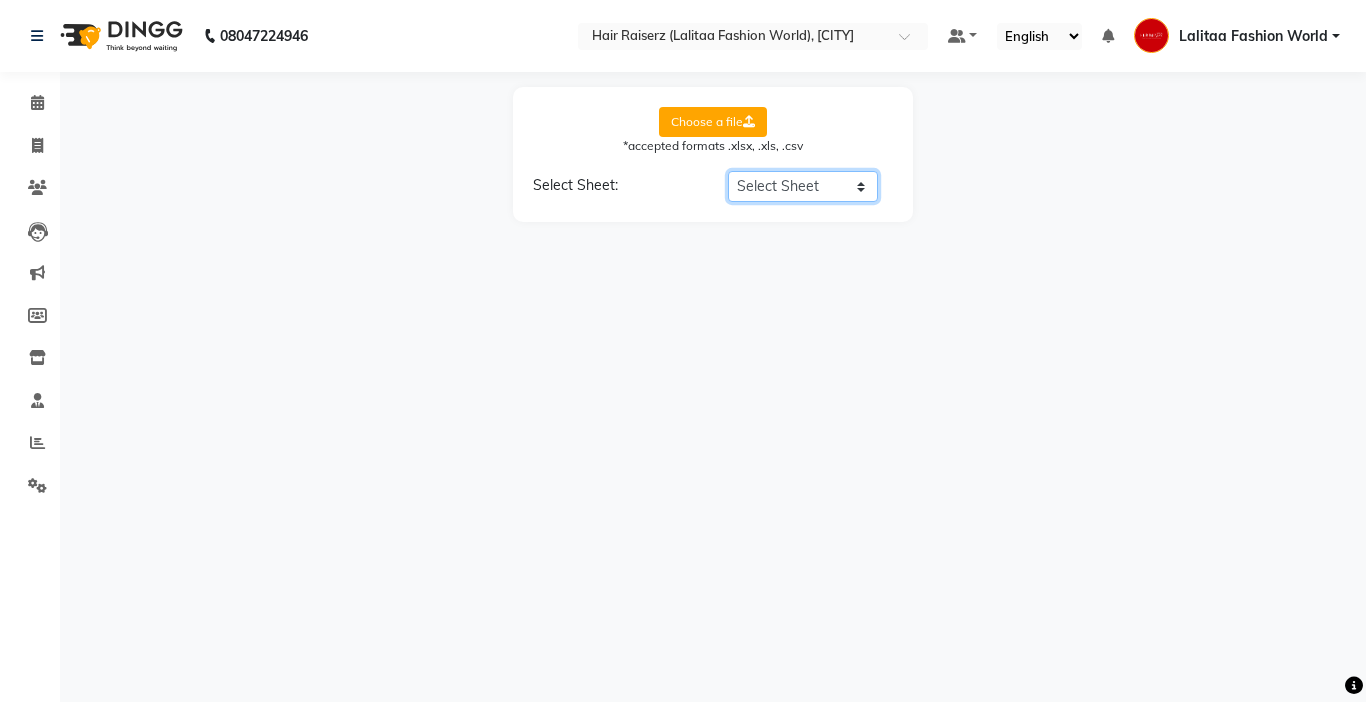 click on "Select Sheet Sheet1" 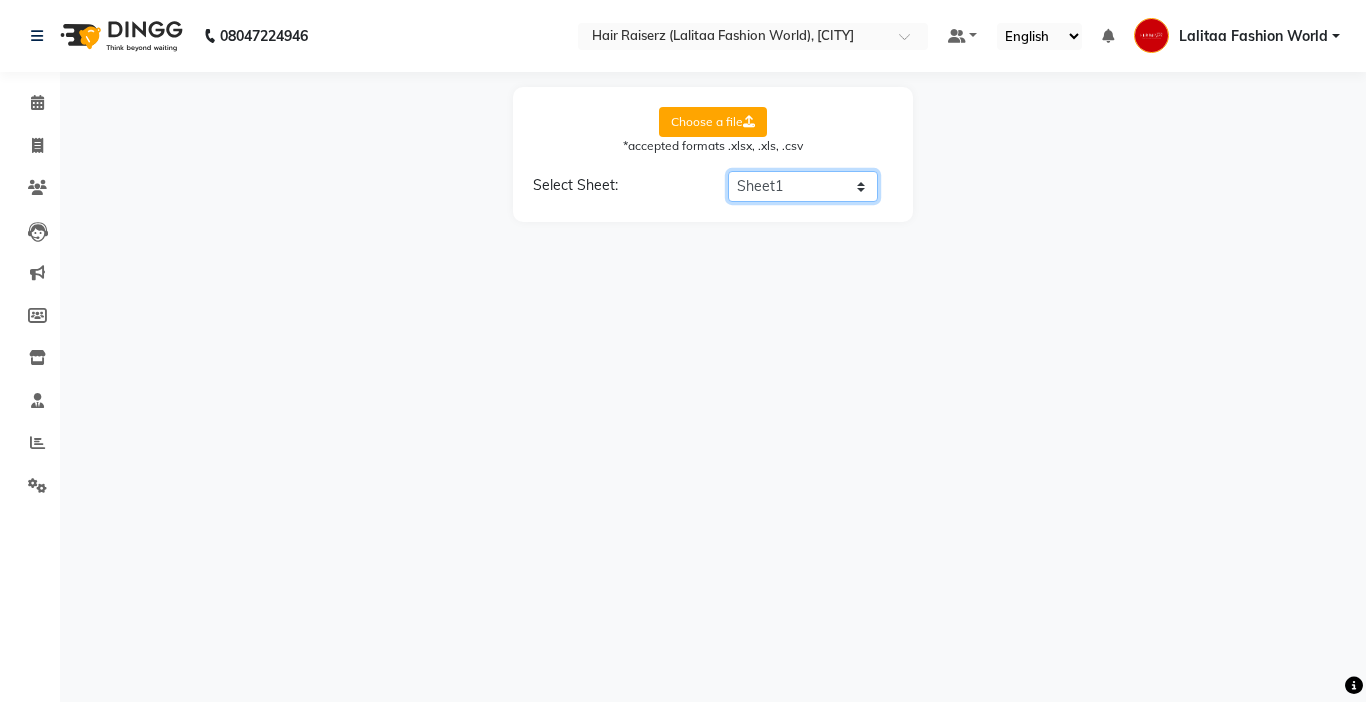 click on "Select Sheet Sheet1" 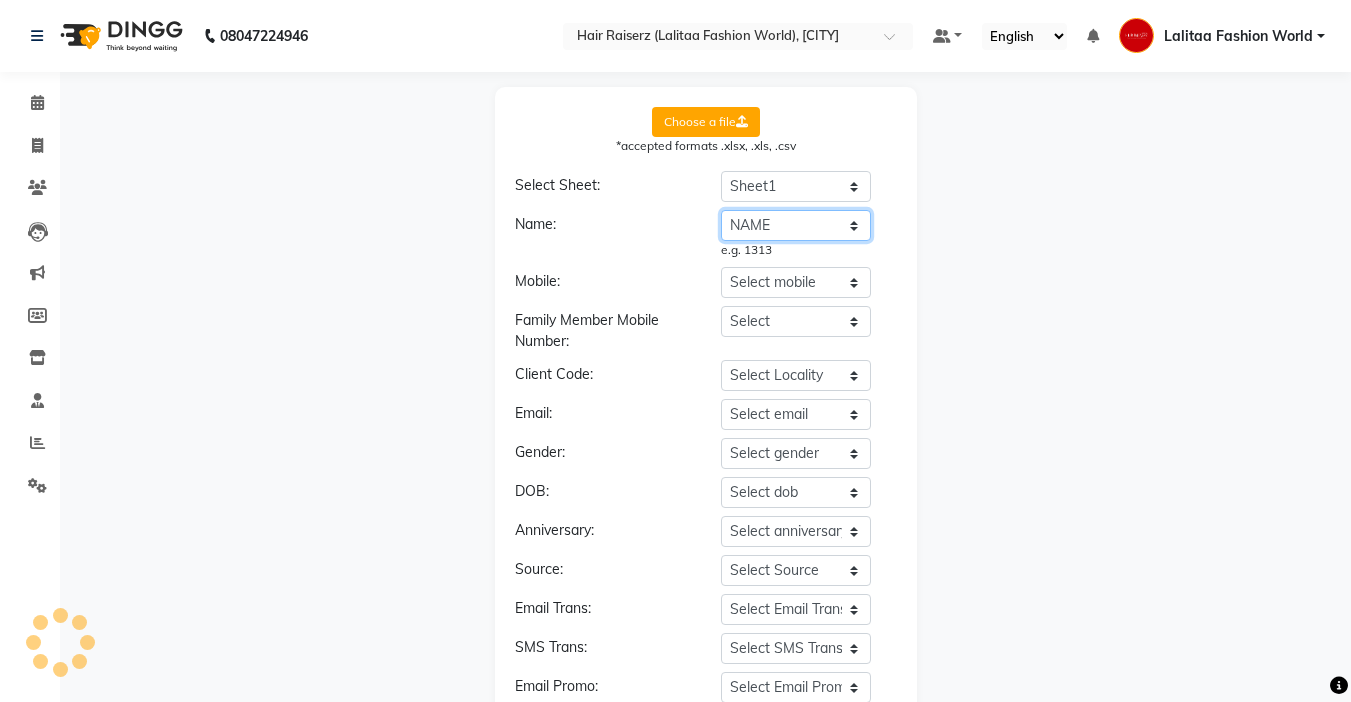 click on "Select name MONTH PHONE NO NAME MALE/FEMAE SERVICE STFF REMINDER" 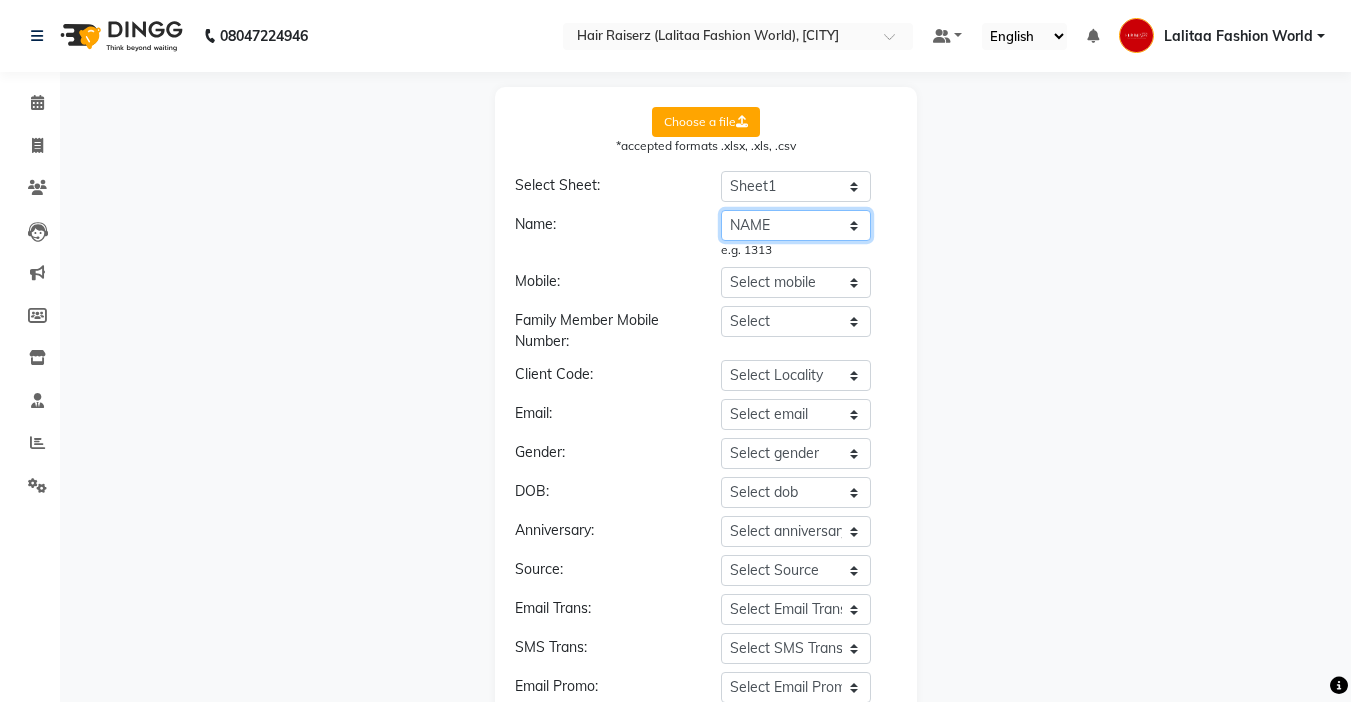 click on "Select name MONTH PHONE NO NAME MALE/FEMAE SERVICE STFF REMINDER" 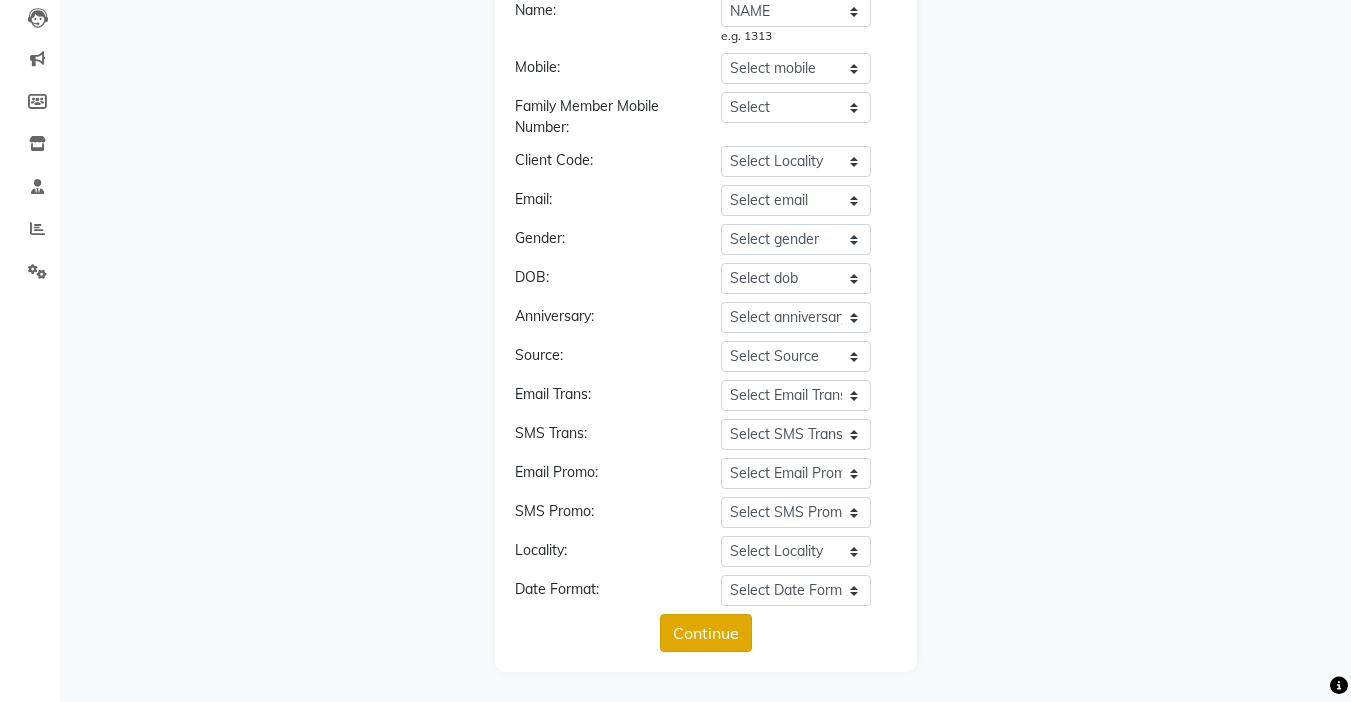 click on "Continue" 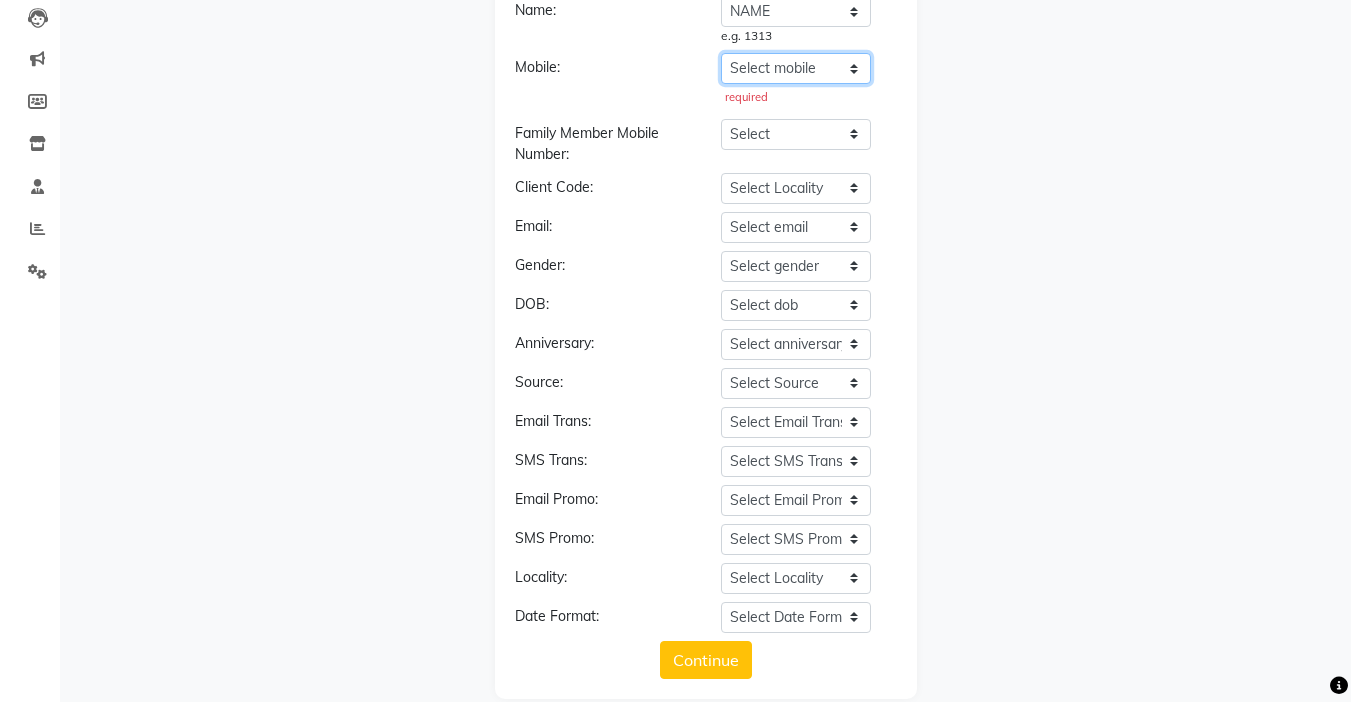 click on "Select mobile MONTH PHONE NO NAME MALE/FEMAE SERVICE STFF REMINDER" 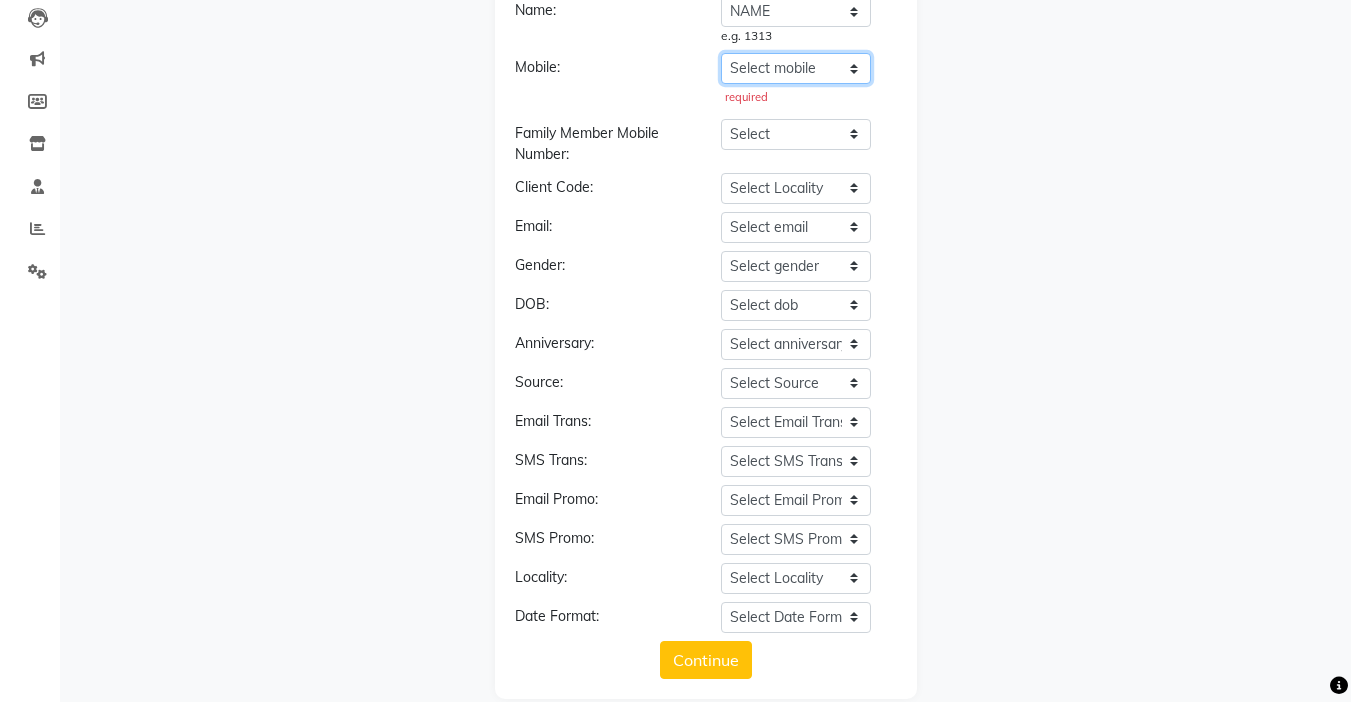 select on "PHONE NO" 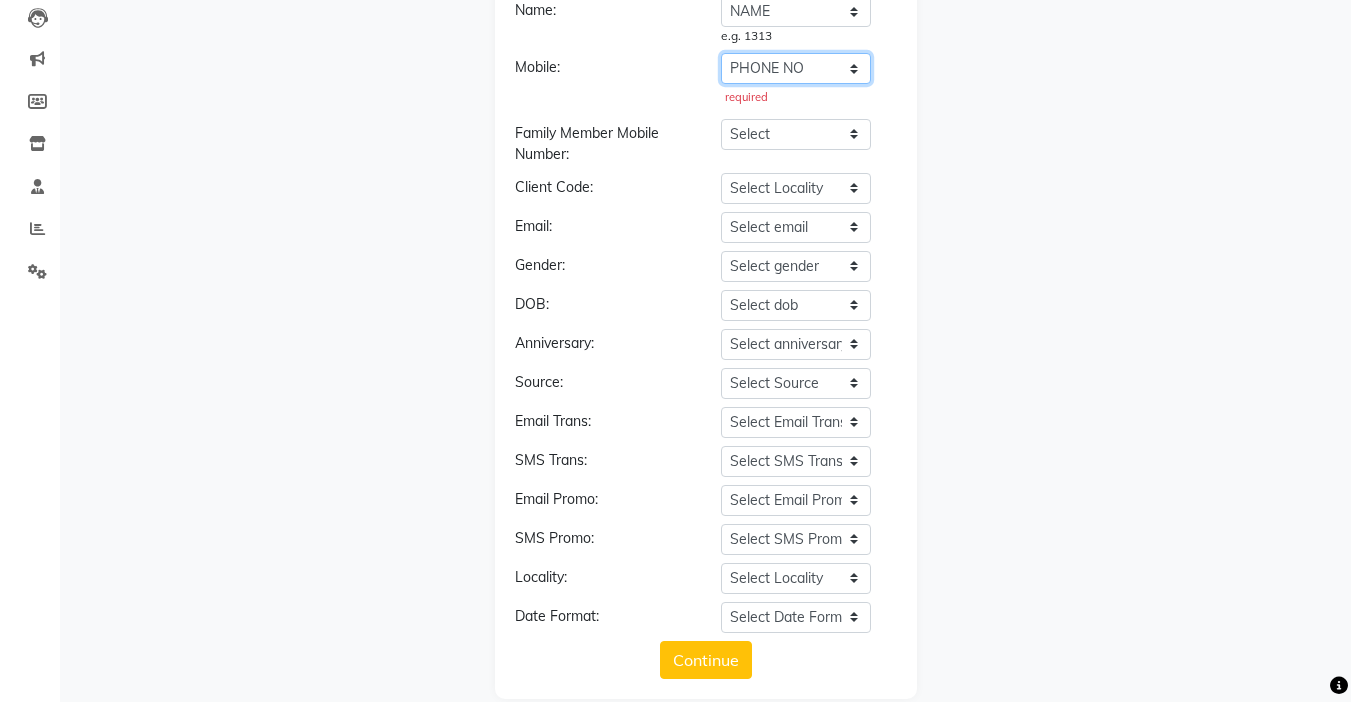 click on "Select mobile MONTH PHONE NO NAME MALE/FEMAE SERVICE STFF REMINDER" 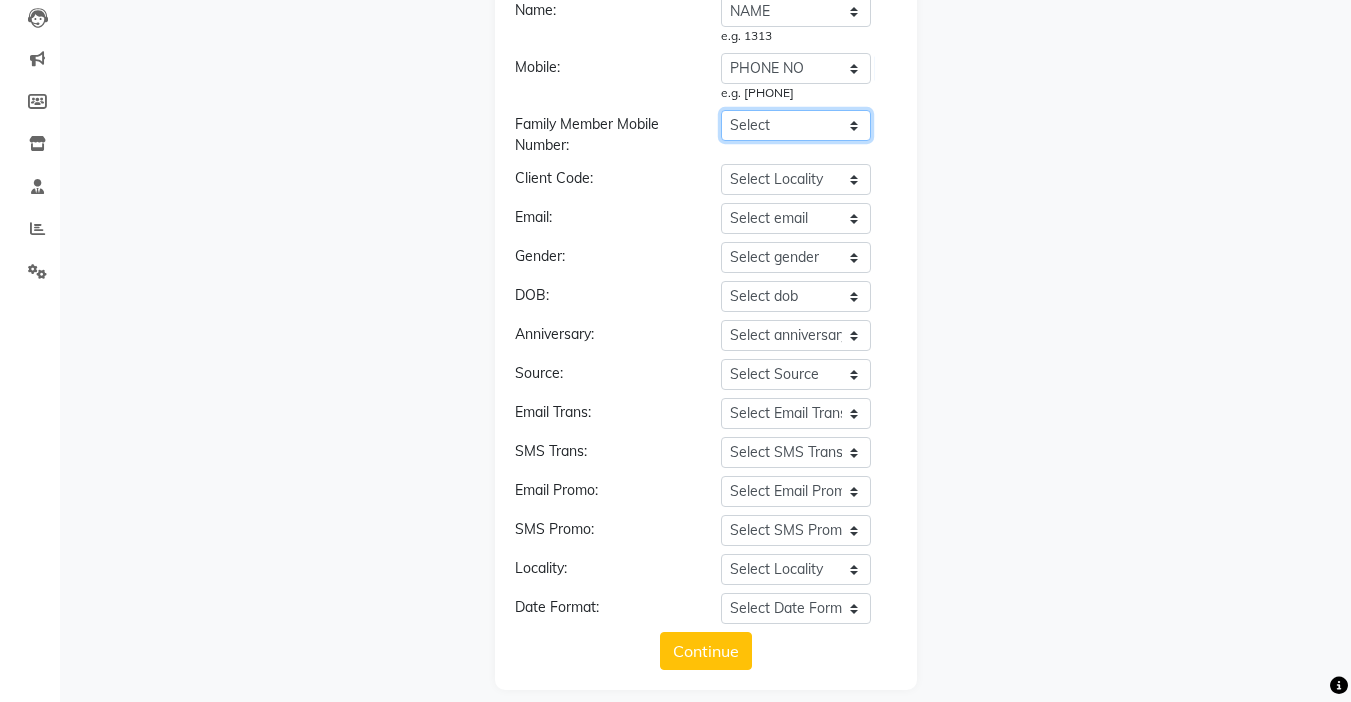 click on "Select MONTH PHONE NO NAME MALE/FEMAE SERVICE STFF REMINDER" 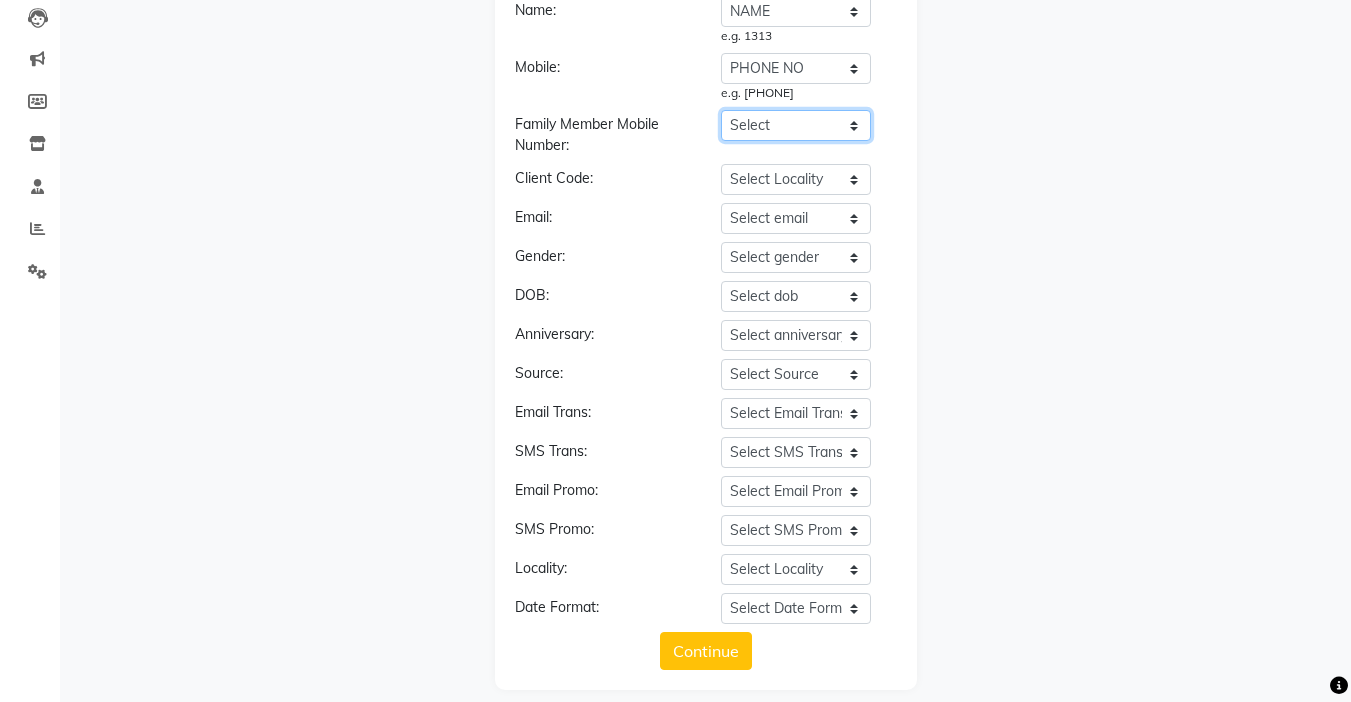 select on "PHONE NO" 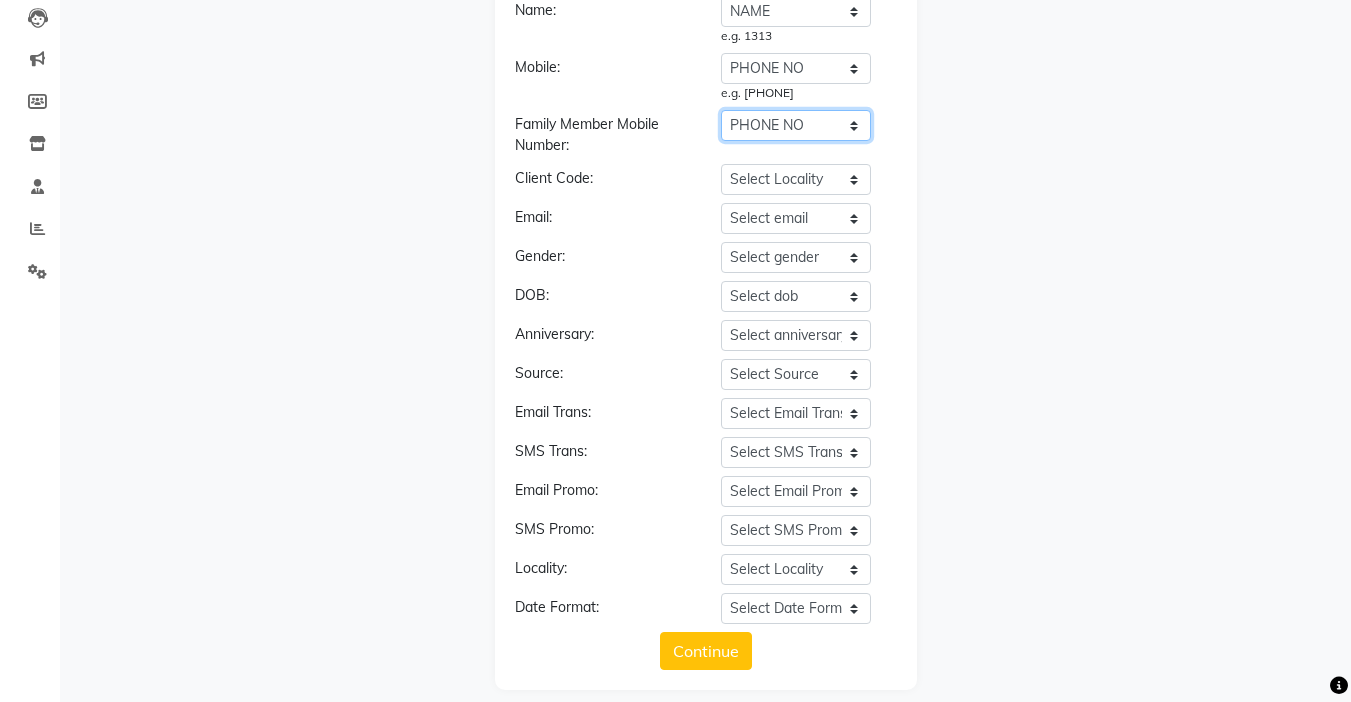click on "Select MONTH PHONE NO NAME MALE/FEMAE SERVICE STFF REMINDER" 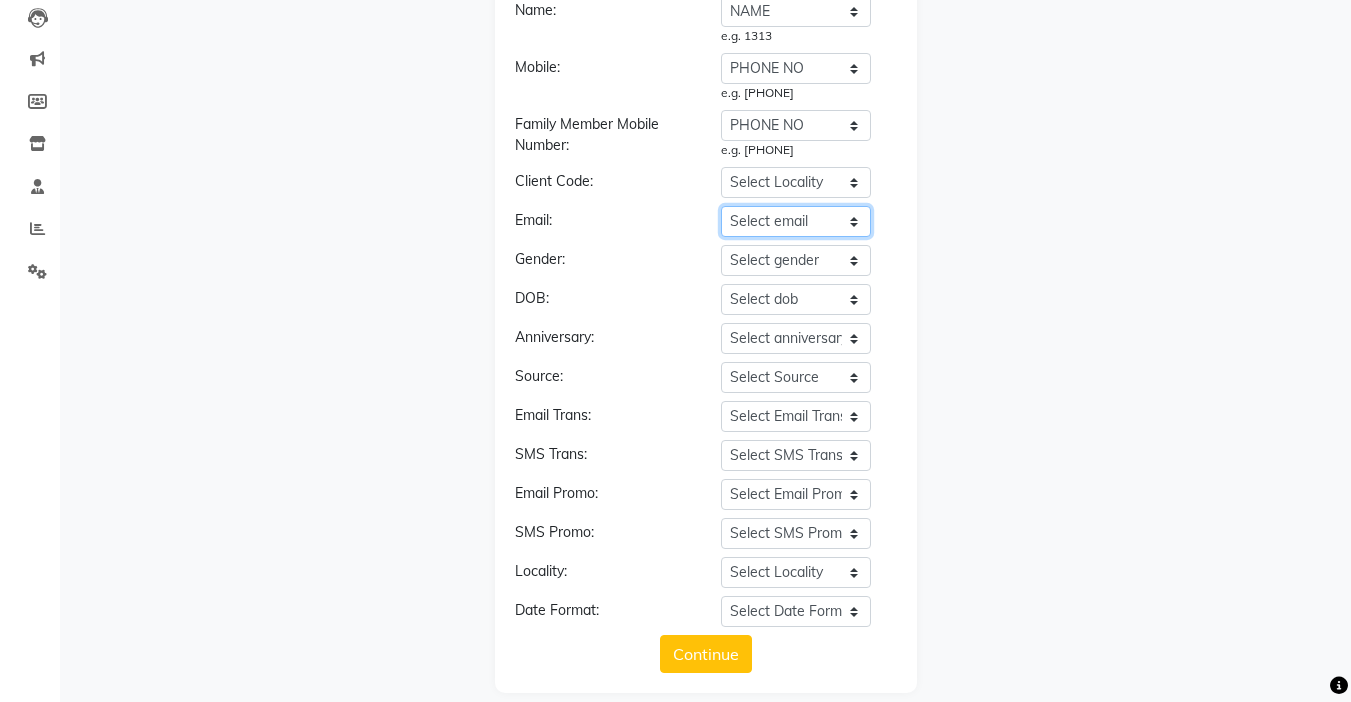click on "Select email MONTH PHONE NO NAME MALE/FEMAE SERVICE STFF REMINDER" 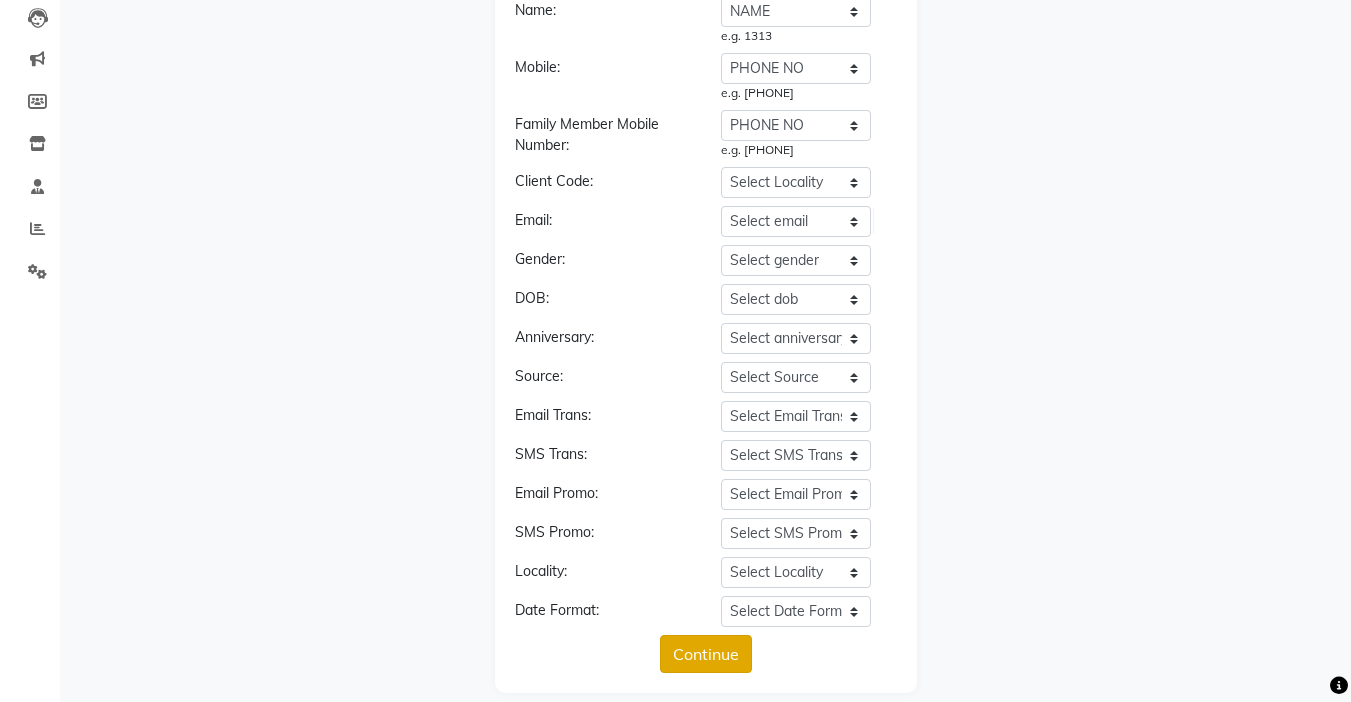 click on "Continue" 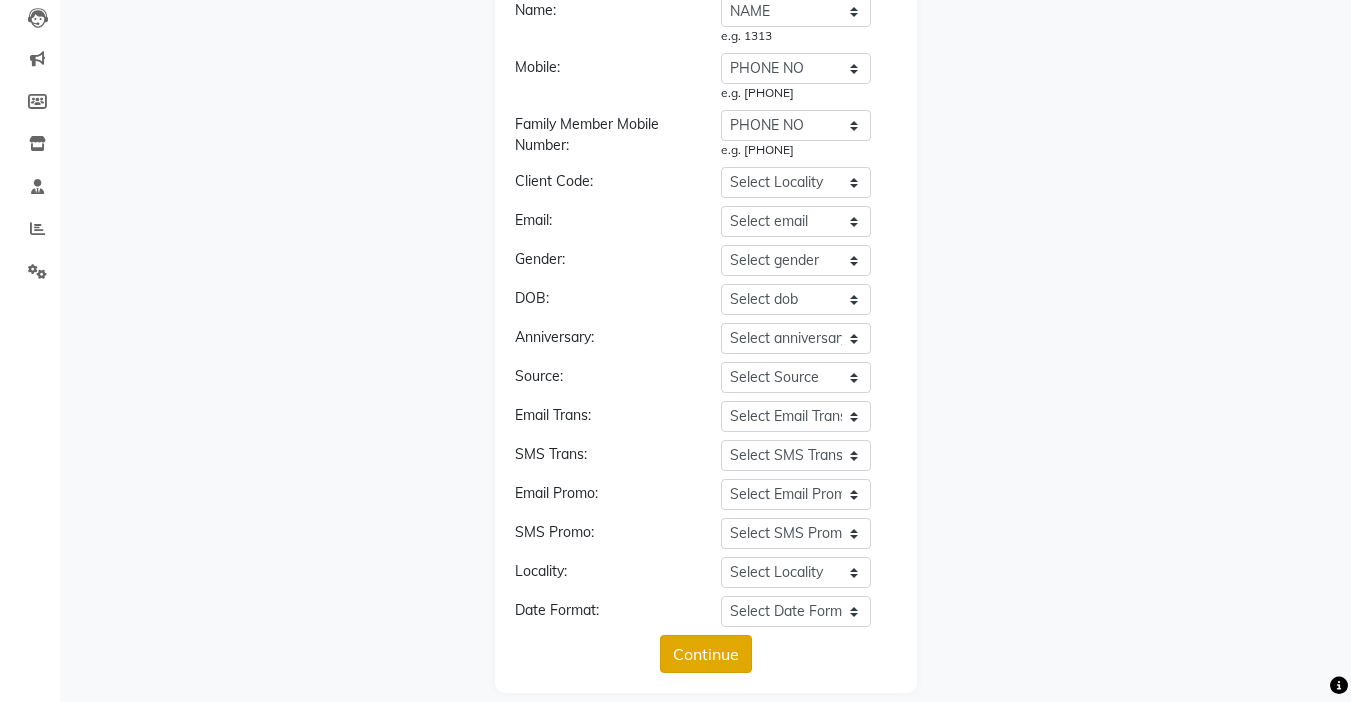 click on "Continue" 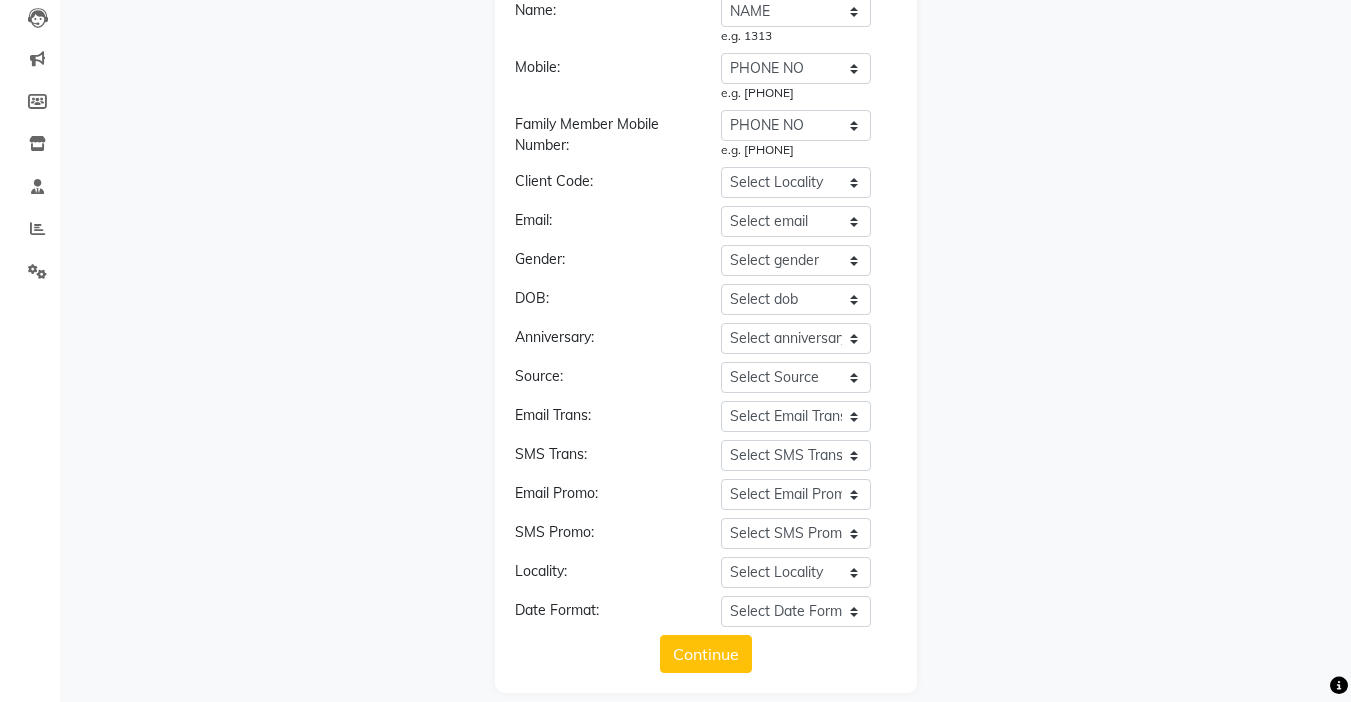 scroll, scrollTop: 0, scrollLeft: 0, axis: both 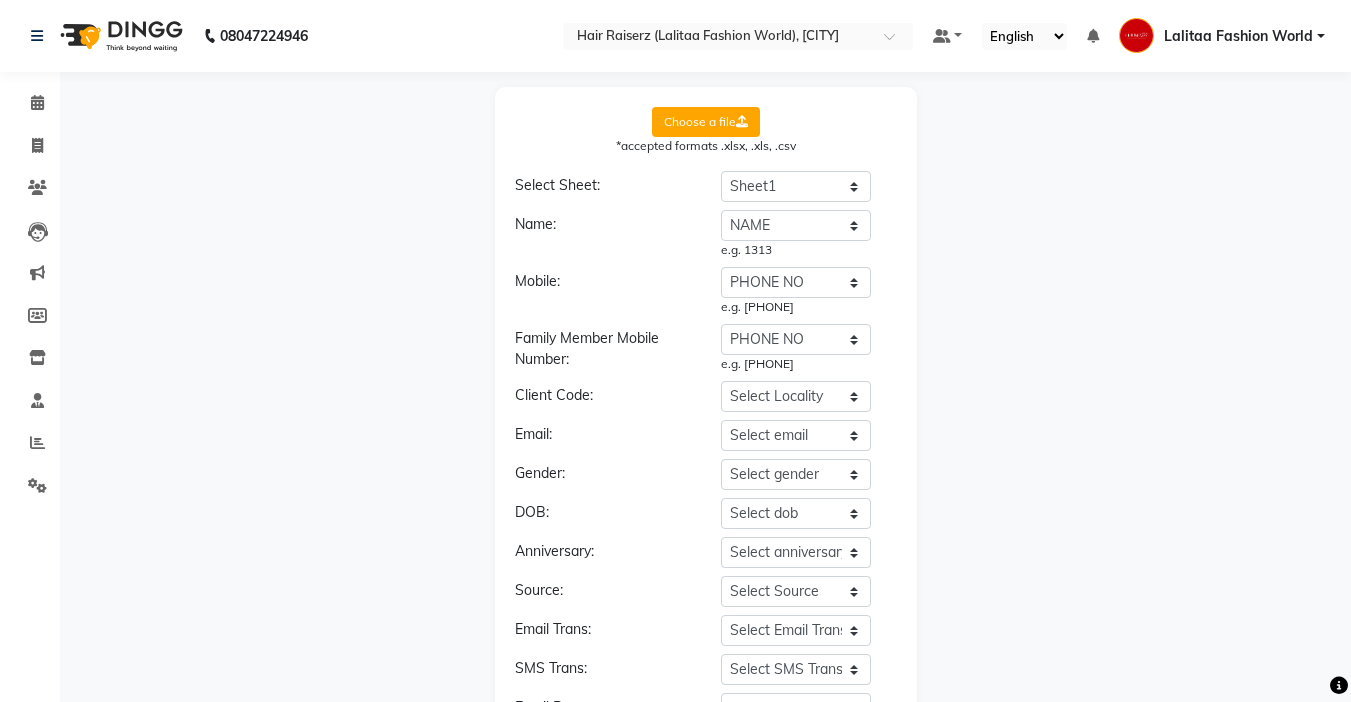 click on "Choose a file" 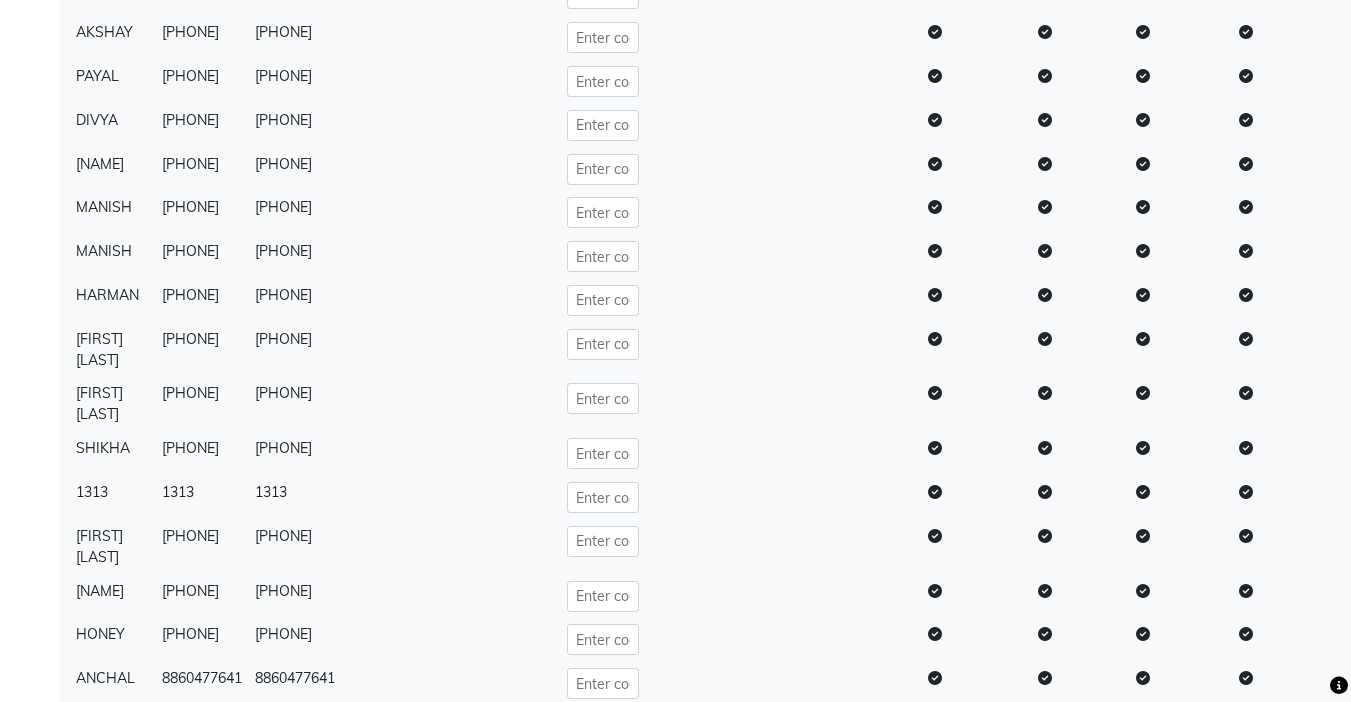 scroll, scrollTop: 3187, scrollLeft: 0, axis: vertical 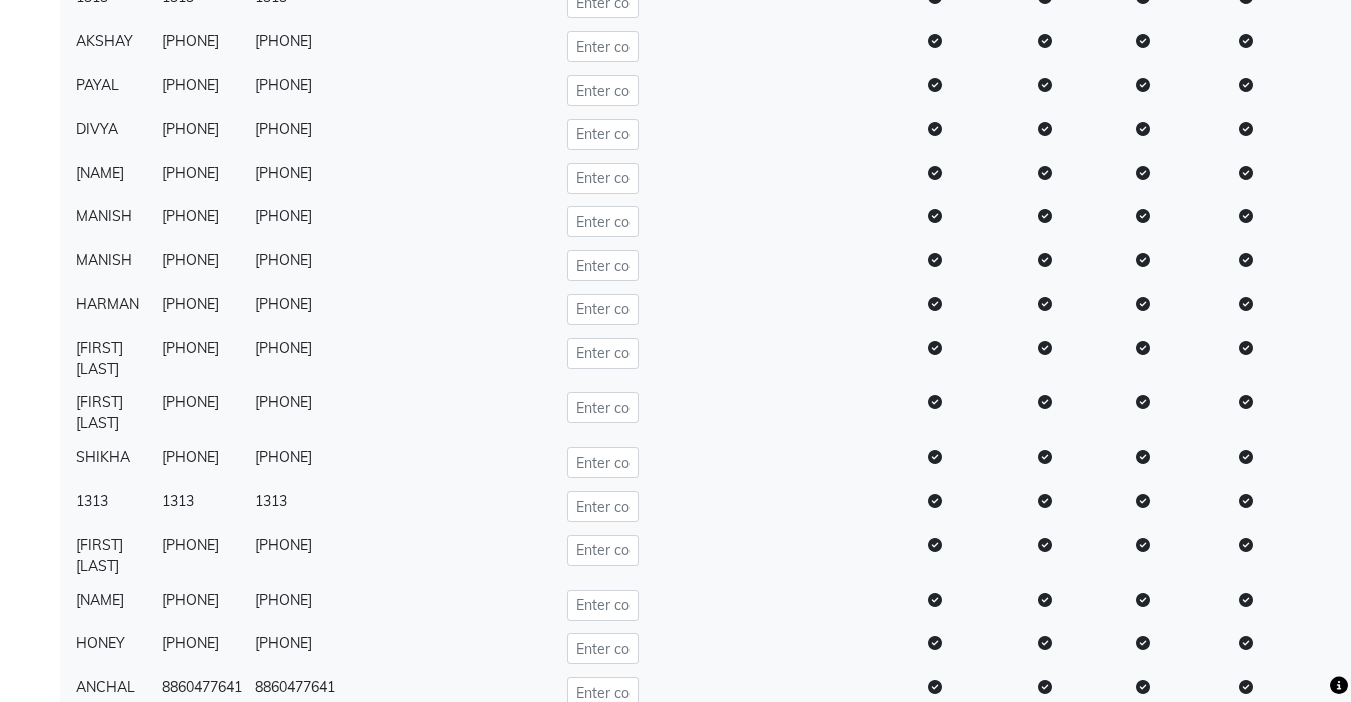 click 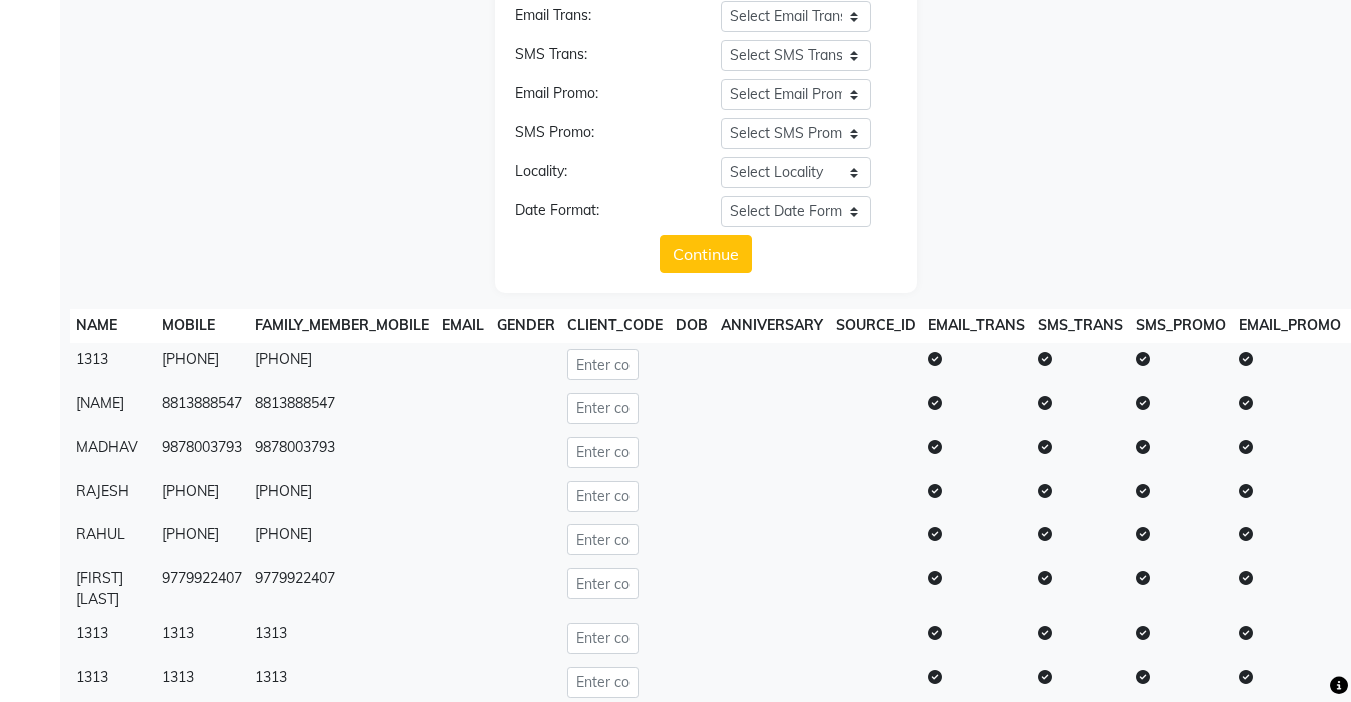 scroll, scrollTop: 446, scrollLeft: 0, axis: vertical 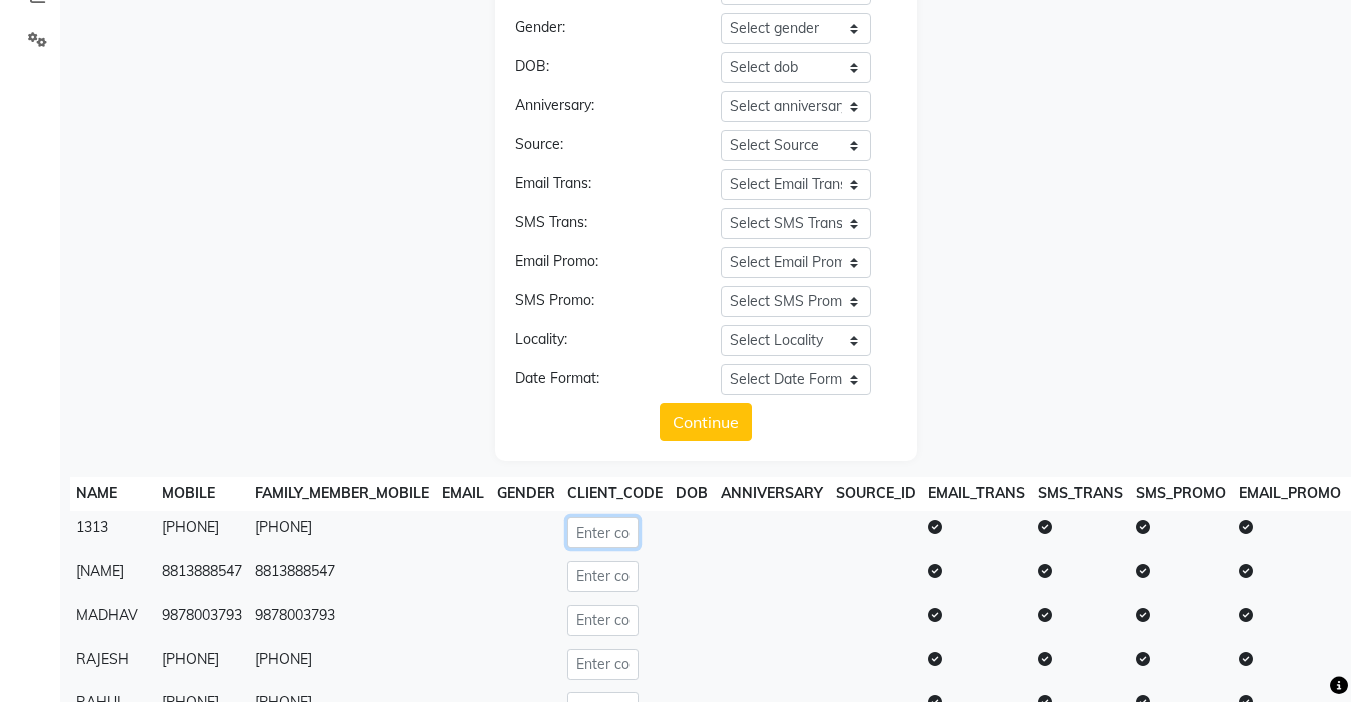 click 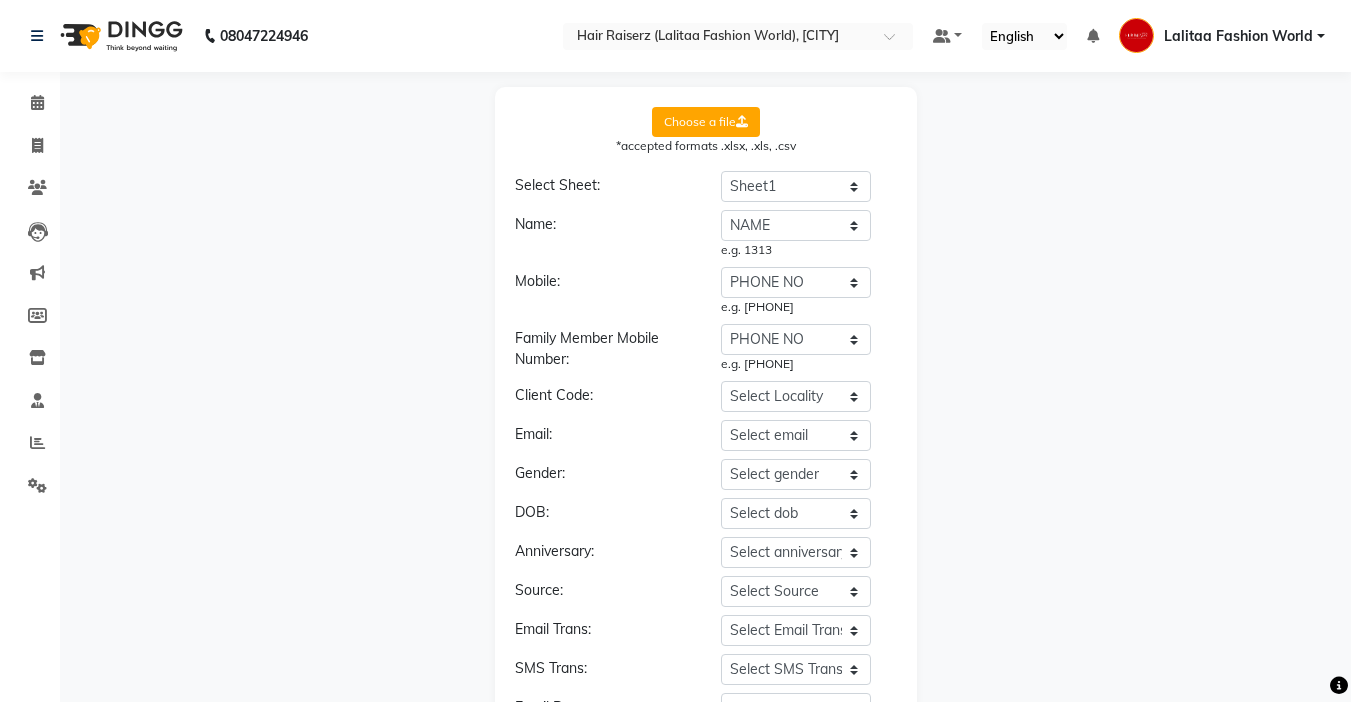 scroll, scrollTop: 446, scrollLeft: 0, axis: vertical 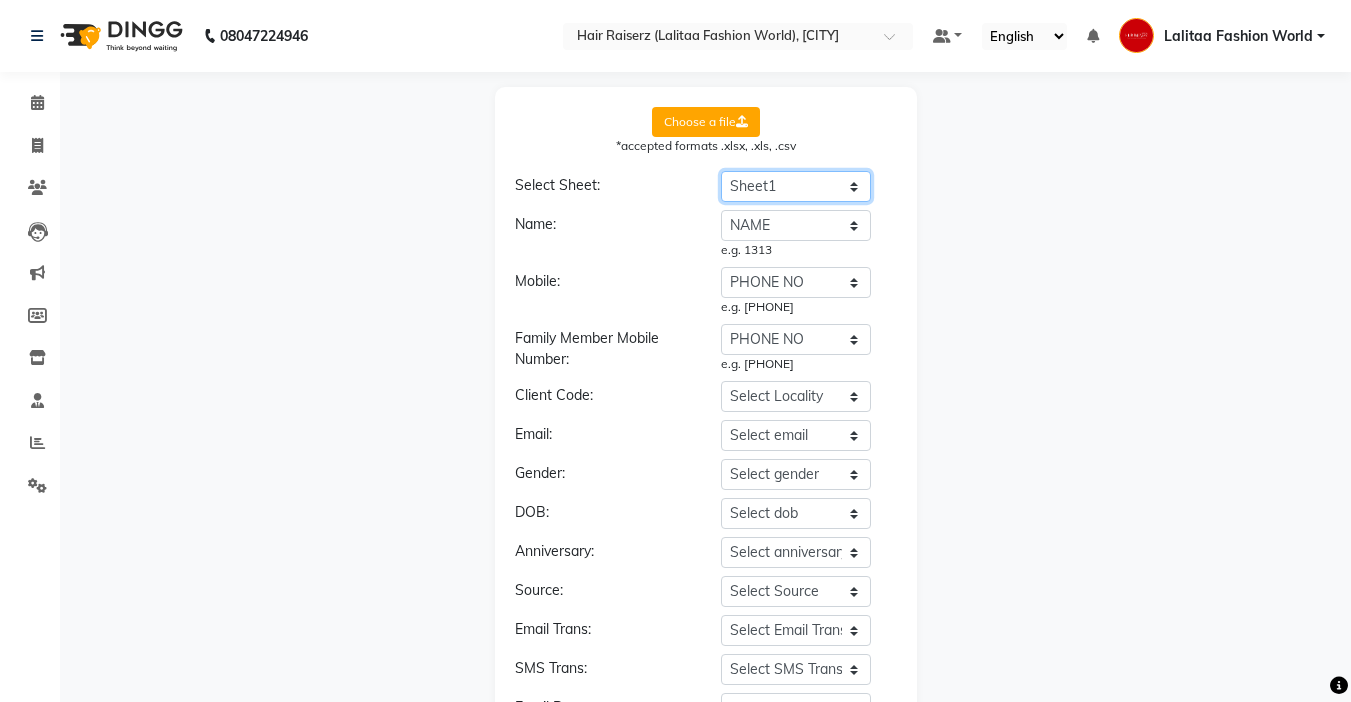 click on "Select Sheet Sheet1" 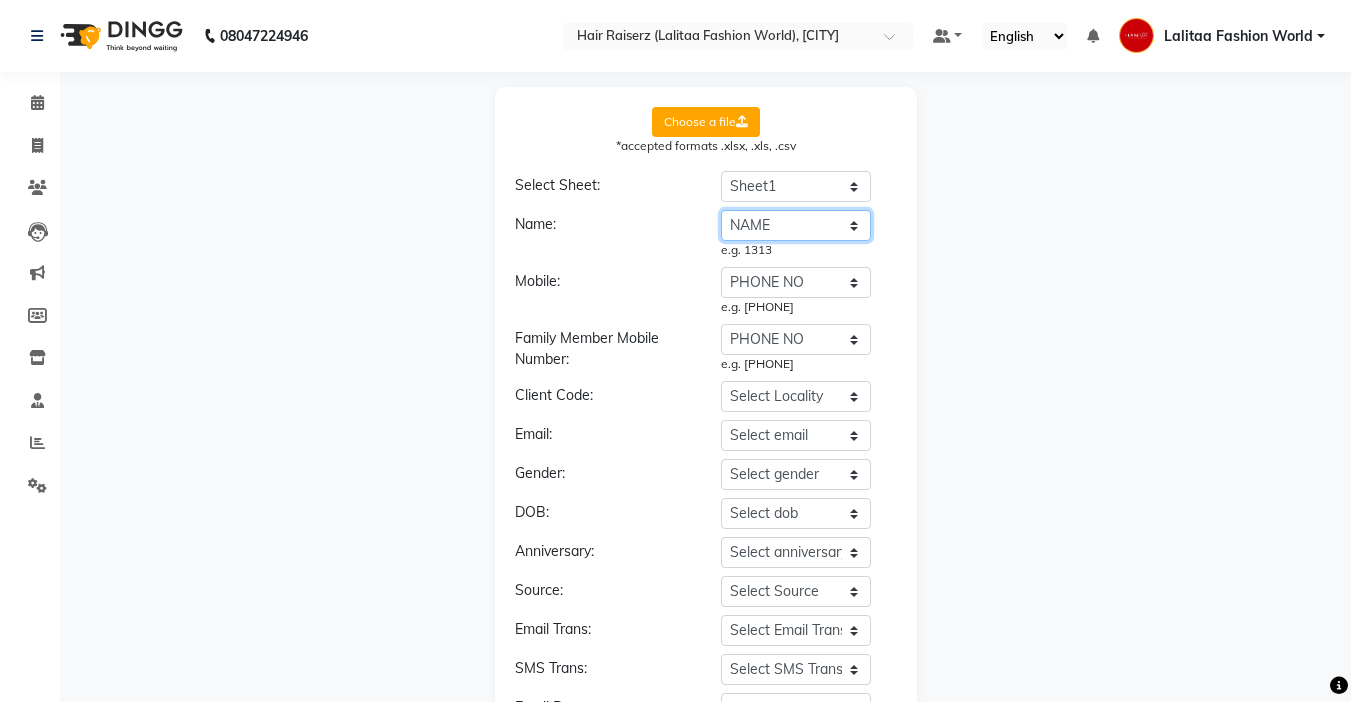 click on "Select name MONTH PHONE NO NAME MALE/FEMAE SERVICE STFF REMINDER" 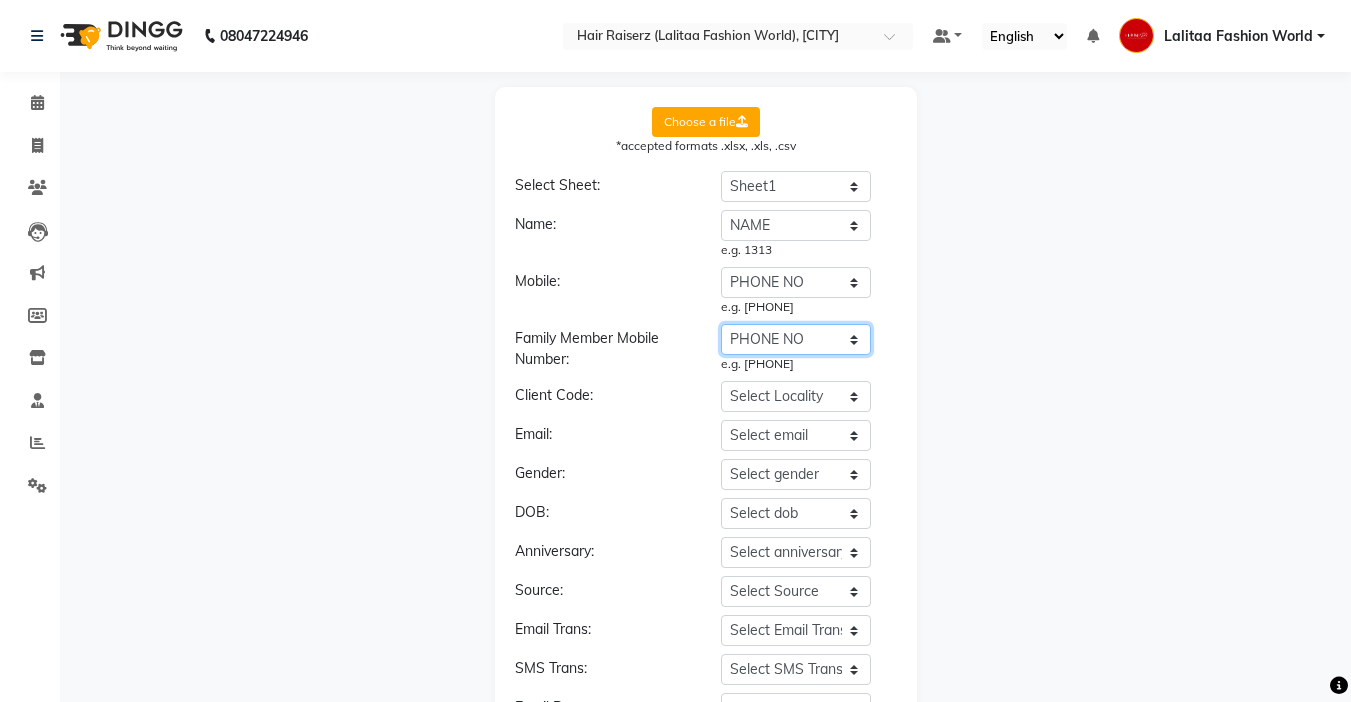 click on "Select MONTH PHONE NO NAME MALE/FEMAE SERVICE STFF REMINDER" 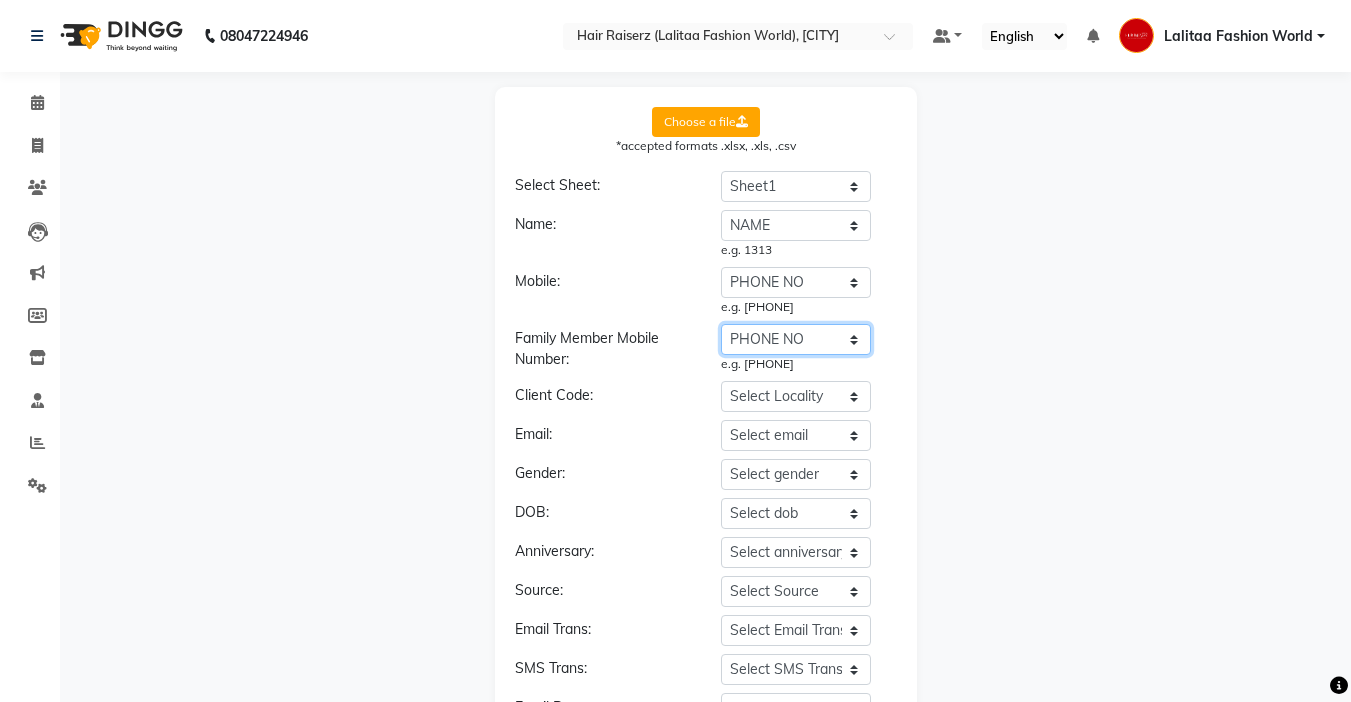 click on "Select MONTH PHONE NO NAME MALE/FEMAE SERVICE STFF REMINDER" 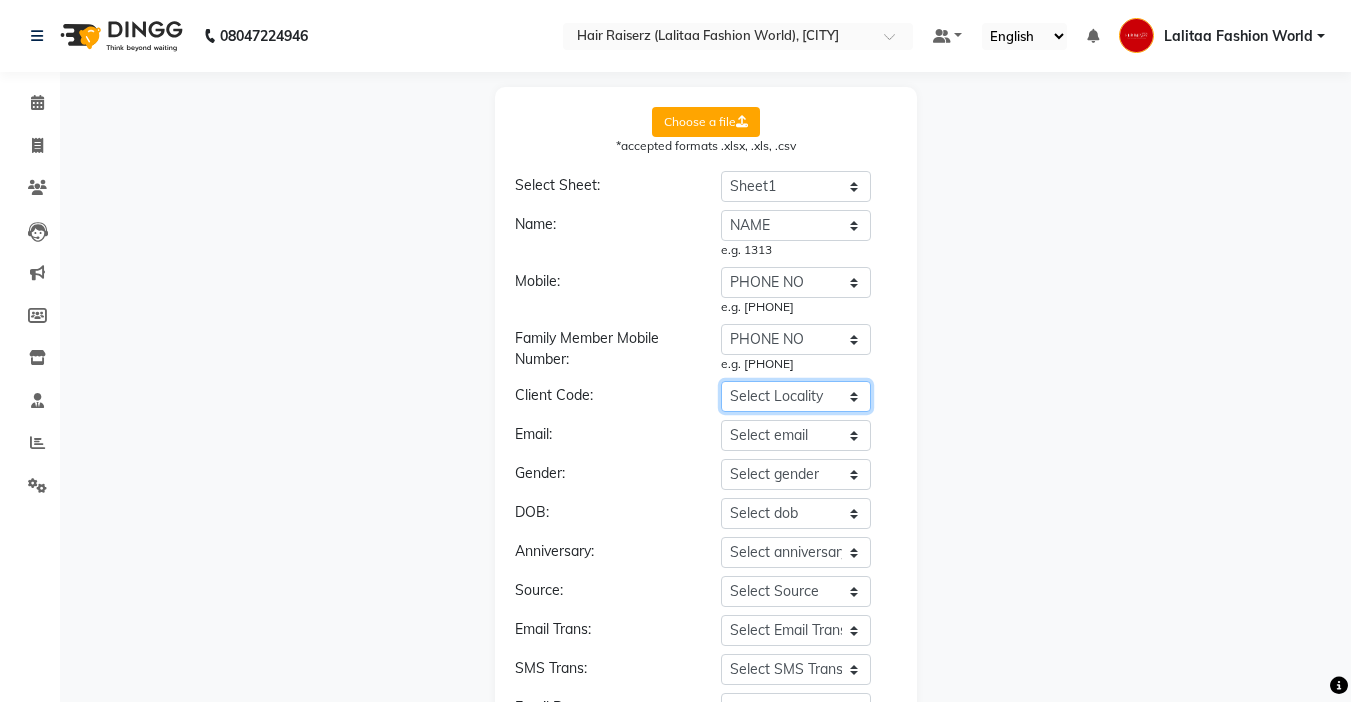 click on "Select Locality MONTH PHONE NO NAME MALE/FEMAE SERVICE STFF REMINDER" 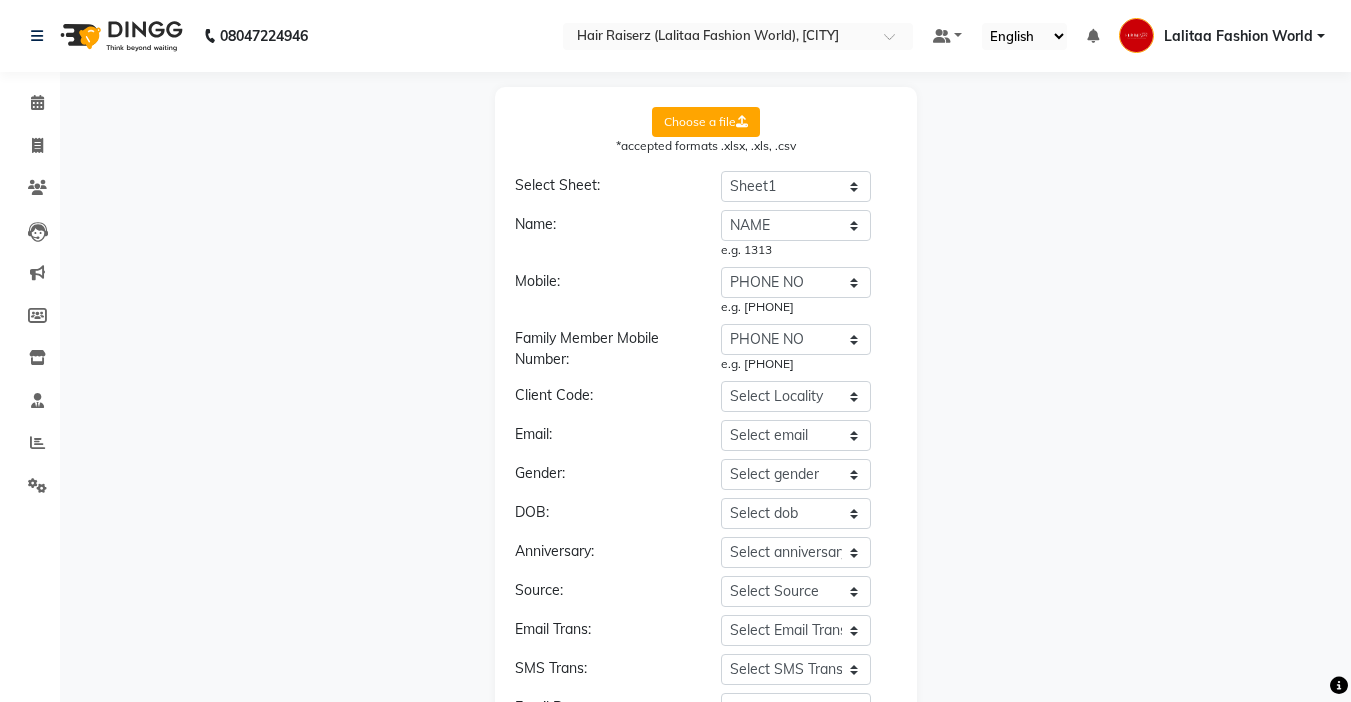 click on "Choose a file  *accepted formats .xlsx, .xls, .csv Select Sheet: Select Sheet Sheet1 Name: Select name MONTH PHONE NO NAME MALE/FEMAE SERVICE STFF REMINDER e.g. 1313 Mobile: Select mobile MONTH PHONE NO NAME MALE/FEMAE SERVICE STFF REMINDER e.g. 9417248300 Family Member Mobile Number: Select MONTH PHONE NO NAME MALE/FEMAE SERVICE STFF REMINDER e.g. 9417248300 Client Code: Select Locality MONTH PHONE NO NAME MALE/FEMAE SERVICE STFF REMINDER Email: Select email MONTH PHONE NO NAME MALE/FEMAE SERVICE STFF REMINDER Gender: Select gender MONTH PHONE NO NAME MALE/FEMAE SERVICE STFF REMINDER DOB: Select dob MONTH PHONE NO NAME MALE/FEMAE SERVICE STFF REMINDER Anniversary: Select anniversary MONTH PHONE NO NAME MALE/FEMAE SERVICE STFF REMINDER Source: Select Source MONTH PHONE NO NAME MALE/FEMAE SERVICE STFF REMINDER Email Trans: Select Email Trans MONTH PHONE NO NAME MALE/FEMAE SERVICE STFF REMINDER SMS Trans: Select SMS Trans MONTH PHONE NO NAME MALE/FEMAE SERVICE STFF REMINDER Email Promo: Select Email Promo NAME" 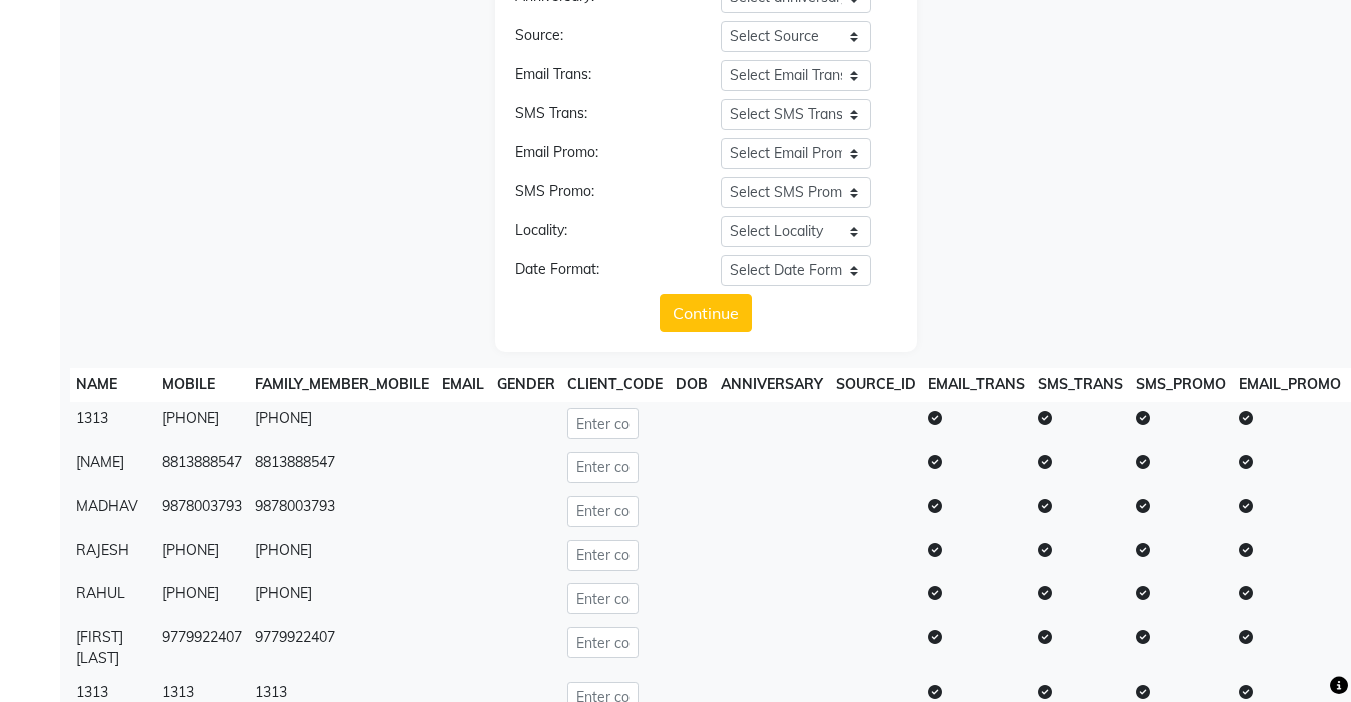 scroll, scrollTop: 572, scrollLeft: 0, axis: vertical 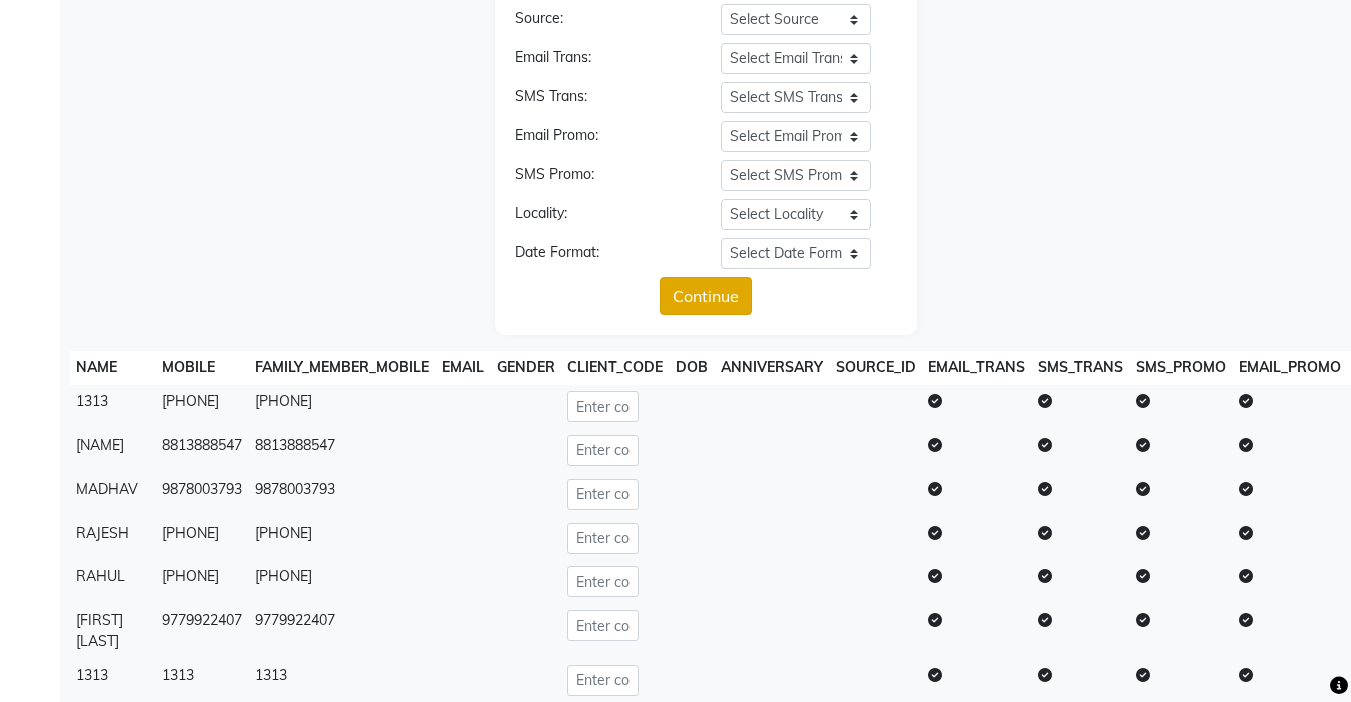 click on "Continue" 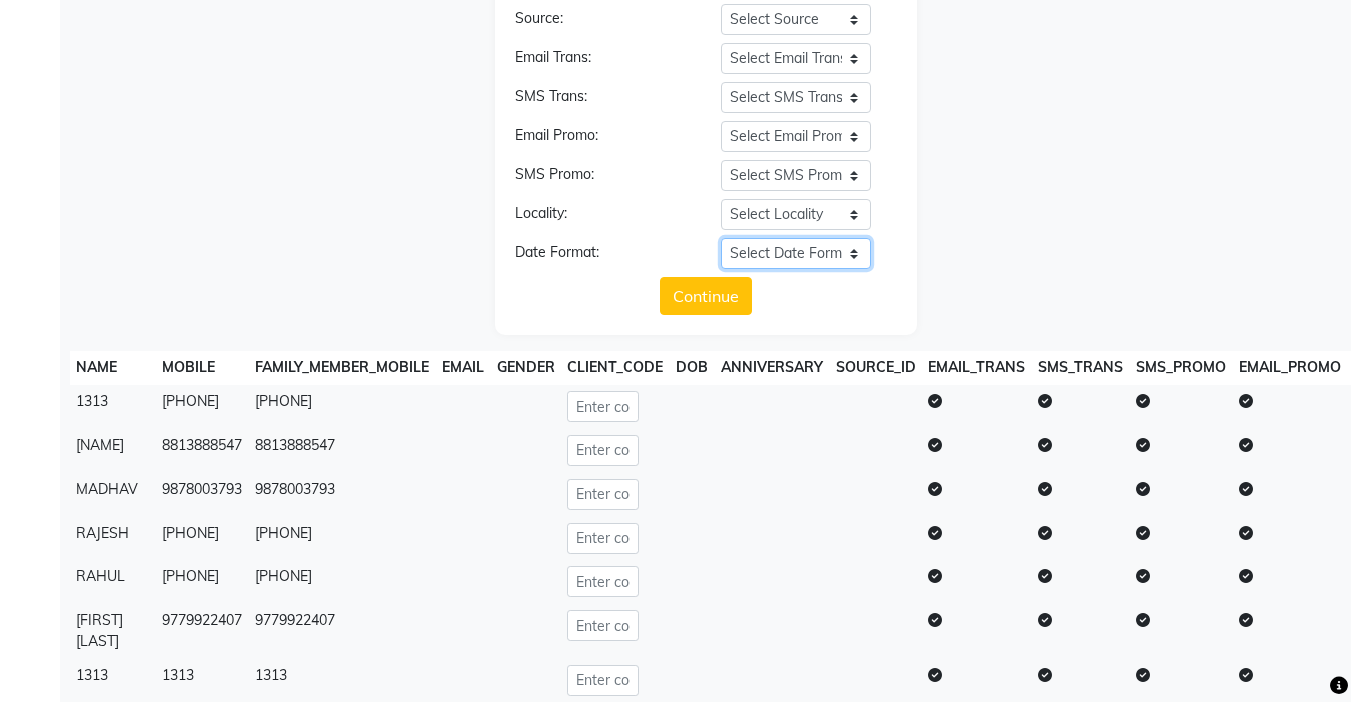 click on "Select Date Format YYYY-MM-DD MM-DD-YYYY DD-MM-YYYY MMMM Do, YYYY M/D/YYYY D/M/YYYY MMM Do YY MM/DD/YYYY DD/MM/YYYY Excel Date" 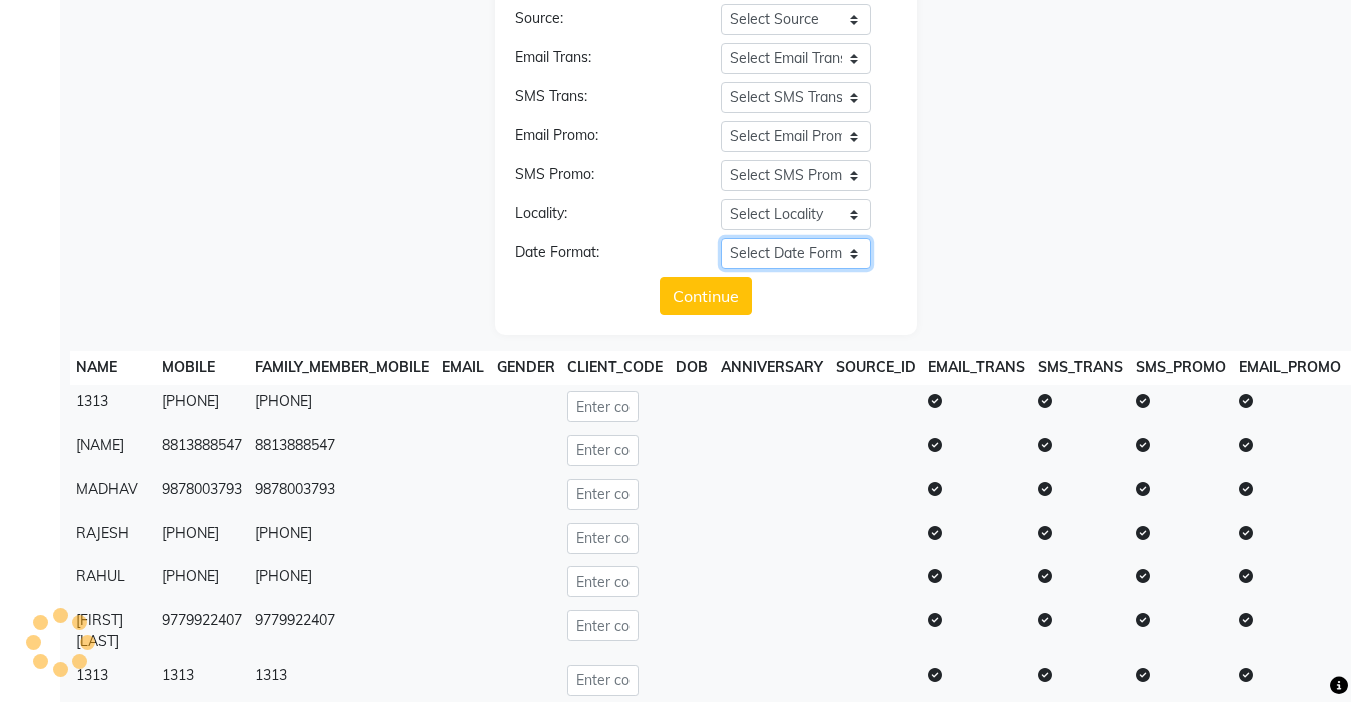click on "Select Date Format YYYY-MM-DD MM-DD-YYYY DD-MM-YYYY MMMM Do, YYYY M/D/YYYY D/M/YYYY MMM Do YY MM/DD/YYYY DD/MM/YYYY Excel Date" 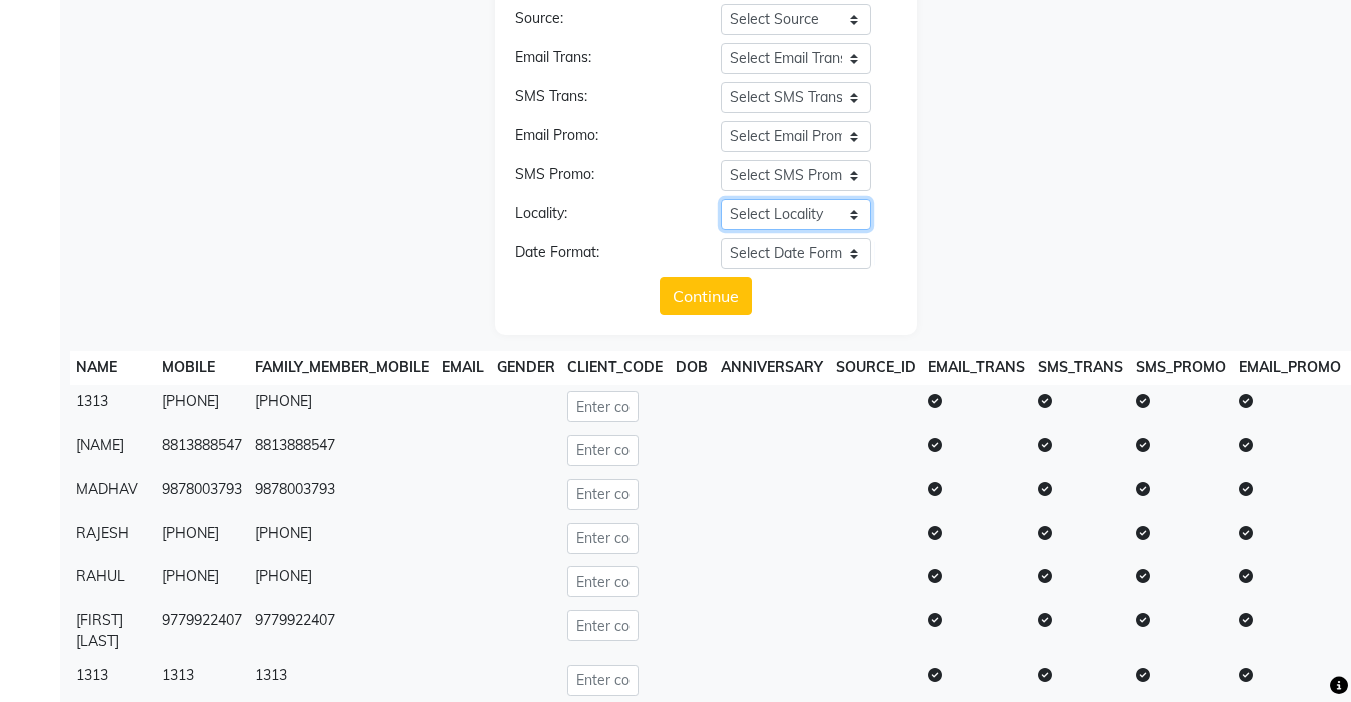click on "Select Locality MONTH PHONE NO NAME MALE/FEMAE SERVICE STFF REMINDER" 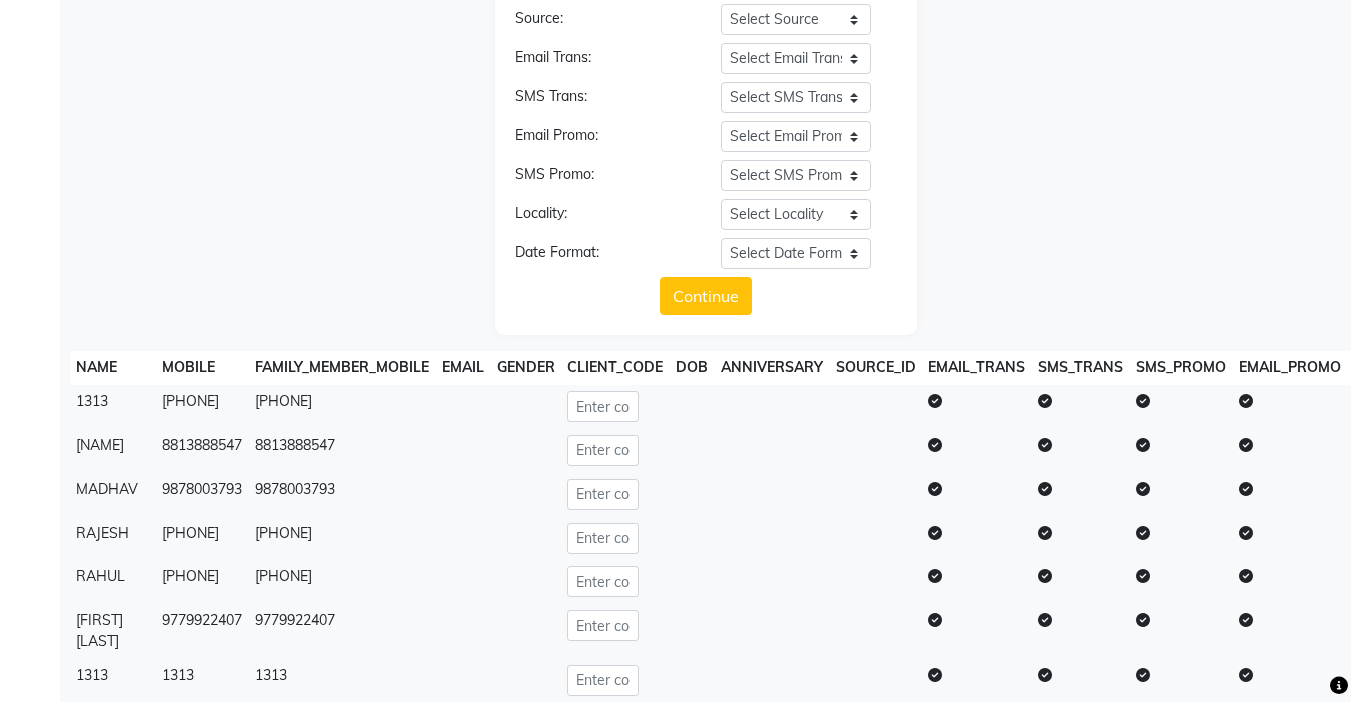 click on "[PHONE]" 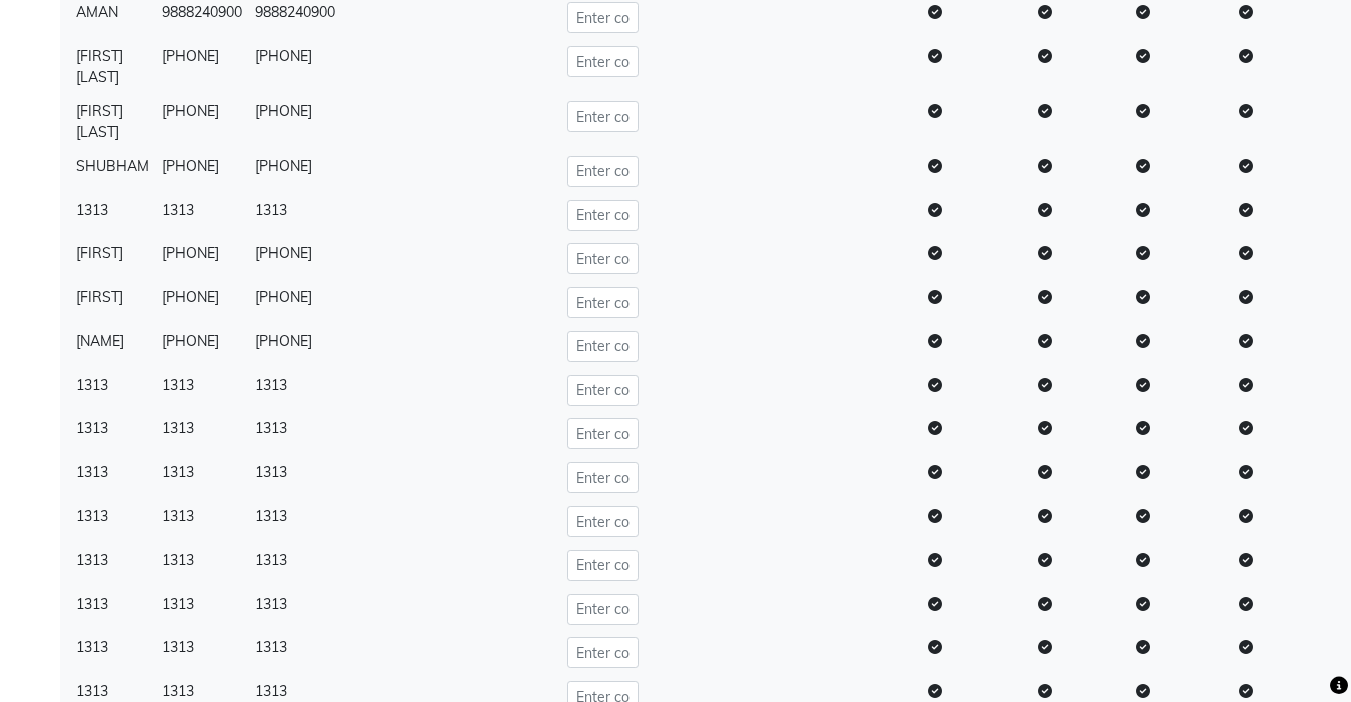 scroll, scrollTop: 0, scrollLeft: 0, axis: both 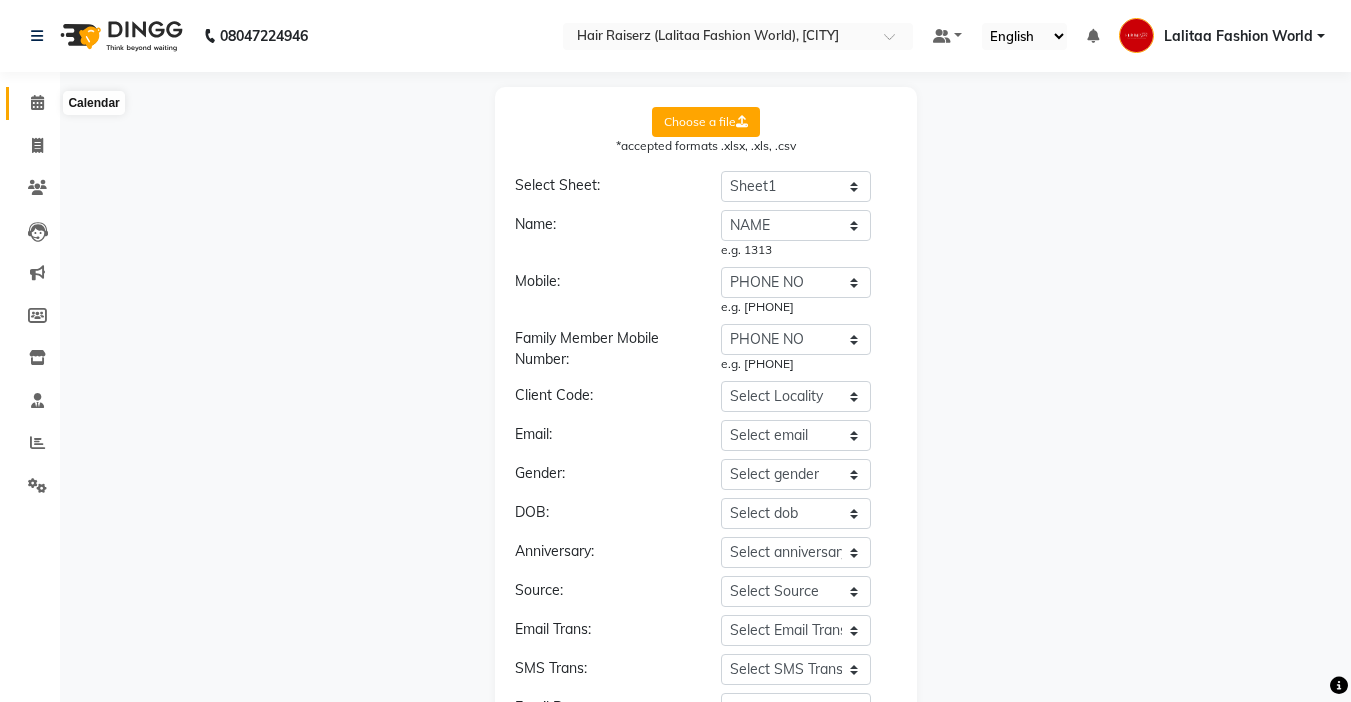 click 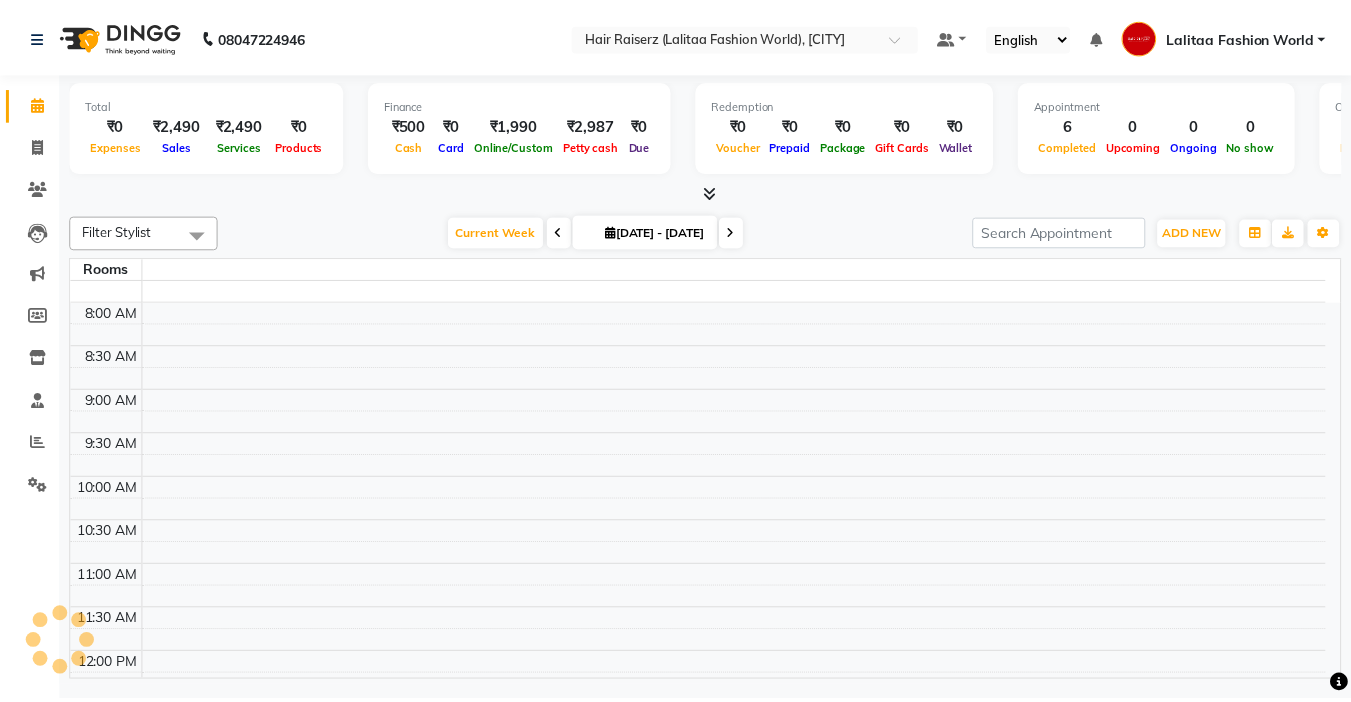 scroll, scrollTop: 764, scrollLeft: 0, axis: vertical 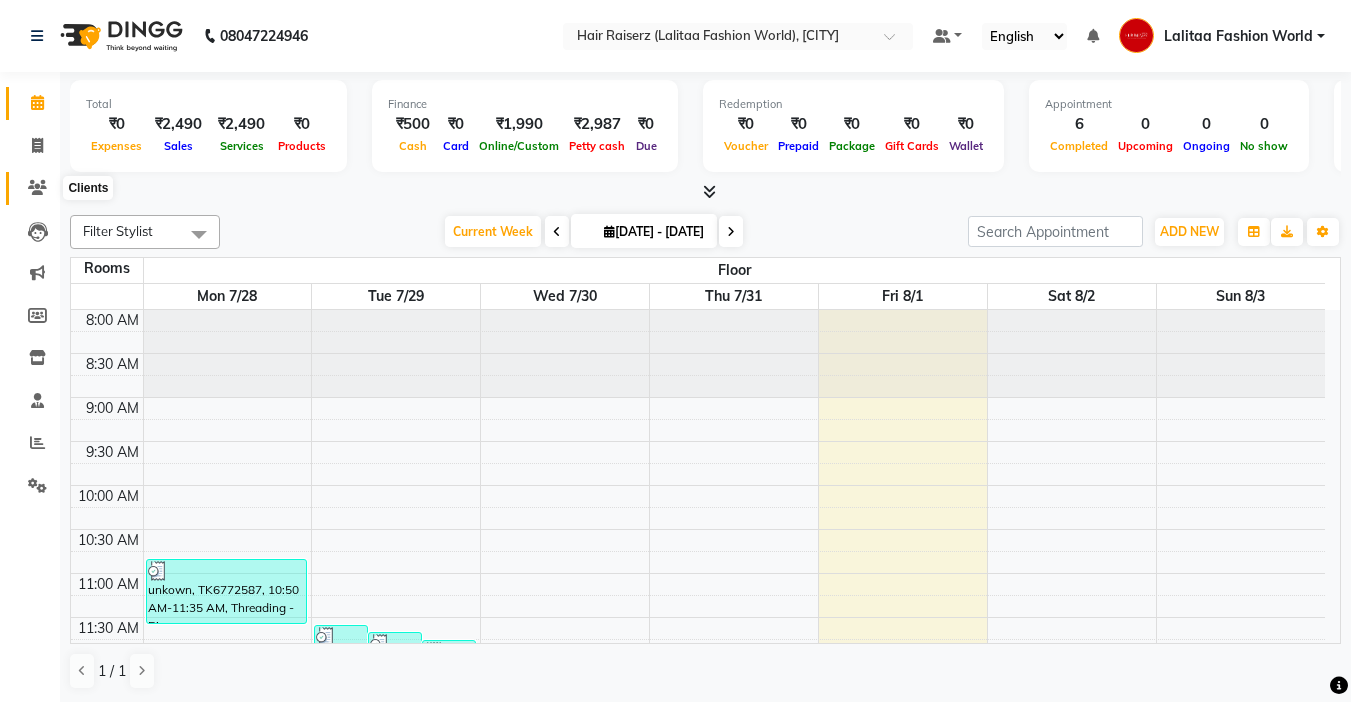 click 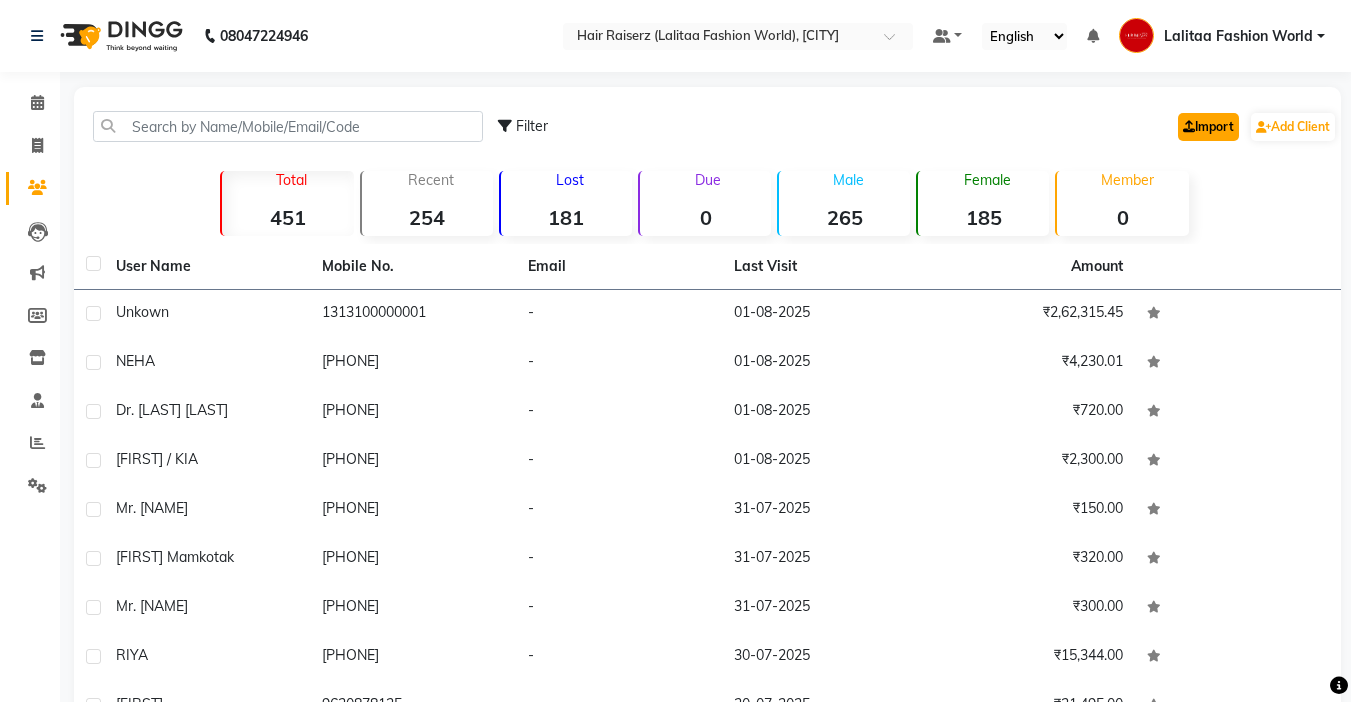 click on "Import" 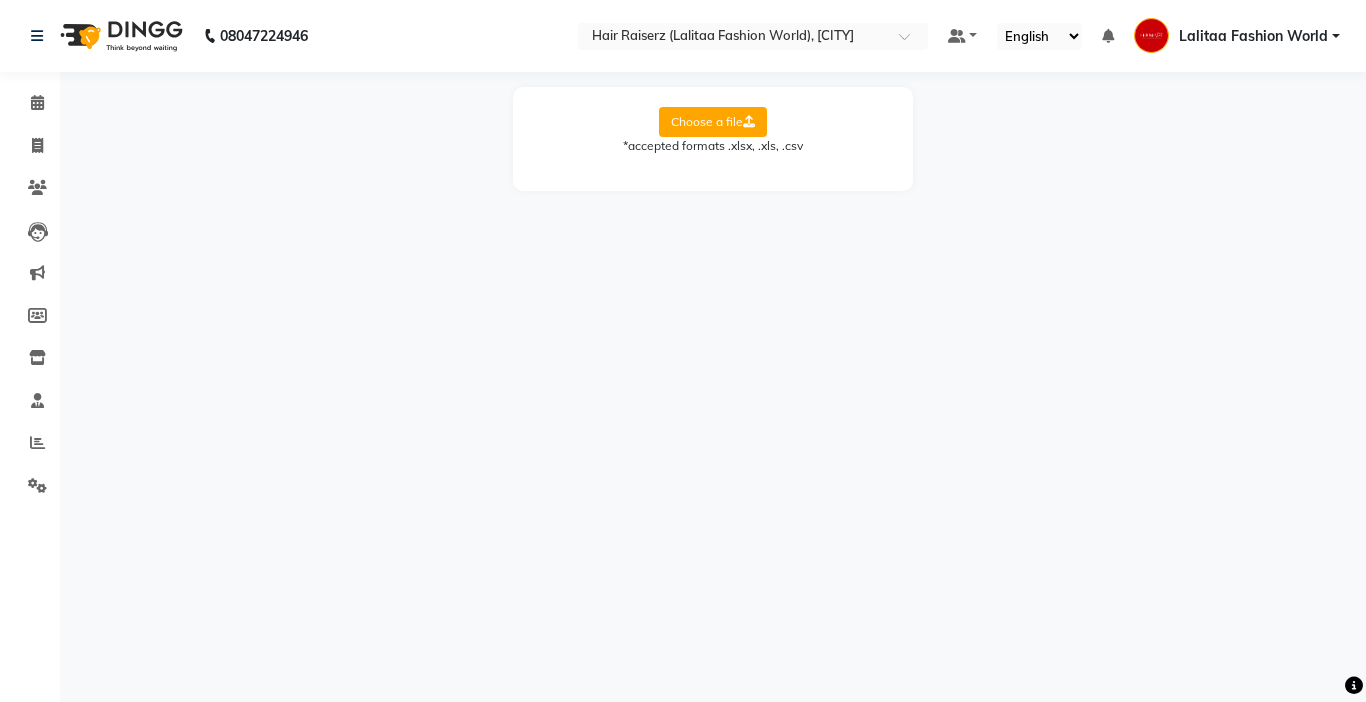 click on "Choose a file" 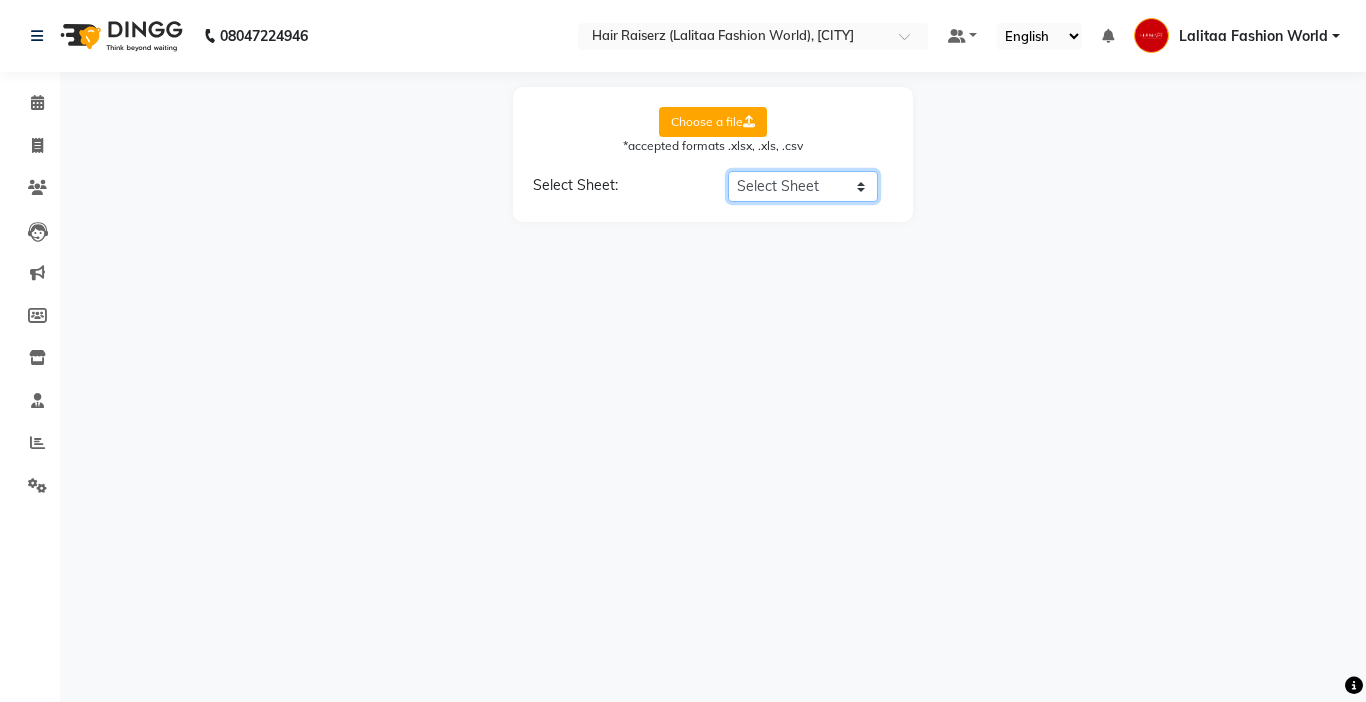click on "Select Sheet Sheet1" 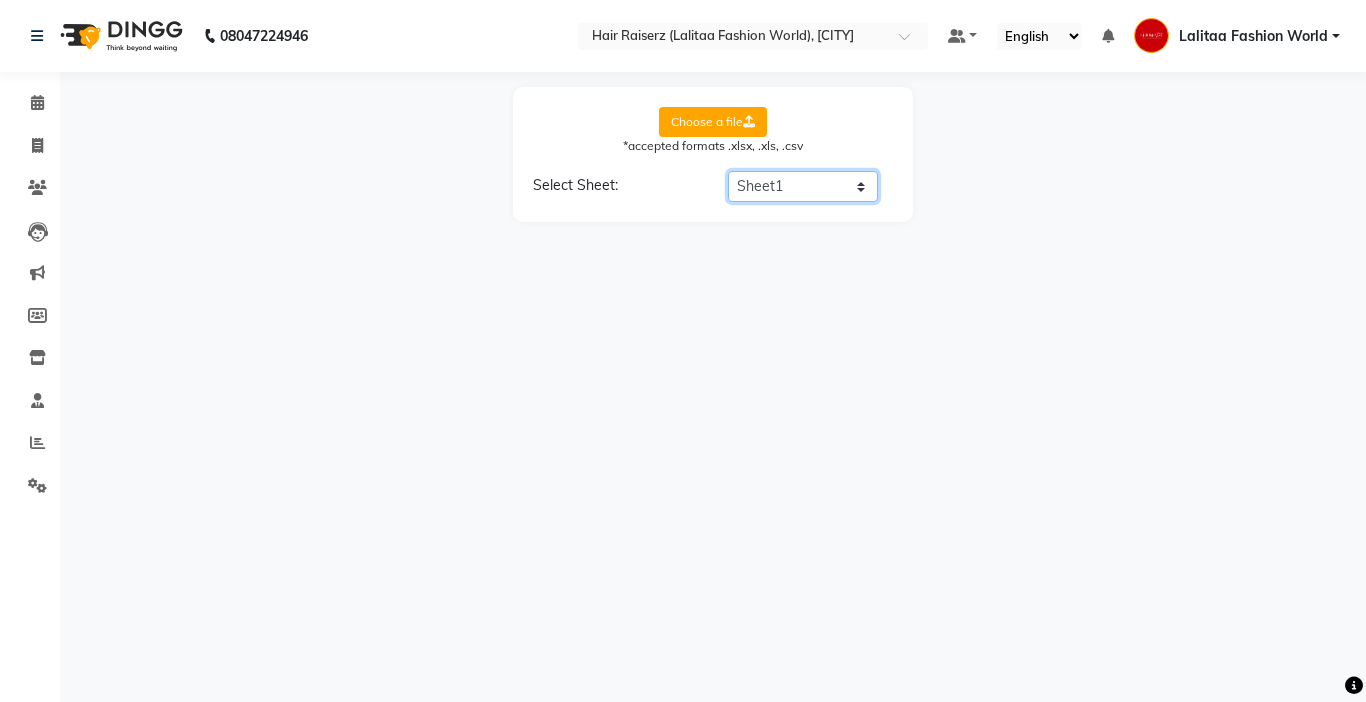 click on "Select Sheet Sheet1" 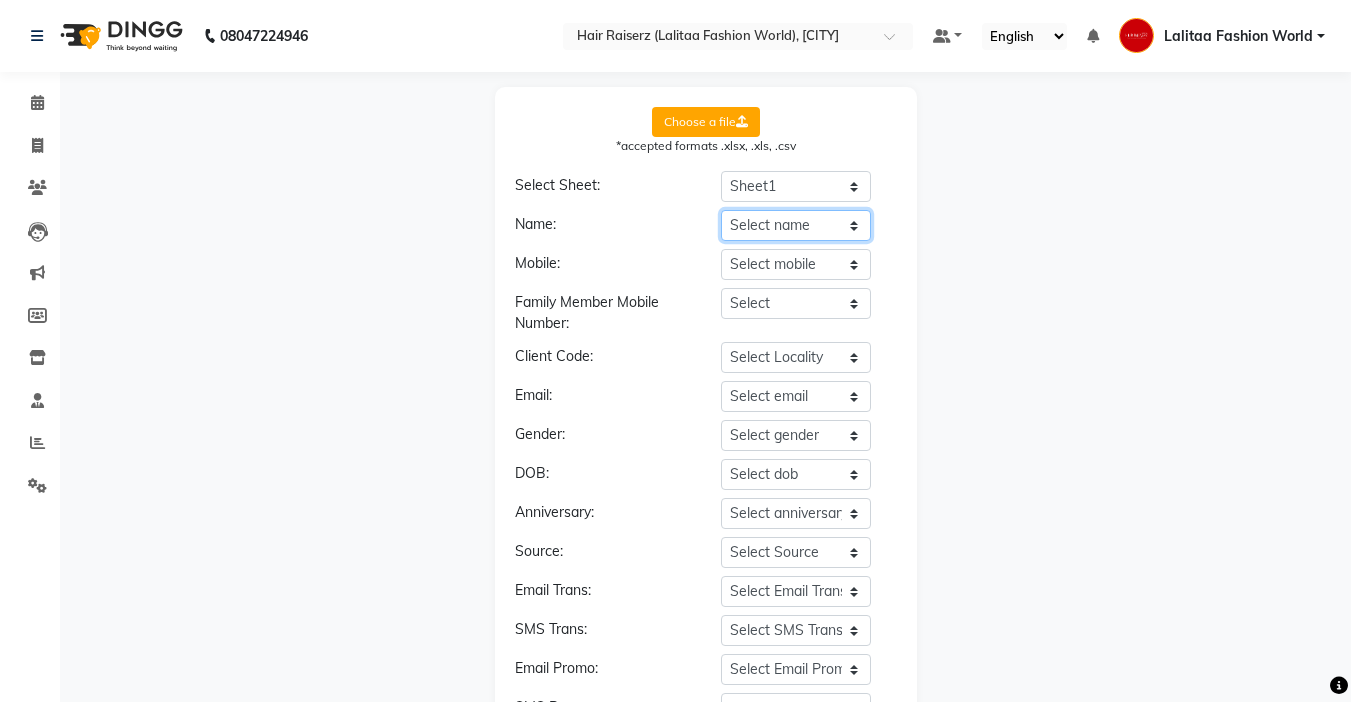 click on "Select name" 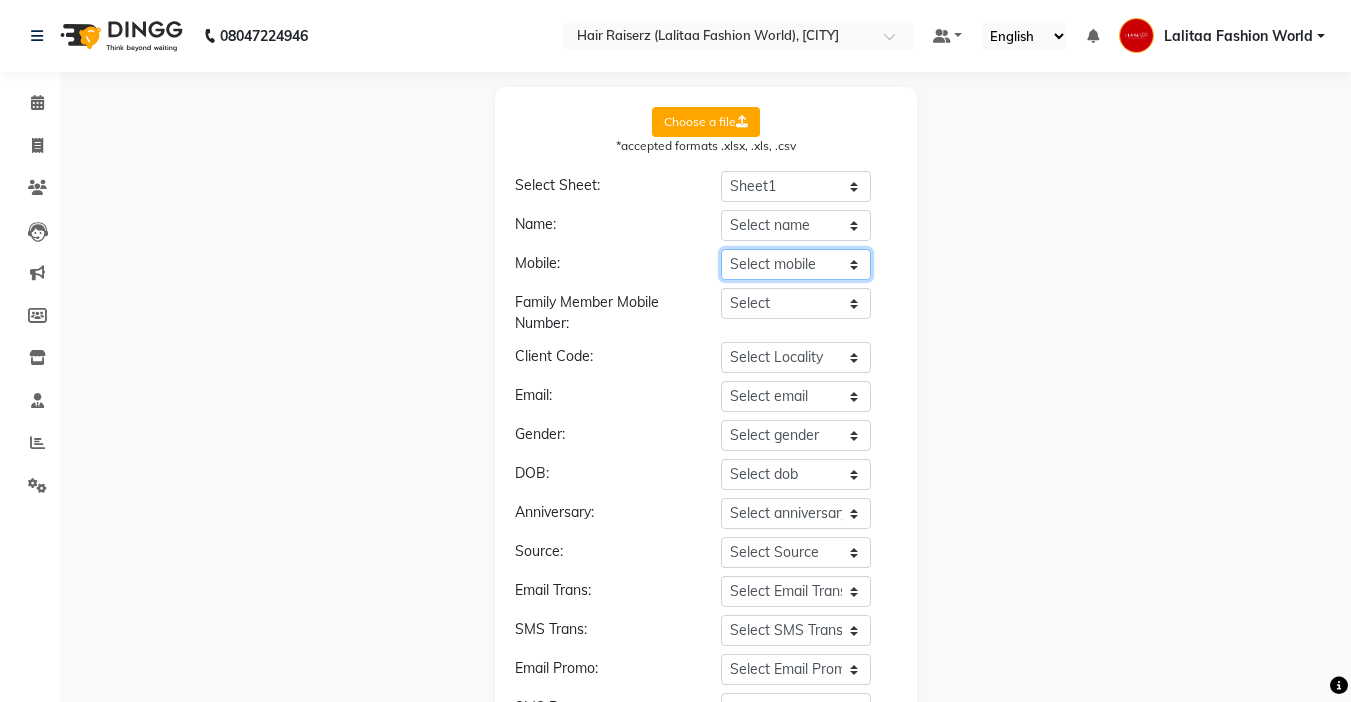 click on "Select mobile" 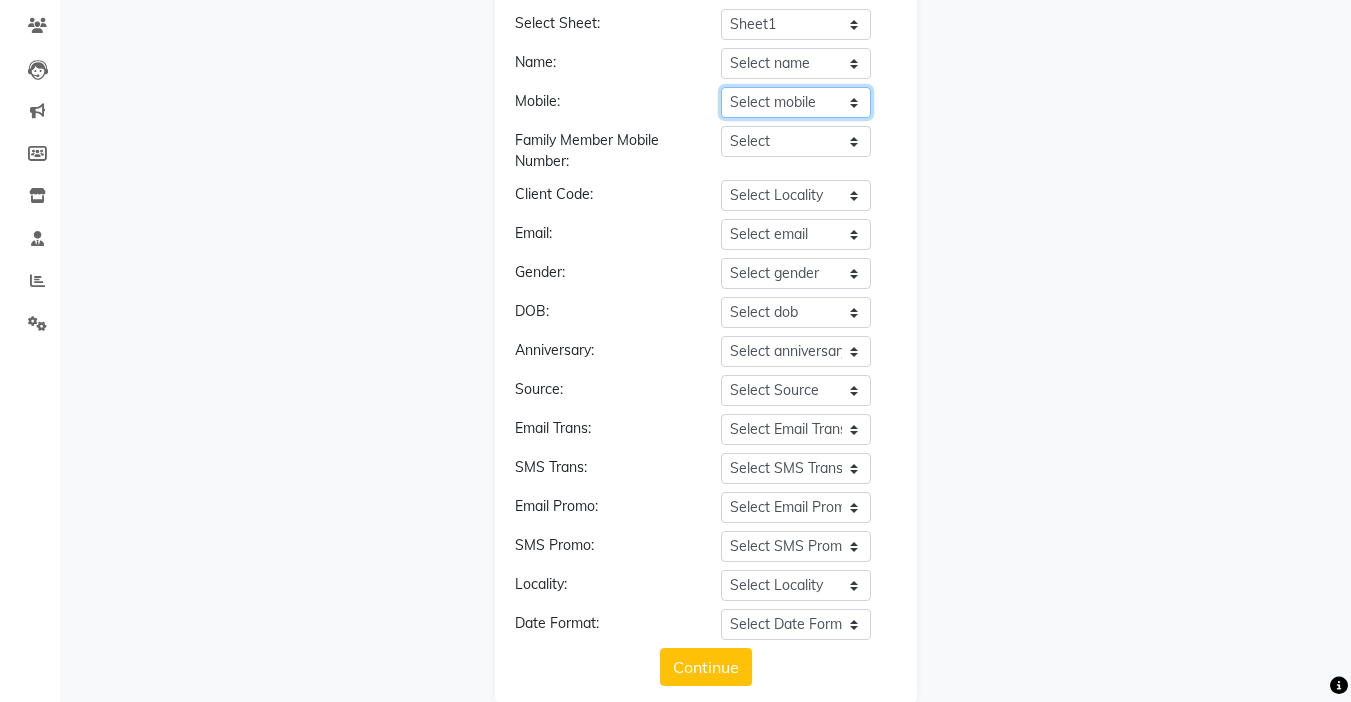 scroll, scrollTop: 193, scrollLeft: 0, axis: vertical 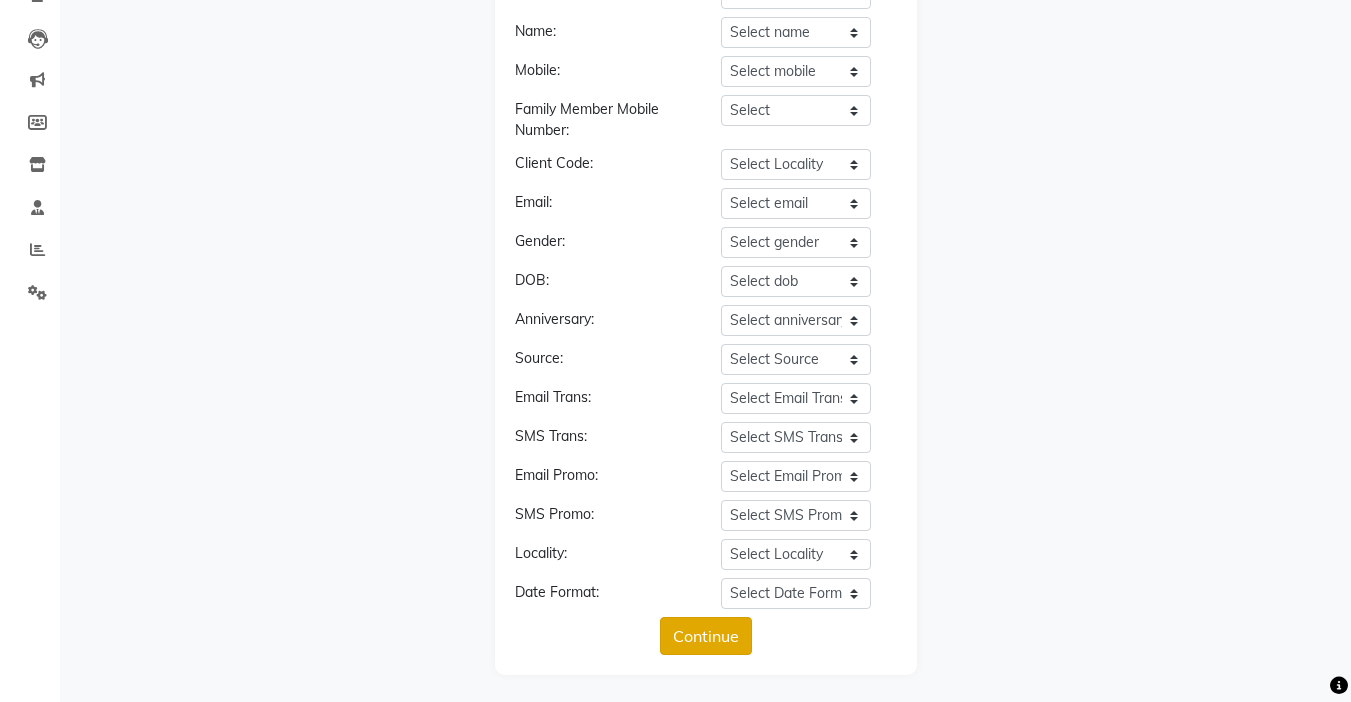 click on "Continue" 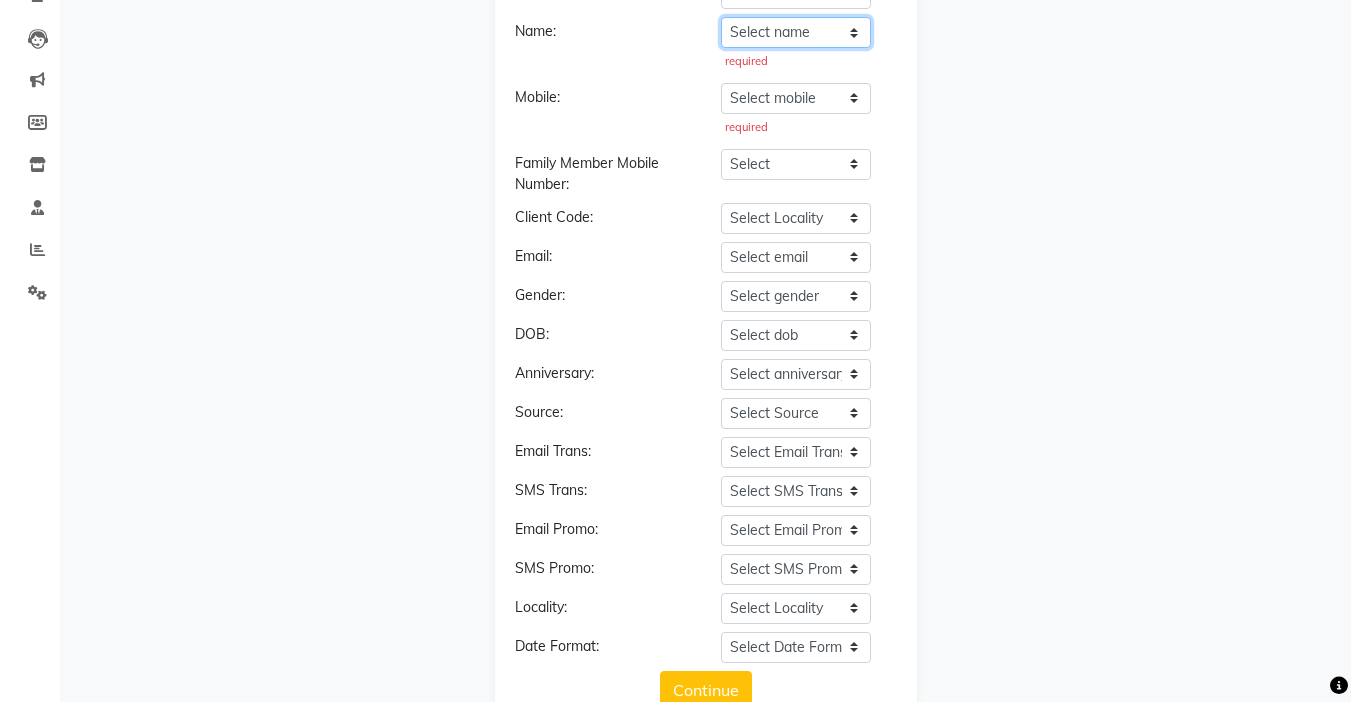 click on "Select name" 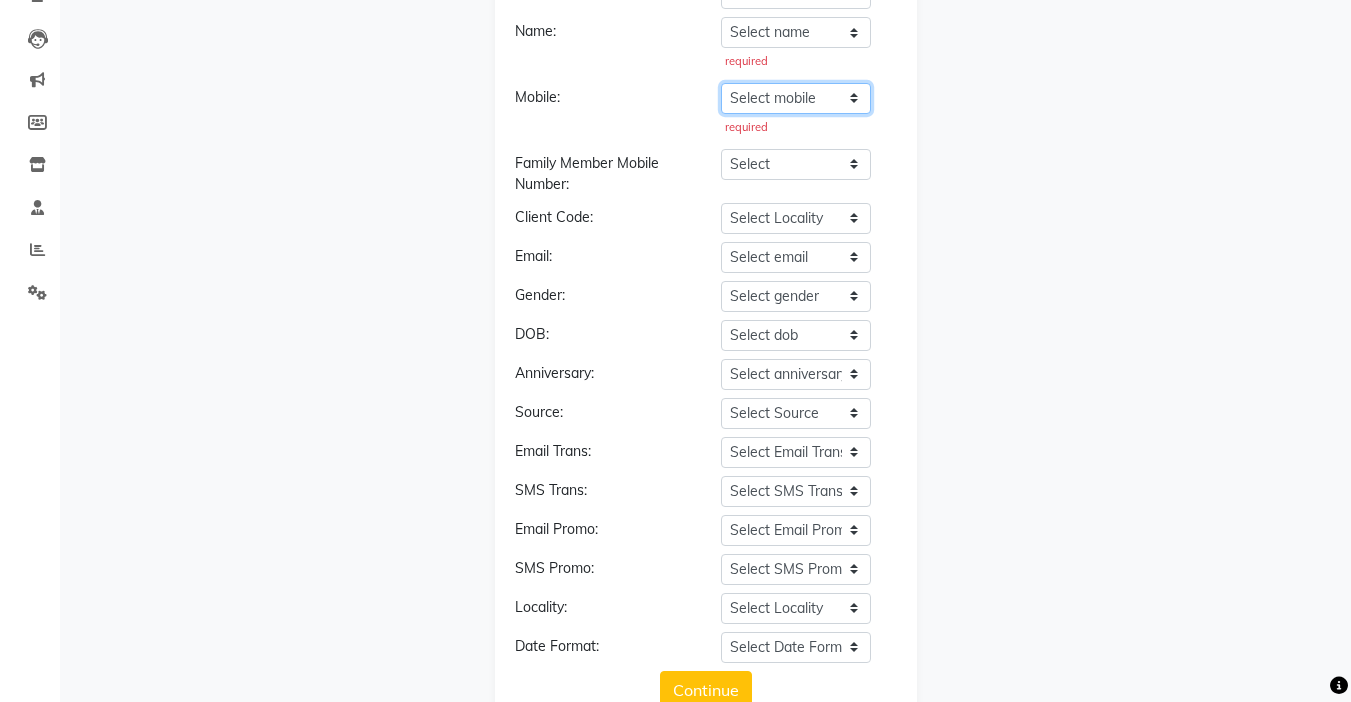 click on "Select mobile" 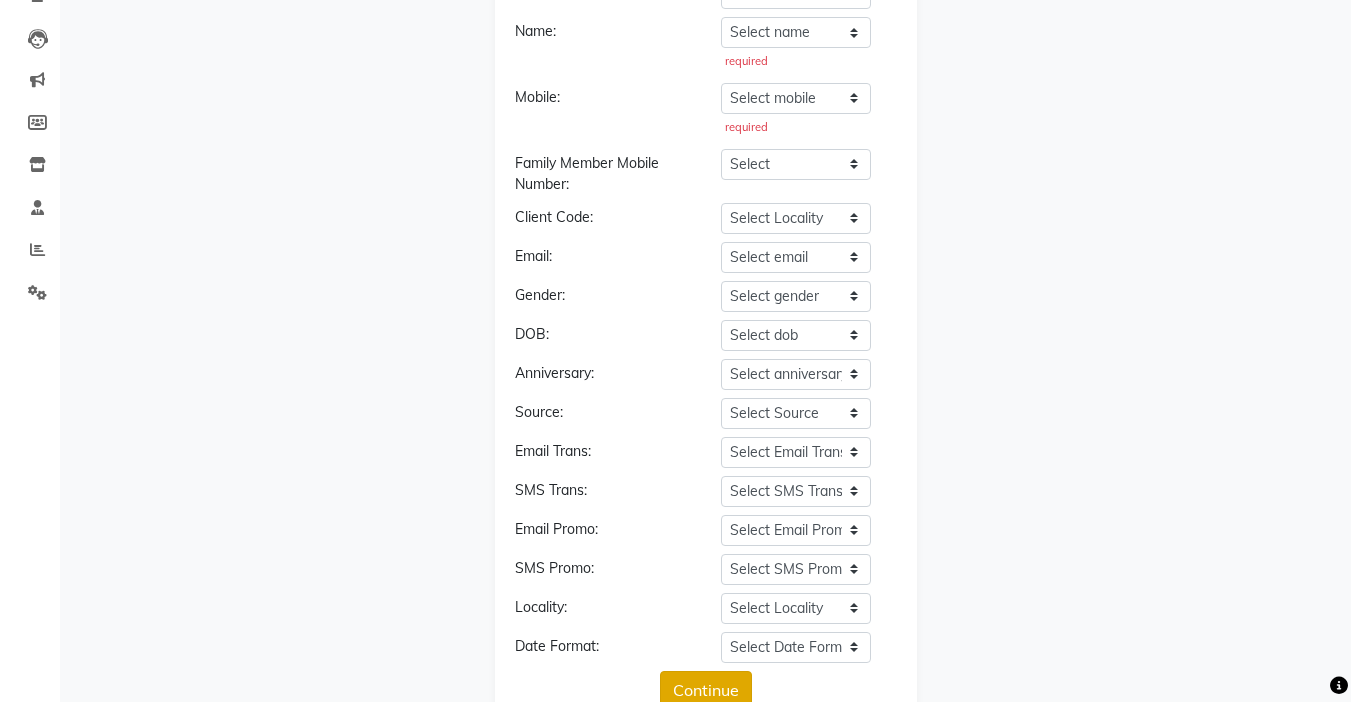 click on "Continue" 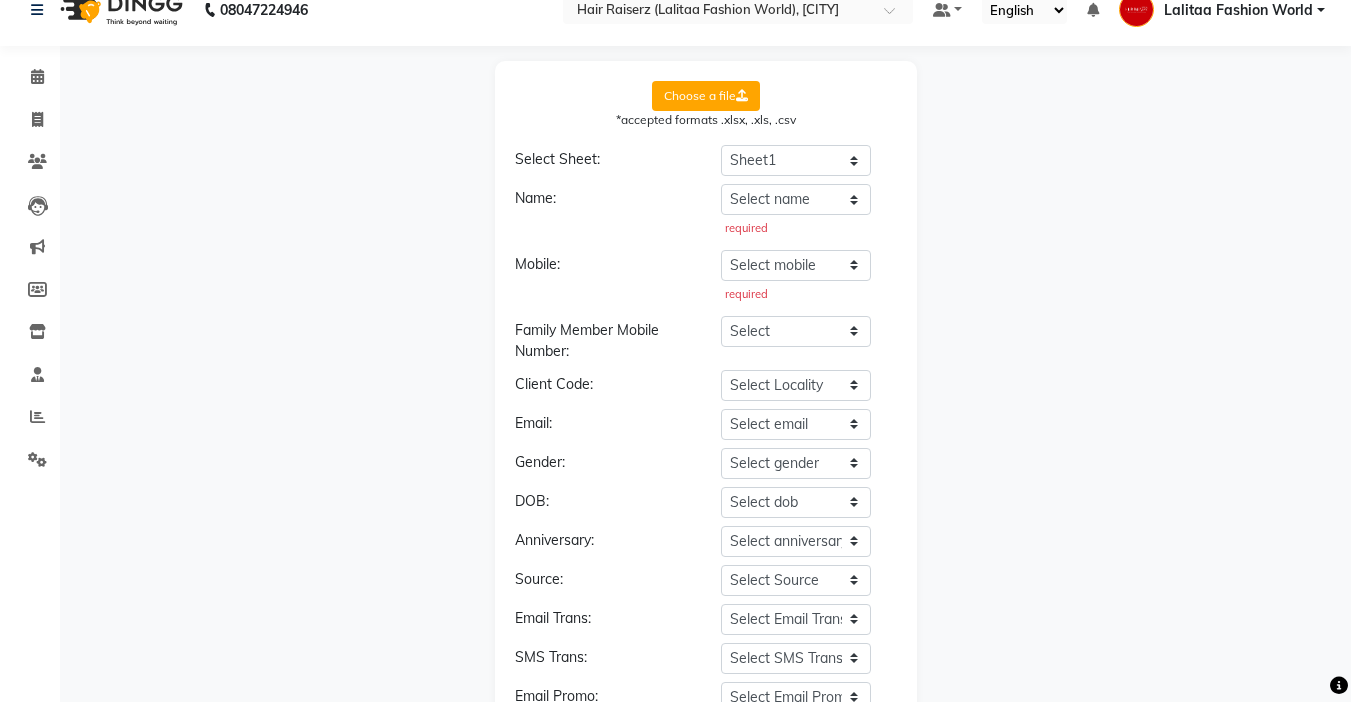 scroll, scrollTop: 15, scrollLeft: 0, axis: vertical 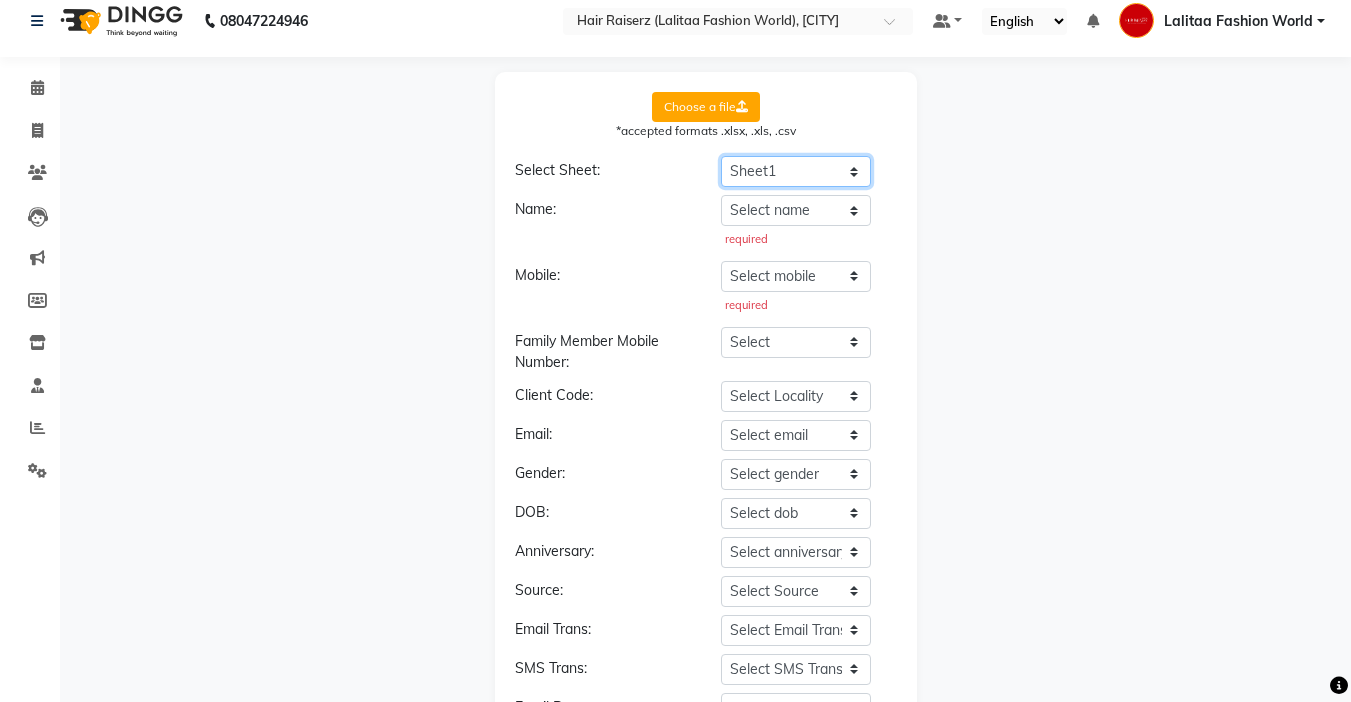 click on "Select Sheet Sheet1" 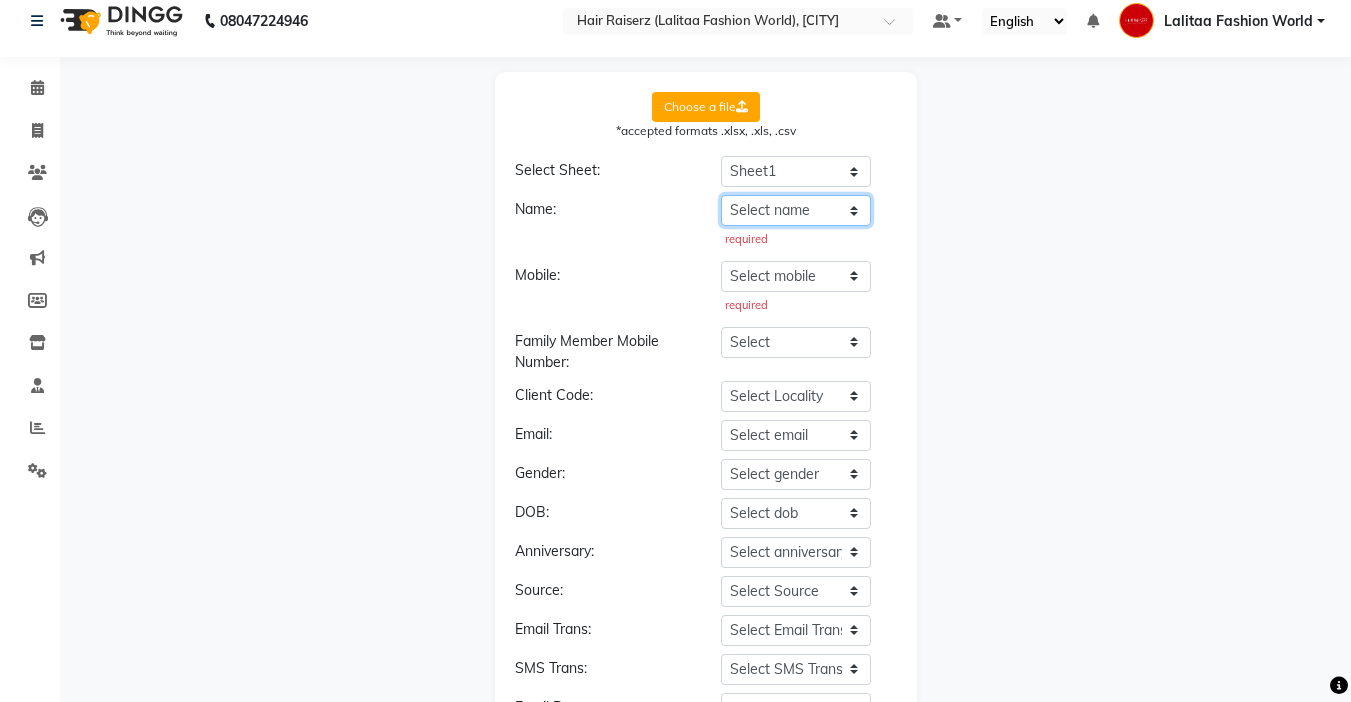 click on "Select name" 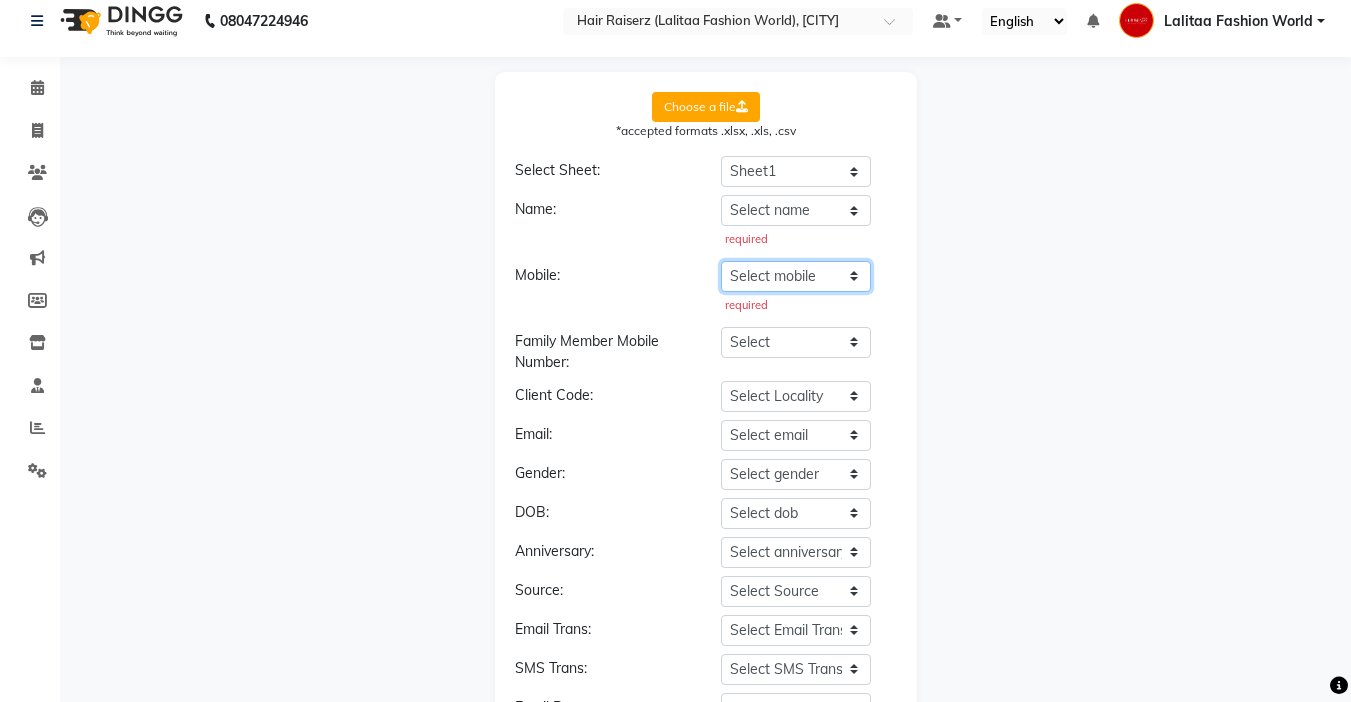 click on "Select mobile" 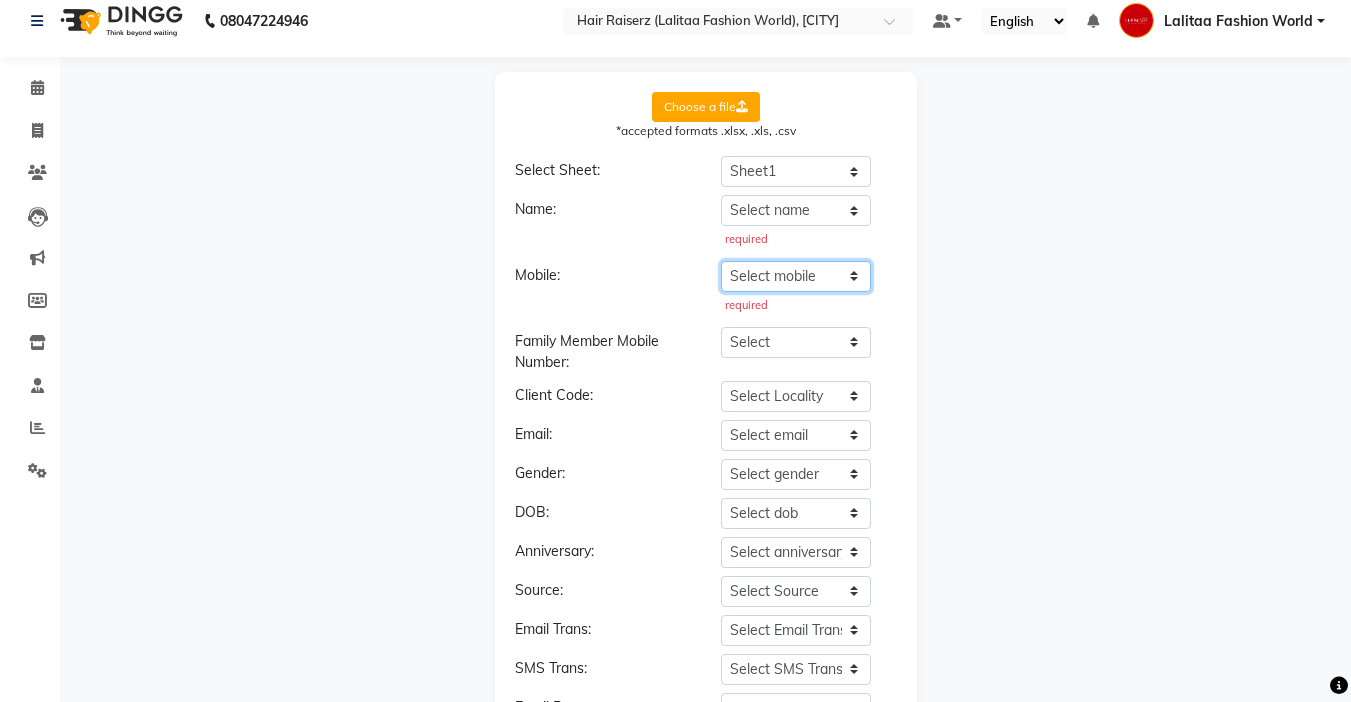 click on "Select mobile" 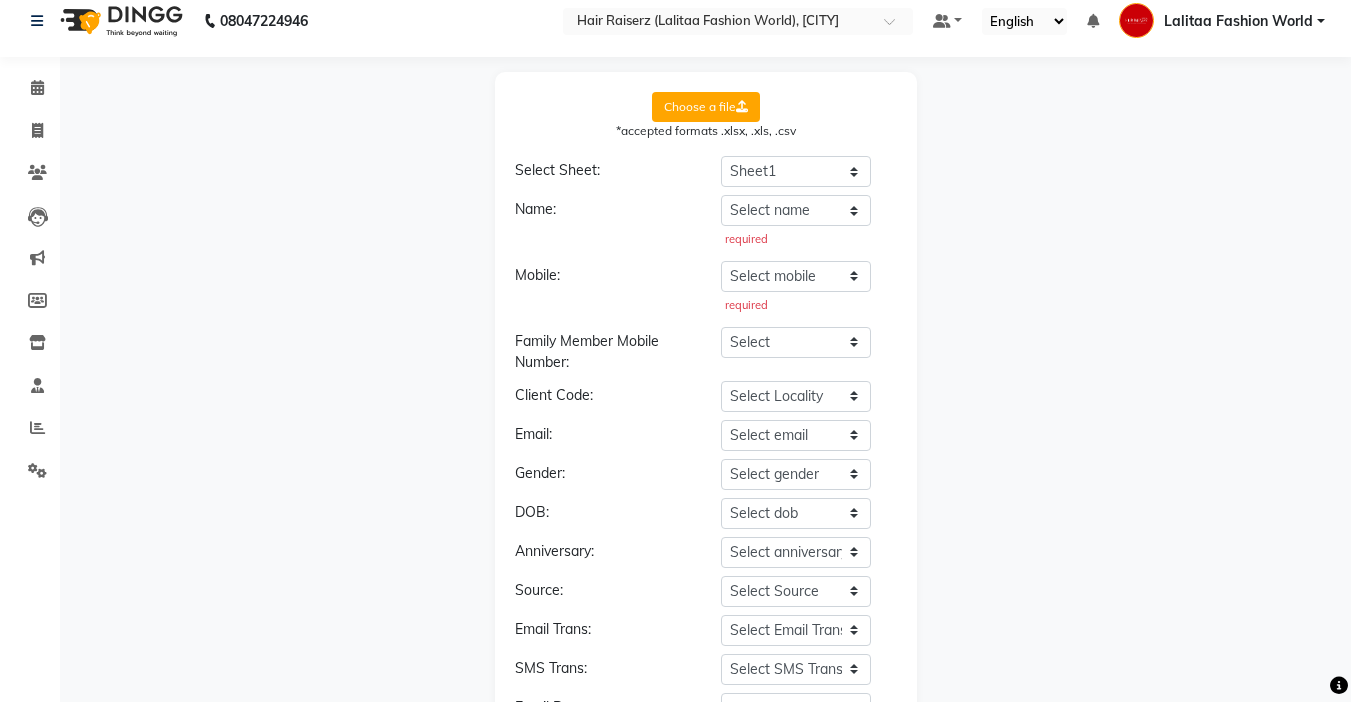 click on "required" 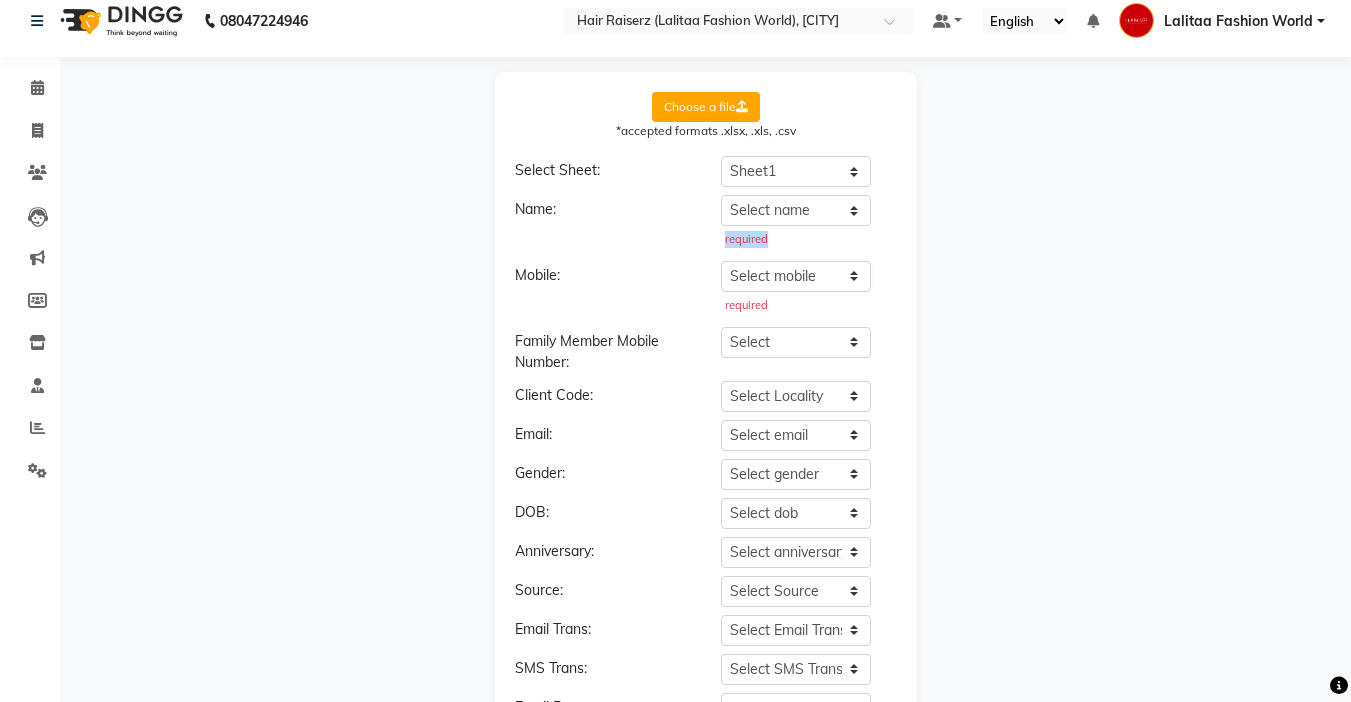 click on "required" 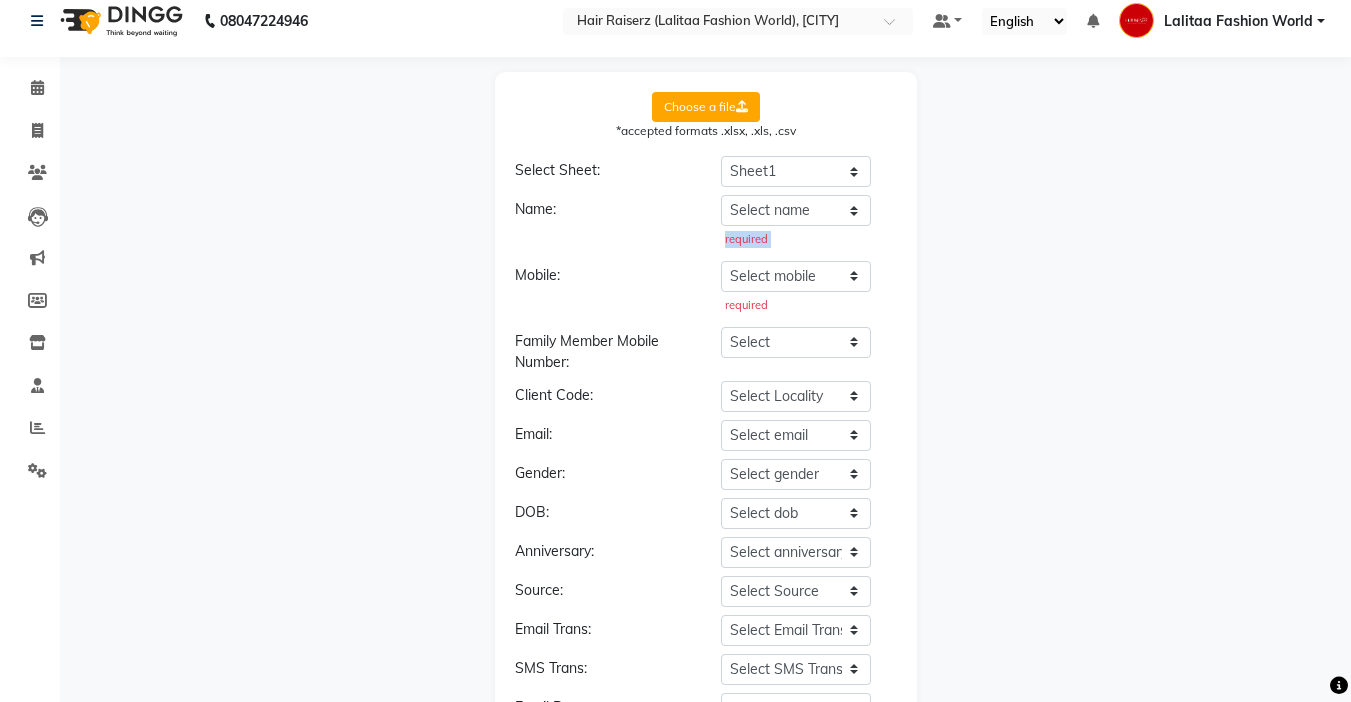 click on "required" 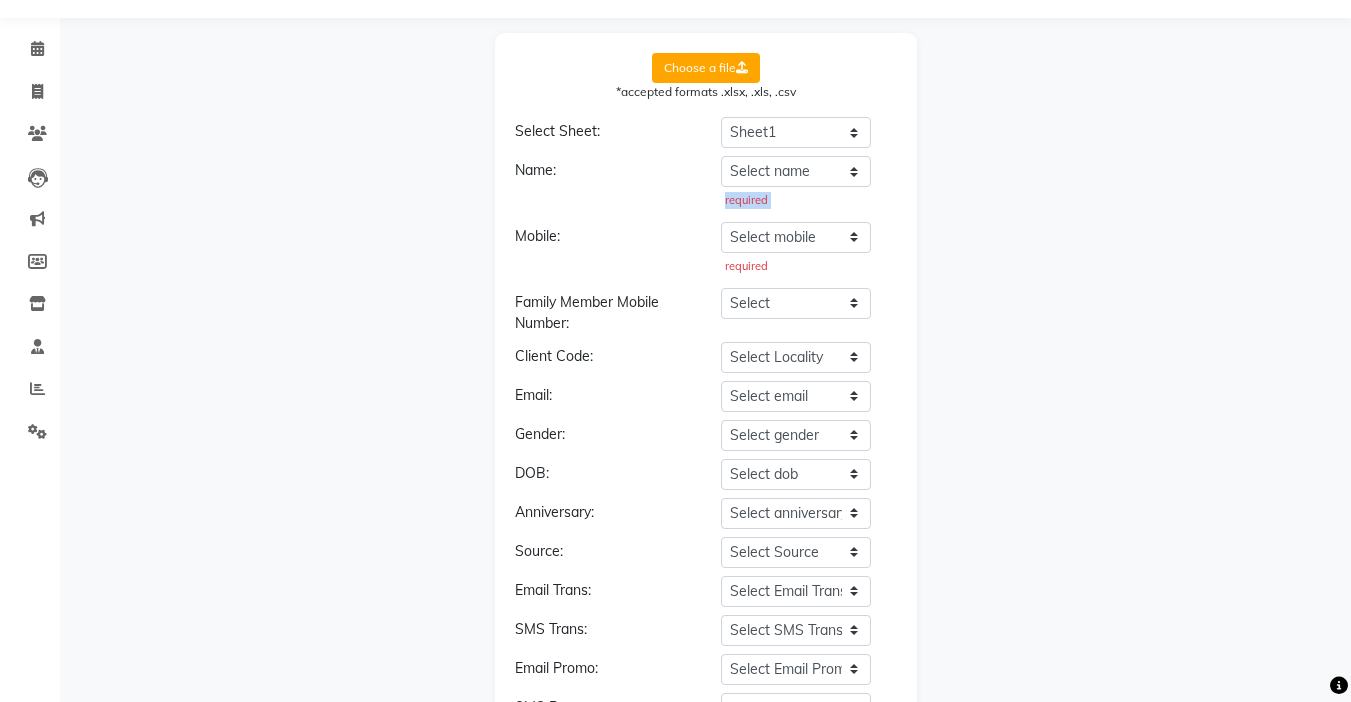 scroll, scrollTop: 0, scrollLeft: 0, axis: both 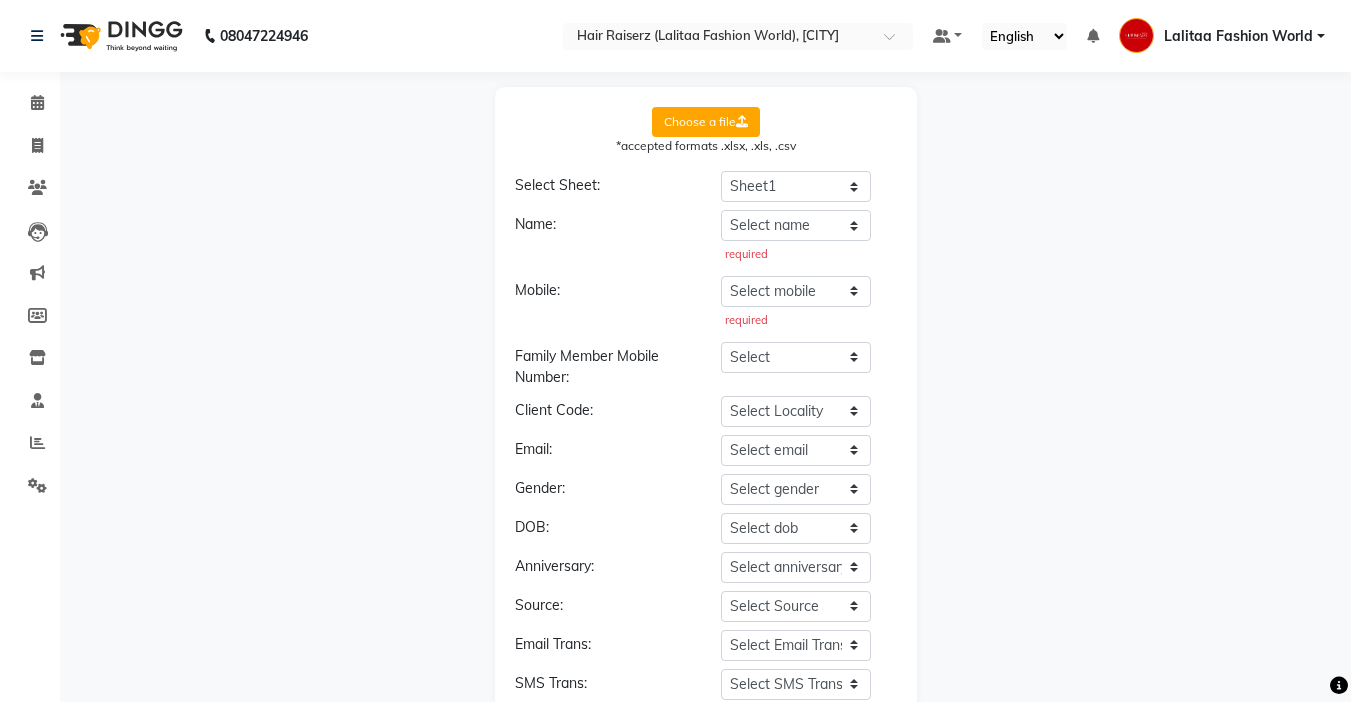 drag, startPoint x: 1325, startPoint y: 333, endPoint x: 1359, endPoint y: 316, distance: 38.013157 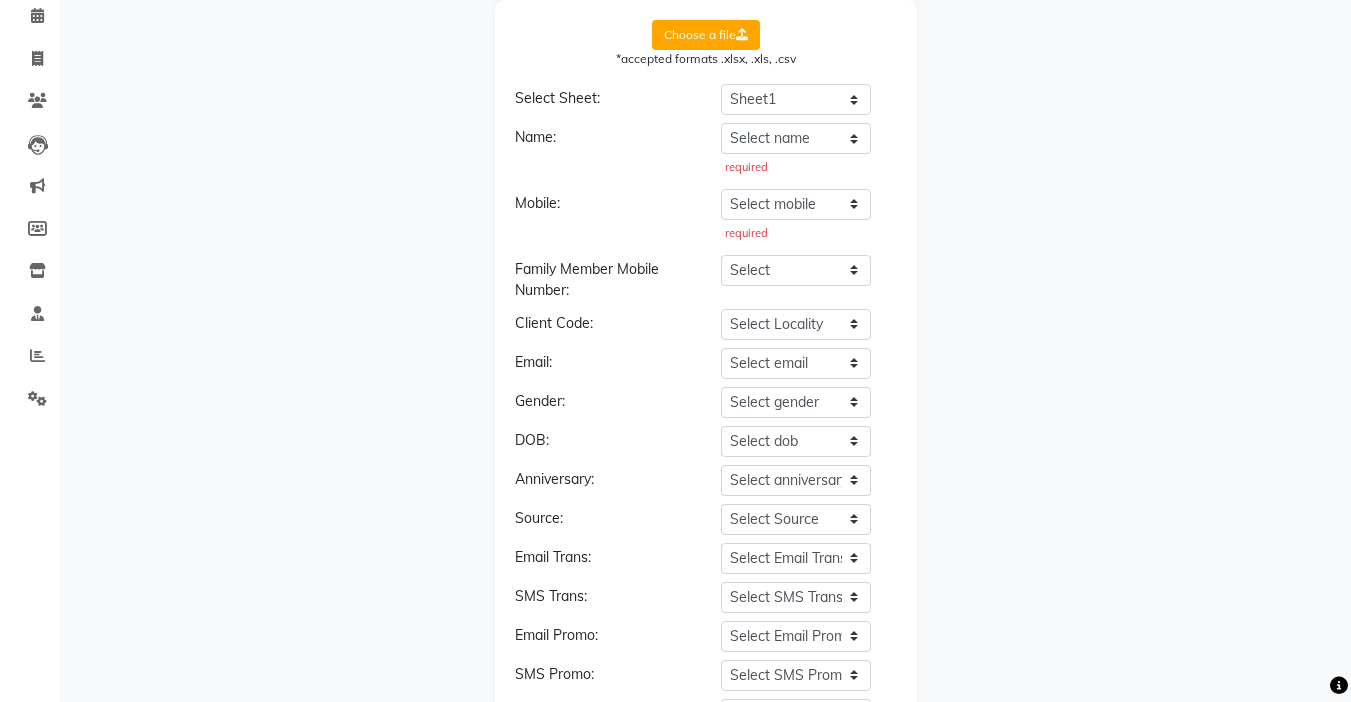 scroll, scrollTop: 250, scrollLeft: 0, axis: vertical 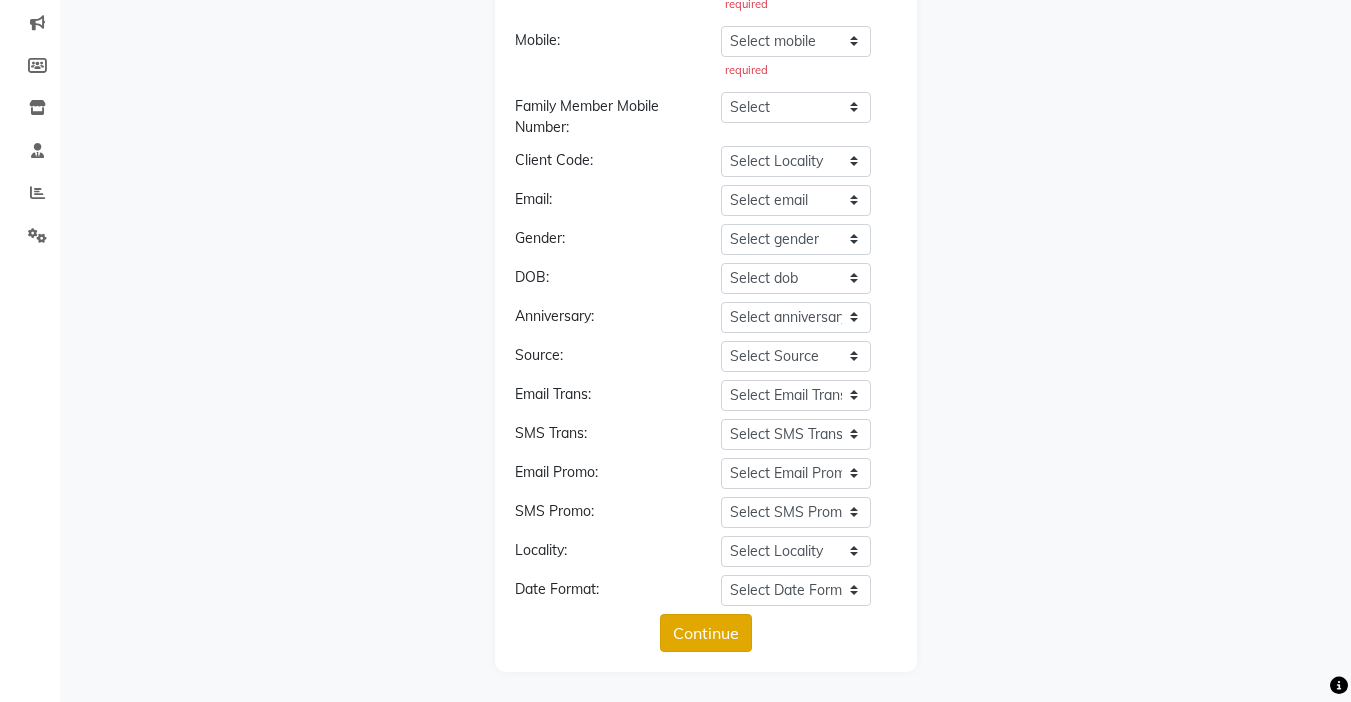 click on "Continue" 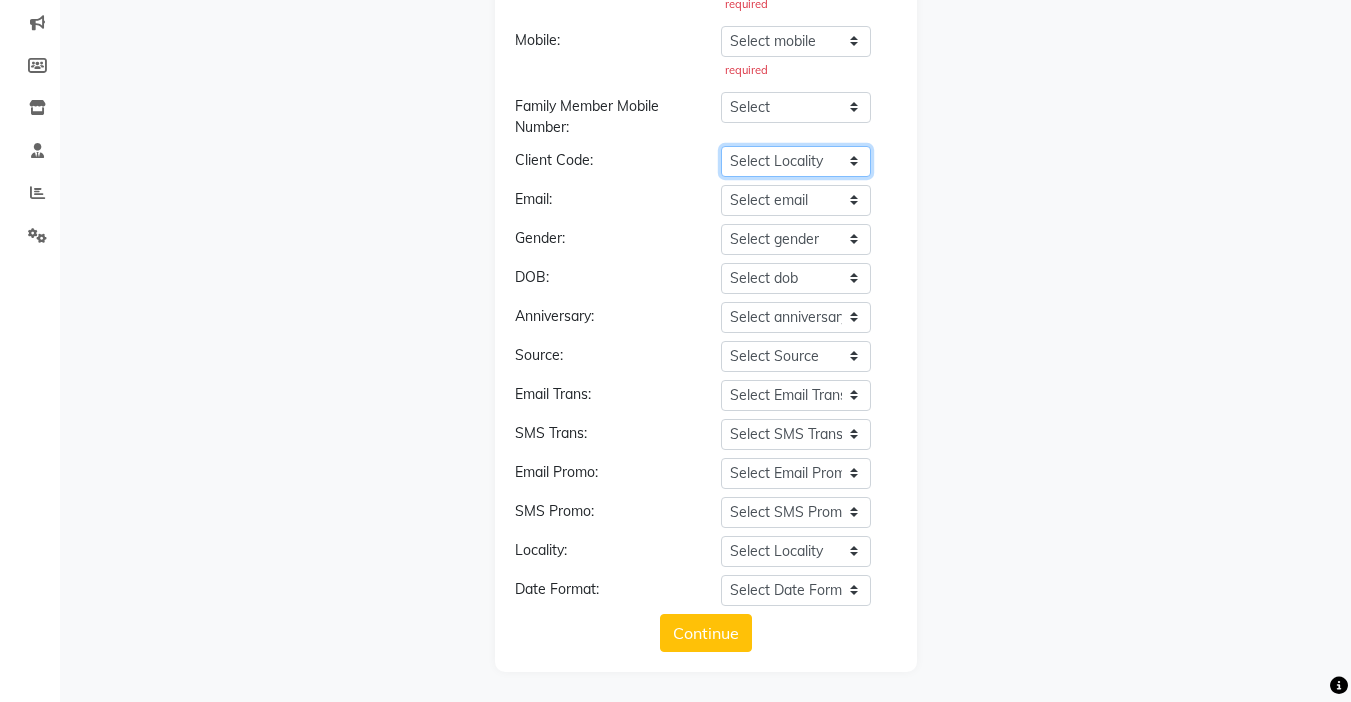 click on "Select Locality" 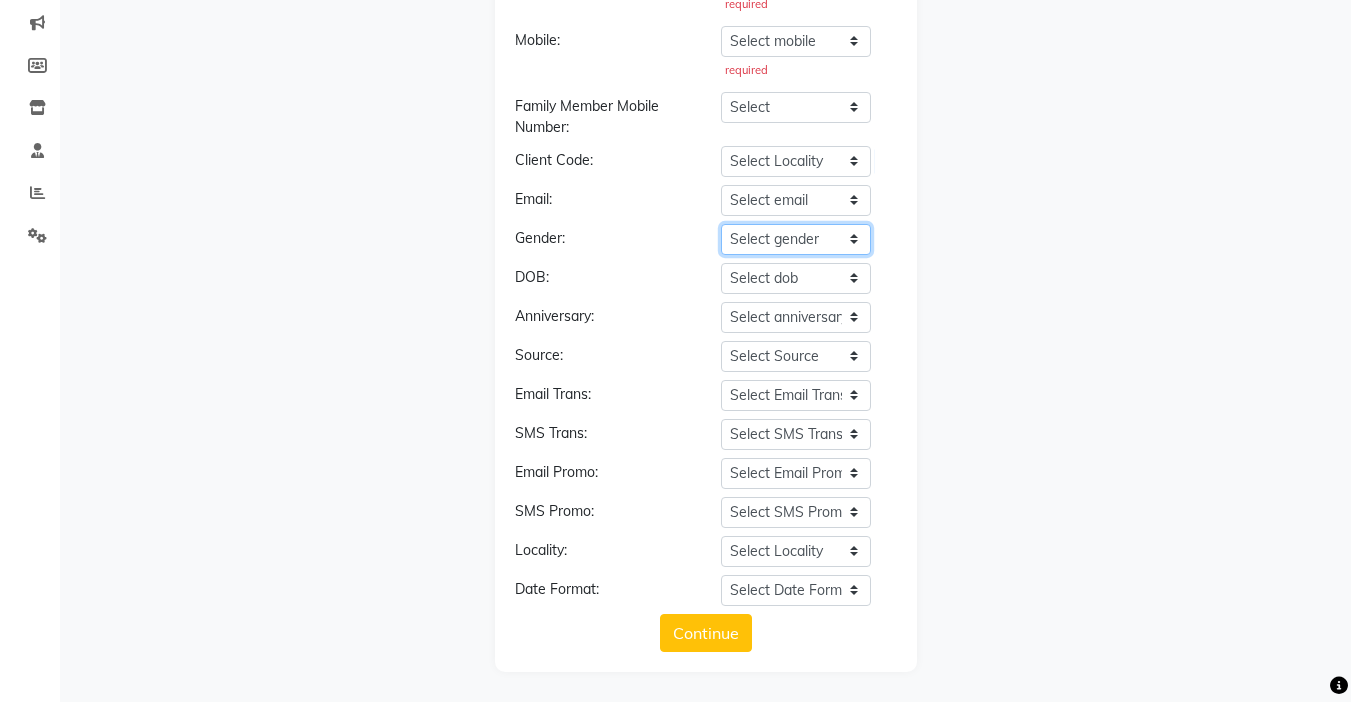 click on "Select gender" 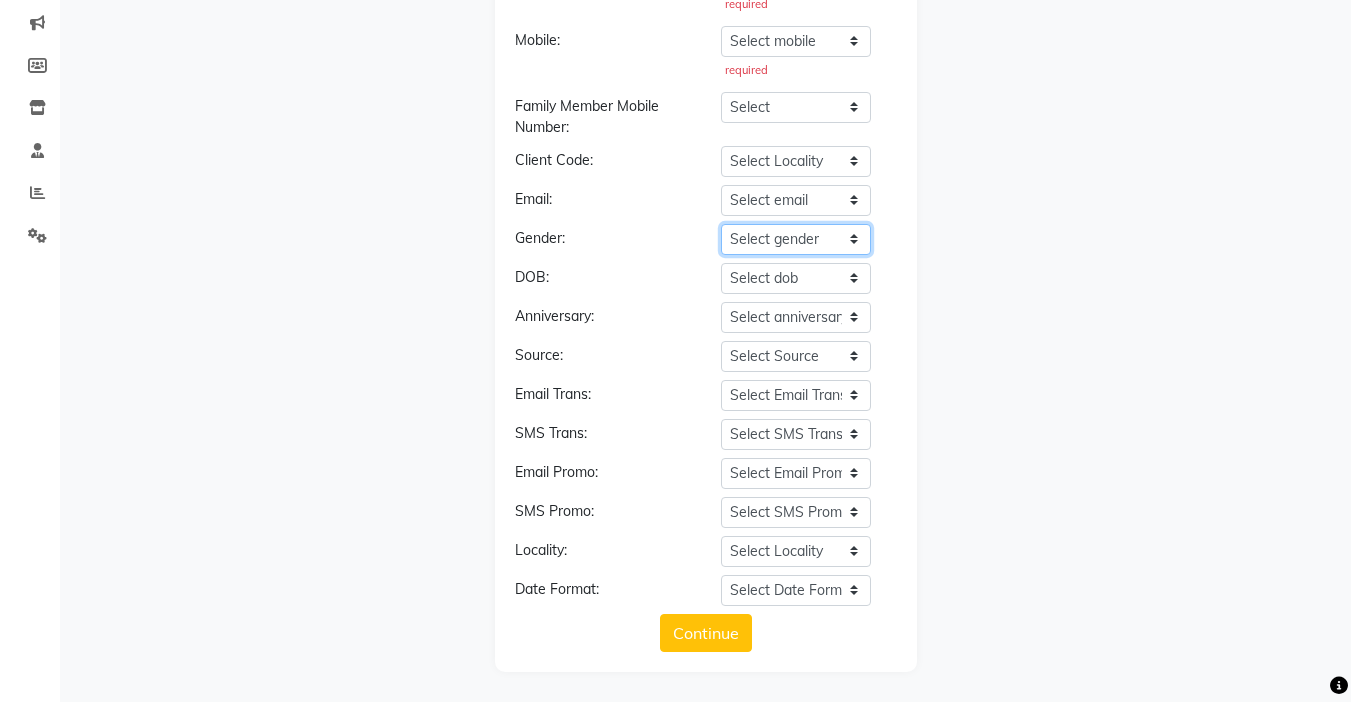 scroll, scrollTop: 75, scrollLeft: 0, axis: vertical 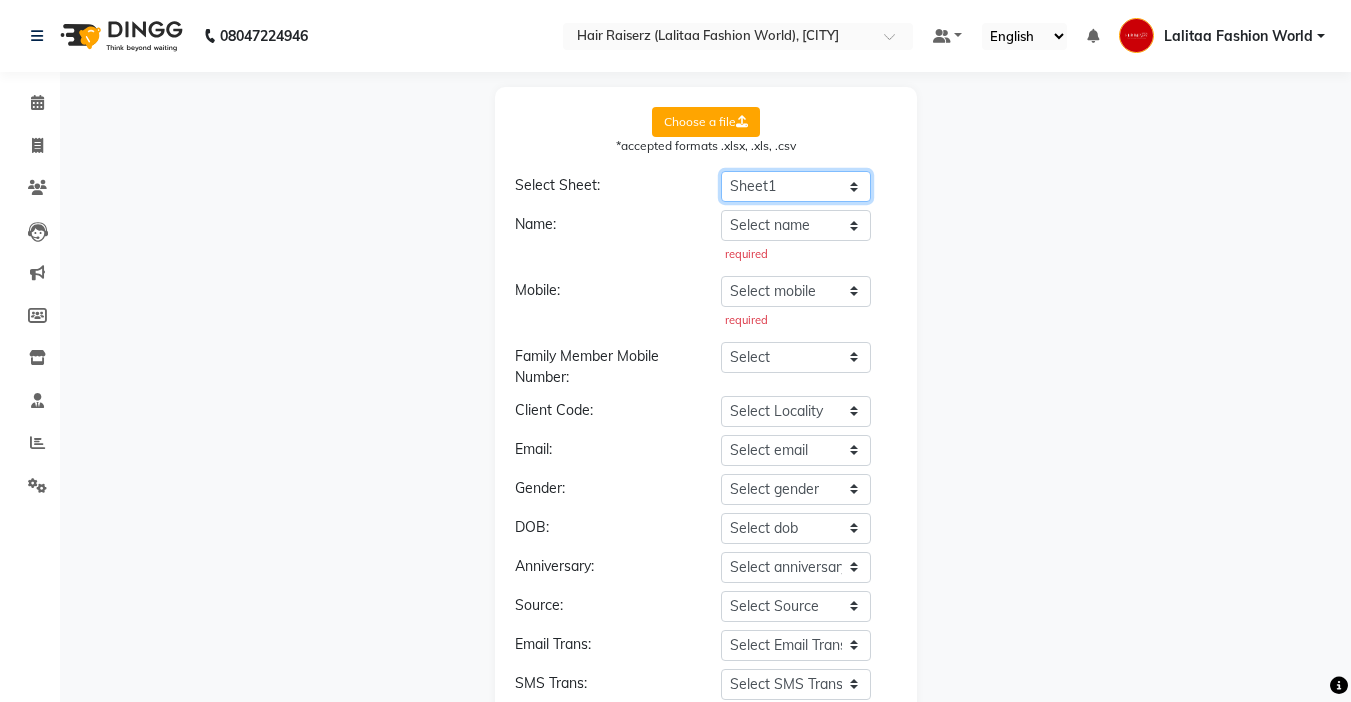 click on "Select Sheet Sheet1" 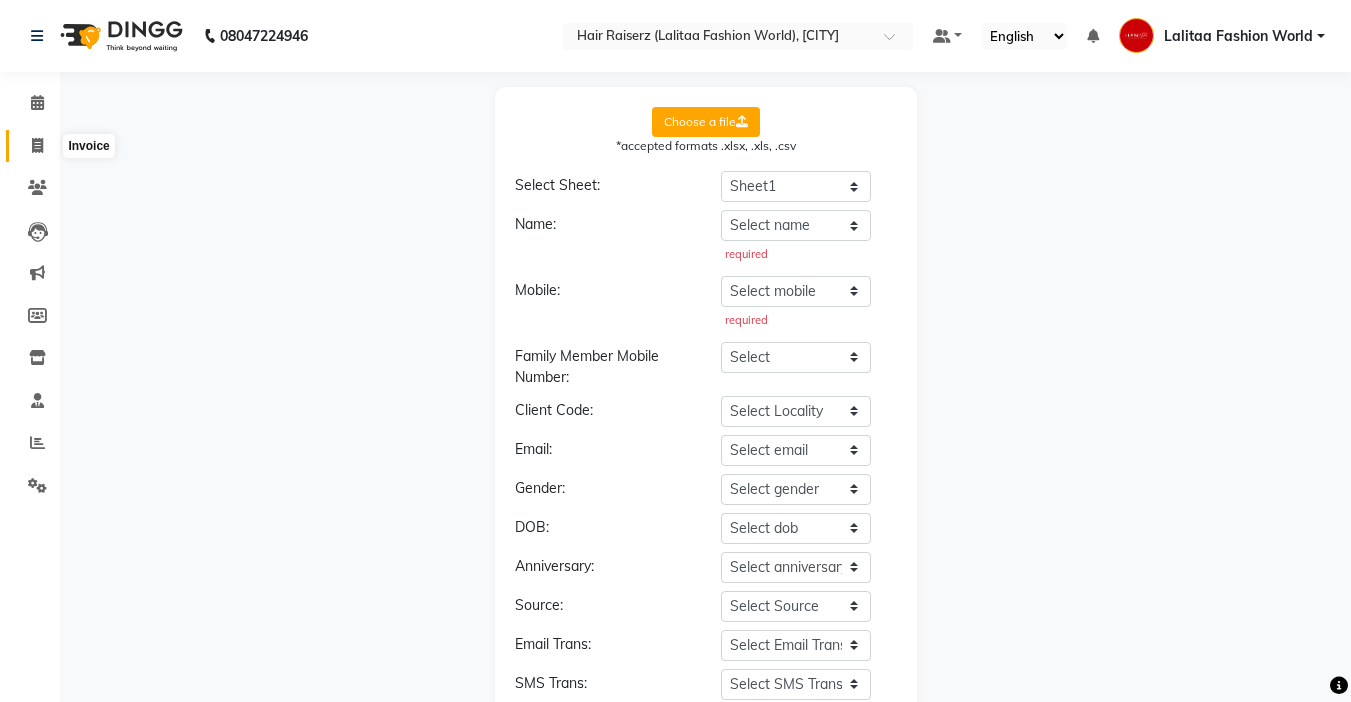 click 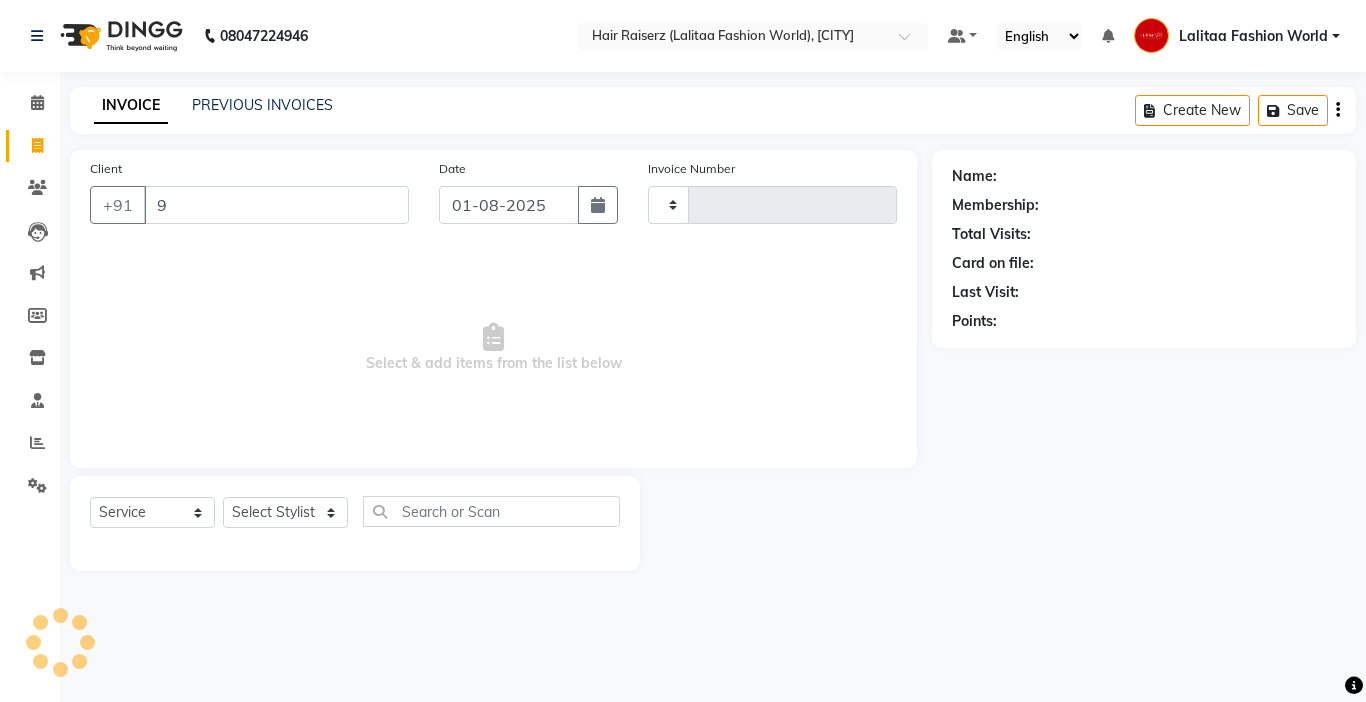type on "98" 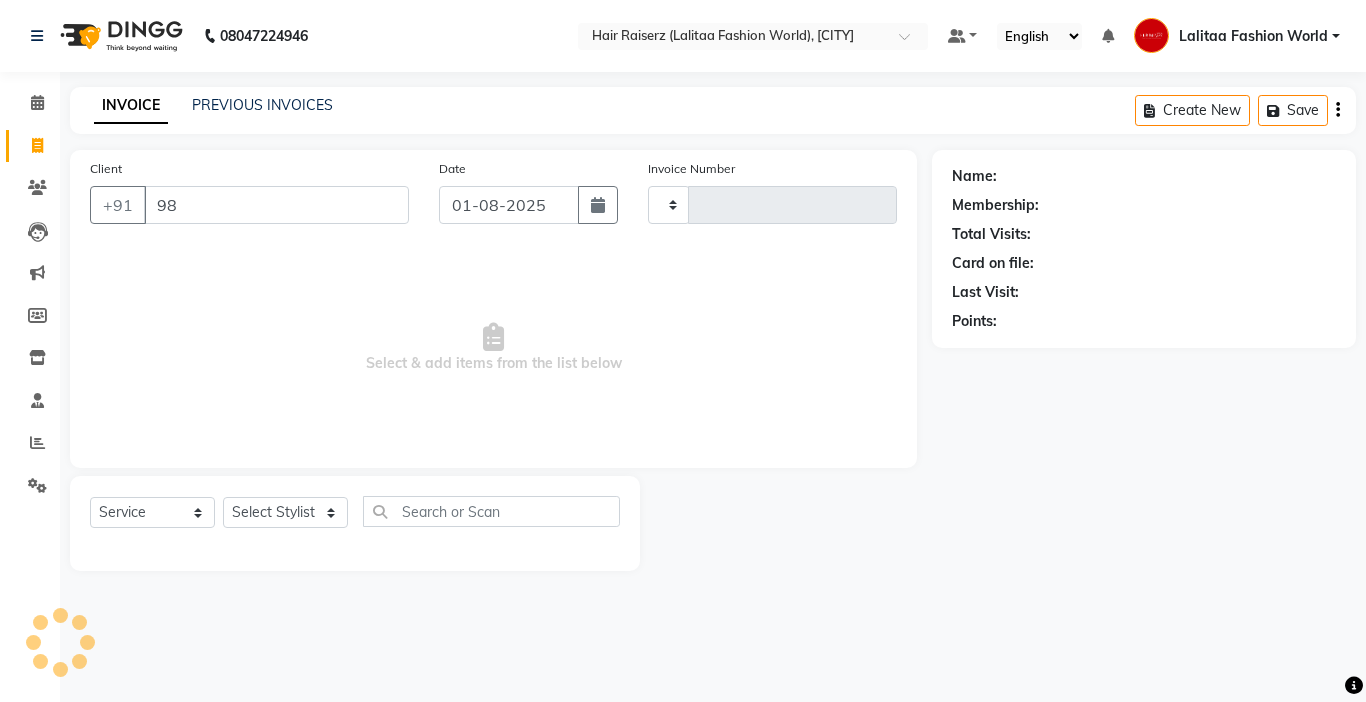 type on "0838" 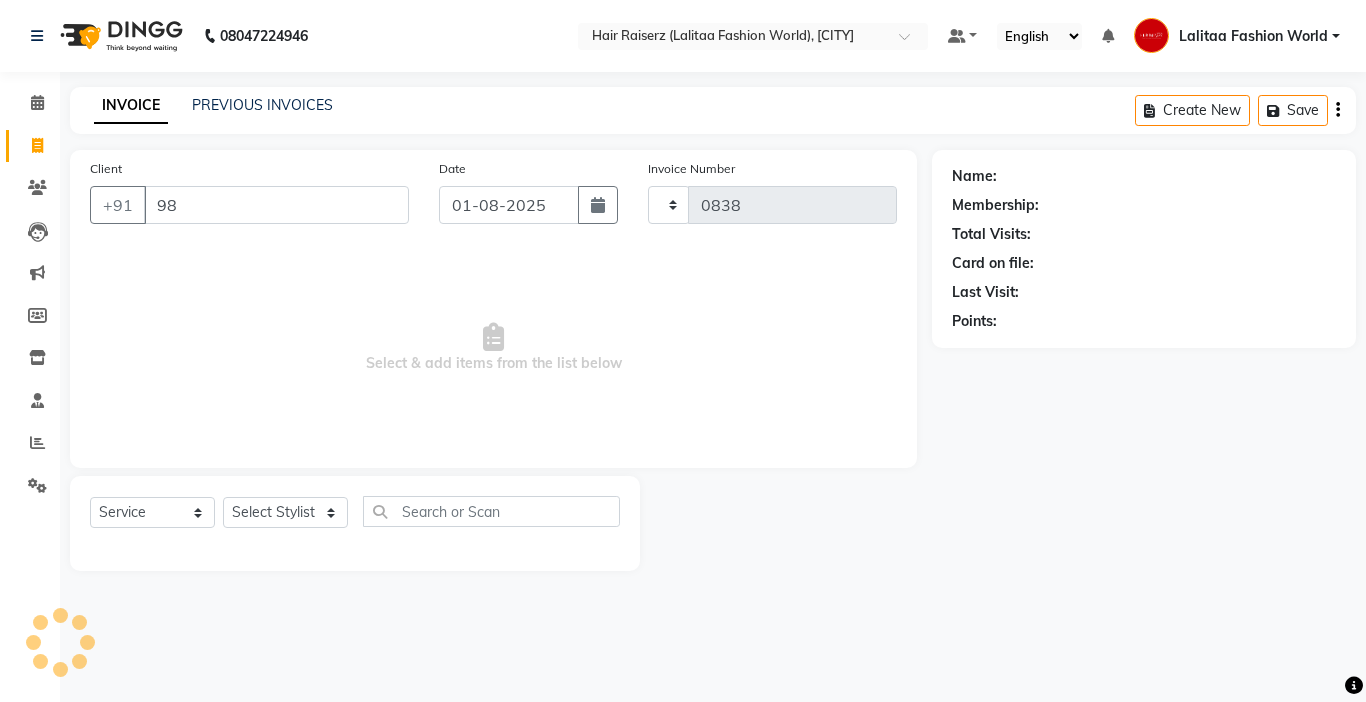 select on "7098" 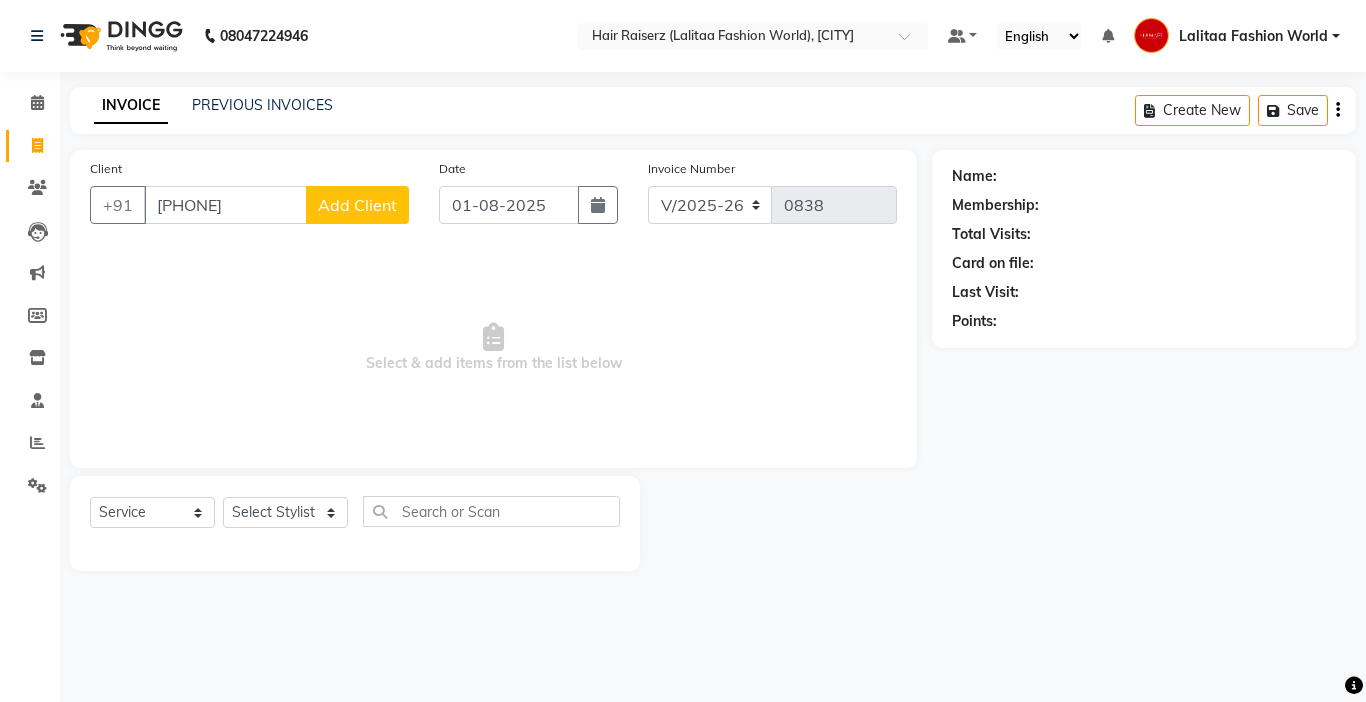 type on "[PHONE]" 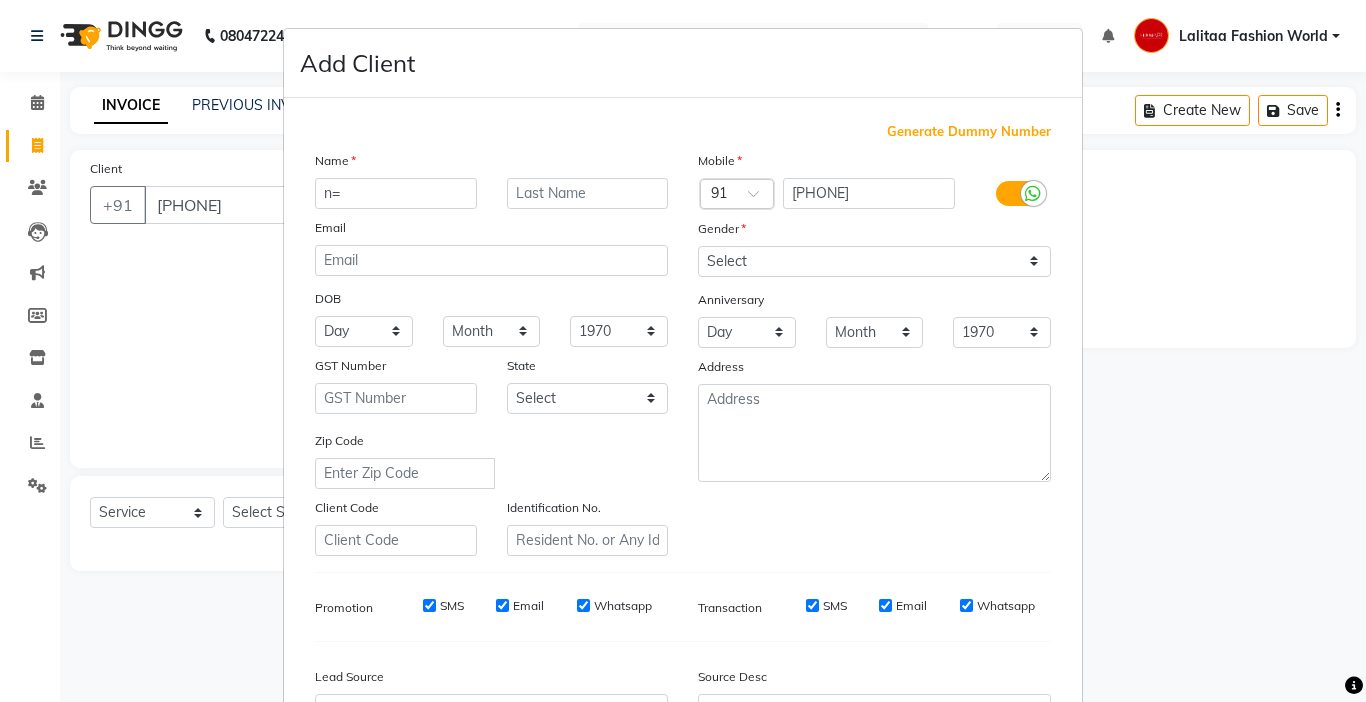 type on "n" 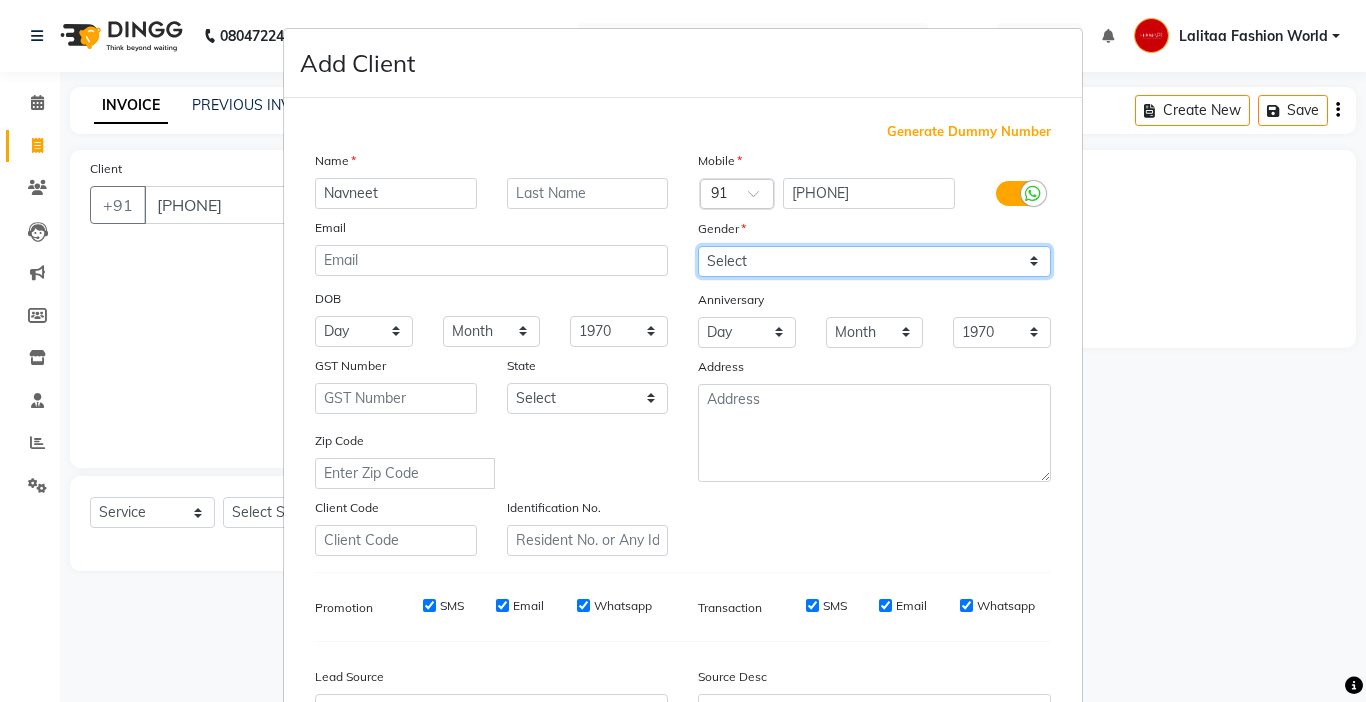 click on "Select Male Female Other Prefer Not To Say" at bounding box center (874, 261) 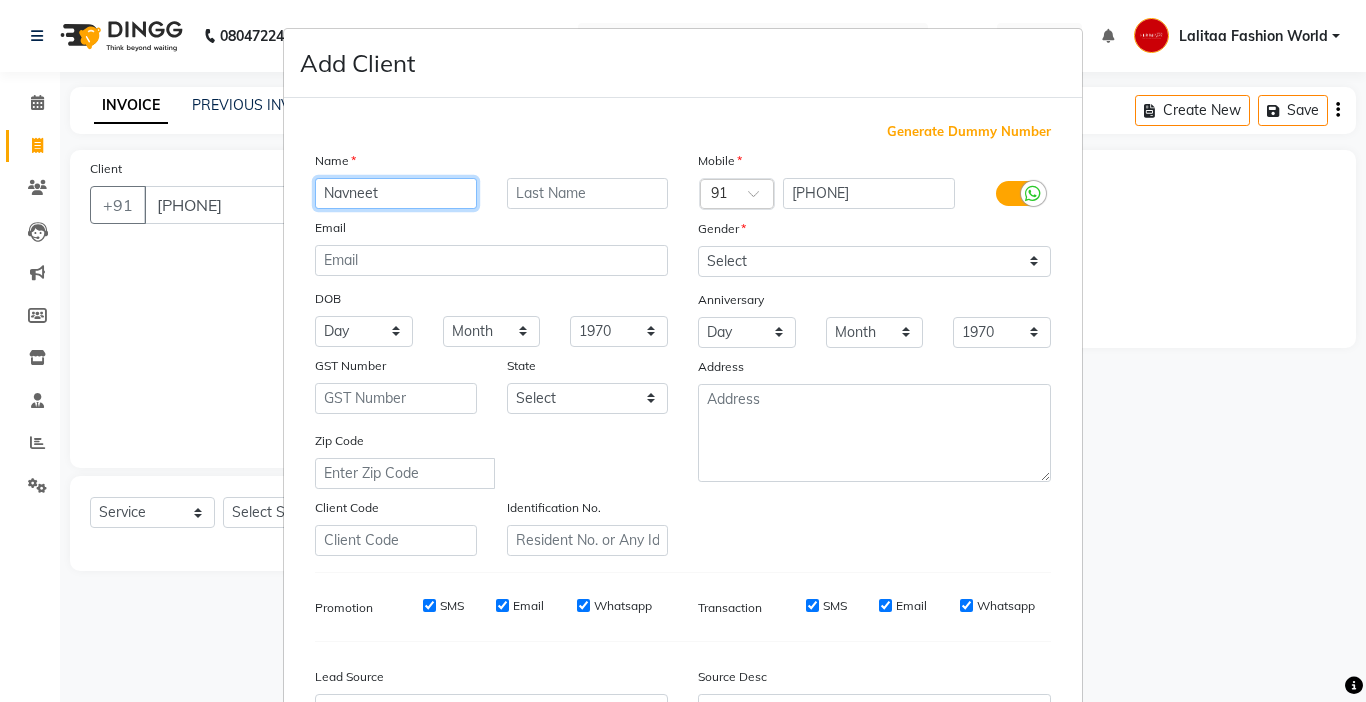 click on "Navneet" at bounding box center [396, 193] 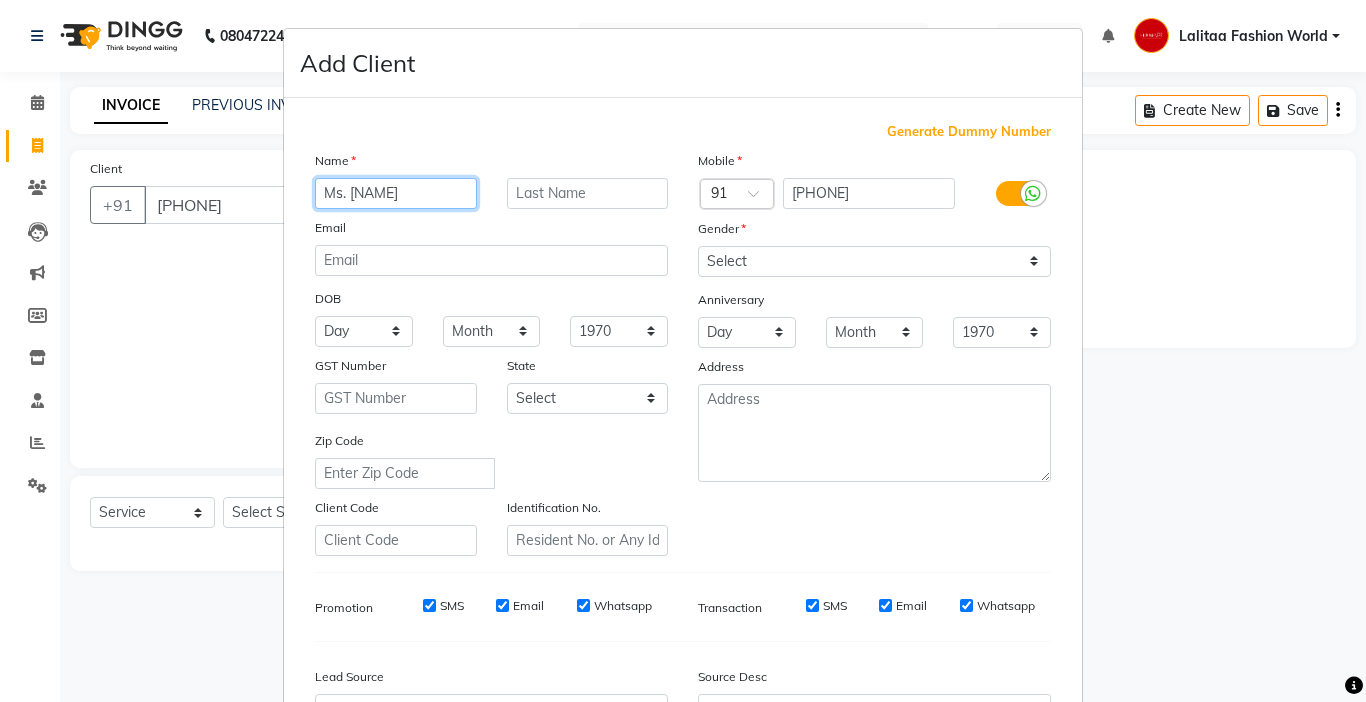 type on "Ms. [NAME]" 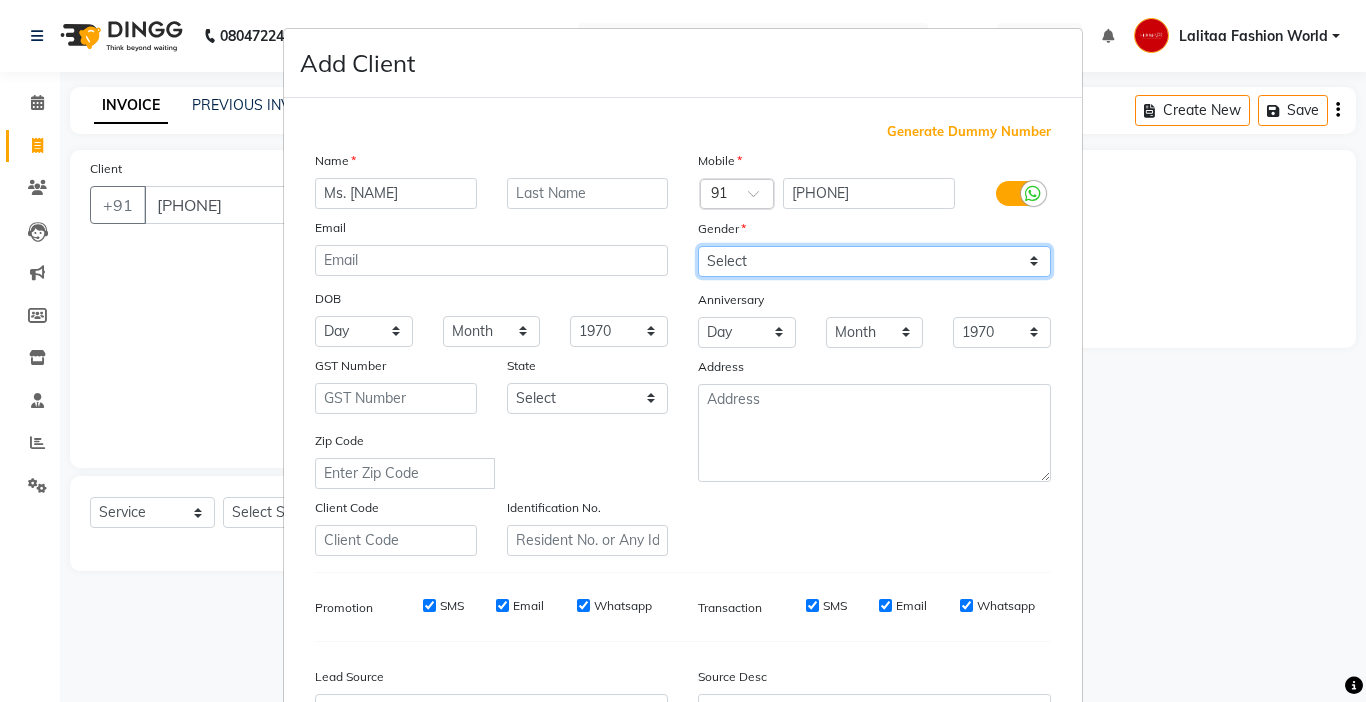 click on "Select Male Female Other Prefer Not To Say" at bounding box center (874, 261) 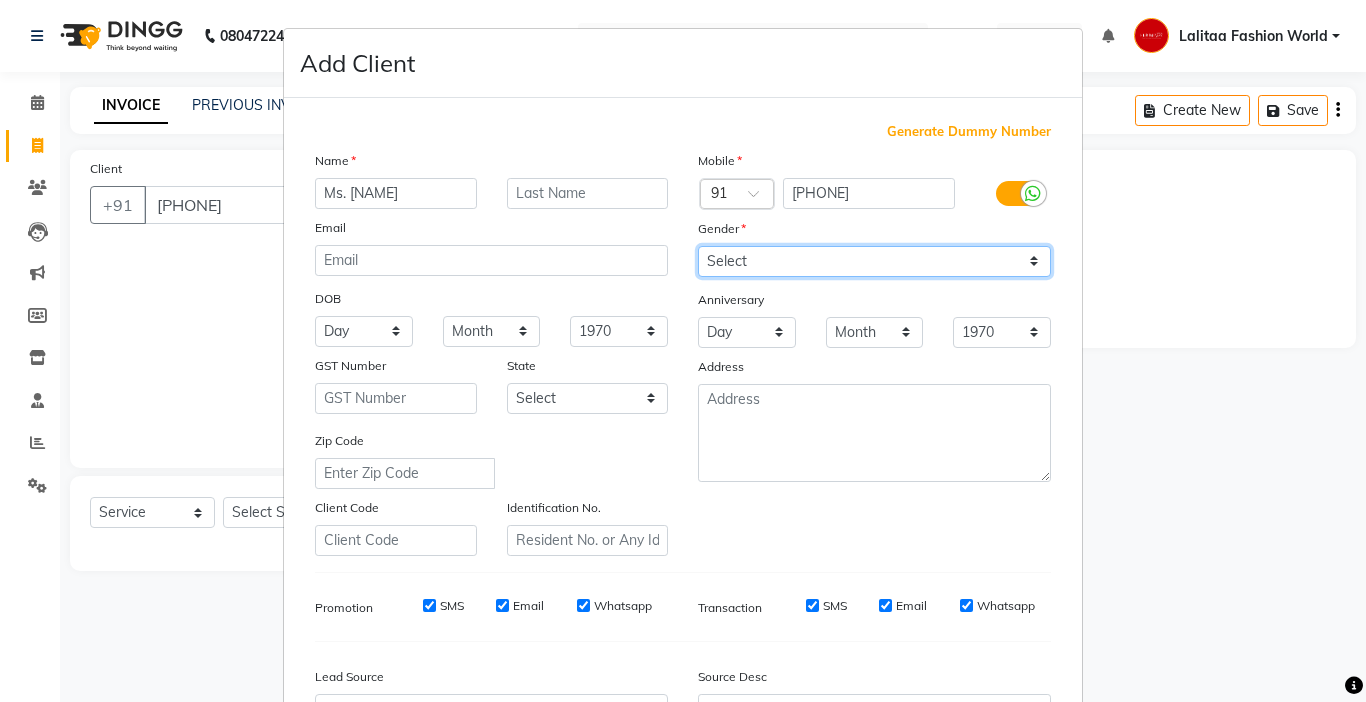 select on "female" 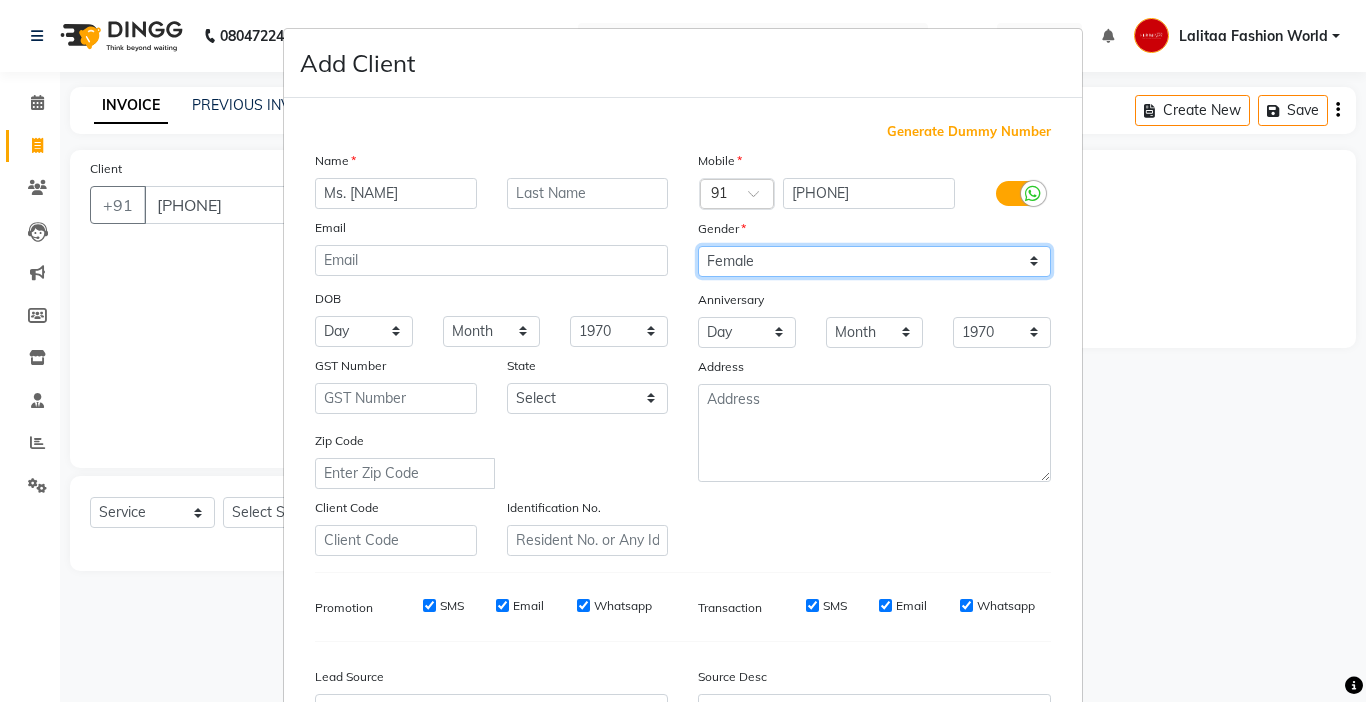 click on "Select Male Female Other Prefer Not To Say" at bounding box center (874, 261) 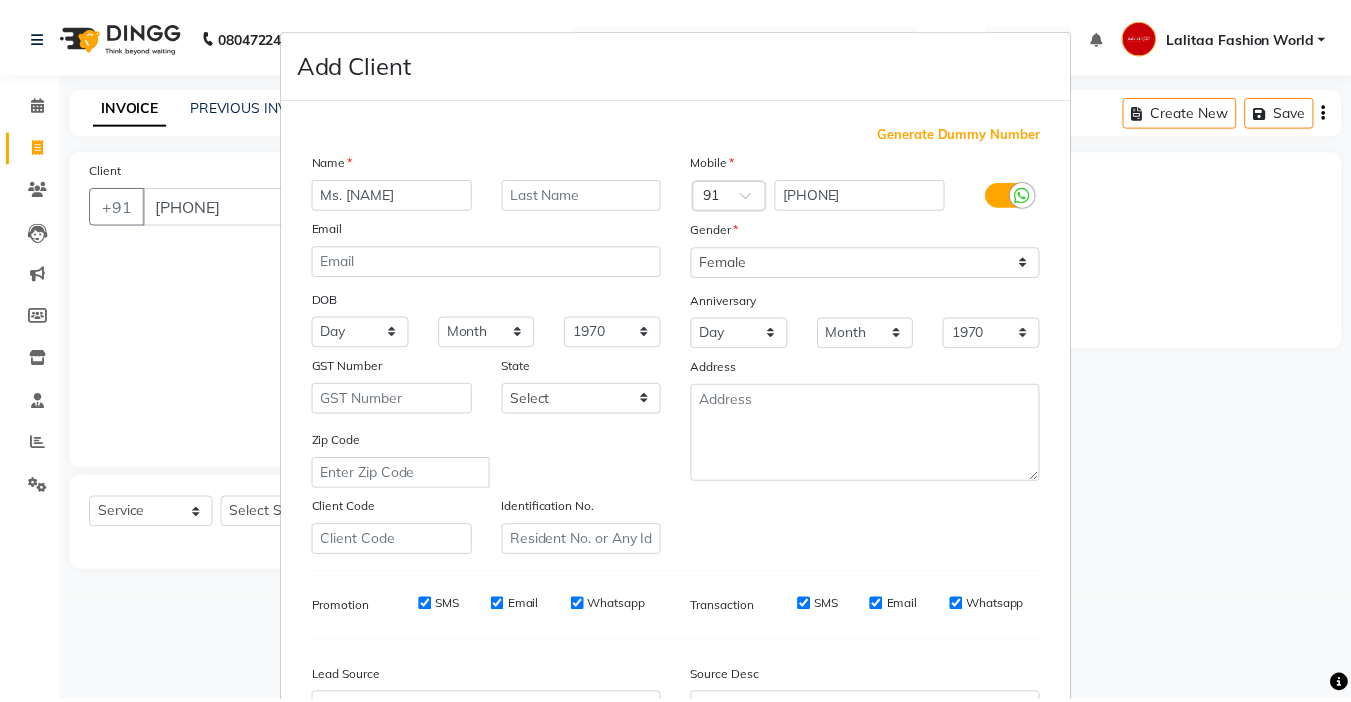 scroll, scrollTop: 221, scrollLeft: 0, axis: vertical 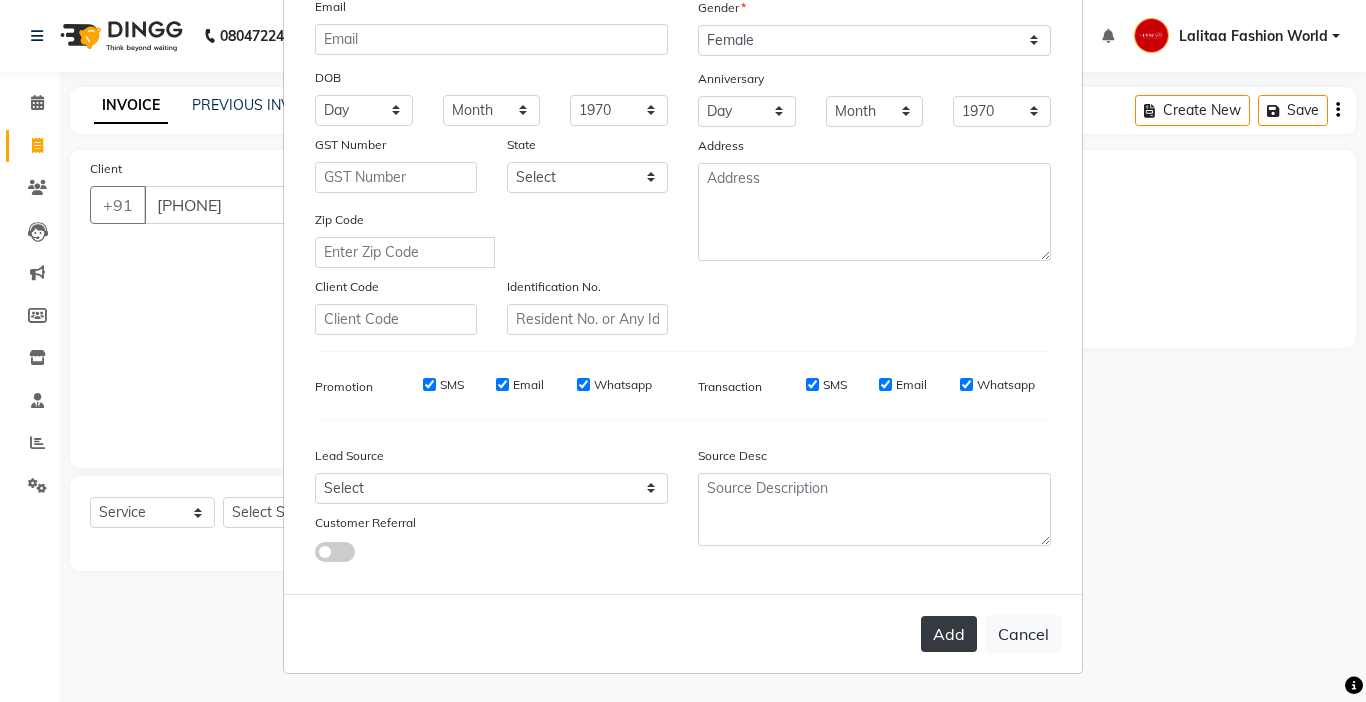 click on "Add" at bounding box center [949, 634] 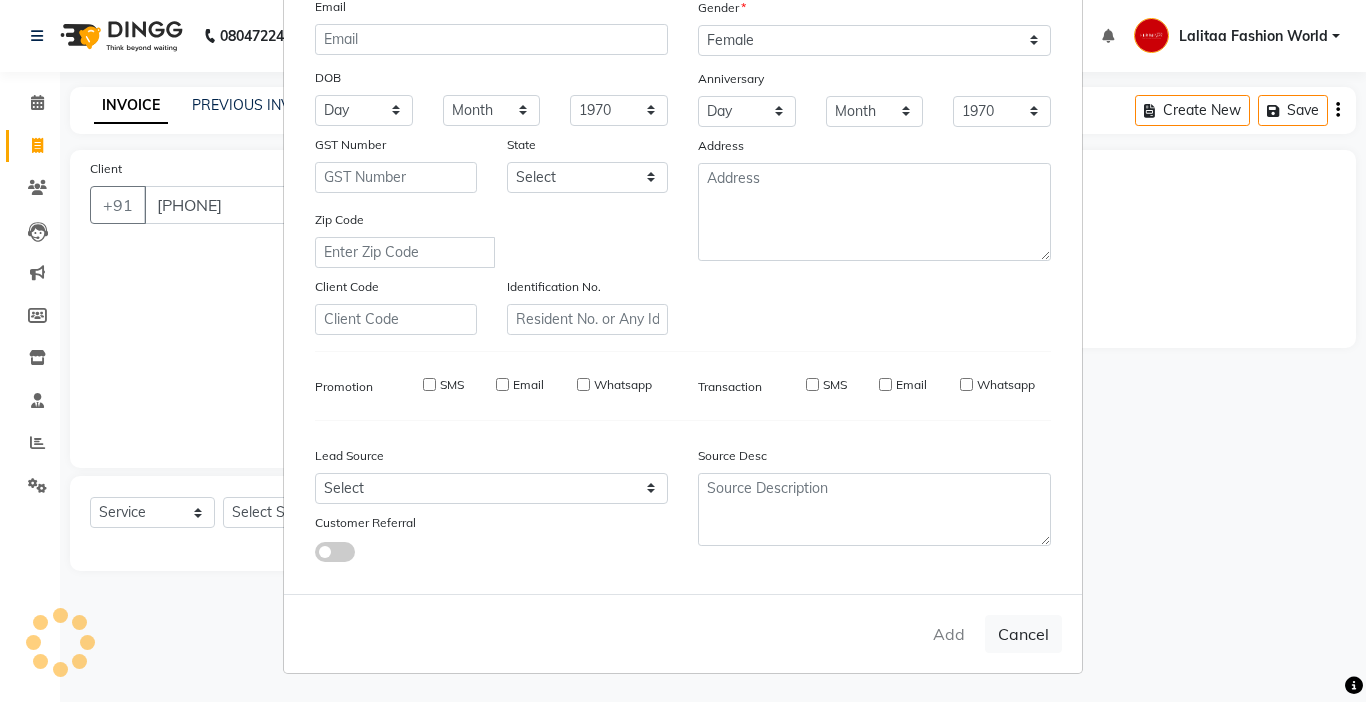 type 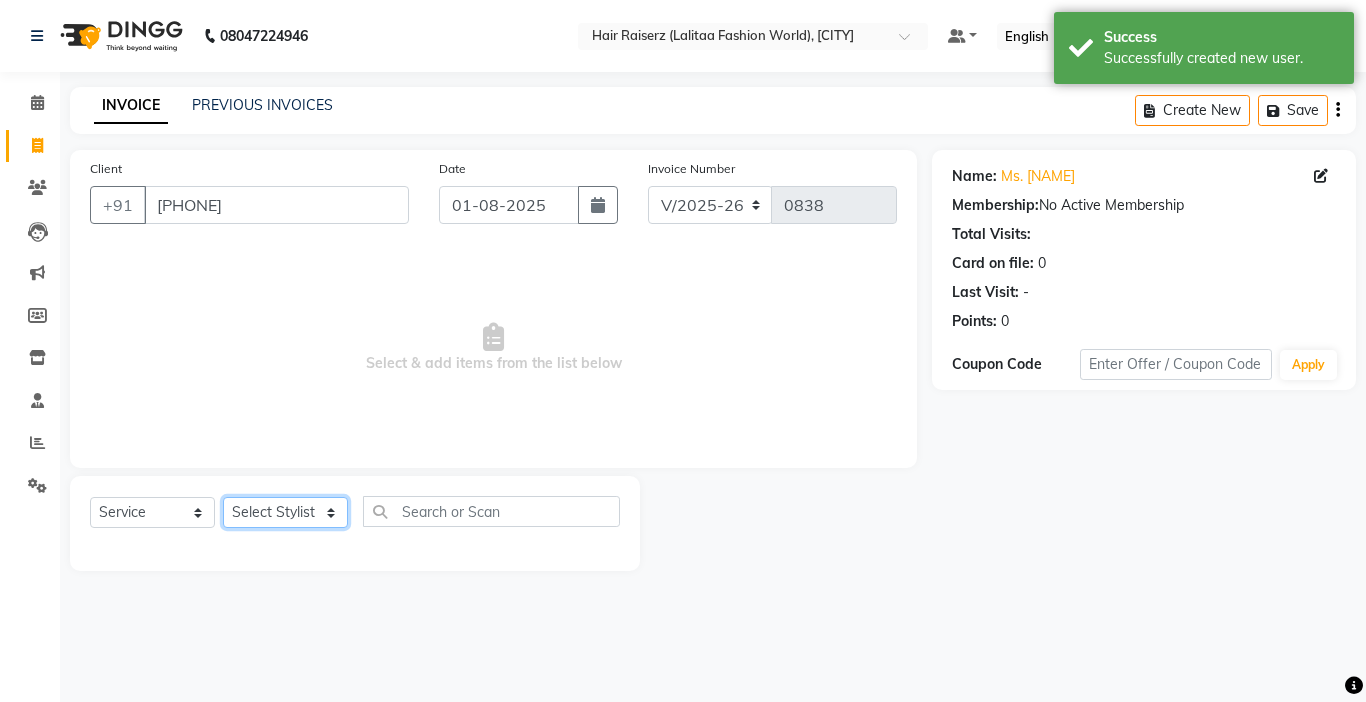 click on "Select Stylist Anukul counter sales kadar khan karam  Kuldeep  Lalitaa Fashion World Meenakshi Parul Pooja Prince  Sagar Sukhi Teena" 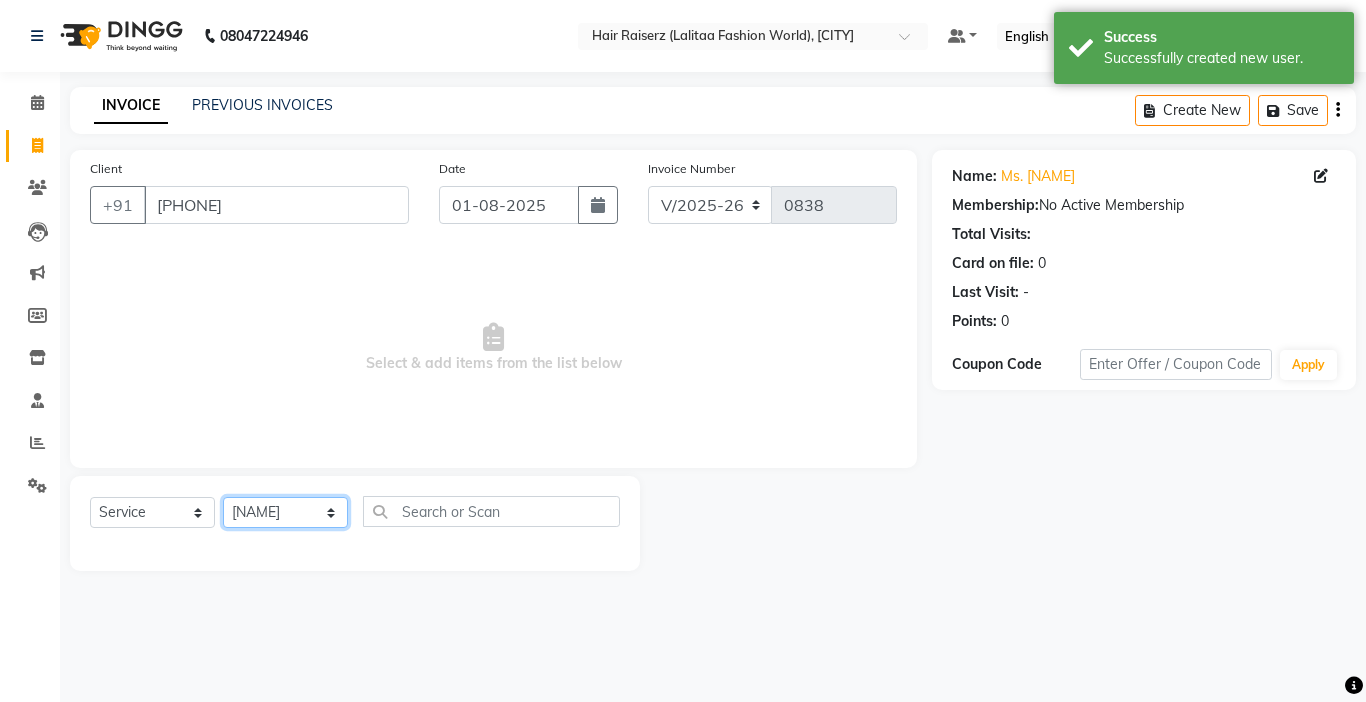 click on "Select Stylist Anukul counter sales kadar khan karam  Kuldeep  Lalitaa Fashion World Meenakshi Parul Pooja Prince  Sagar Sukhi Teena" 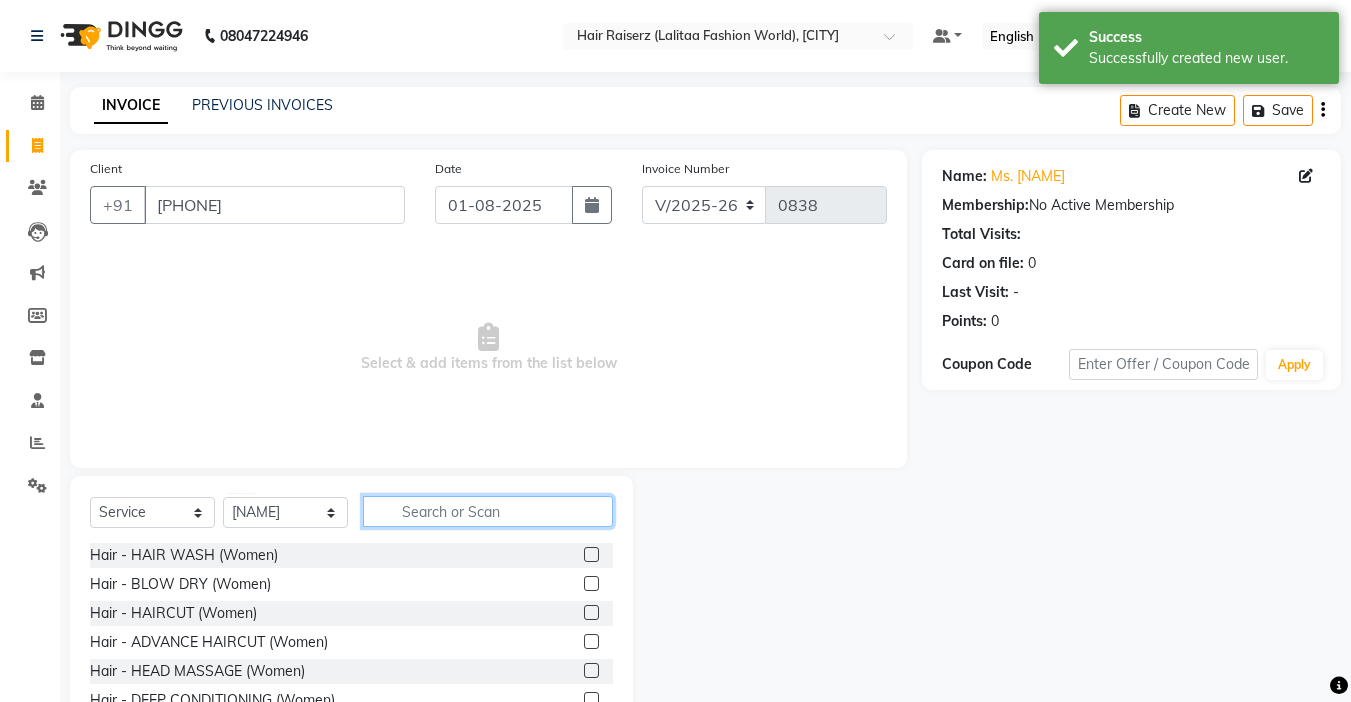 click 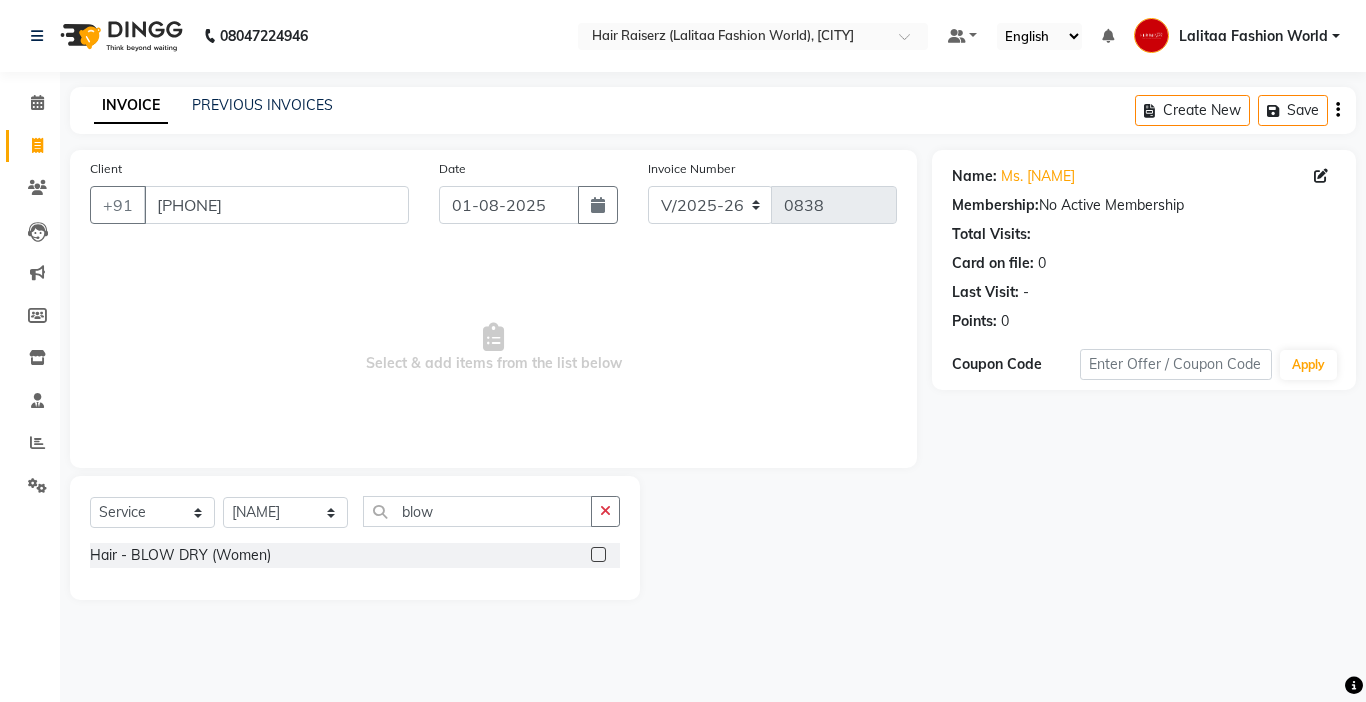 click 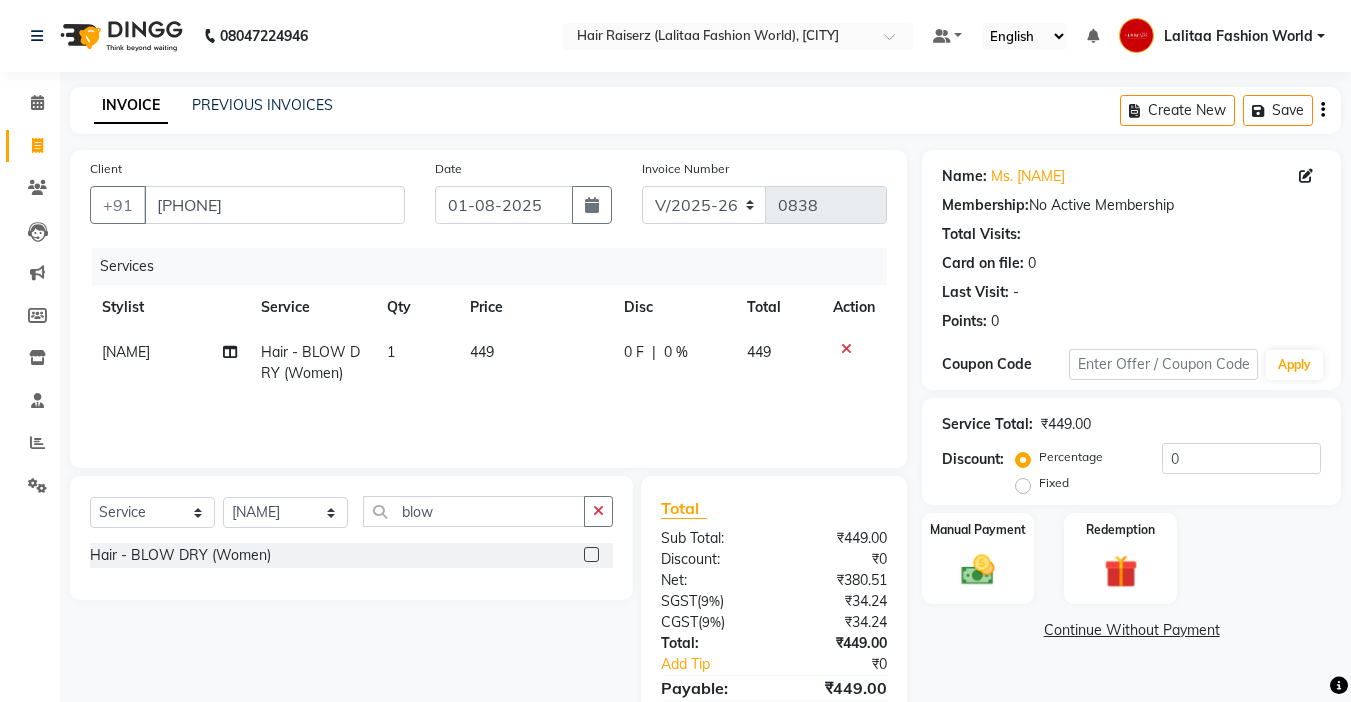 click on "449" 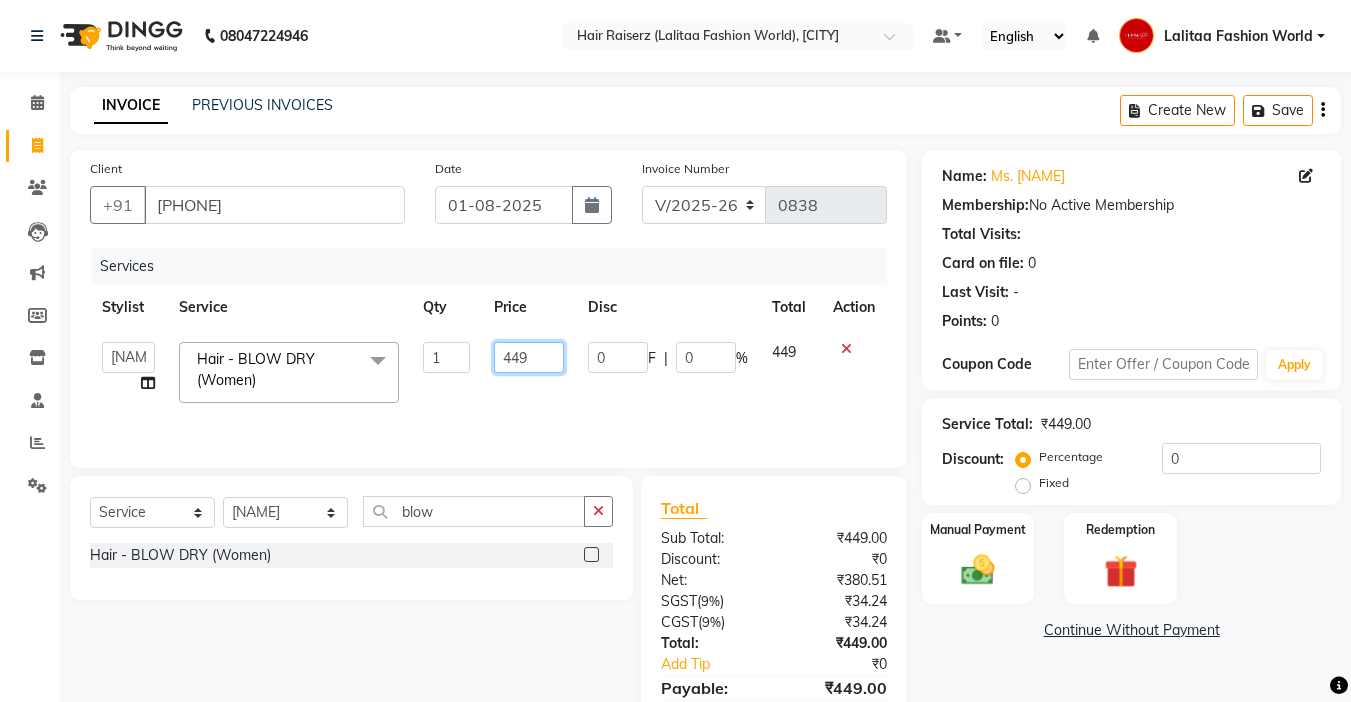 click on "449" 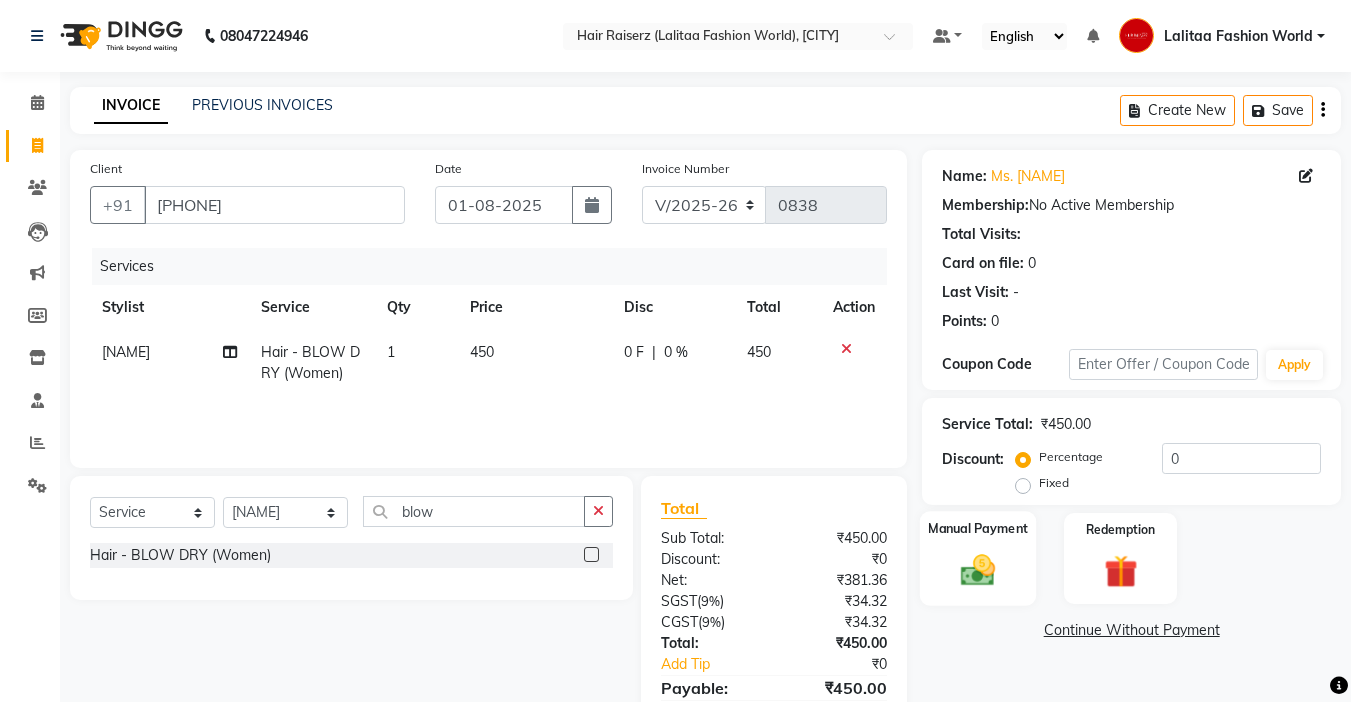 click on "Manual Payment" 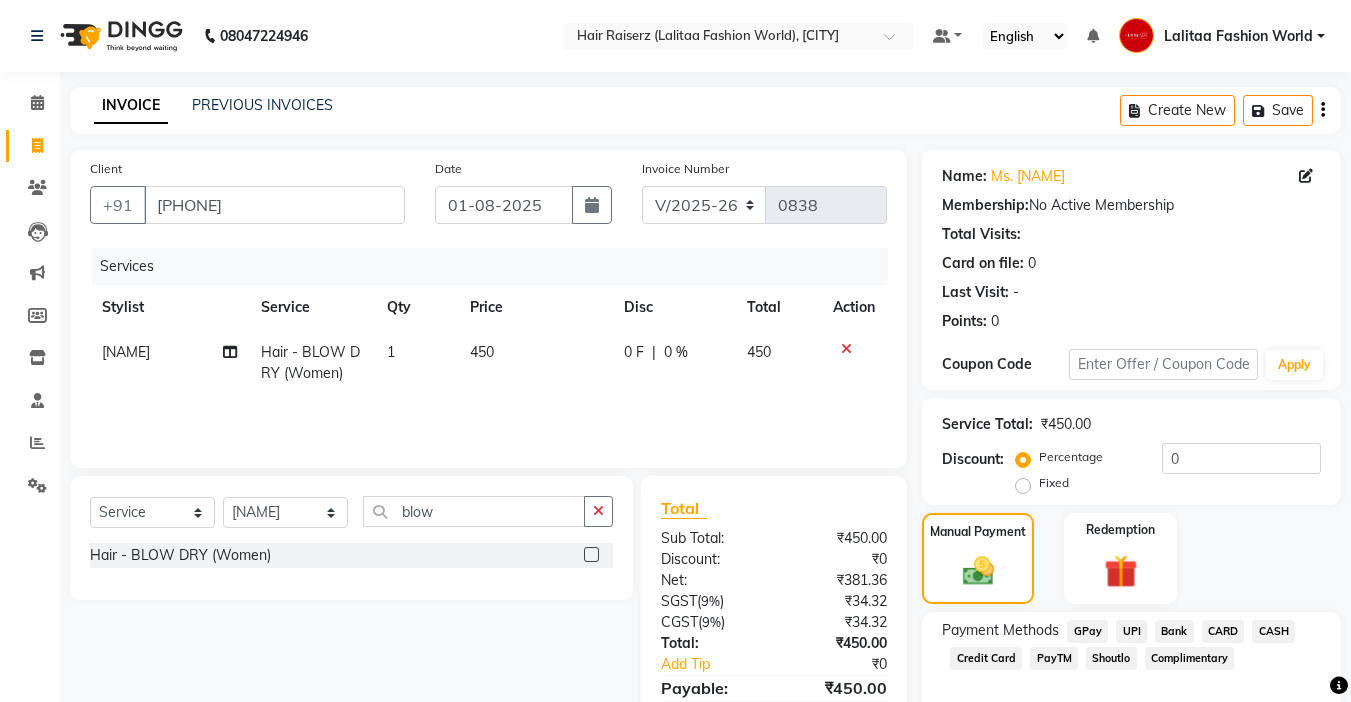 click on "UPI" 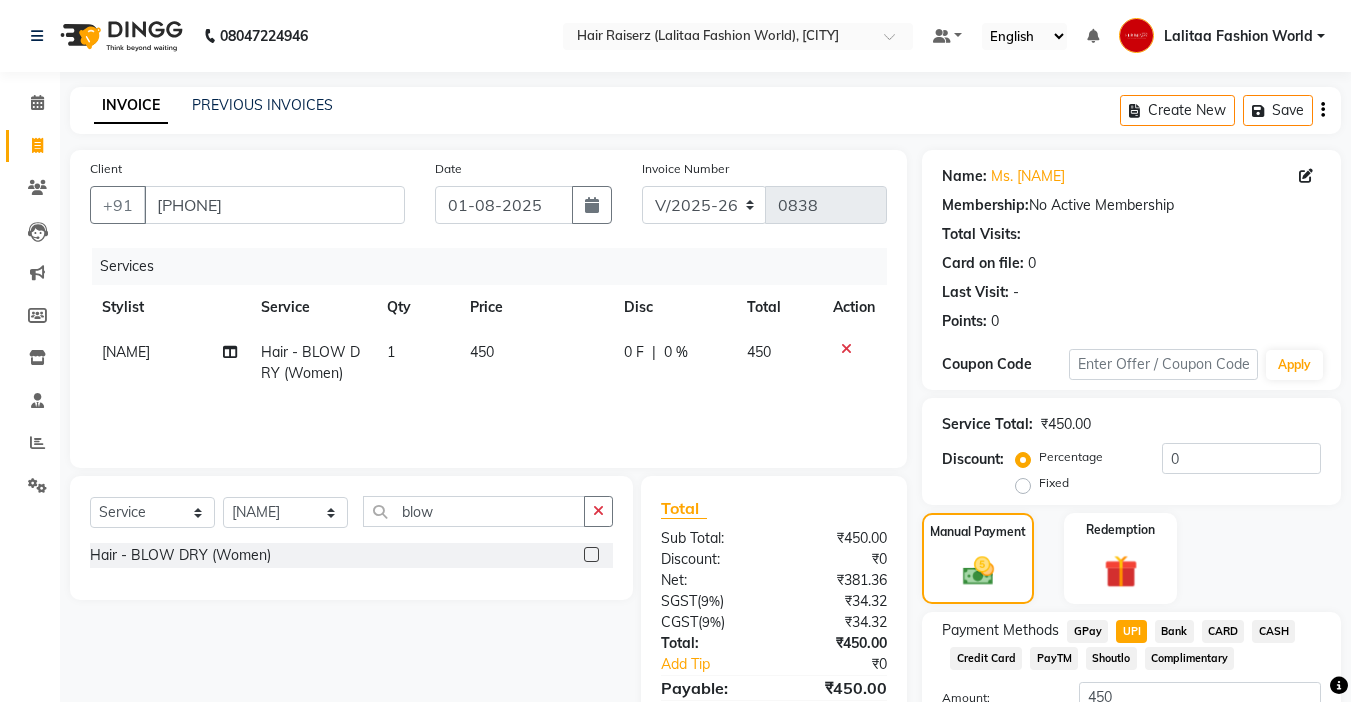 scroll, scrollTop: 157, scrollLeft: 0, axis: vertical 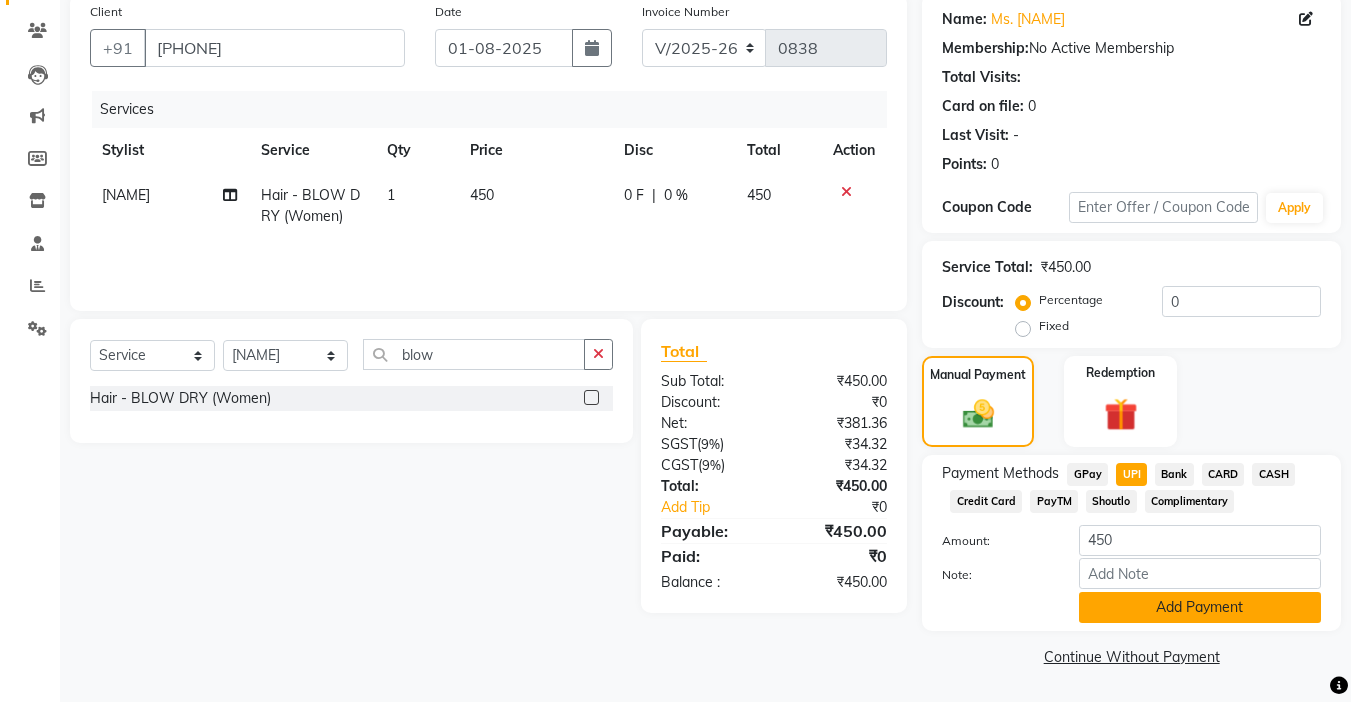 click on "Add Payment" 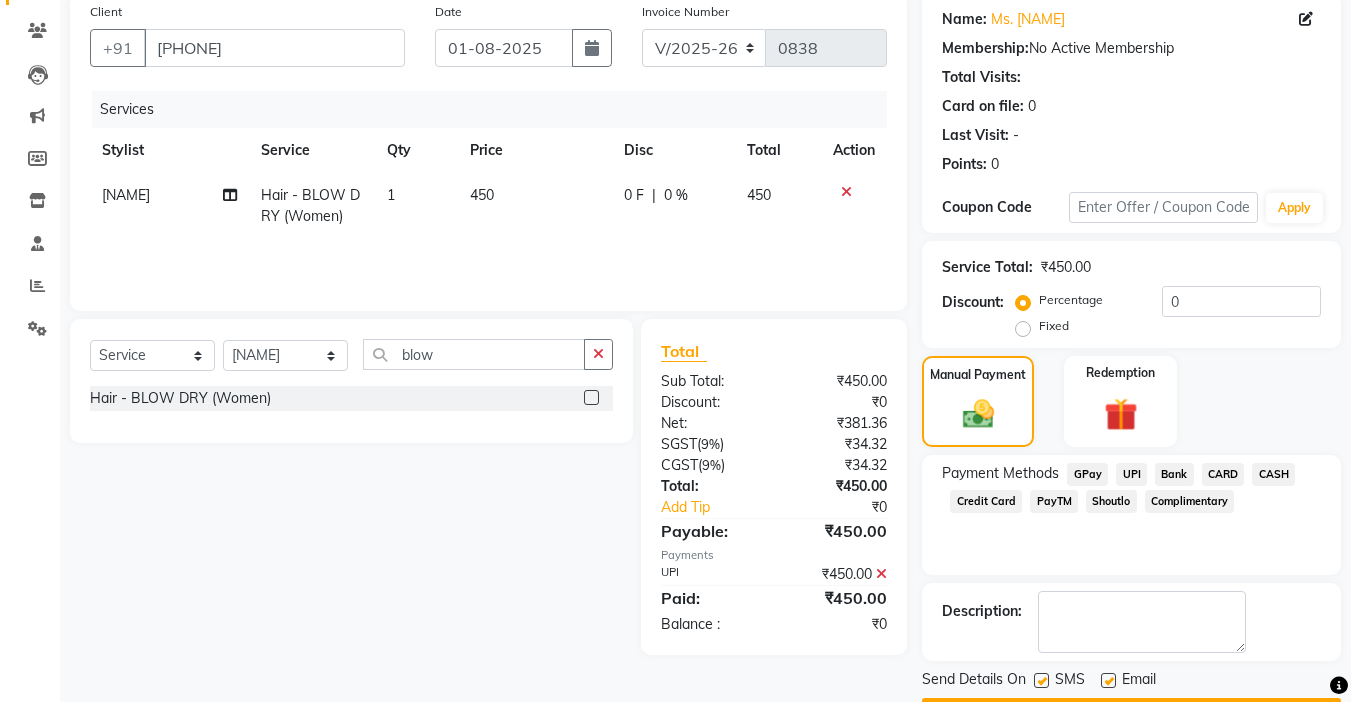scroll, scrollTop: 214, scrollLeft: 0, axis: vertical 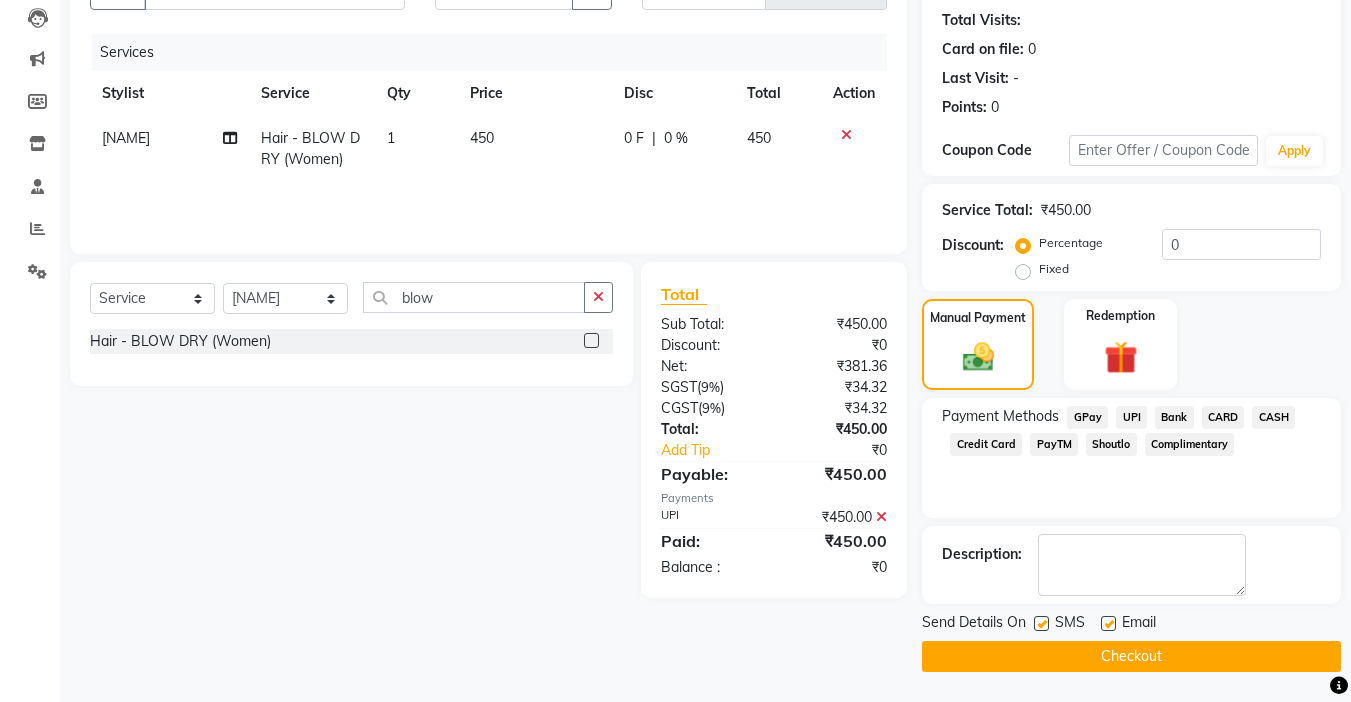 click 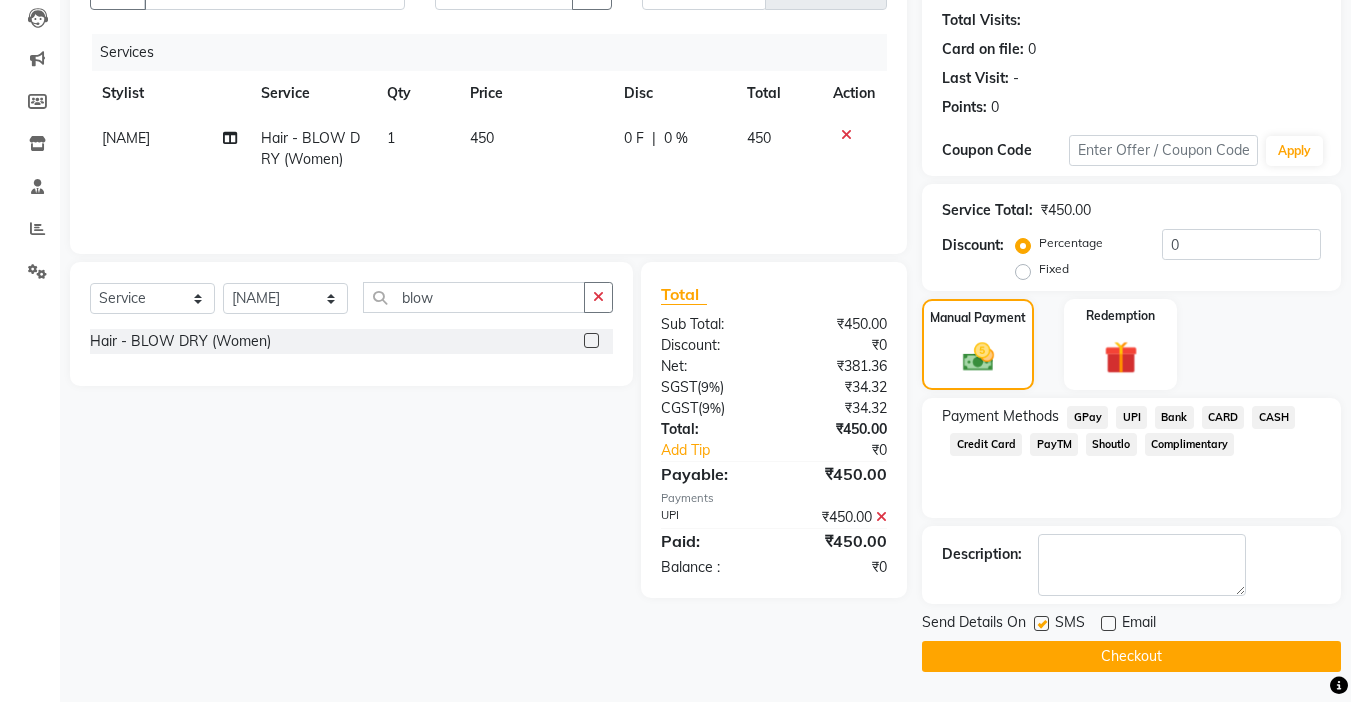 click on "Checkout" 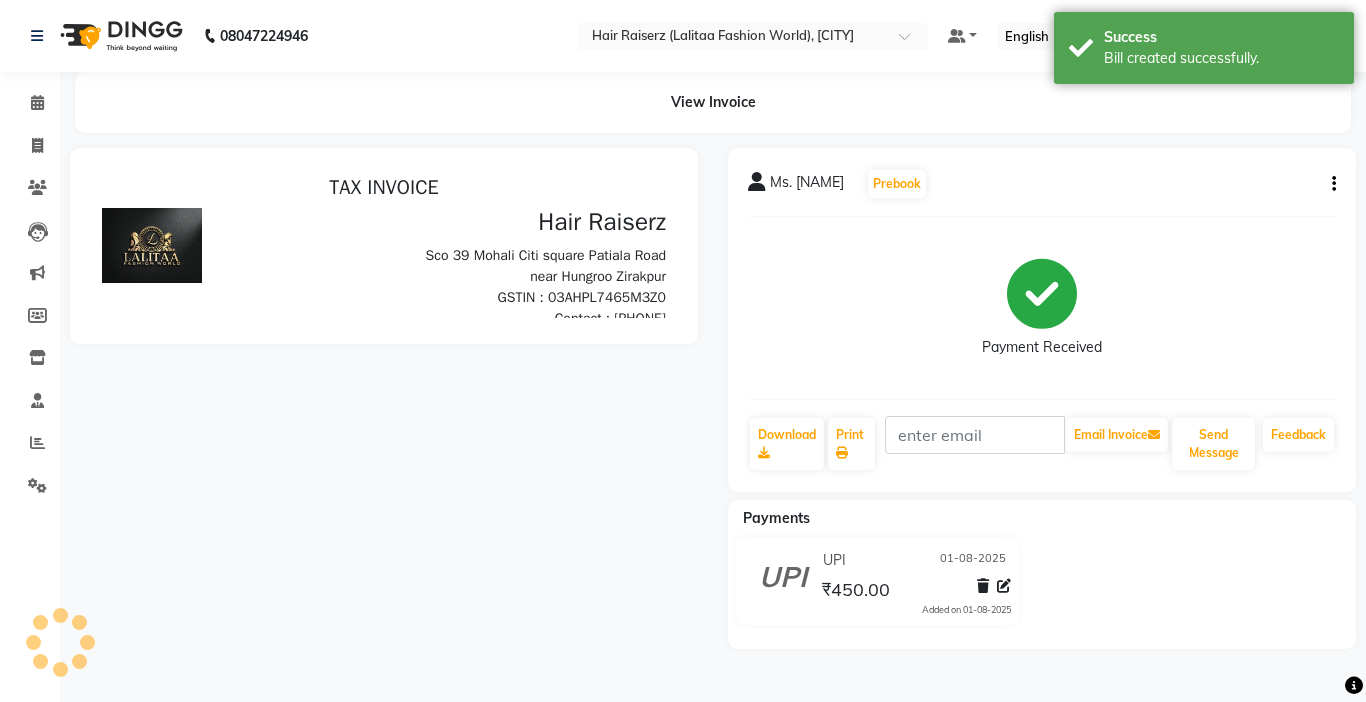 scroll, scrollTop: 0, scrollLeft: 0, axis: both 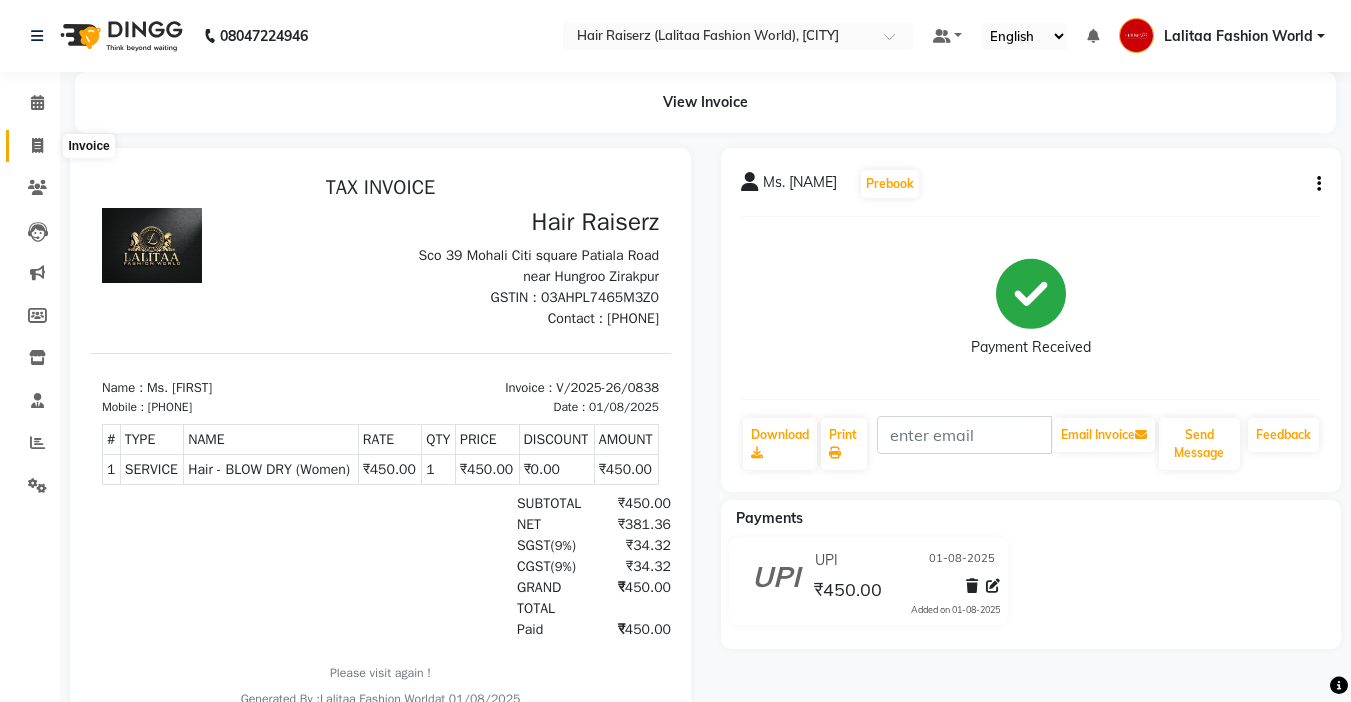 click 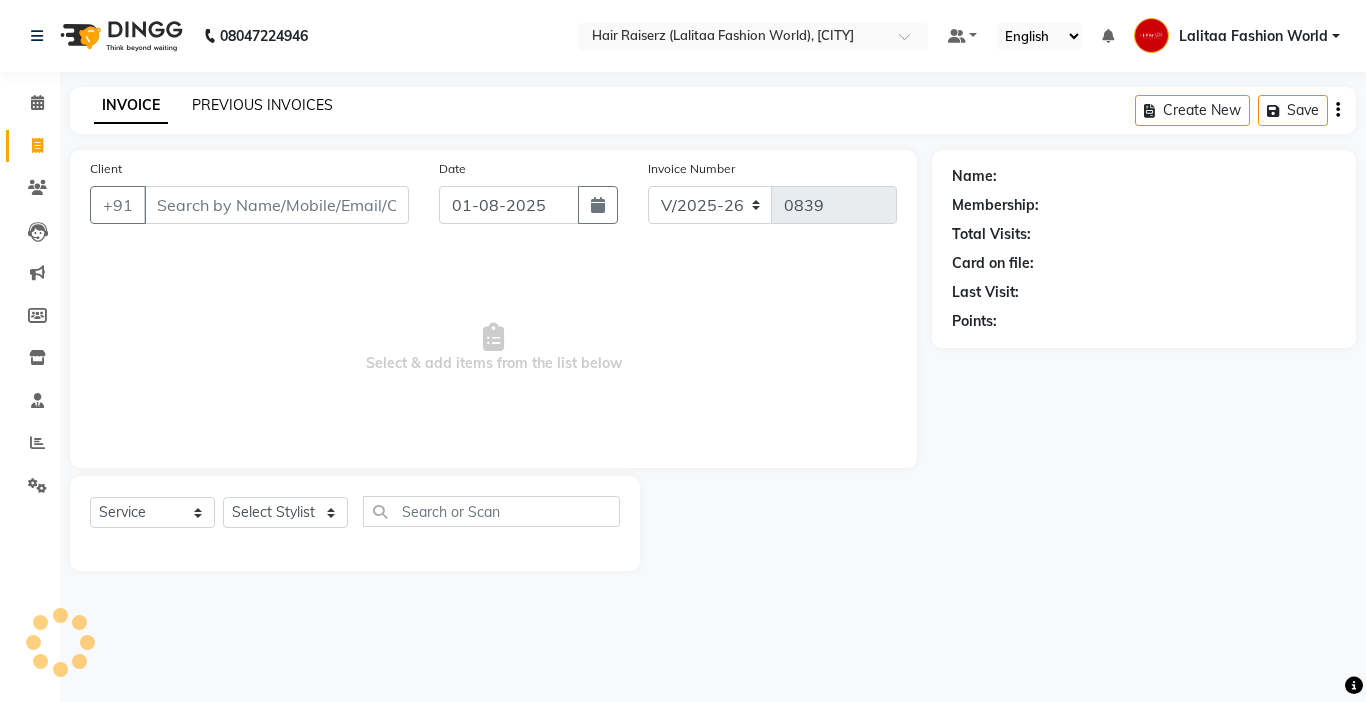 click on "PREVIOUS INVOICES" 